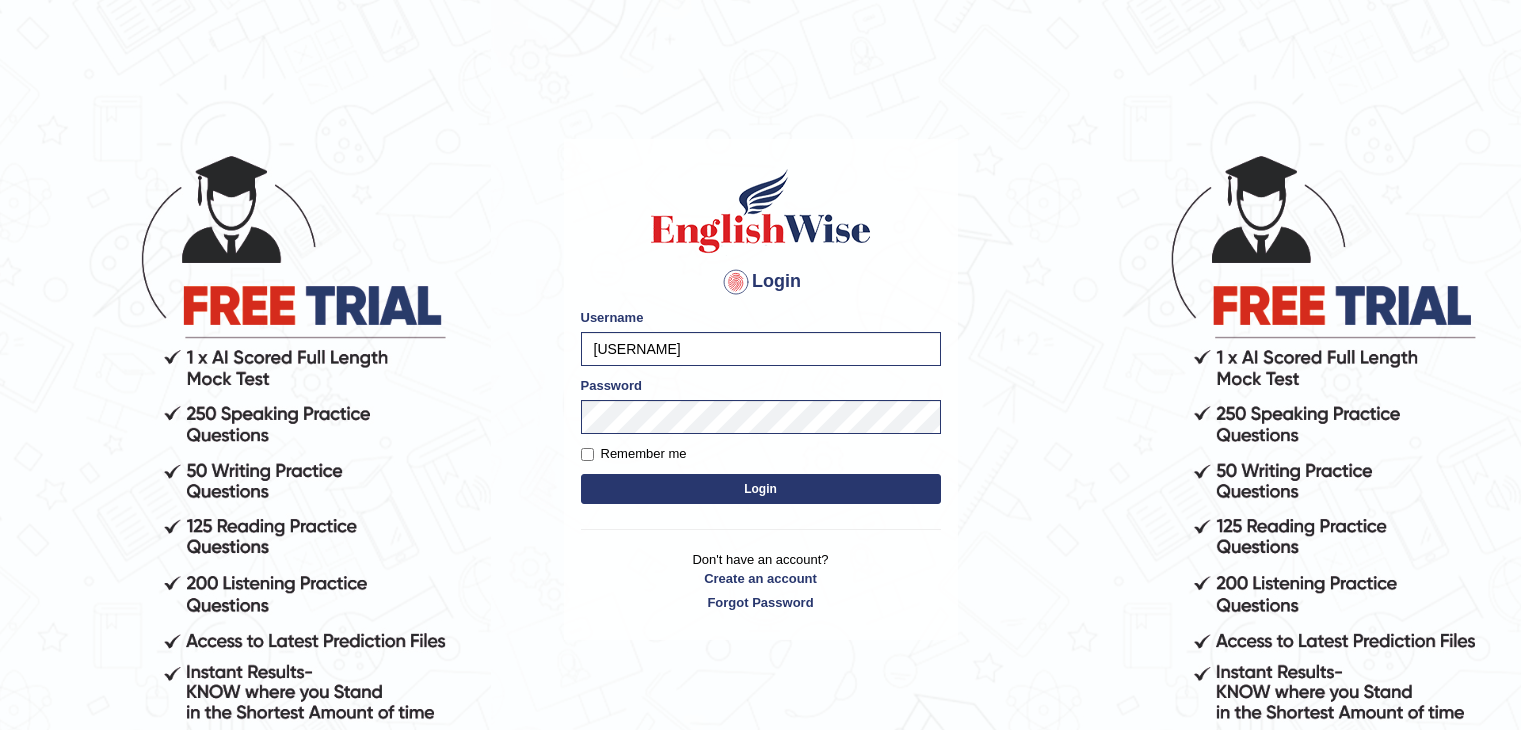 scroll, scrollTop: 0, scrollLeft: 0, axis: both 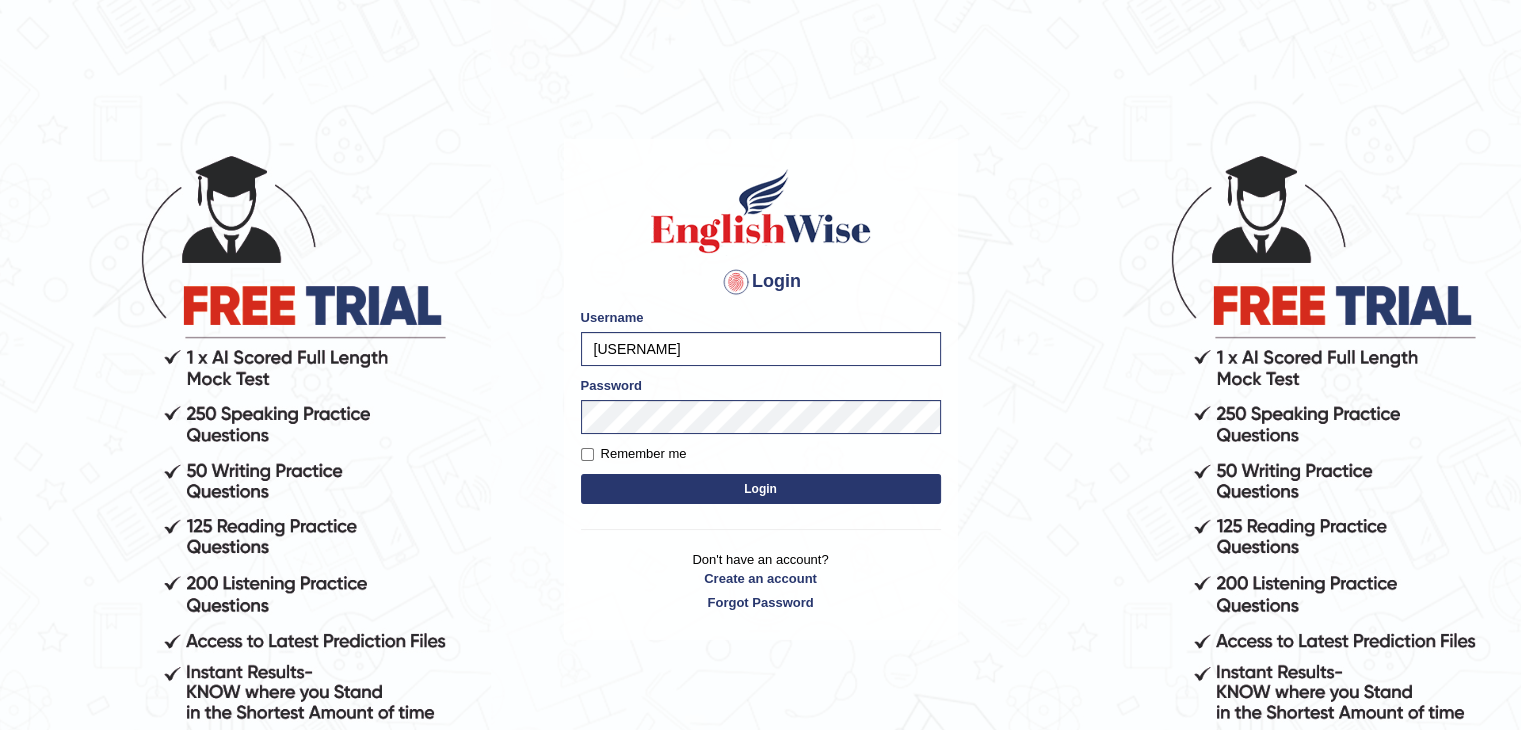 click on "Login" at bounding box center [761, 489] 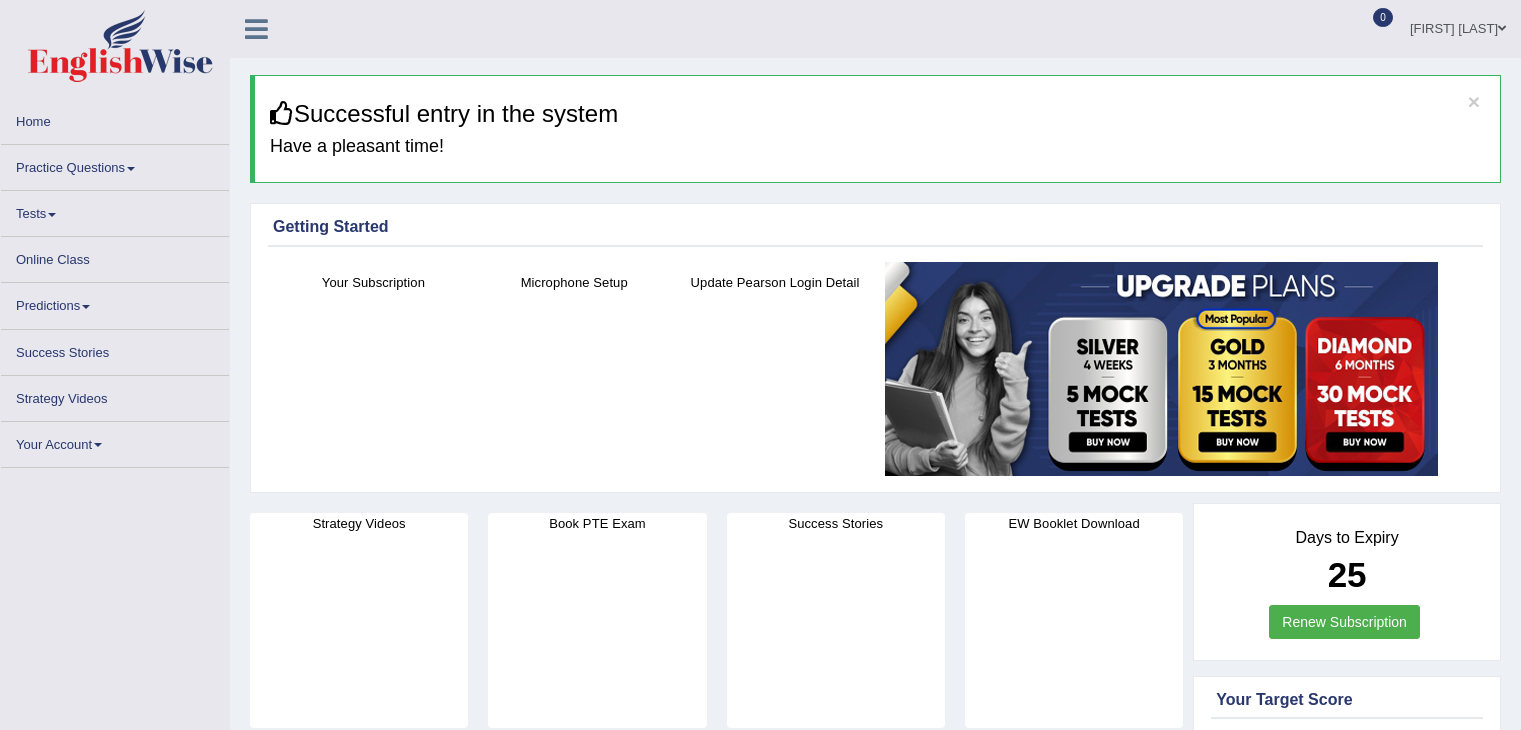 scroll, scrollTop: 0, scrollLeft: 0, axis: both 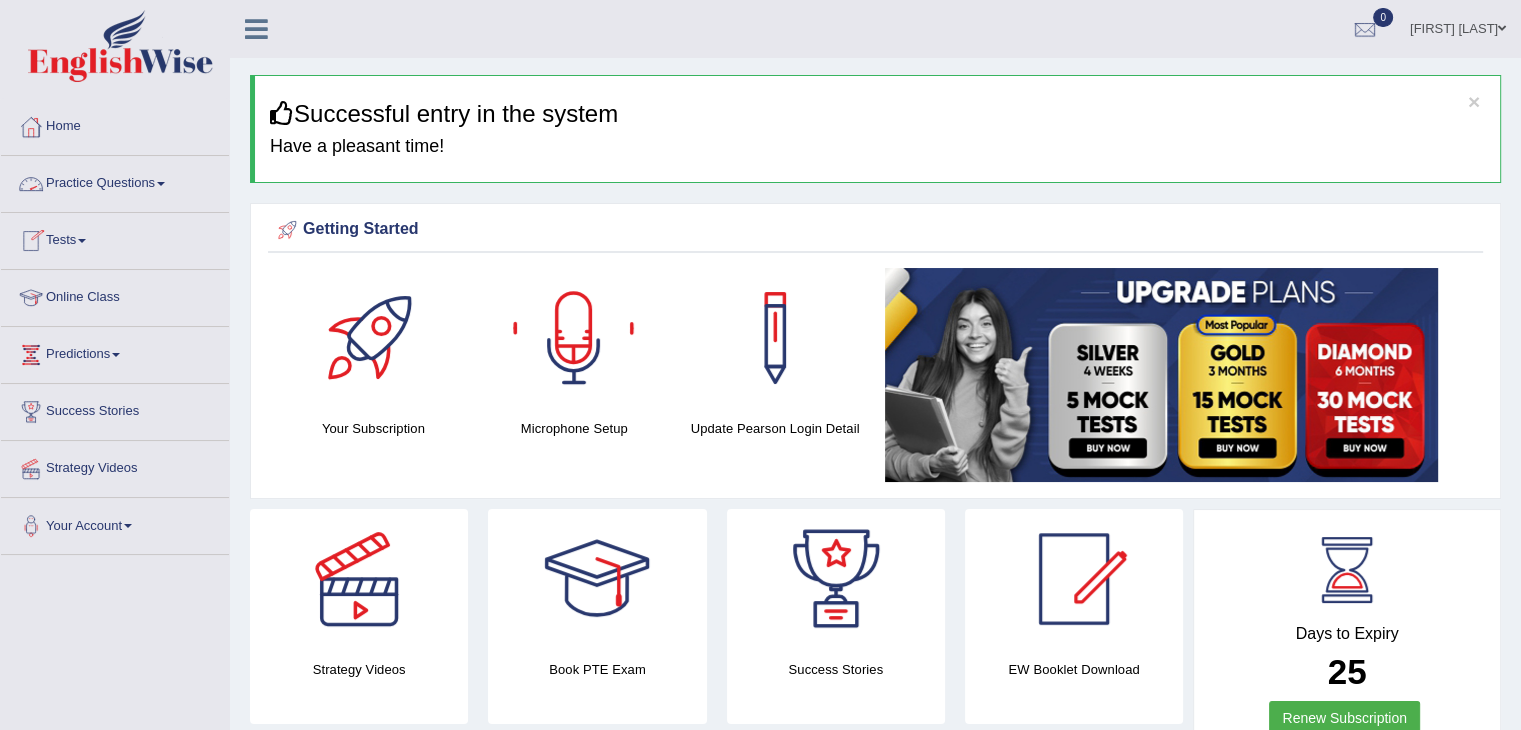 click on "Practice Questions" at bounding box center (115, 181) 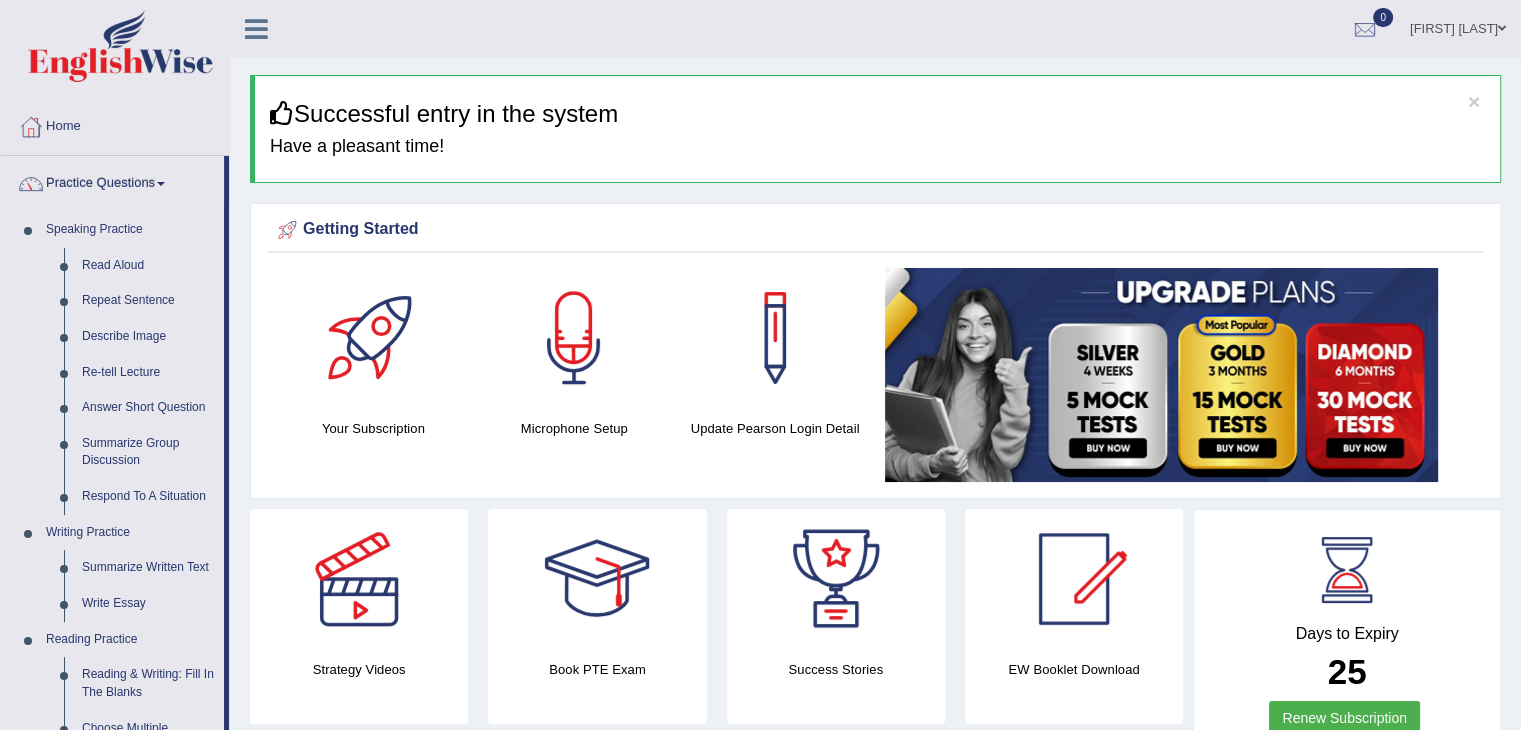 drag, startPoint x: 228, startPoint y: 233, endPoint x: 236, endPoint y: 305, distance: 72.443085 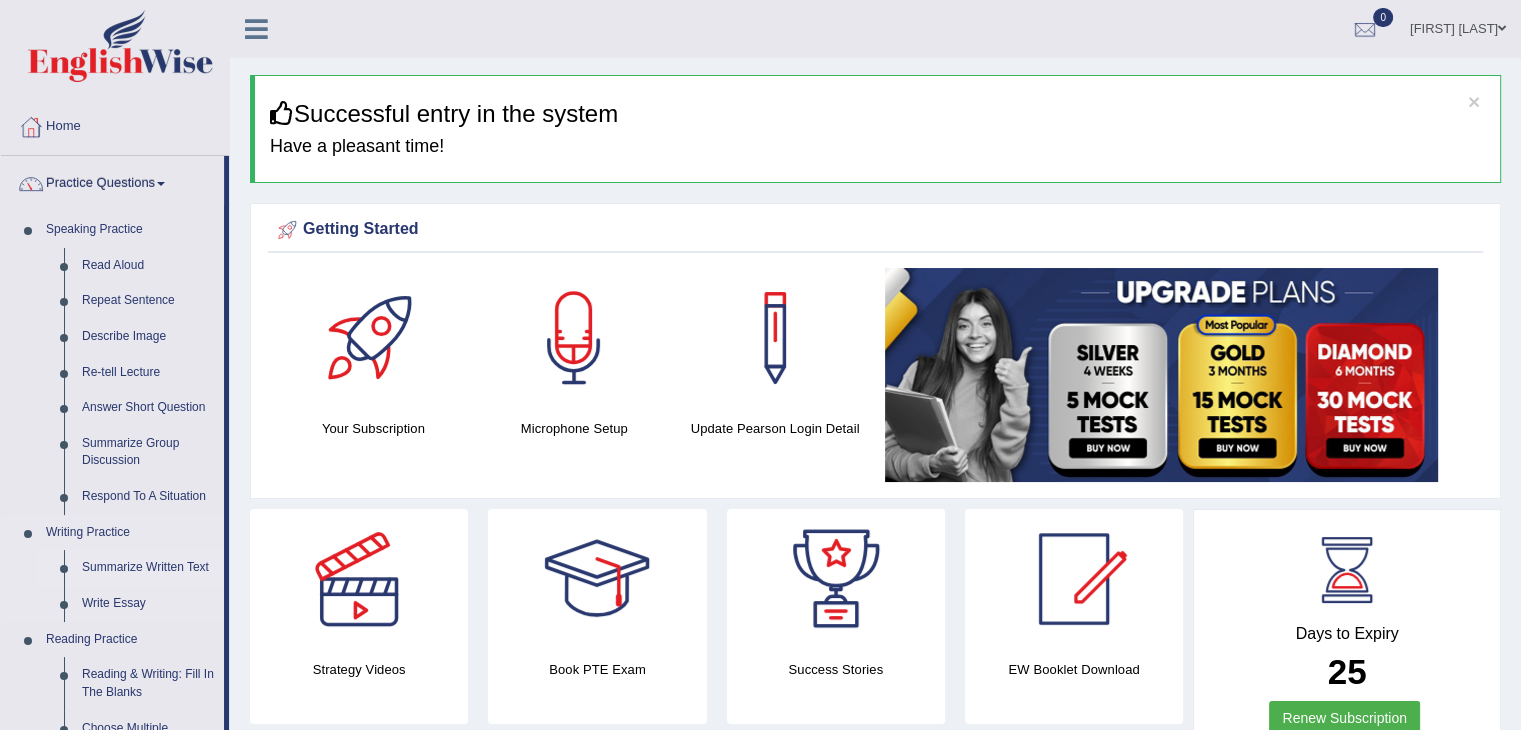 click on "Summarize Written Text" at bounding box center (148, 568) 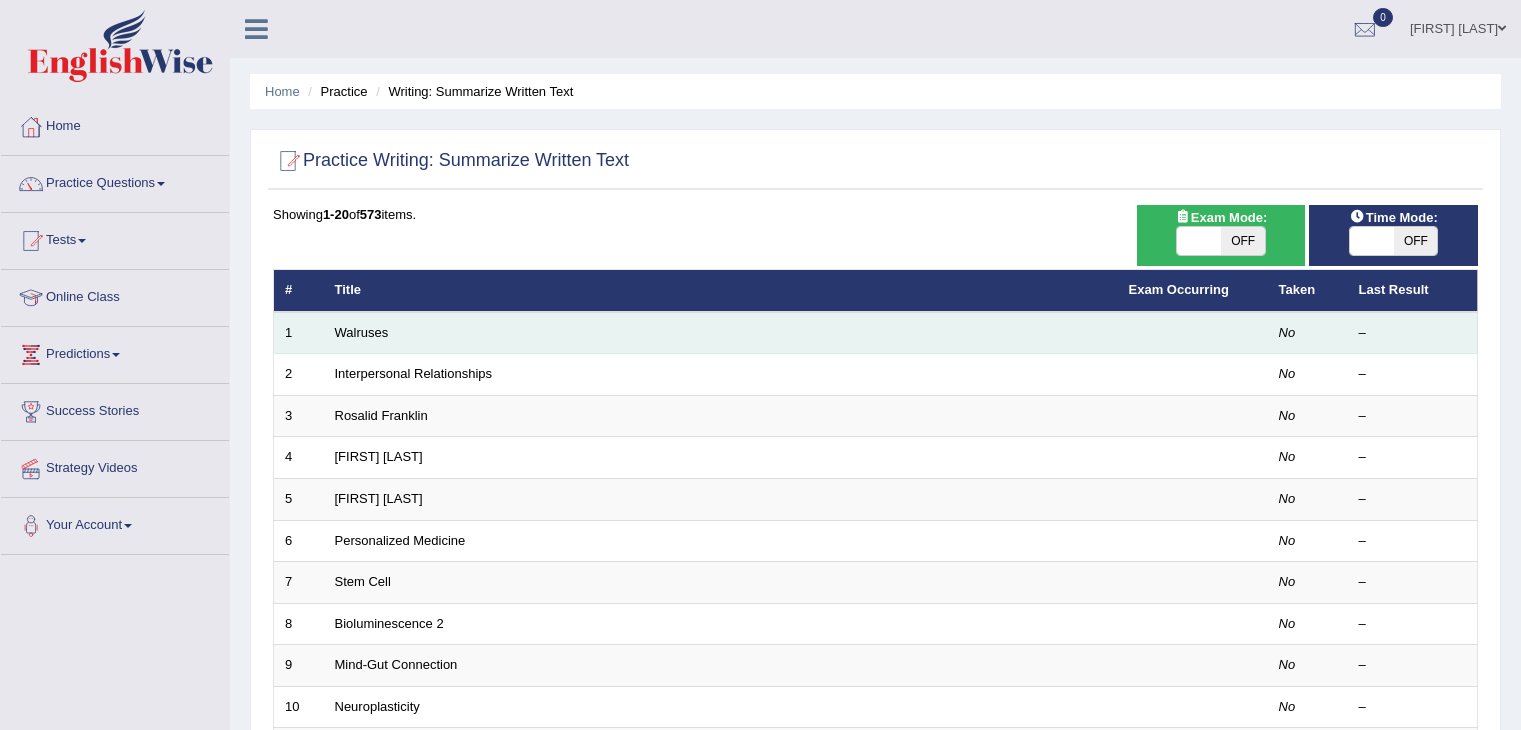 scroll, scrollTop: 0, scrollLeft: 0, axis: both 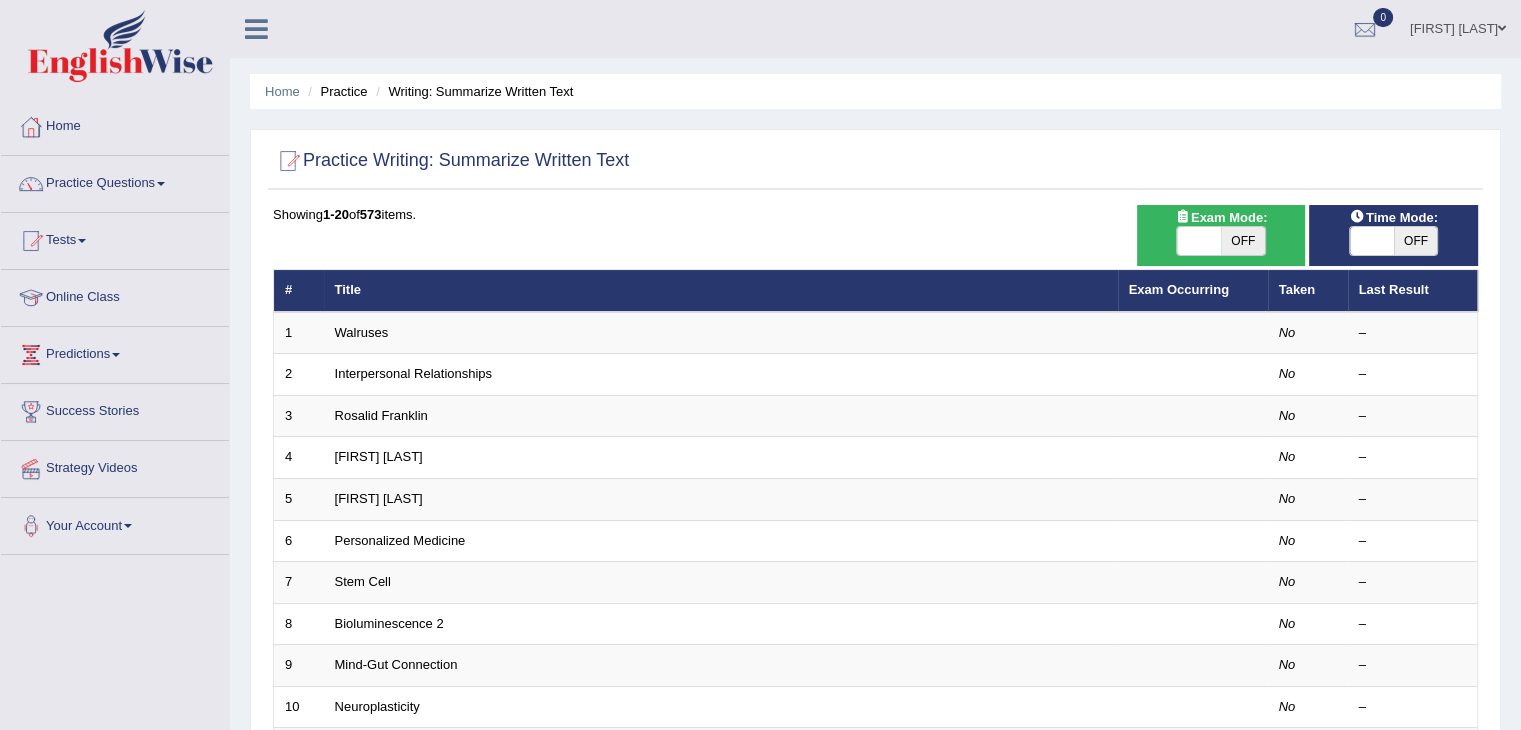 click on "OFF" at bounding box center [1243, 241] 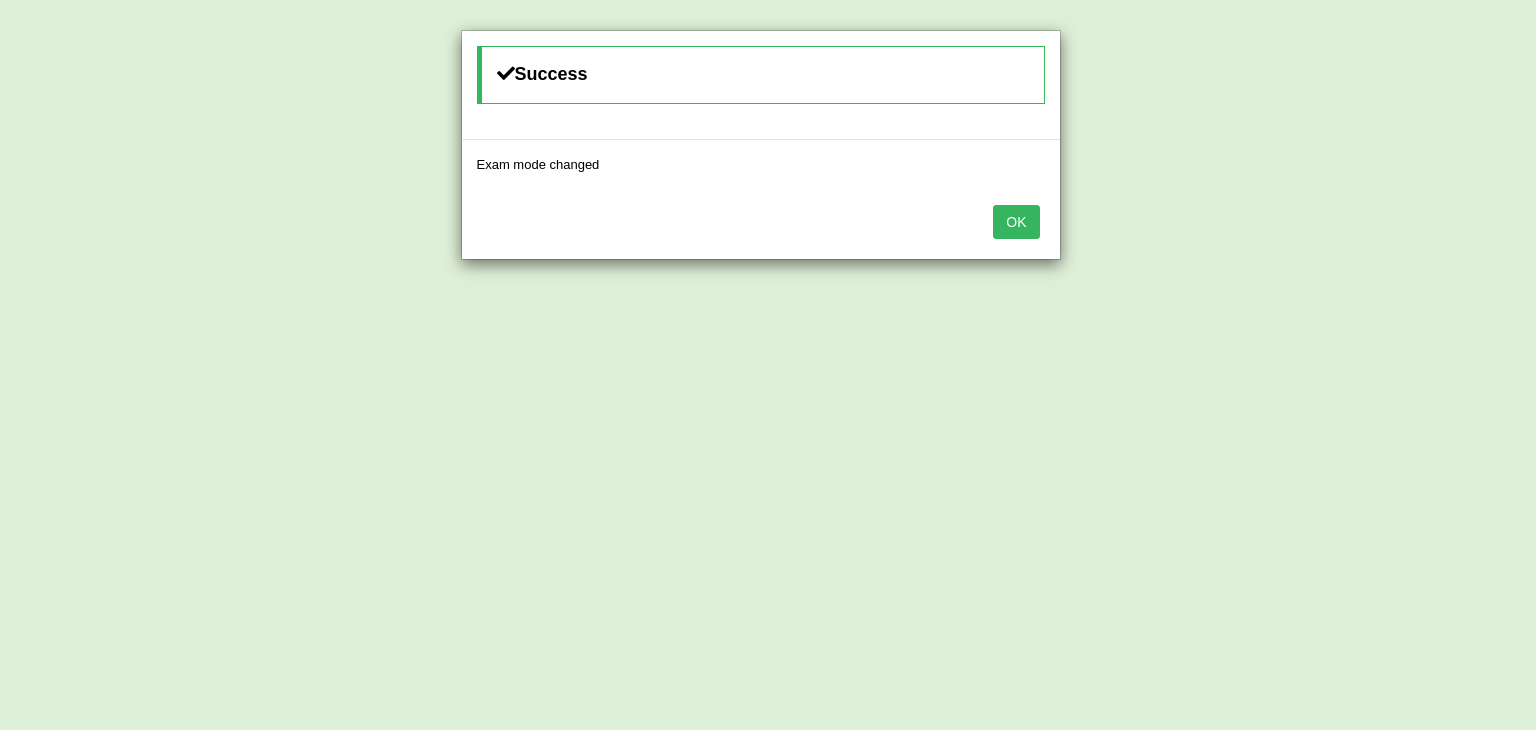 click on "OK" at bounding box center (1016, 222) 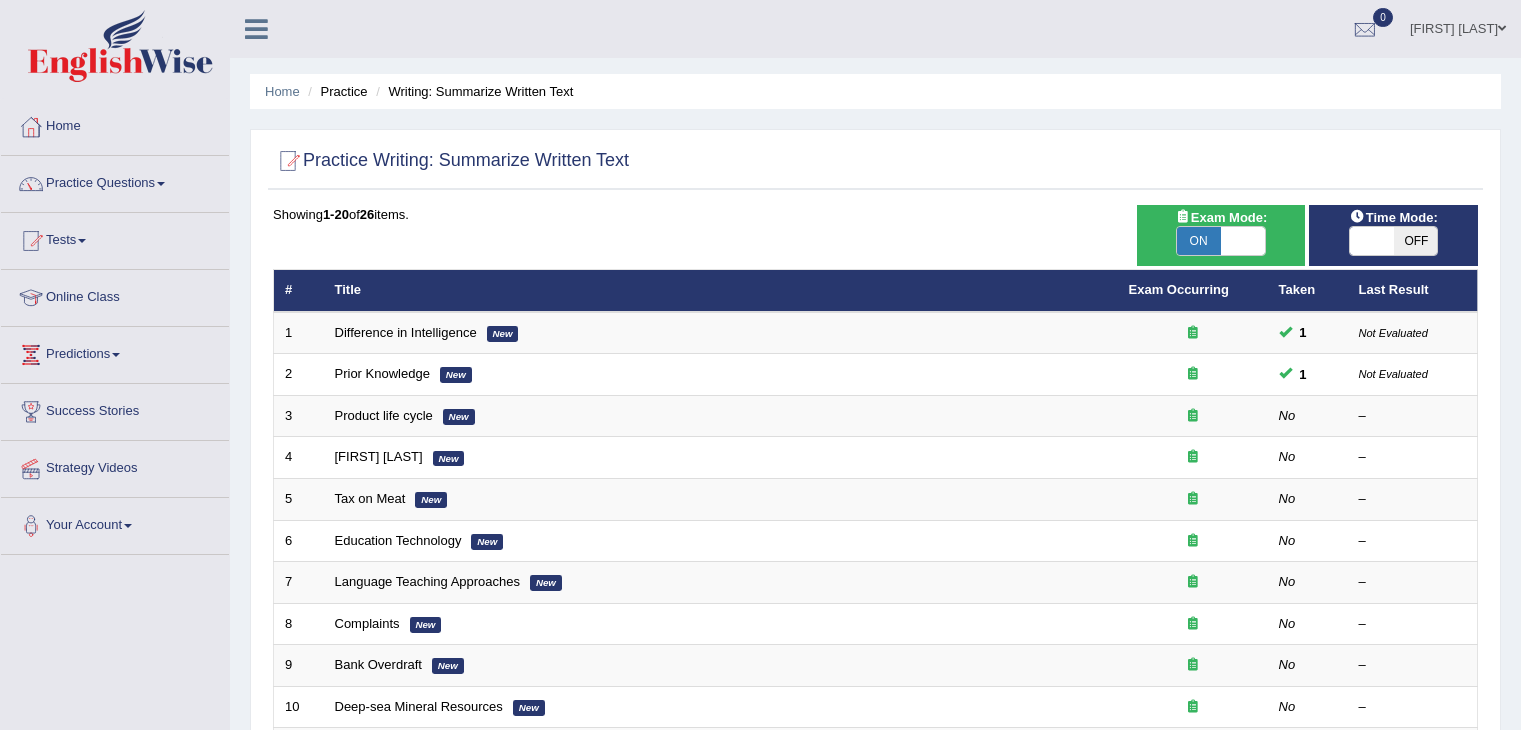 scroll, scrollTop: 0, scrollLeft: 0, axis: both 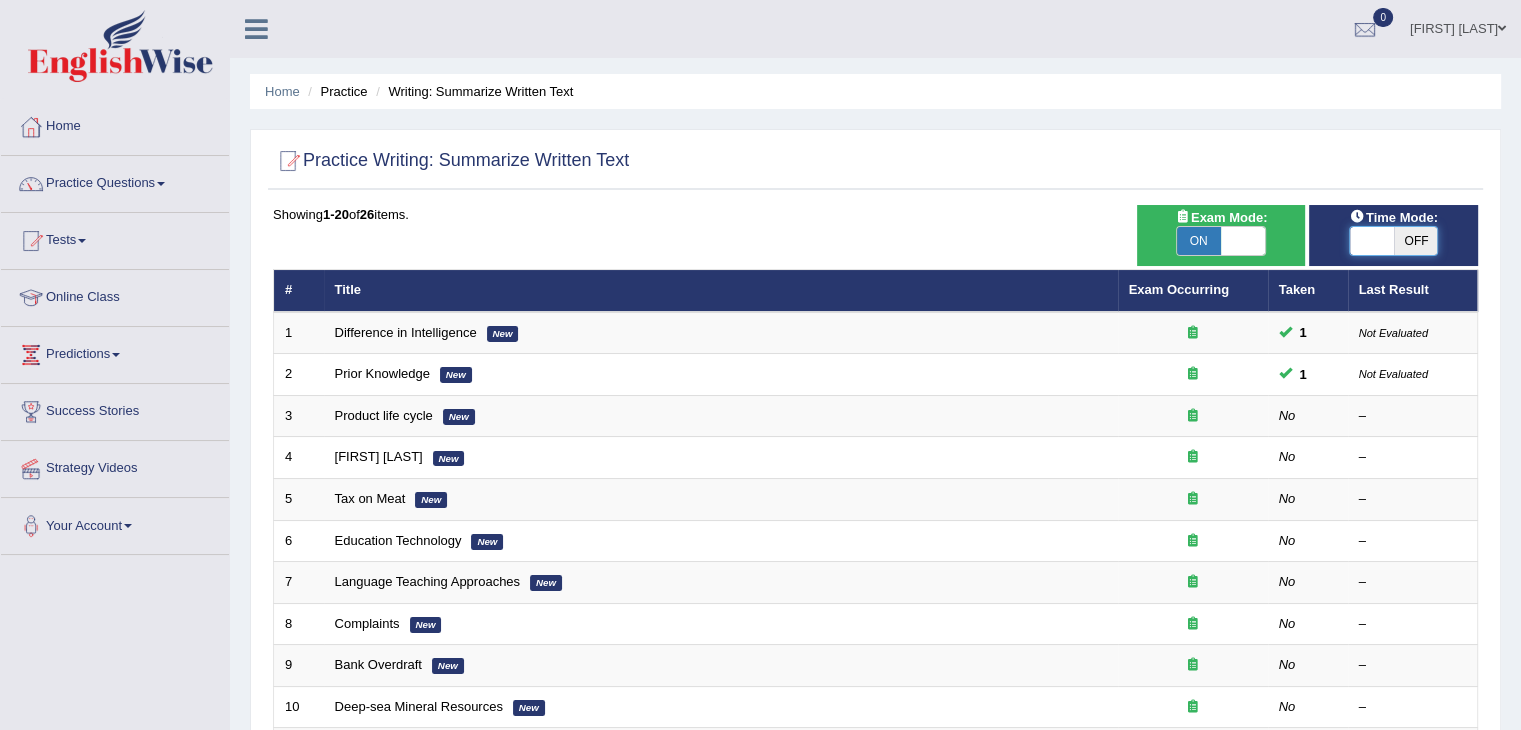 click at bounding box center [1372, 241] 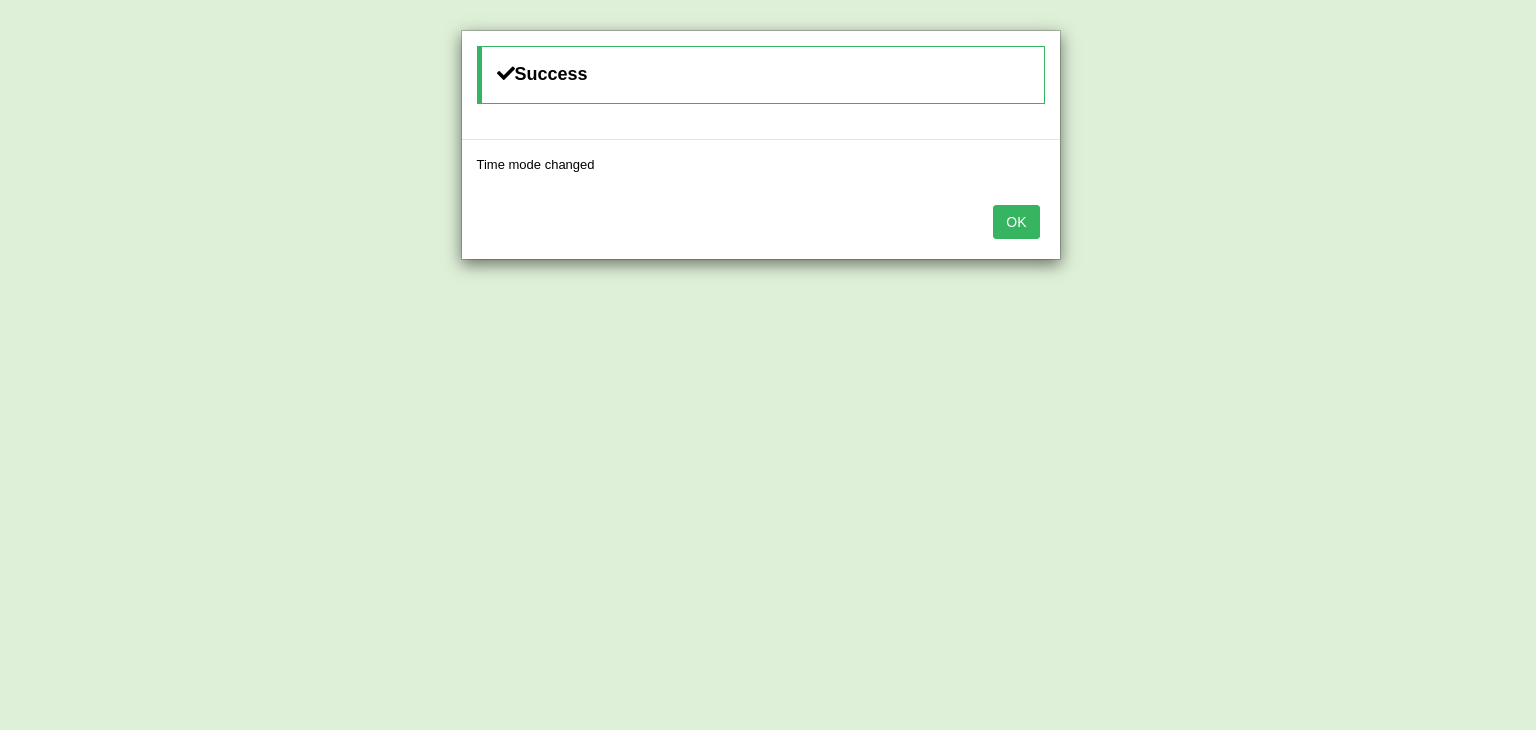 click on "OK" at bounding box center [1016, 222] 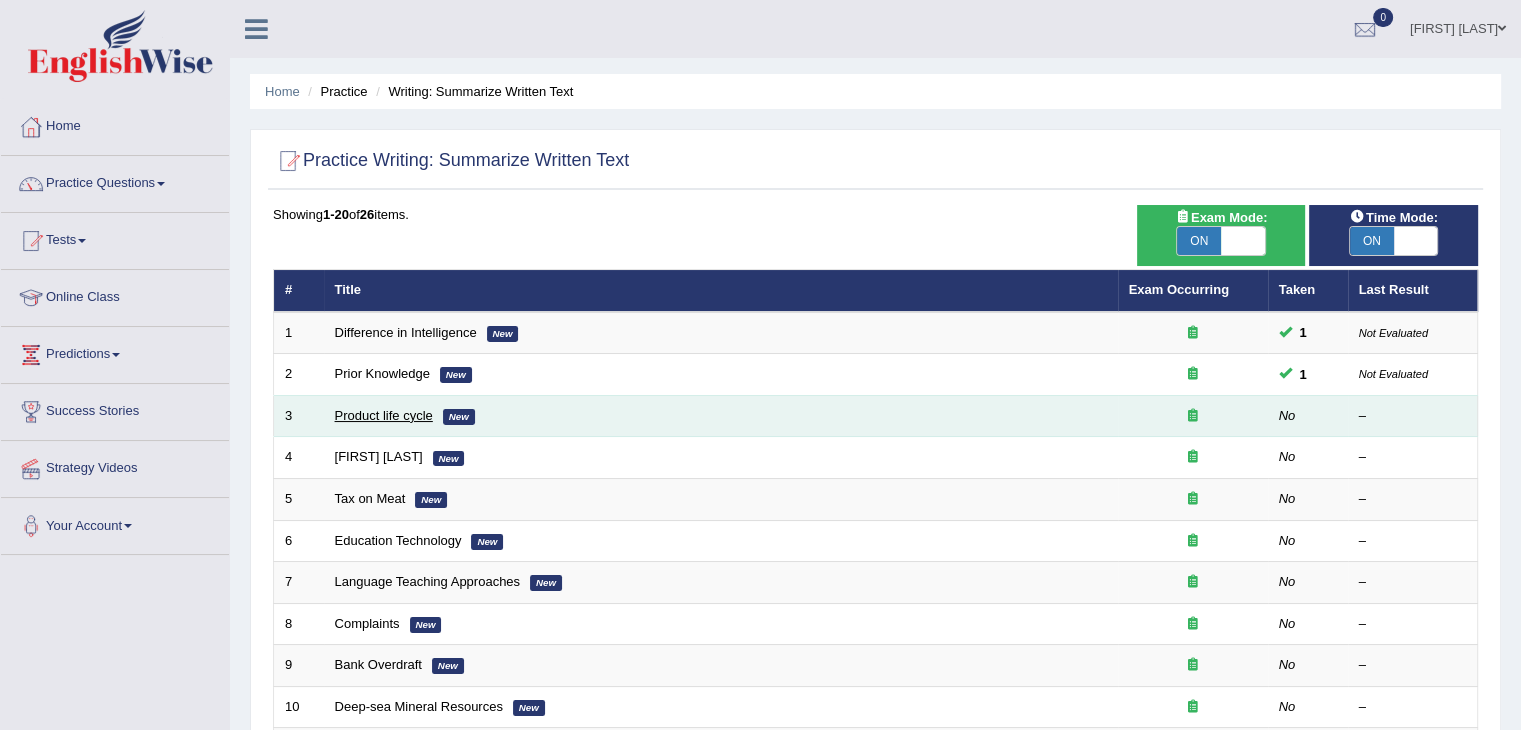 click on "Product life cycle" at bounding box center (384, 415) 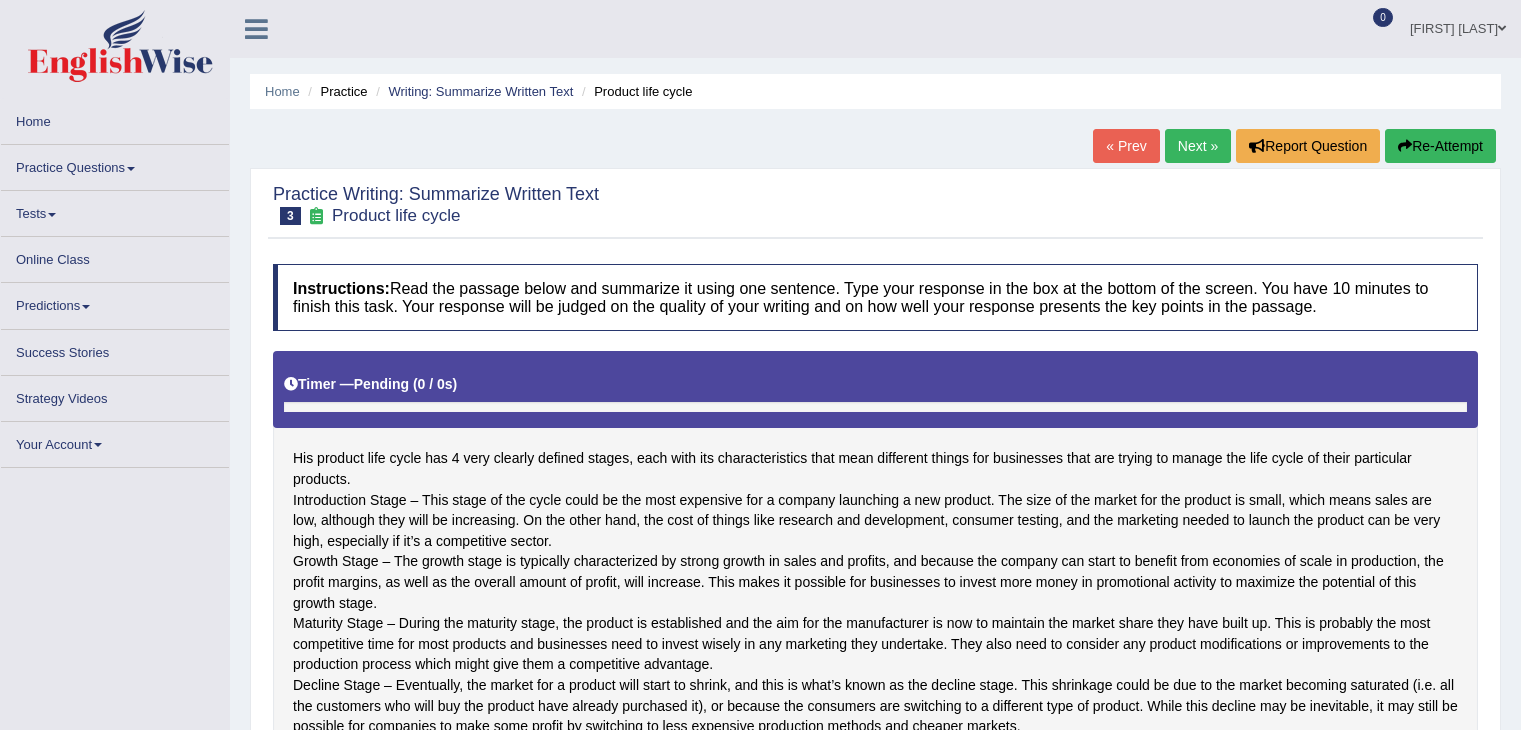 scroll, scrollTop: 0, scrollLeft: 0, axis: both 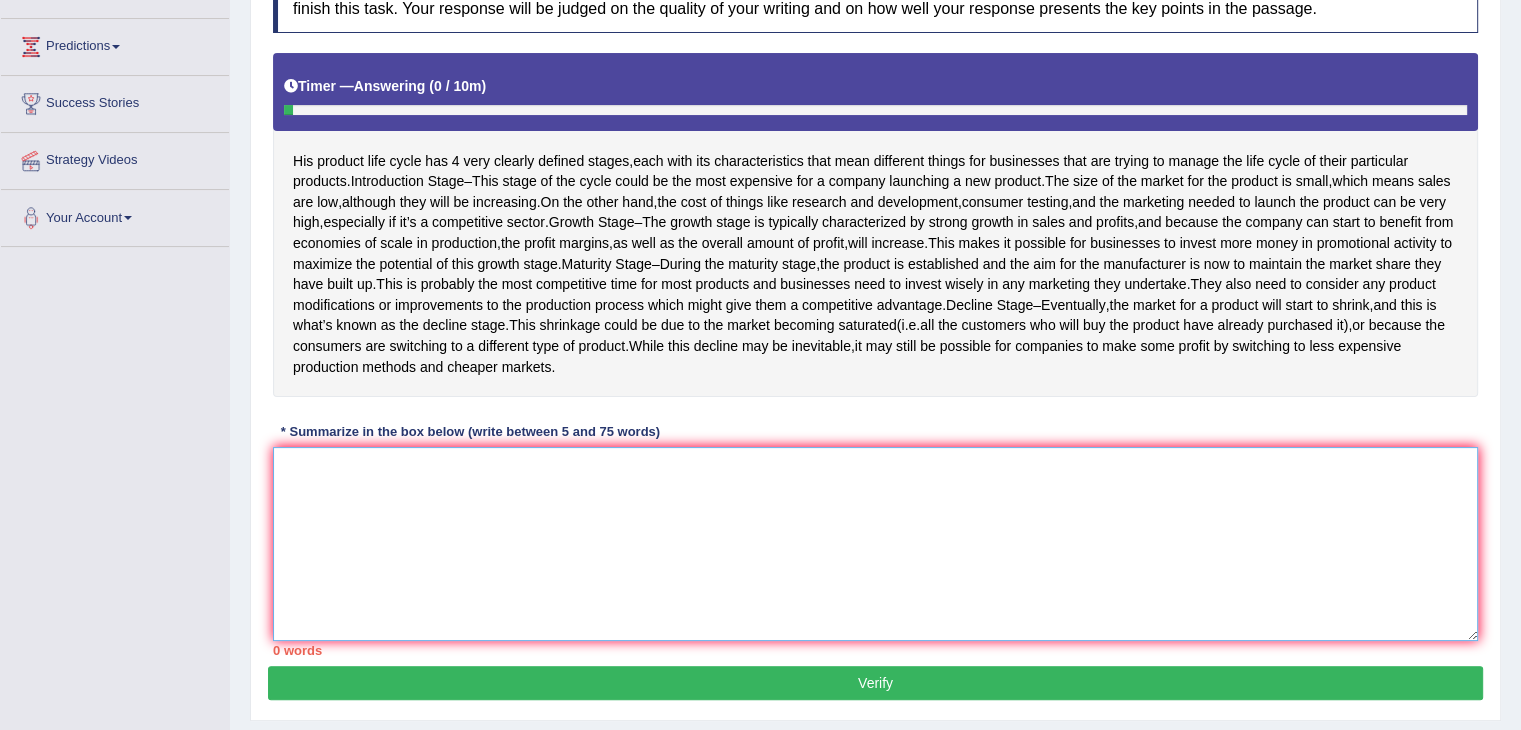 click at bounding box center [875, 544] 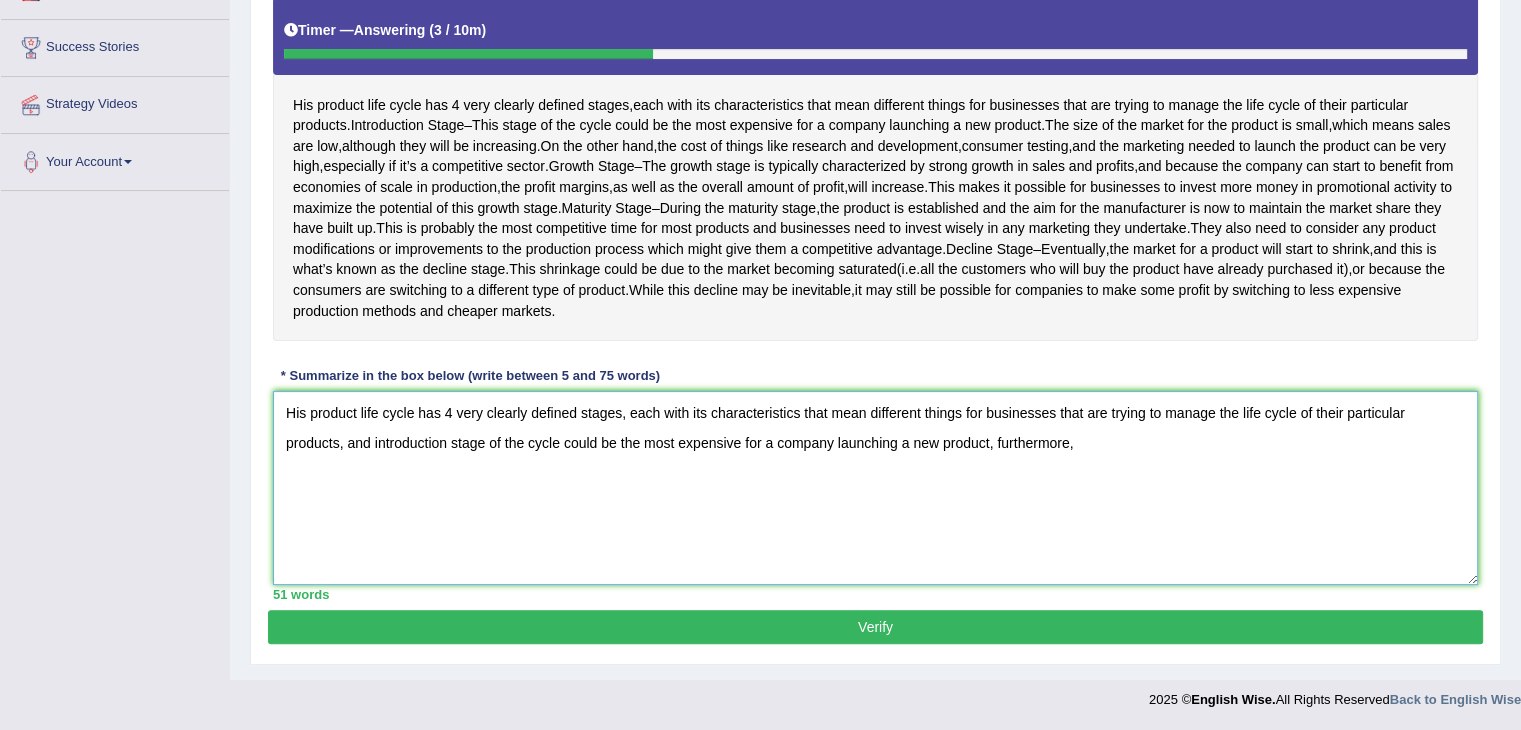 scroll, scrollTop: 398, scrollLeft: 0, axis: vertical 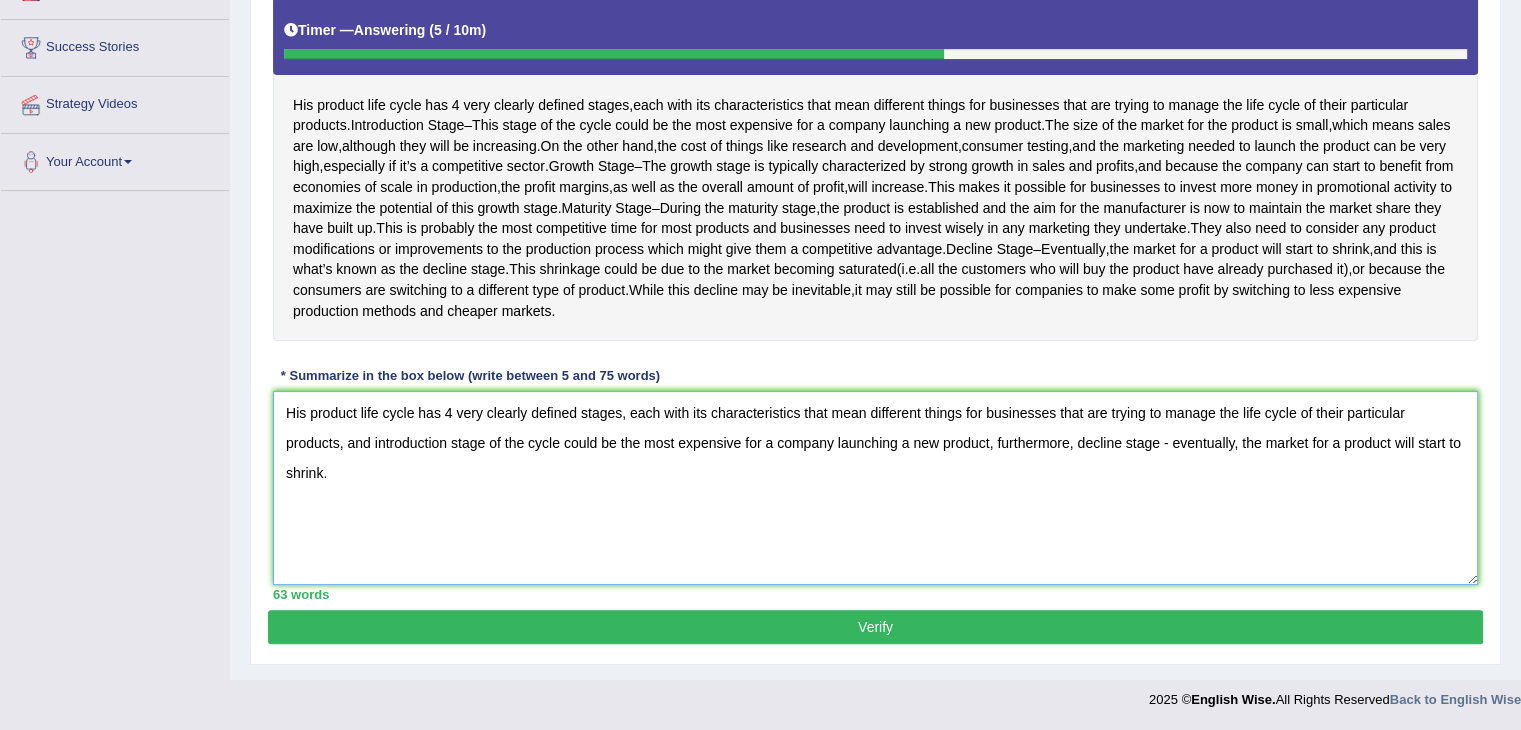 type on "His product life cycle has 4 very clearly defined stages, each with its characteristics that mean different things for businesses that are trying to manage the life cycle of their particular products, and introduction stage of the cycle could be the most expensive for a company launching a new product, furthermore, decline stage - eventually, the market for a product will start to shrink." 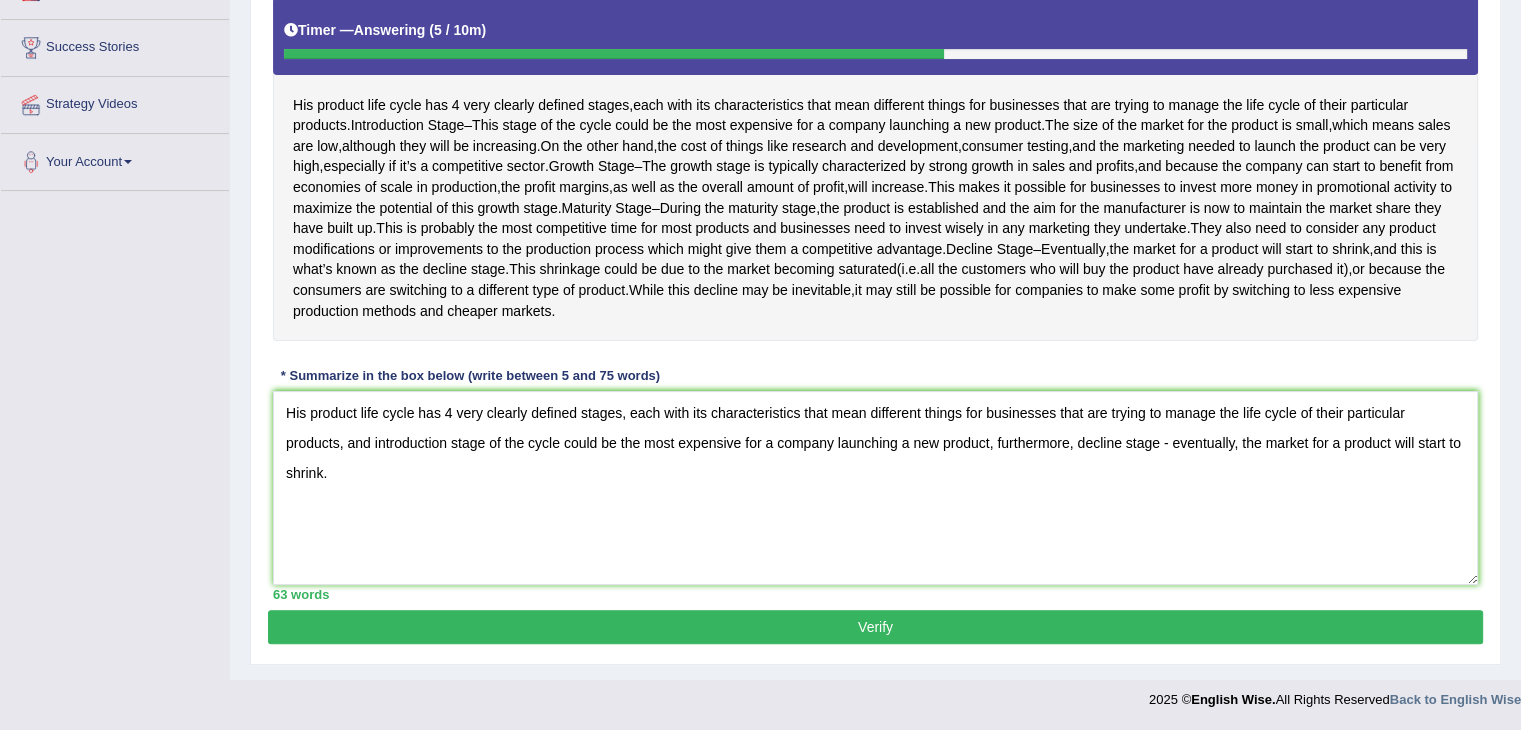 click on "Verify" at bounding box center (875, 627) 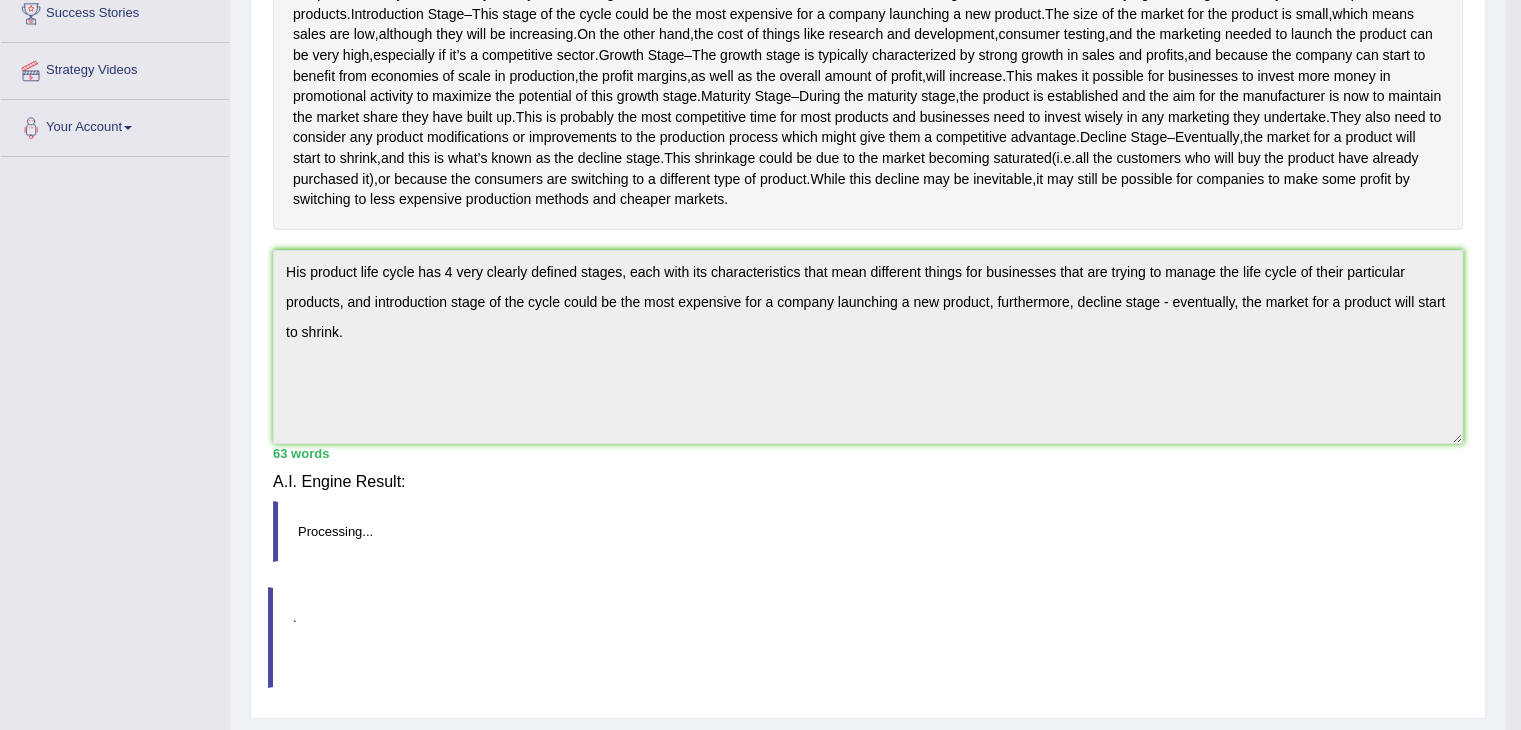 scroll, scrollTop: 334, scrollLeft: 0, axis: vertical 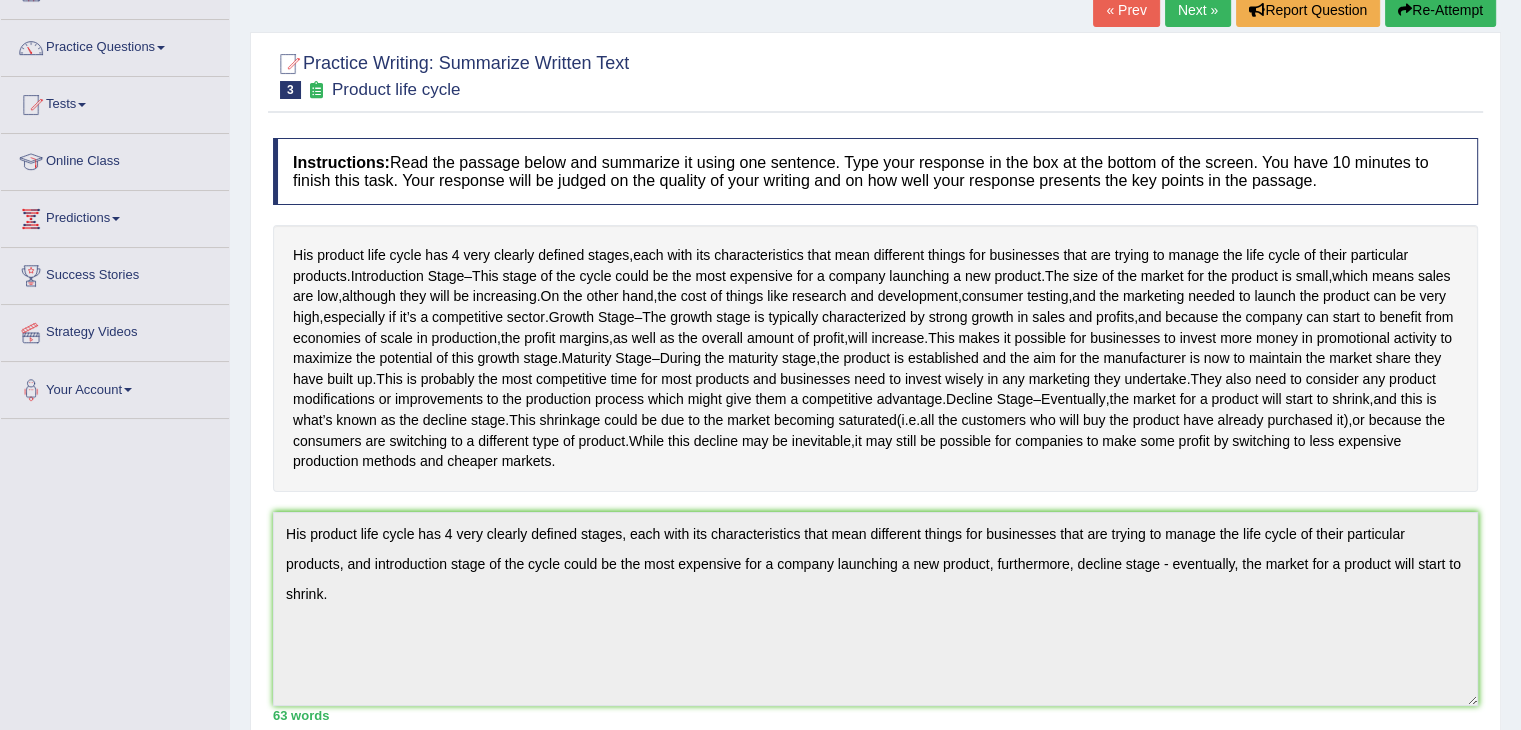 click on "Next »" at bounding box center (1198, 10) 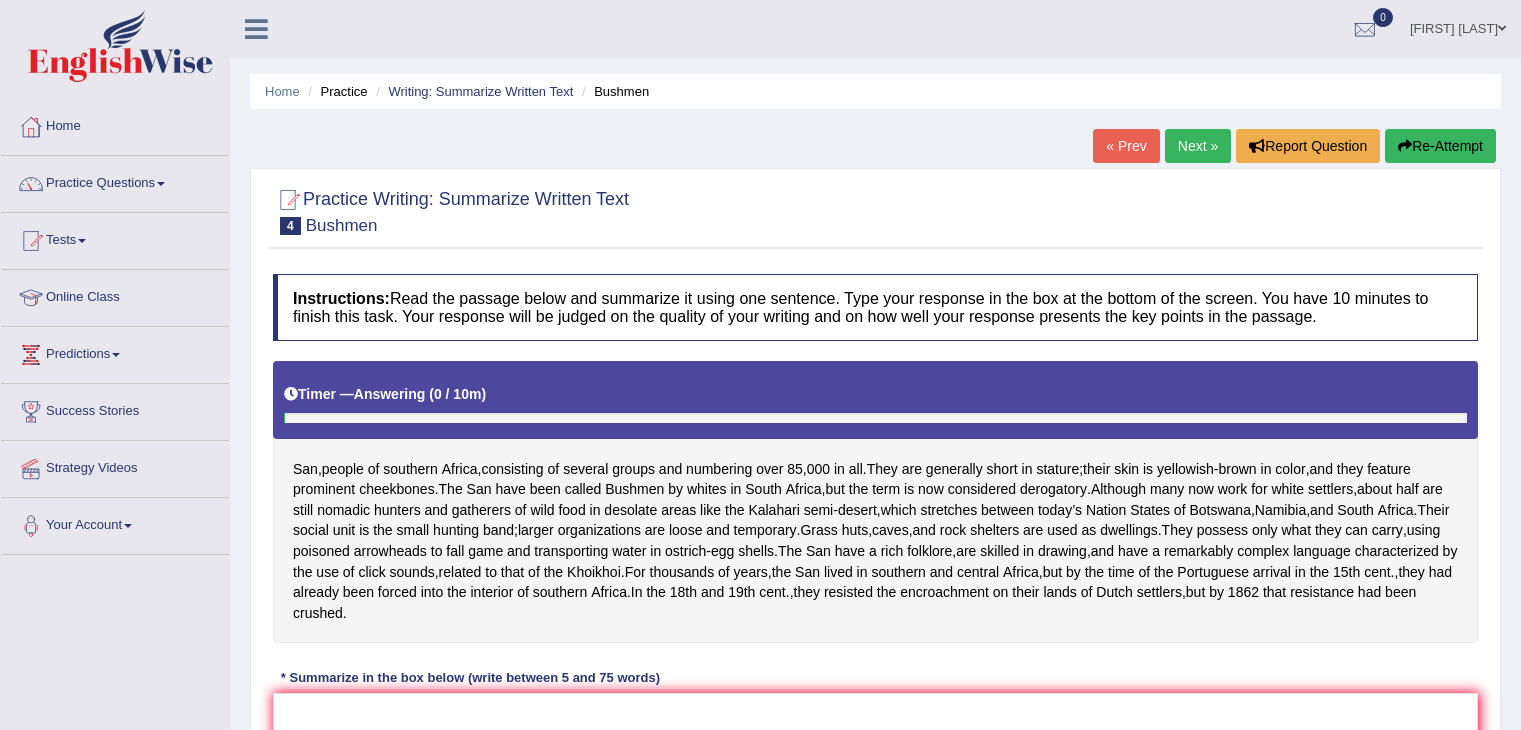 scroll, scrollTop: 0, scrollLeft: 0, axis: both 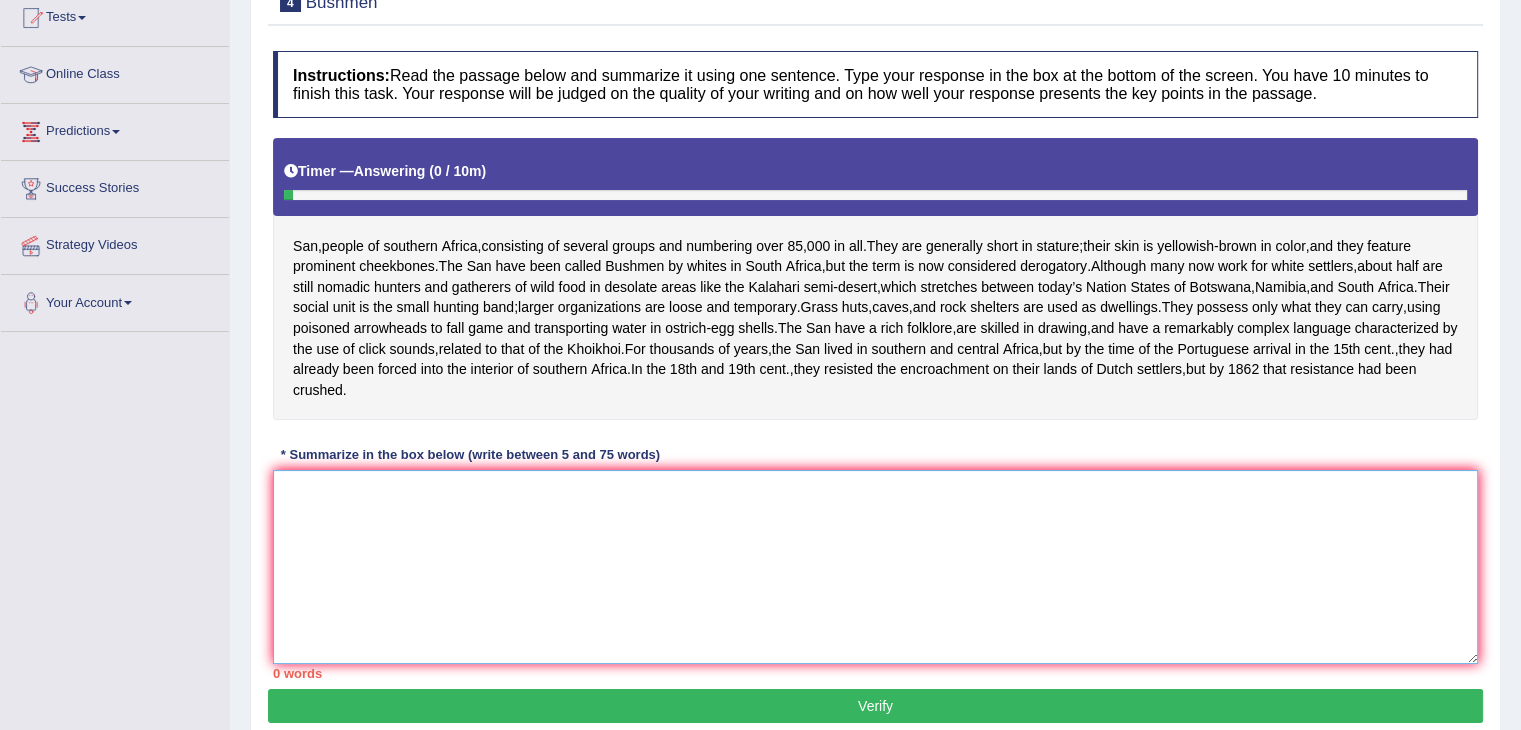 click at bounding box center [875, 567] 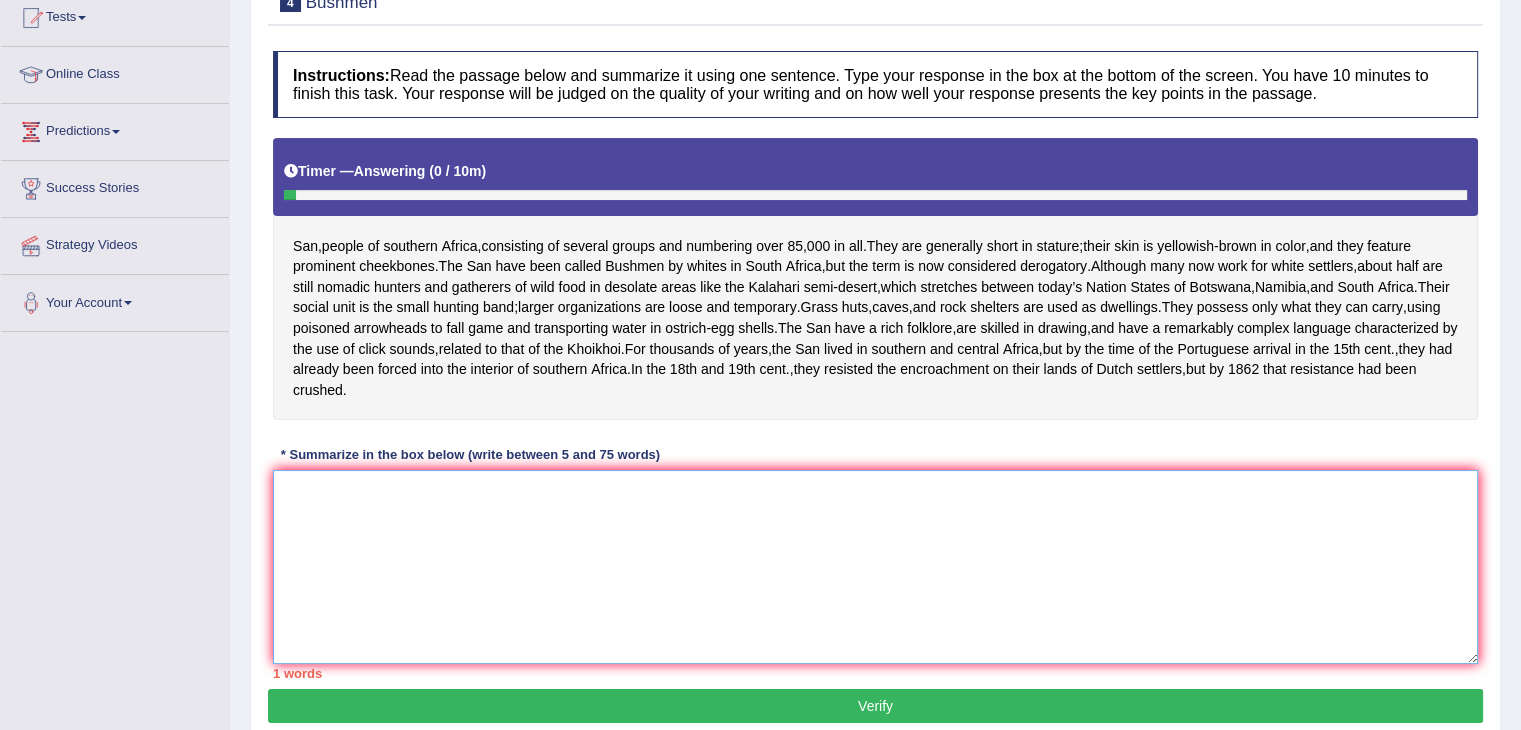 type on "s" 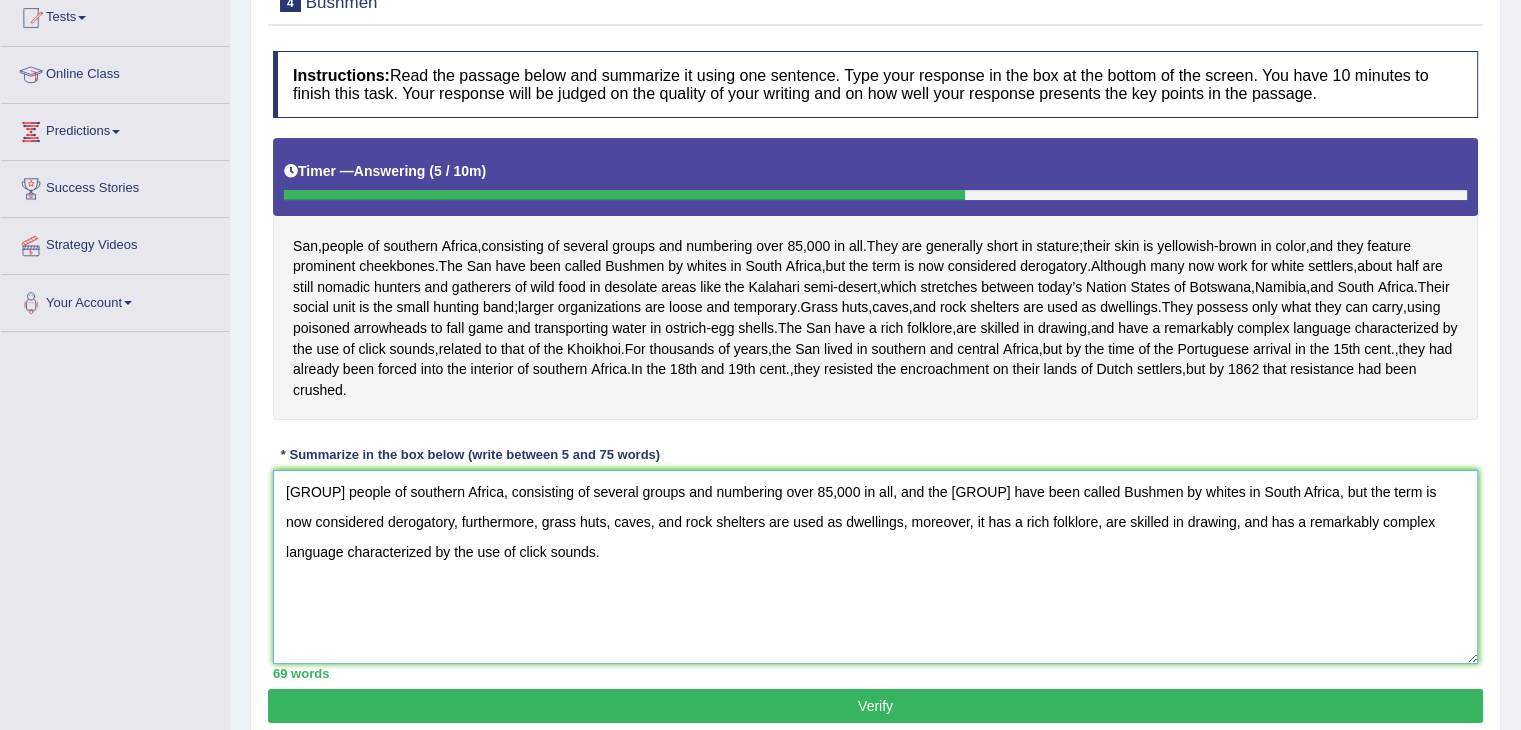 type on "[GROUP] people of southern Africa, consisting of several groups and numbering over 85,000 in all, and the [GROUP] have been called Bushmen by whites in South Africa, but the term is now considered derogatory, furthermore, grass huts, caves, and rock shelters are used as dwellings, moreover, it has a rich folklore, are skilled in drawing, and has a remarkably complex language characterized by the use of click sounds." 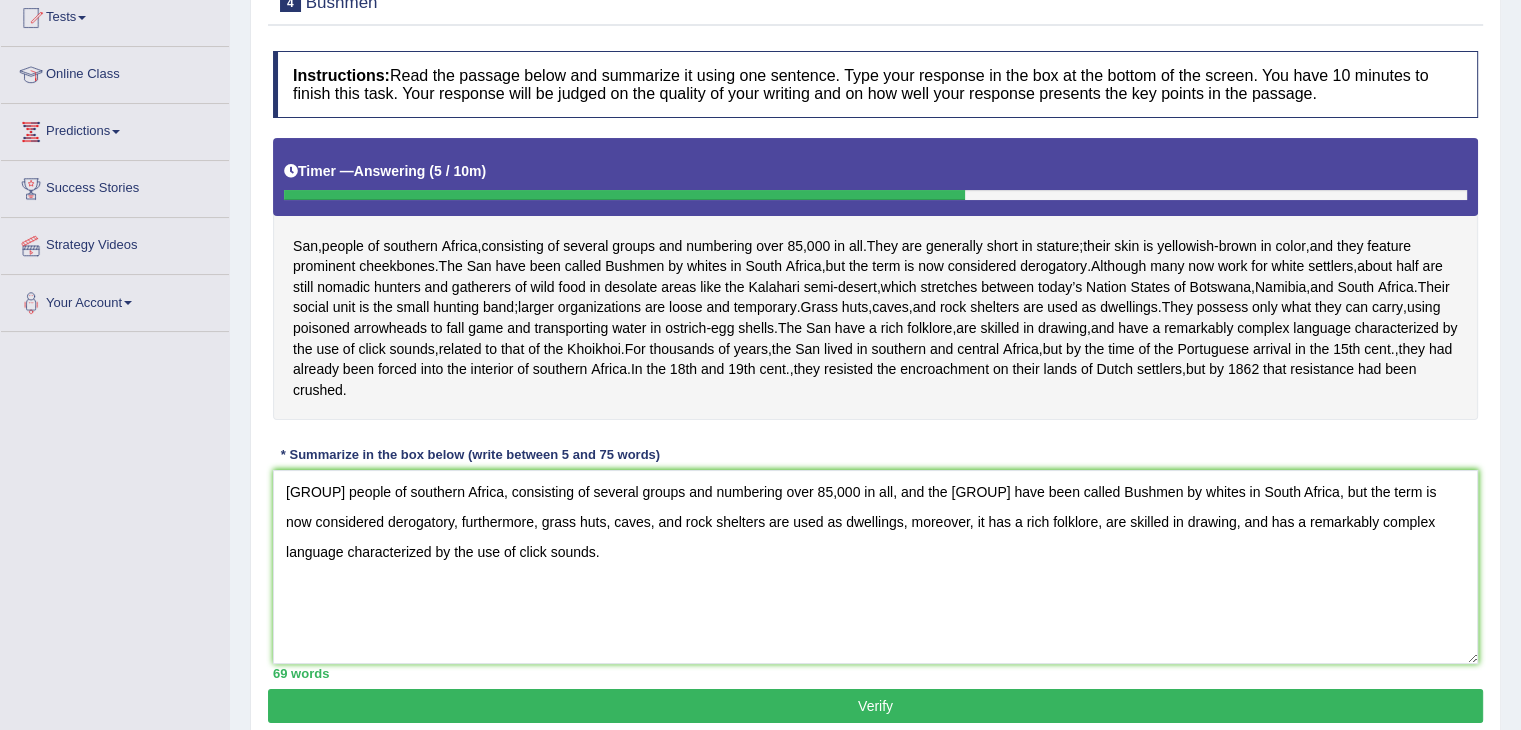 click on "Verify" at bounding box center (875, 706) 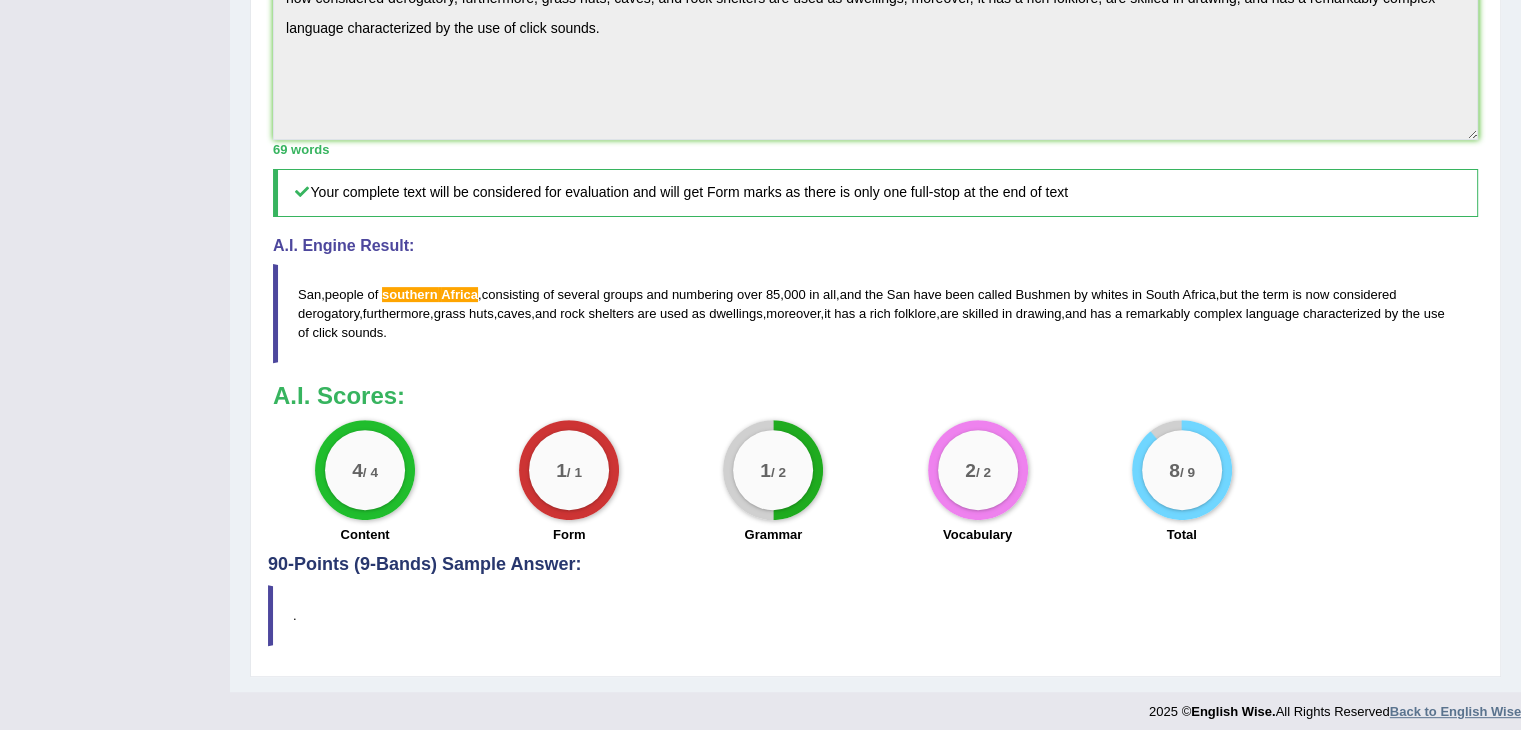 scroll, scrollTop: 648, scrollLeft: 0, axis: vertical 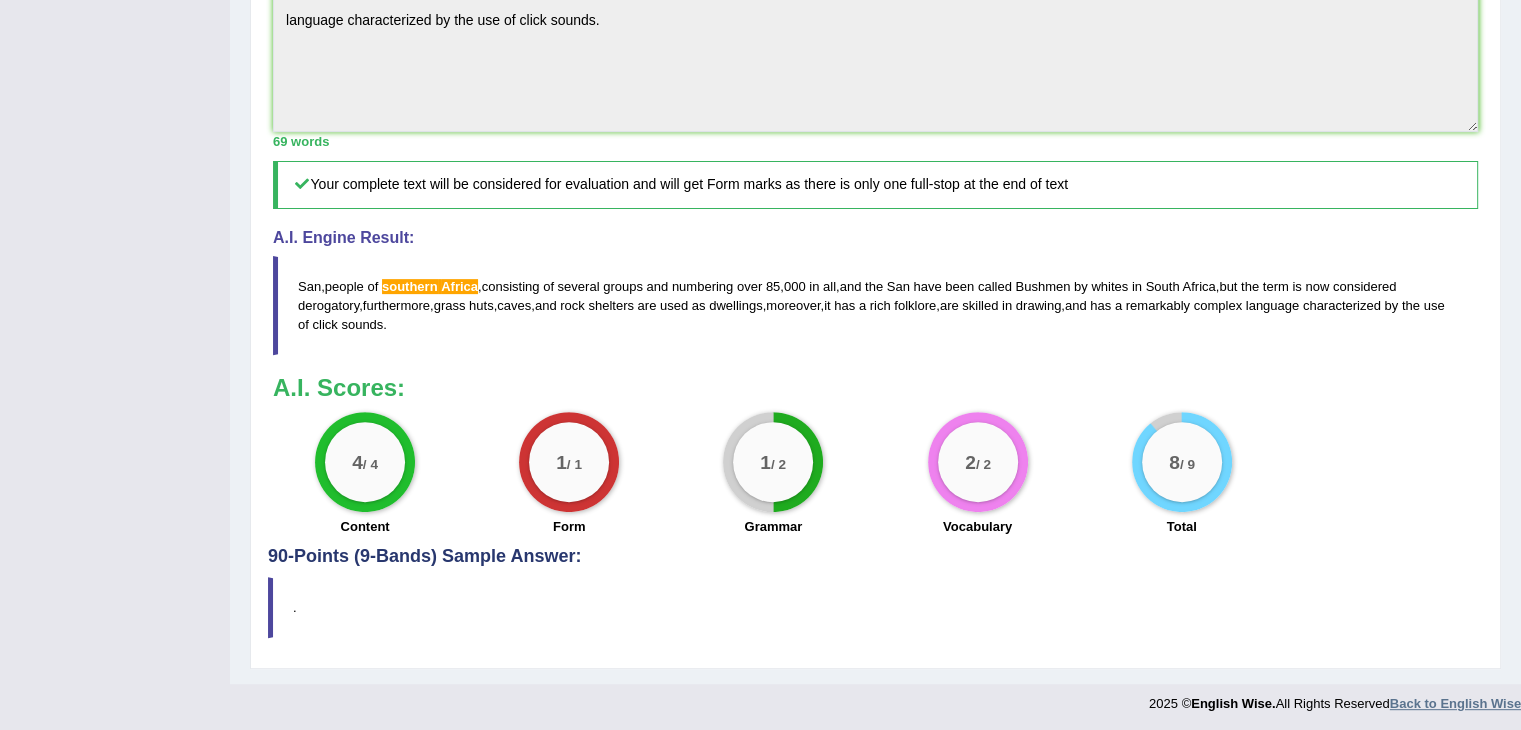 drag, startPoint x: 1526, startPoint y: 316, endPoint x: 1496, endPoint y: 697, distance: 382.1793 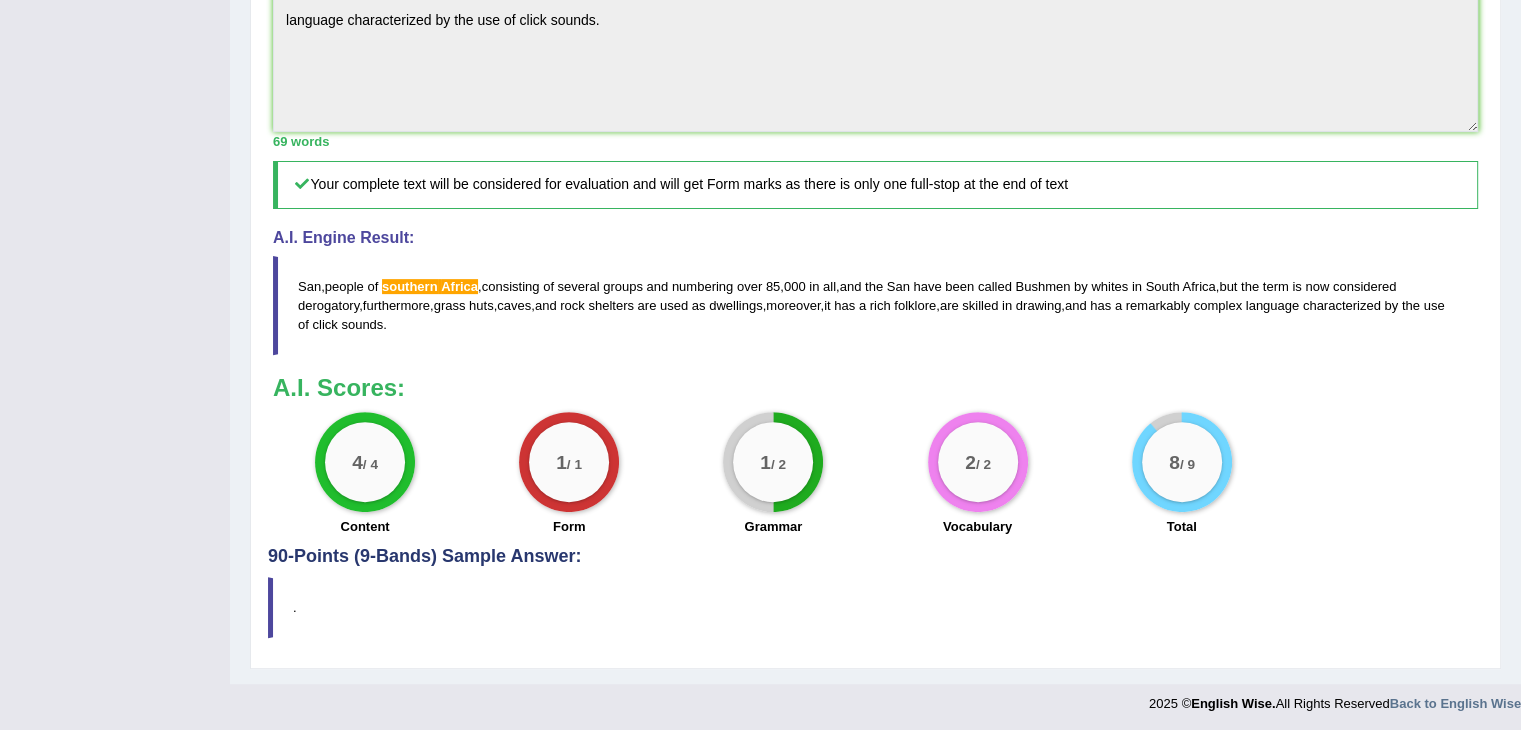 click on "[STATE] ,  people   of   southern   Africa ,  consisting   of   several   groups   and   numbering   over   85 , 000   in   all ,  and   the   San   have   been   called   Bushmen   by   whites   in   South   Africa ,  but   the   term   is   now   considered   derogatory ,  furthermore ,  grass   huts ,  caves ,  and   rock   shelters   are   used   as   dwellings ,  moreover ,  it   has   a   rich   folklore ,  are   skilled   in   drawing ,  and   has   a   remarkably   complex   language   characterized   by   the   use   of   click   sounds ." at bounding box center (875, 305) 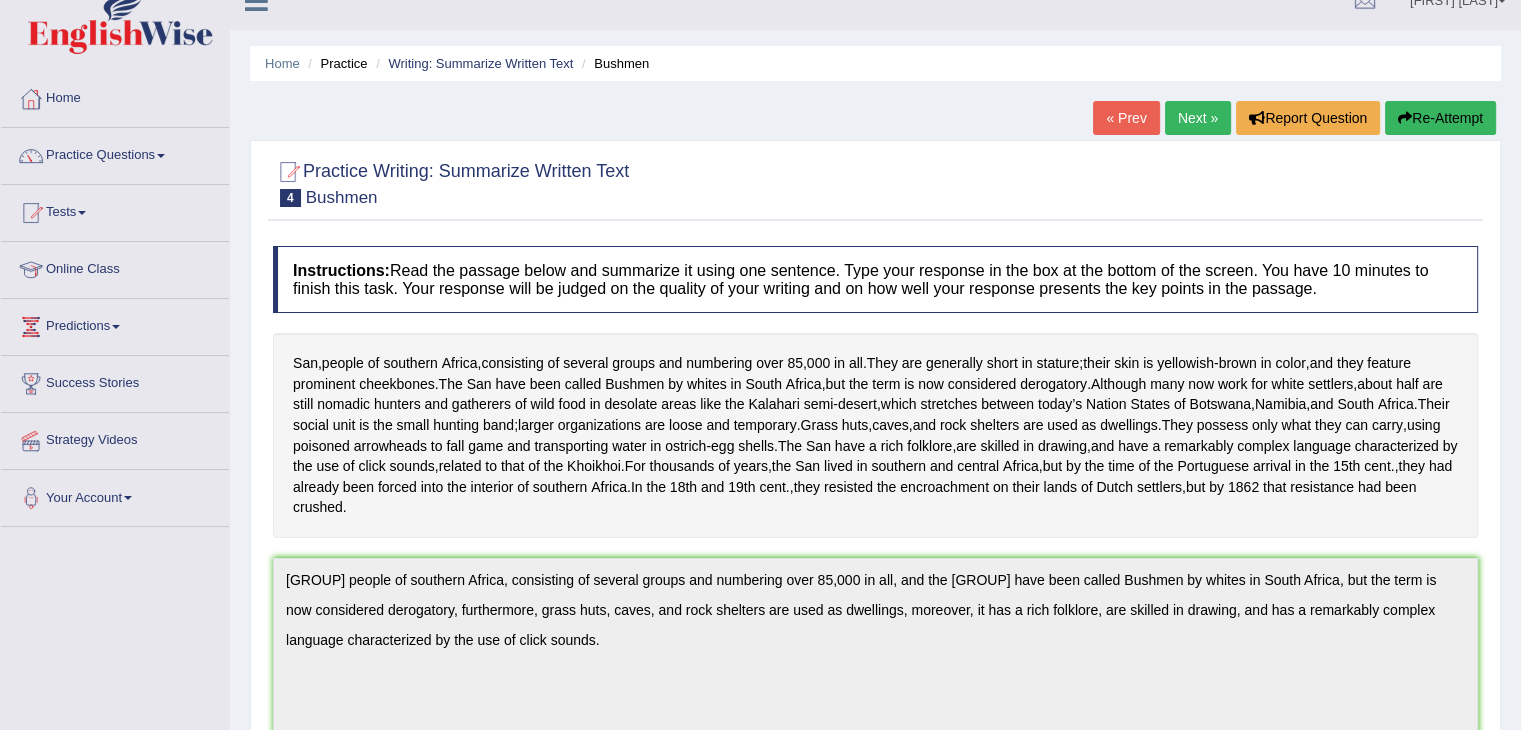 scroll, scrollTop: 0, scrollLeft: 0, axis: both 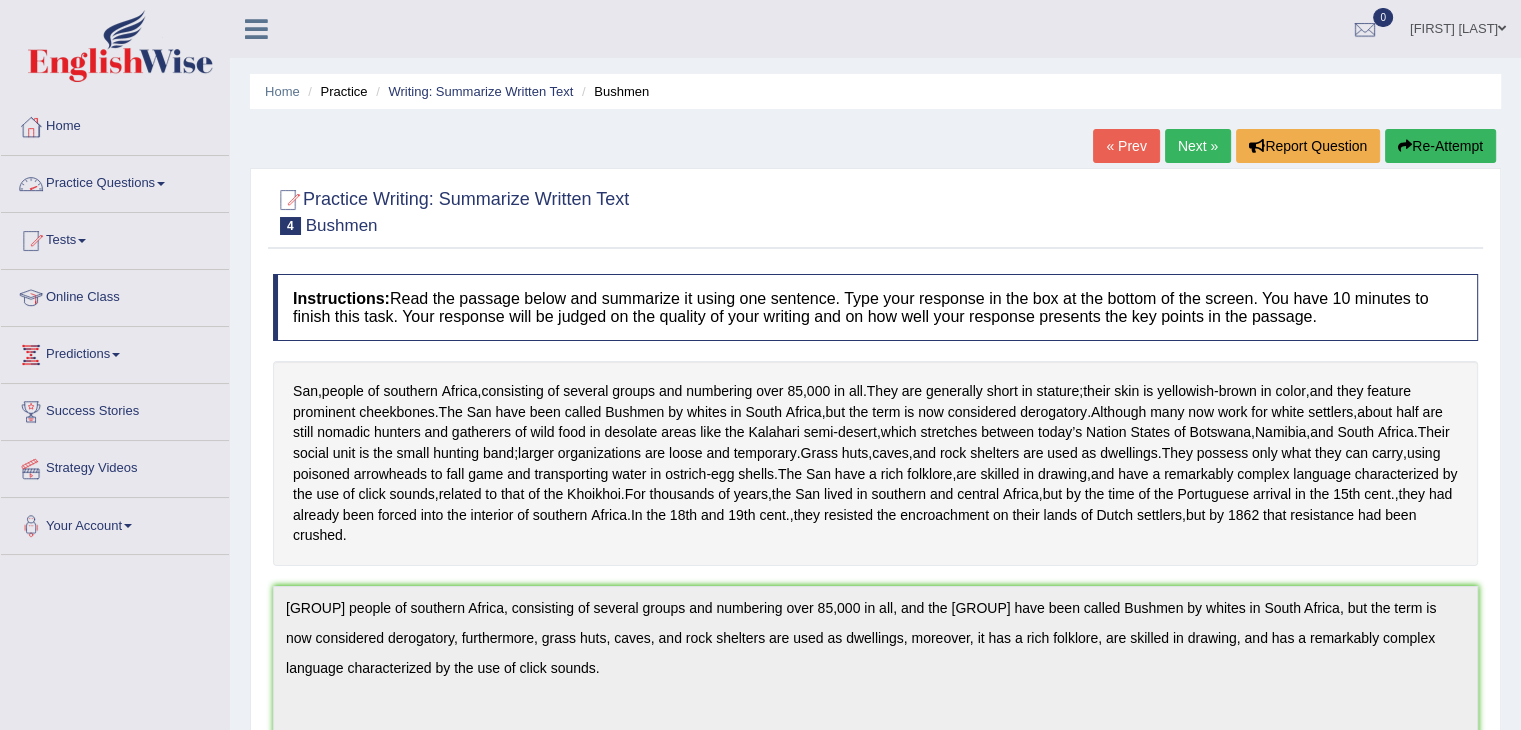 click on "Practice Questions" at bounding box center [115, 181] 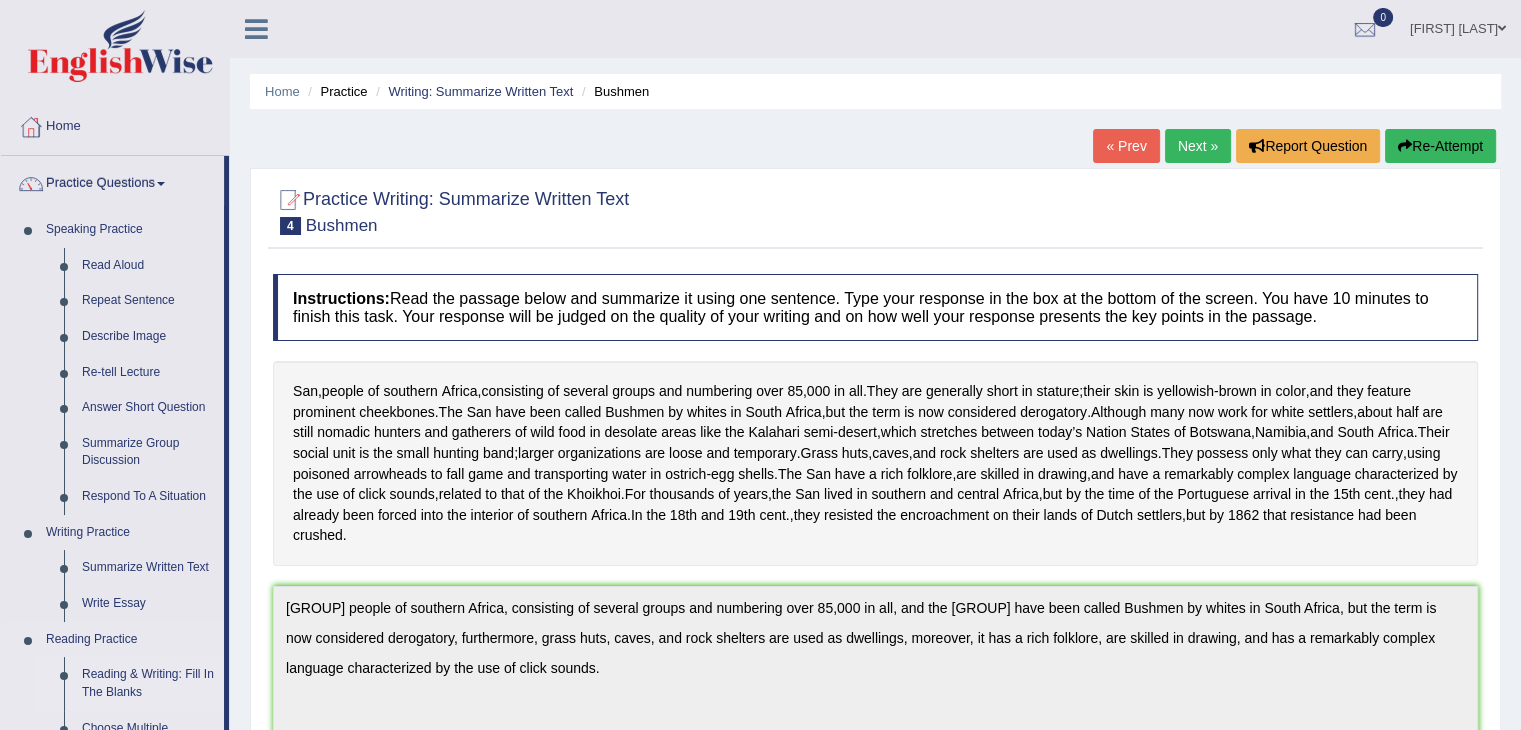 click on "Reading & Writing: Fill In The Blanks" at bounding box center [148, 683] 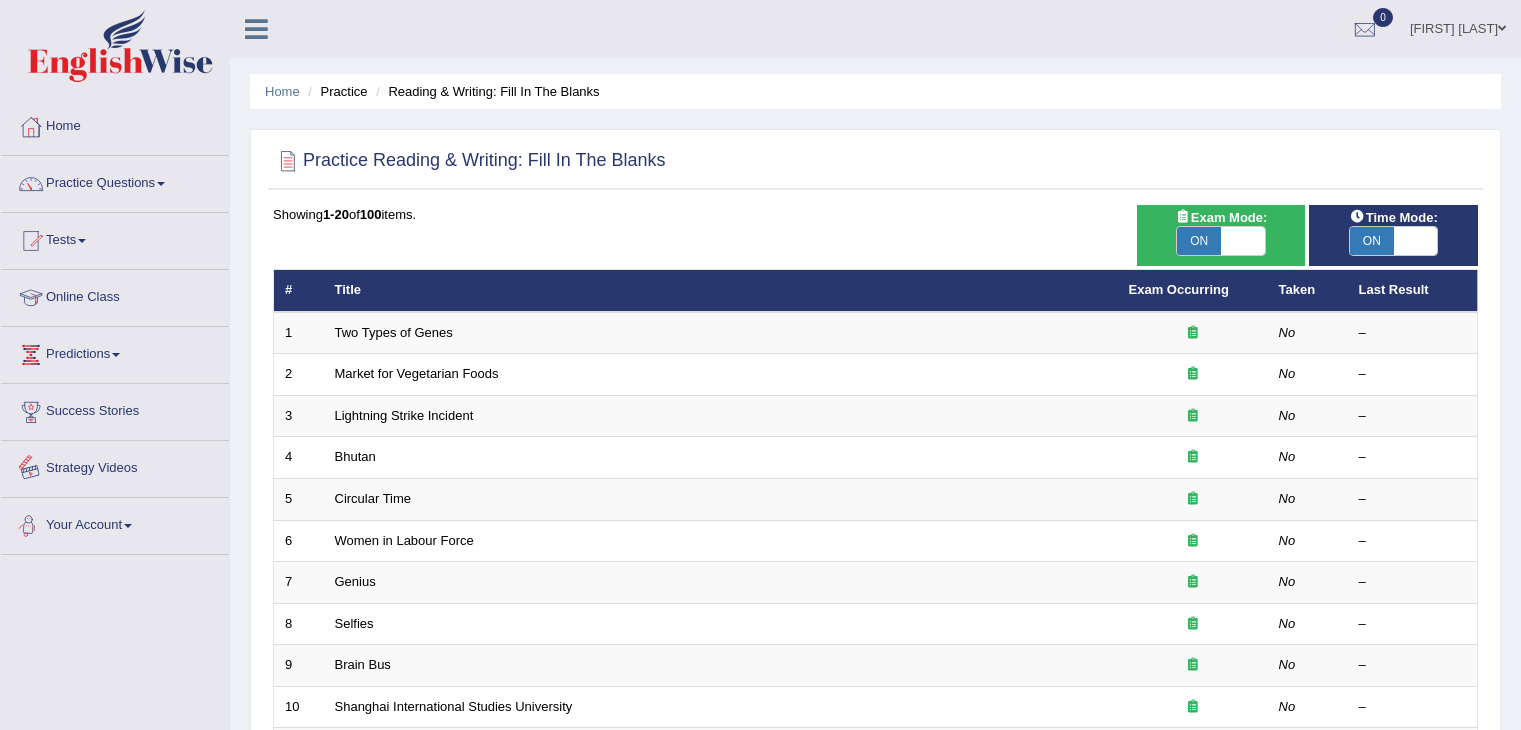 scroll, scrollTop: 0, scrollLeft: 0, axis: both 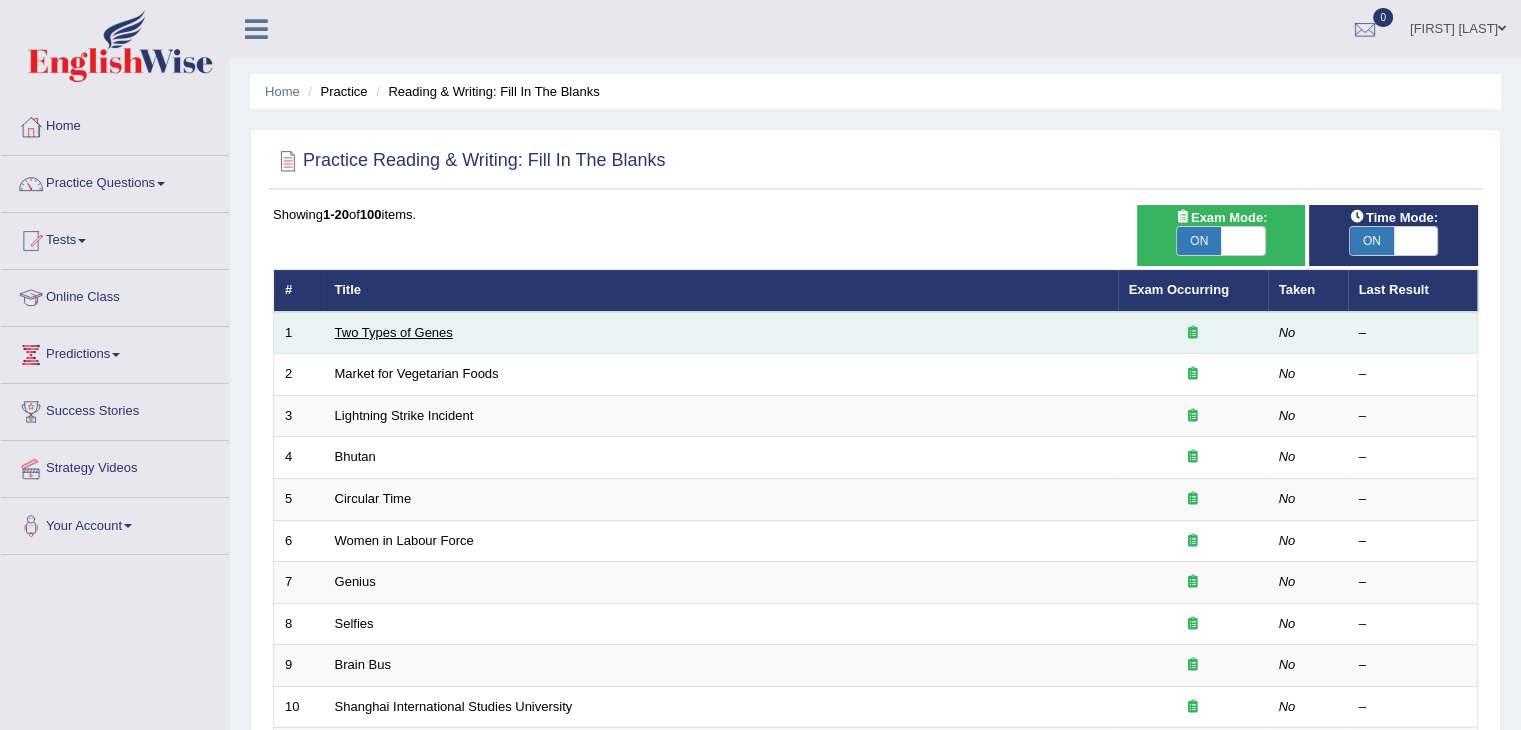 click on "Two Types of Genes" at bounding box center [394, 332] 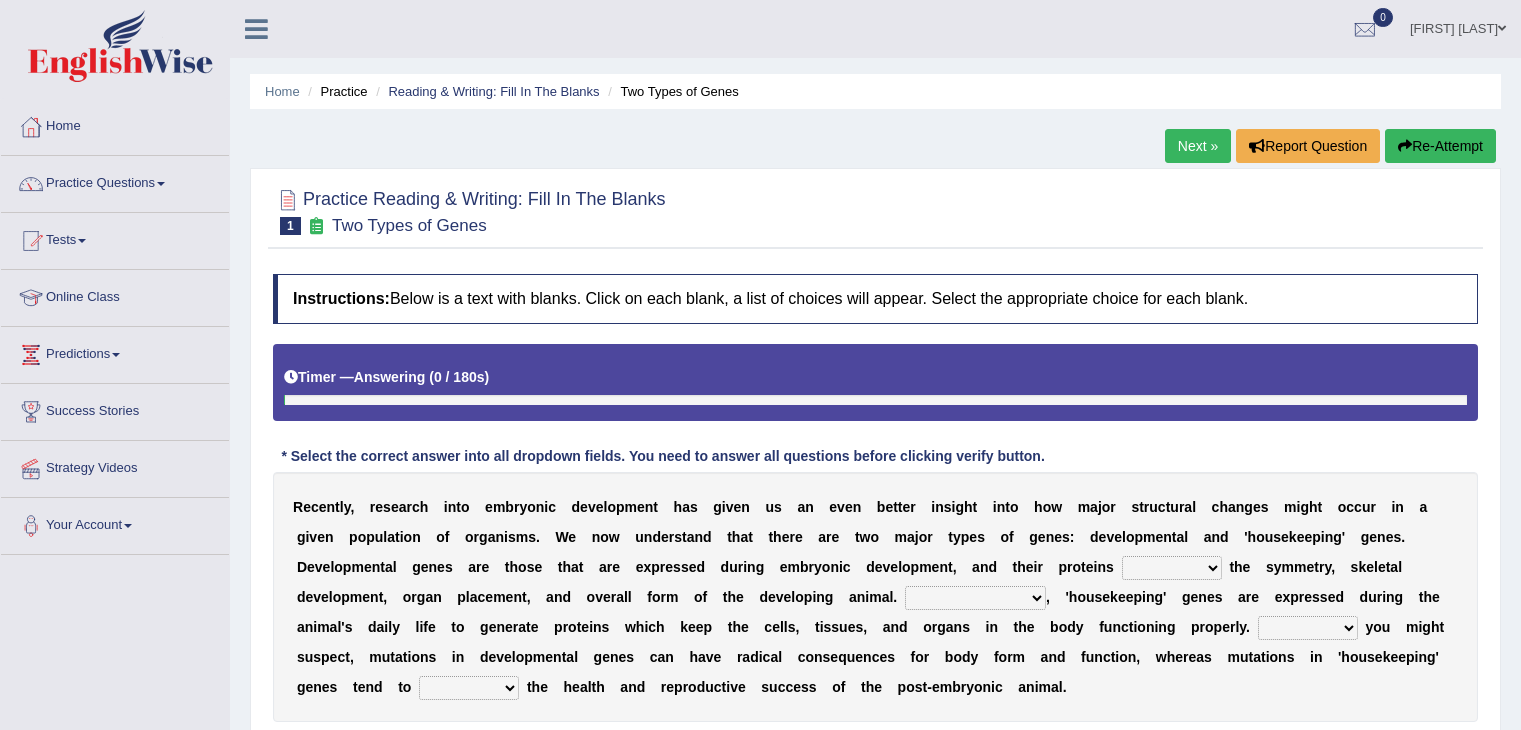 scroll, scrollTop: 0, scrollLeft: 0, axis: both 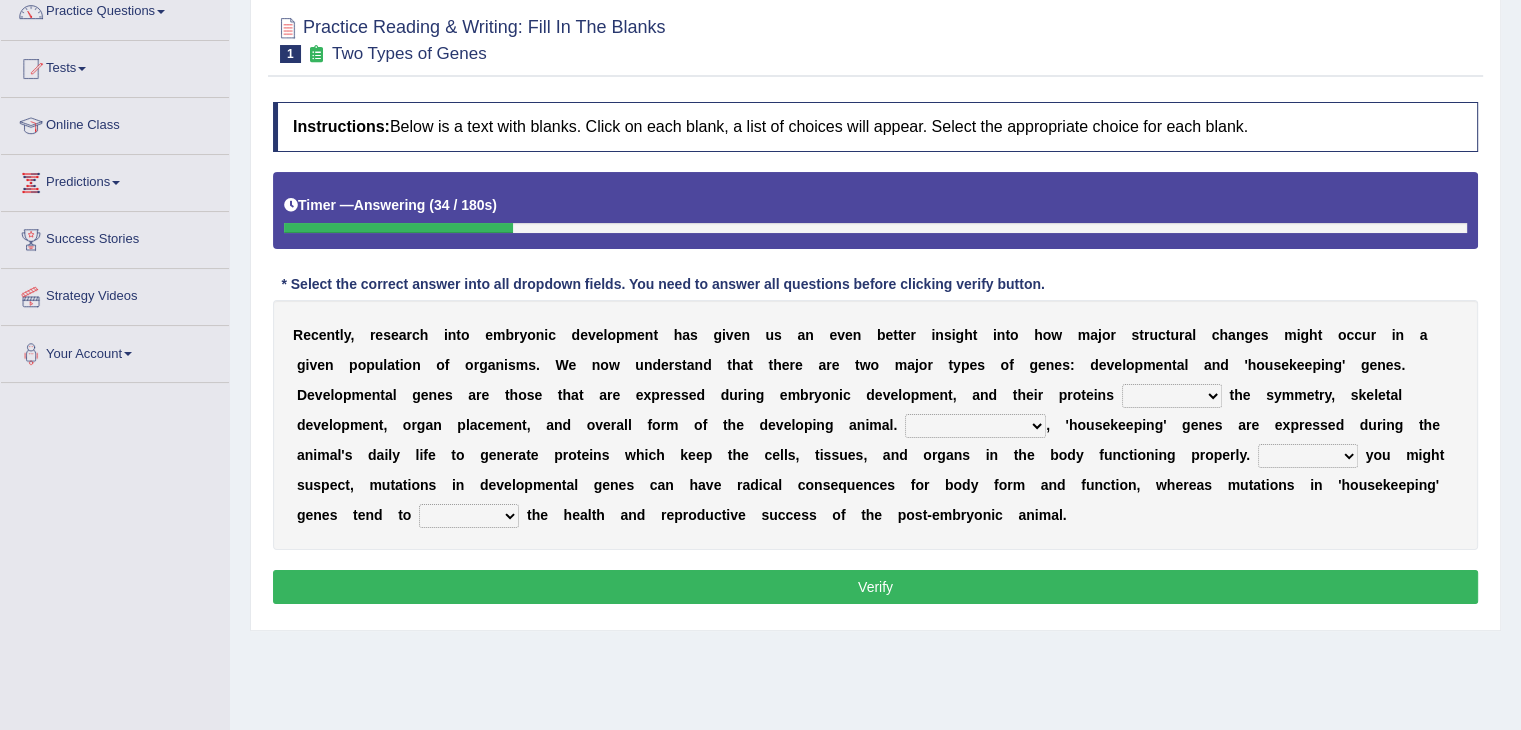 click on "push control hold elevate" at bounding box center [1172, 396] 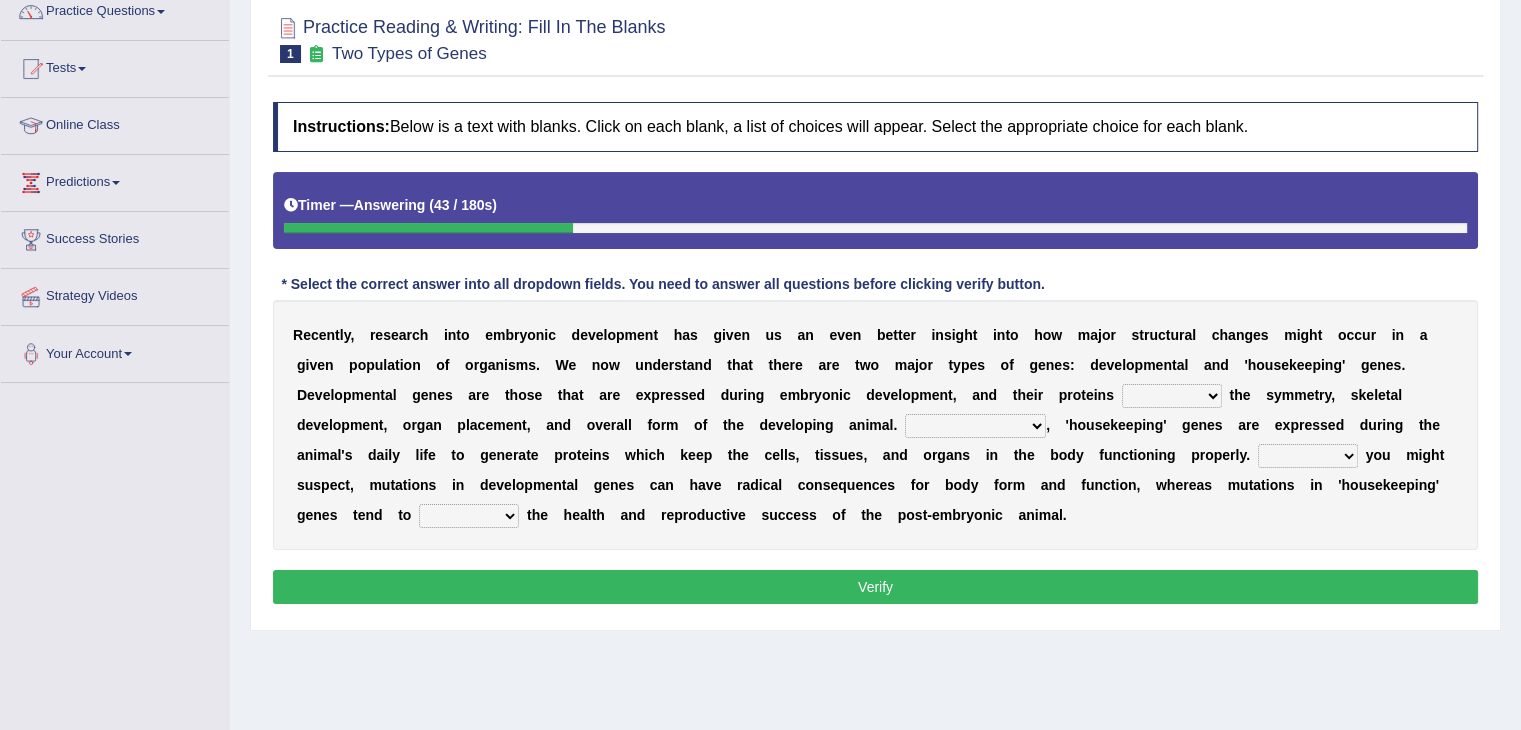 select on "elevate" 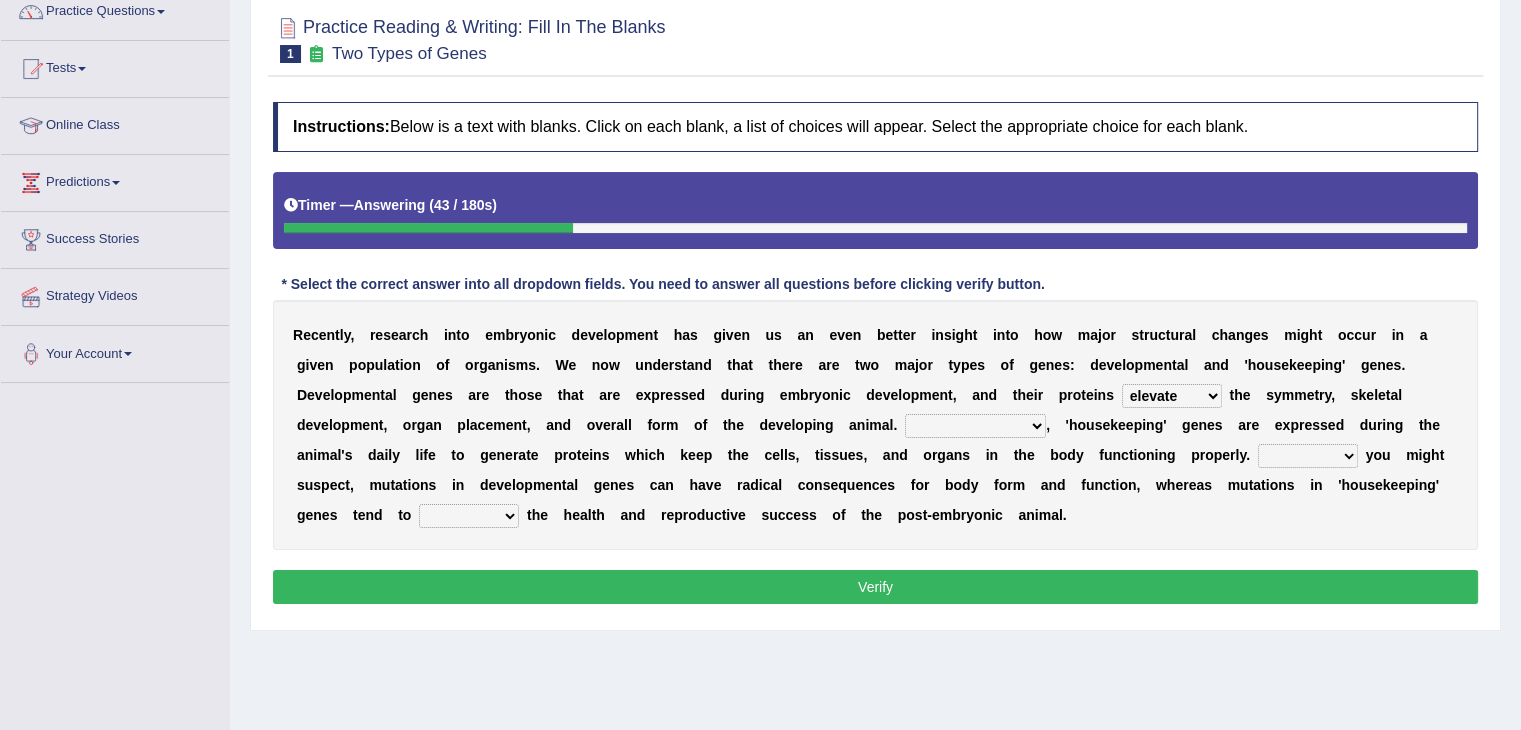 click on "push control hold elevate" at bounding box center (1172, 396) 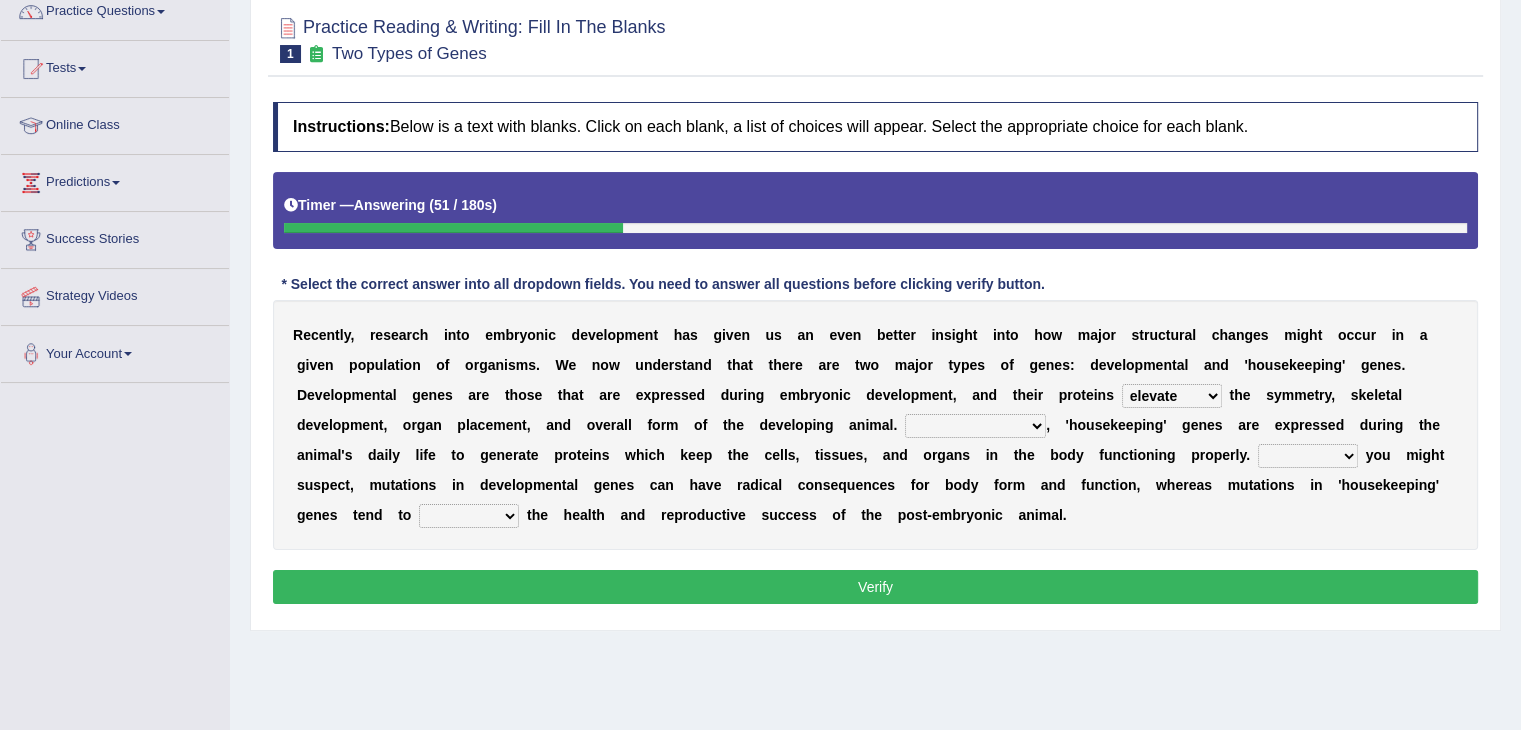 click on "push control hold elevate" at bounding box center (1172, 396) 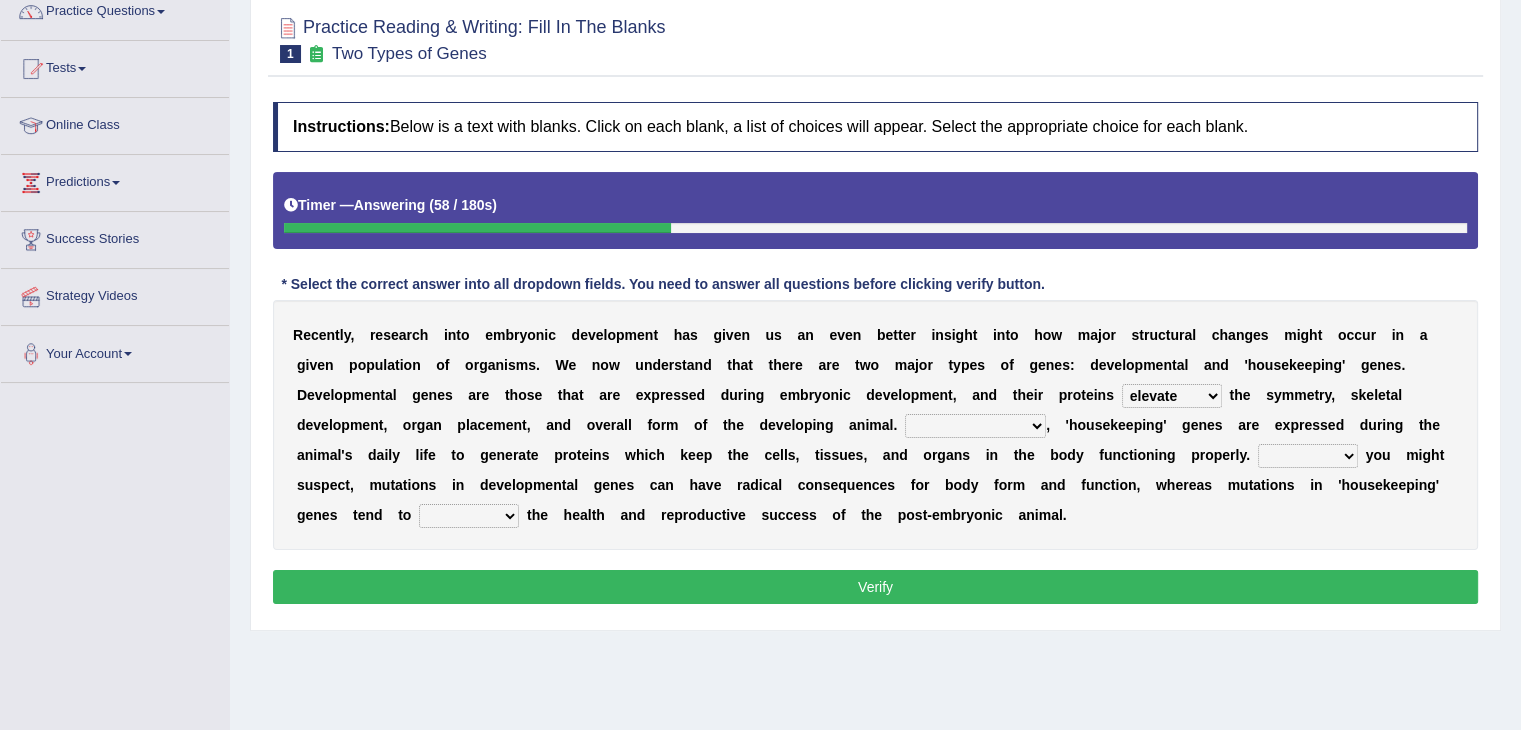 drag, startPoint x: 1074, startPoint y: 565, endPoint x: 692, endPoint y: 442, distance: 401.3141 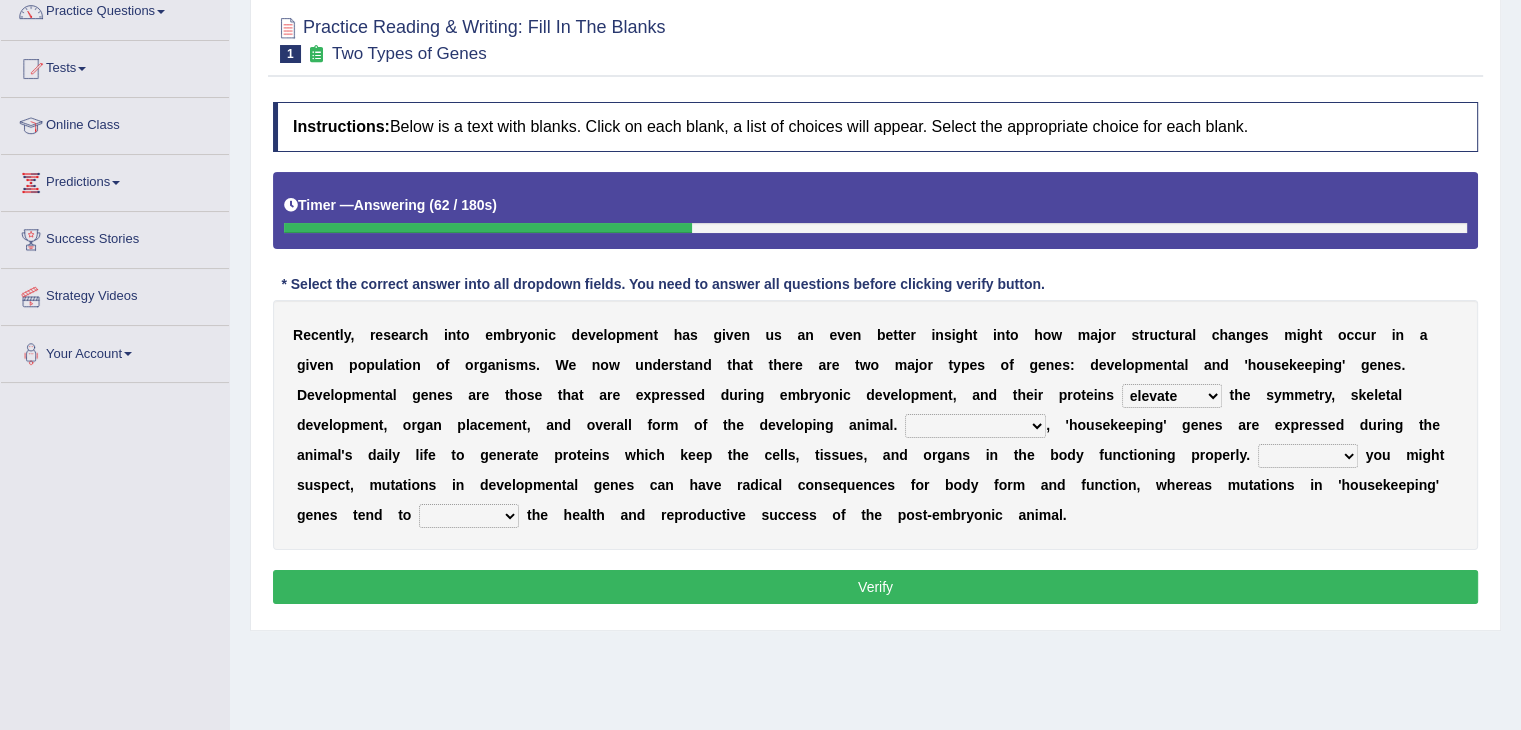 click on "Correspondingly Inclusively Conversely In contrast" at bounding box center [975, 426] 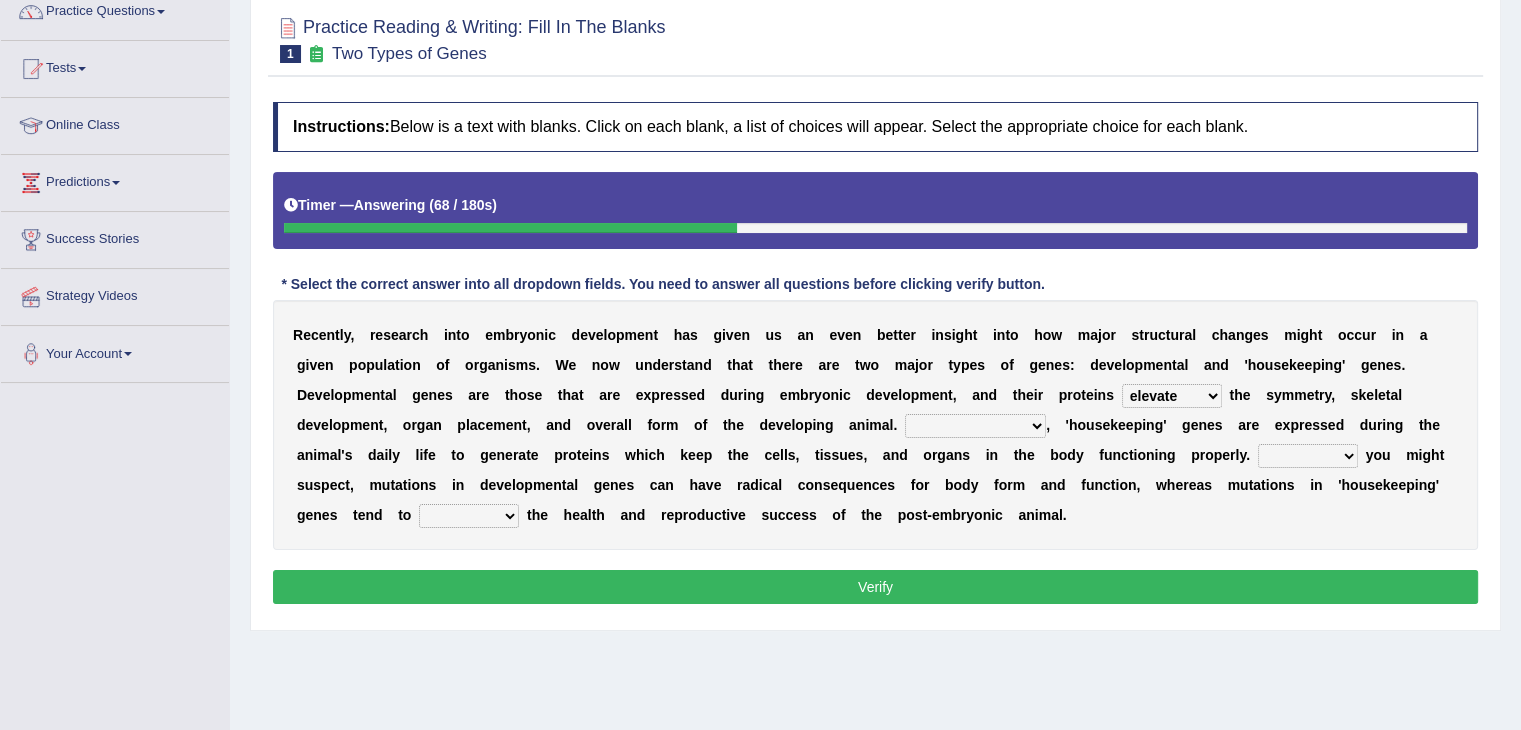 select on "In contrast" 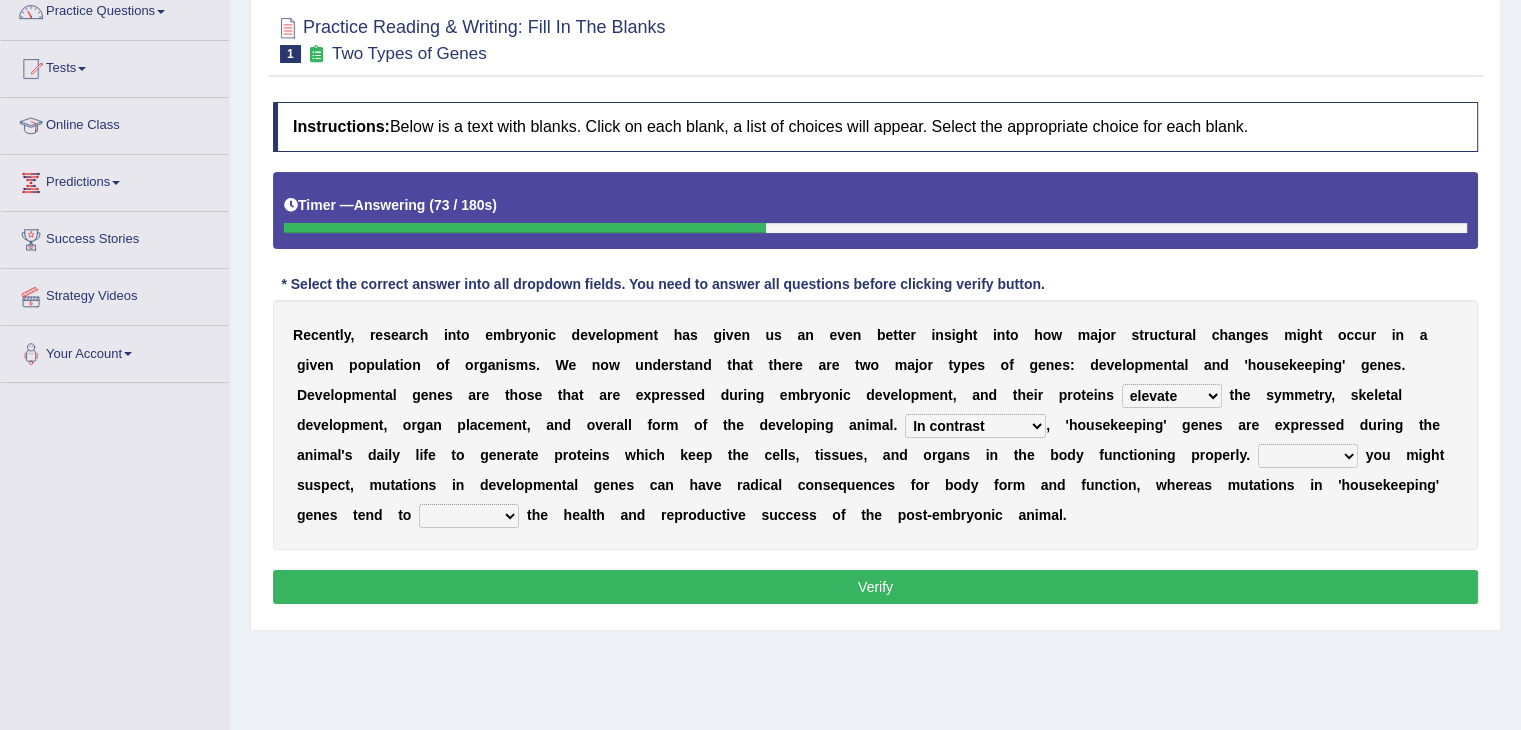 click on "For As With Within" at bounding box center [1308, 456] 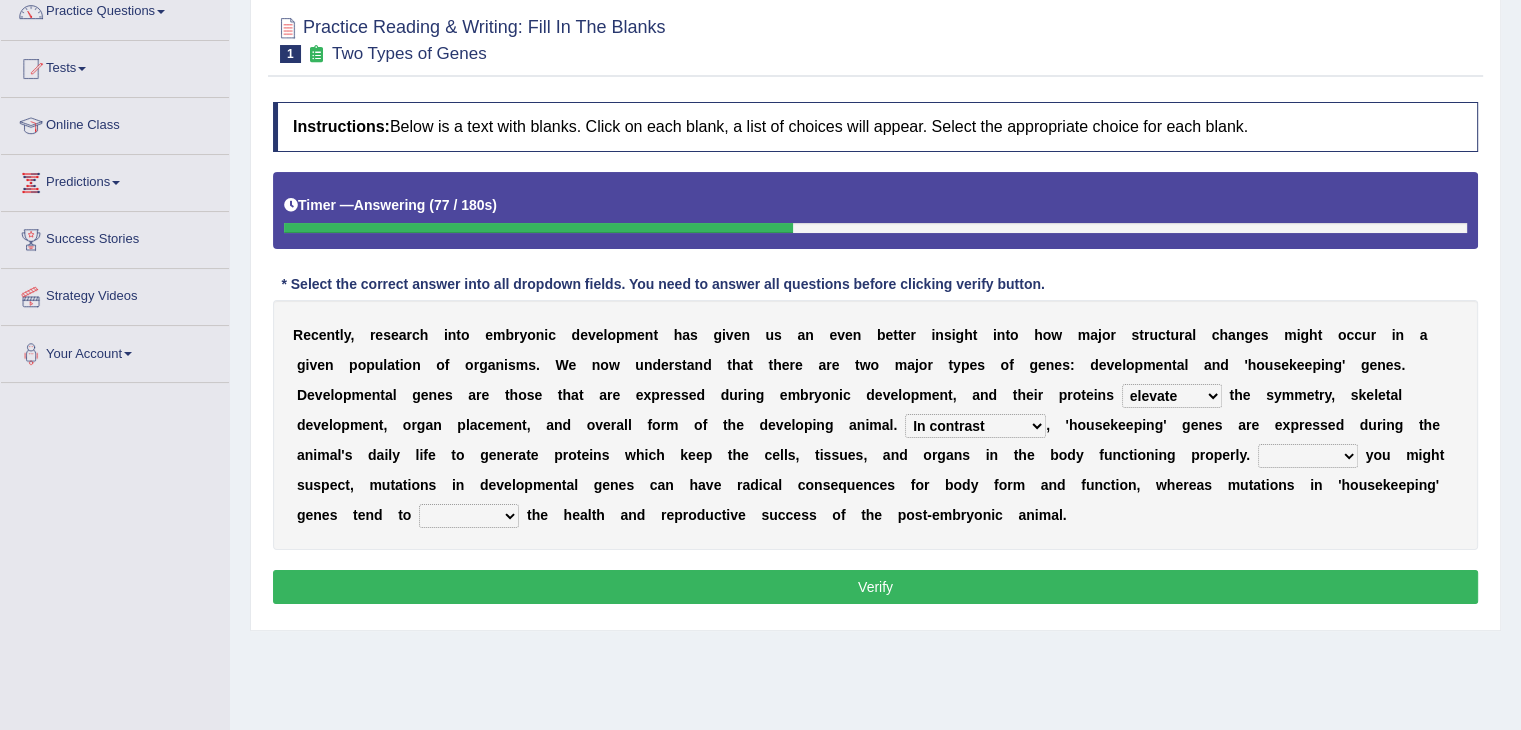 select on "As" 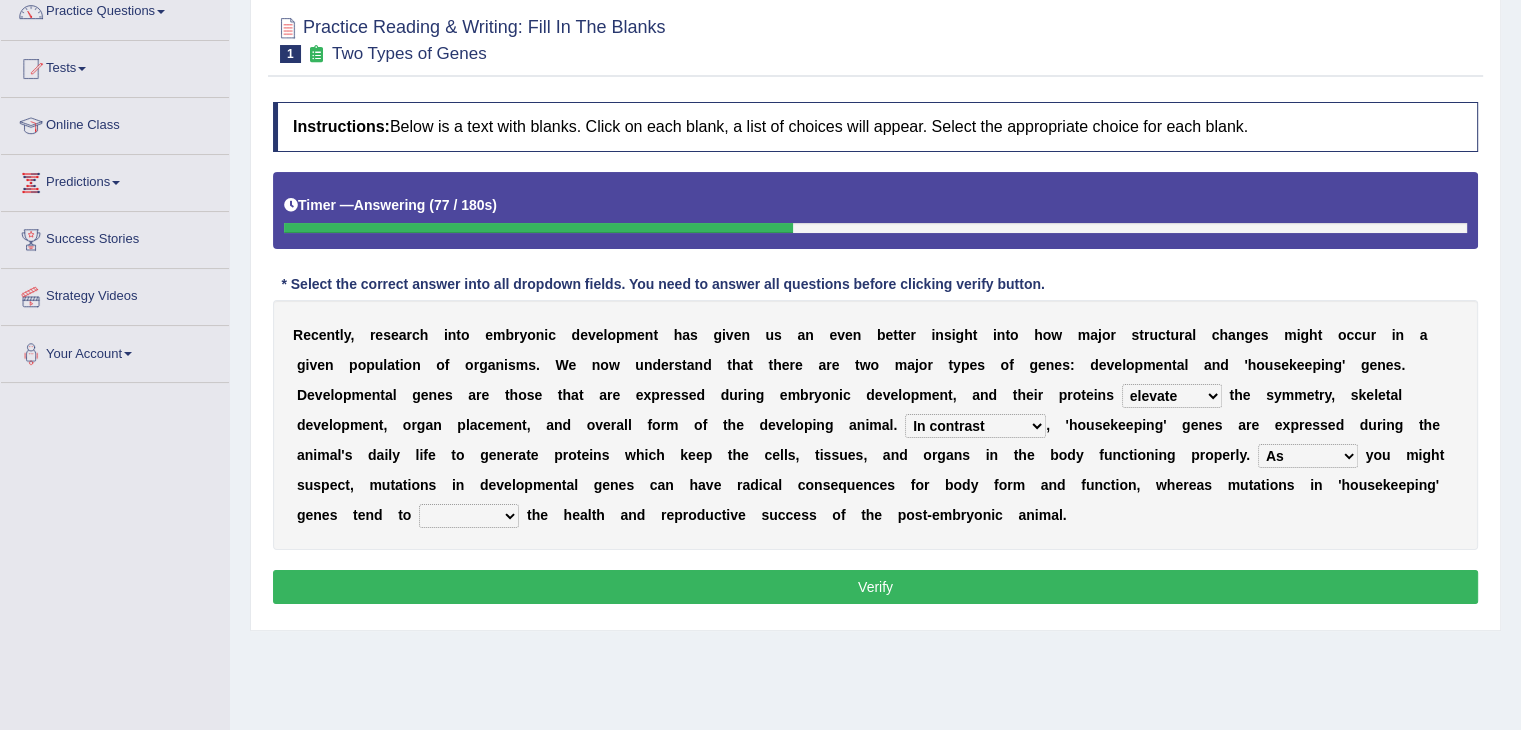 click on "For As With Within" at bounding box center (1308, 456) 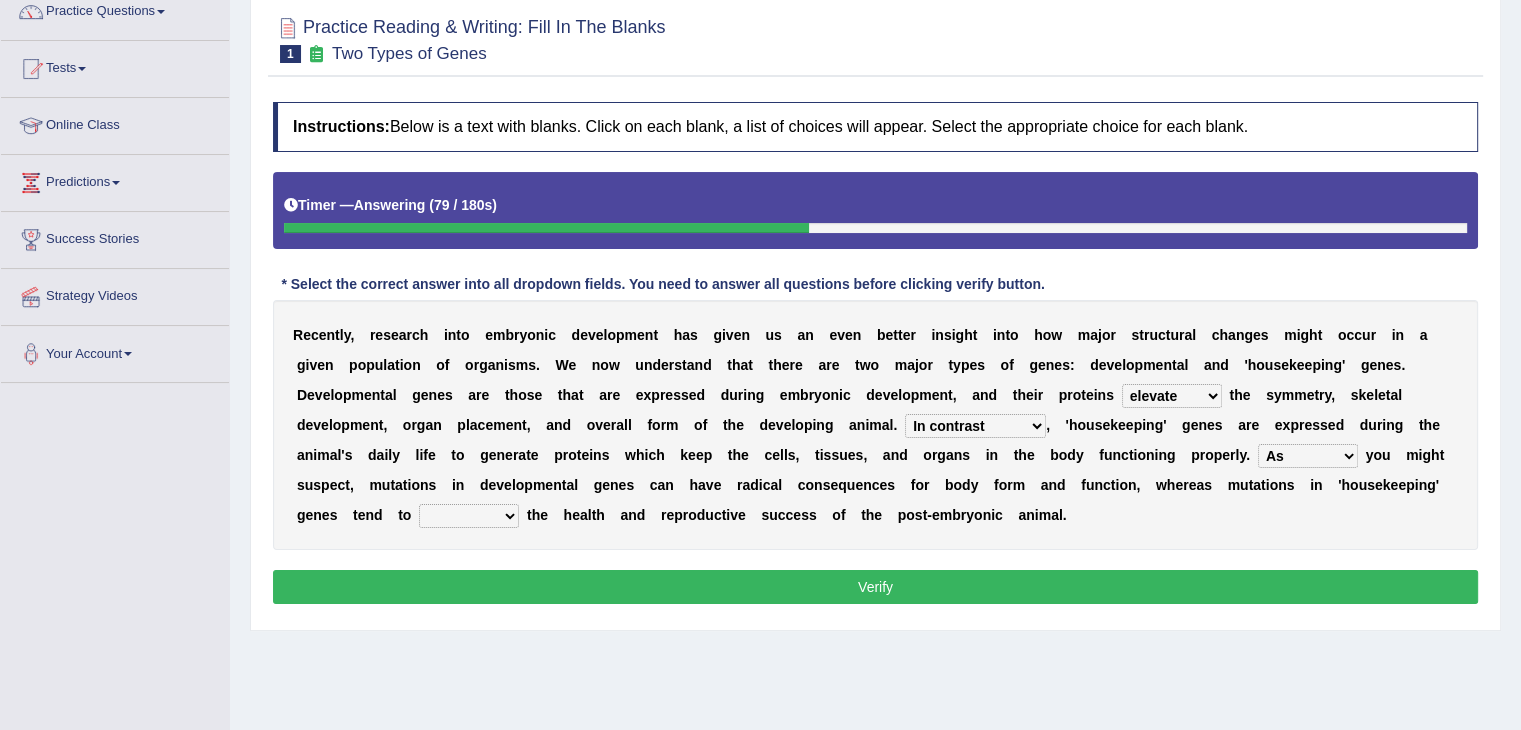 click on "affect effect interrupt defect" at bounding box center (469, 516) 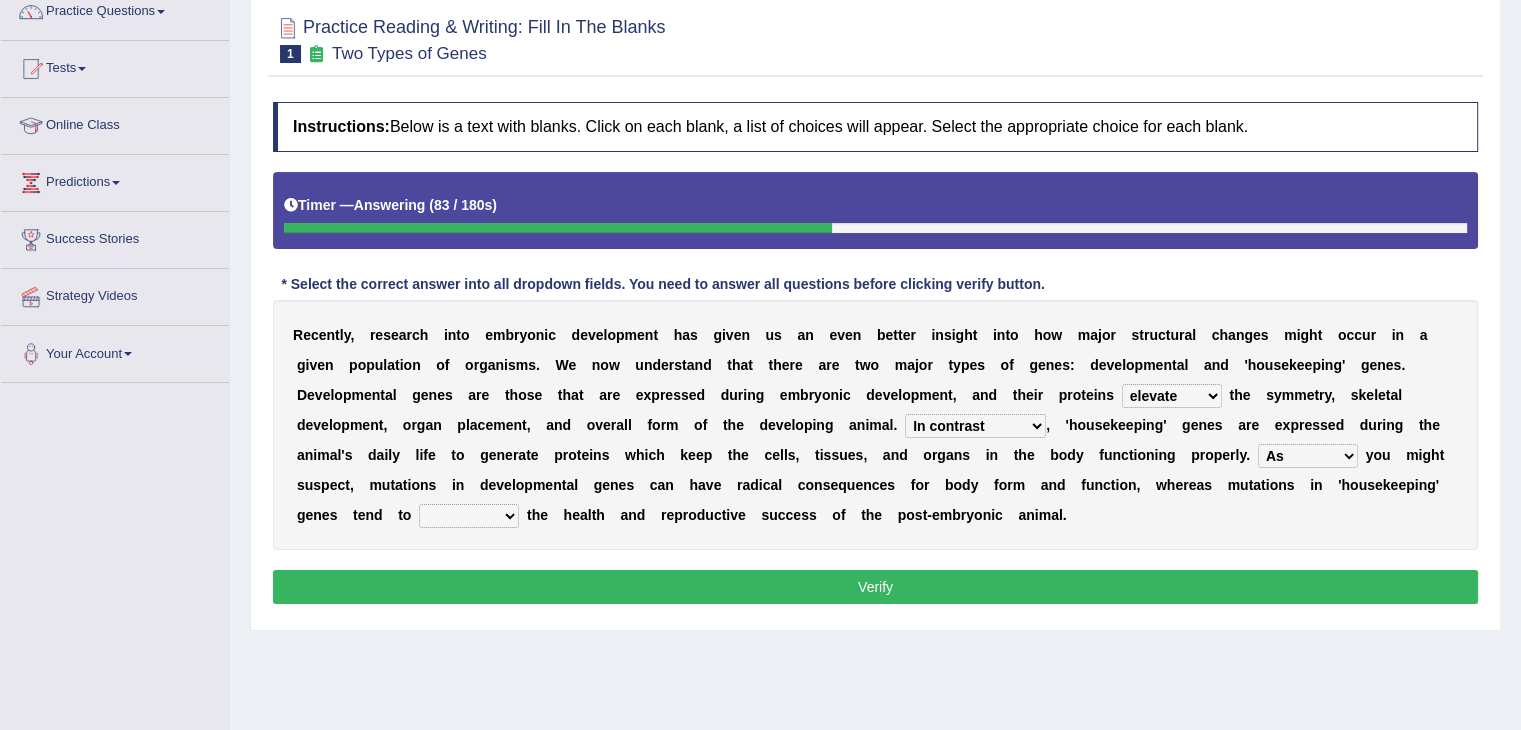 select on "effect" 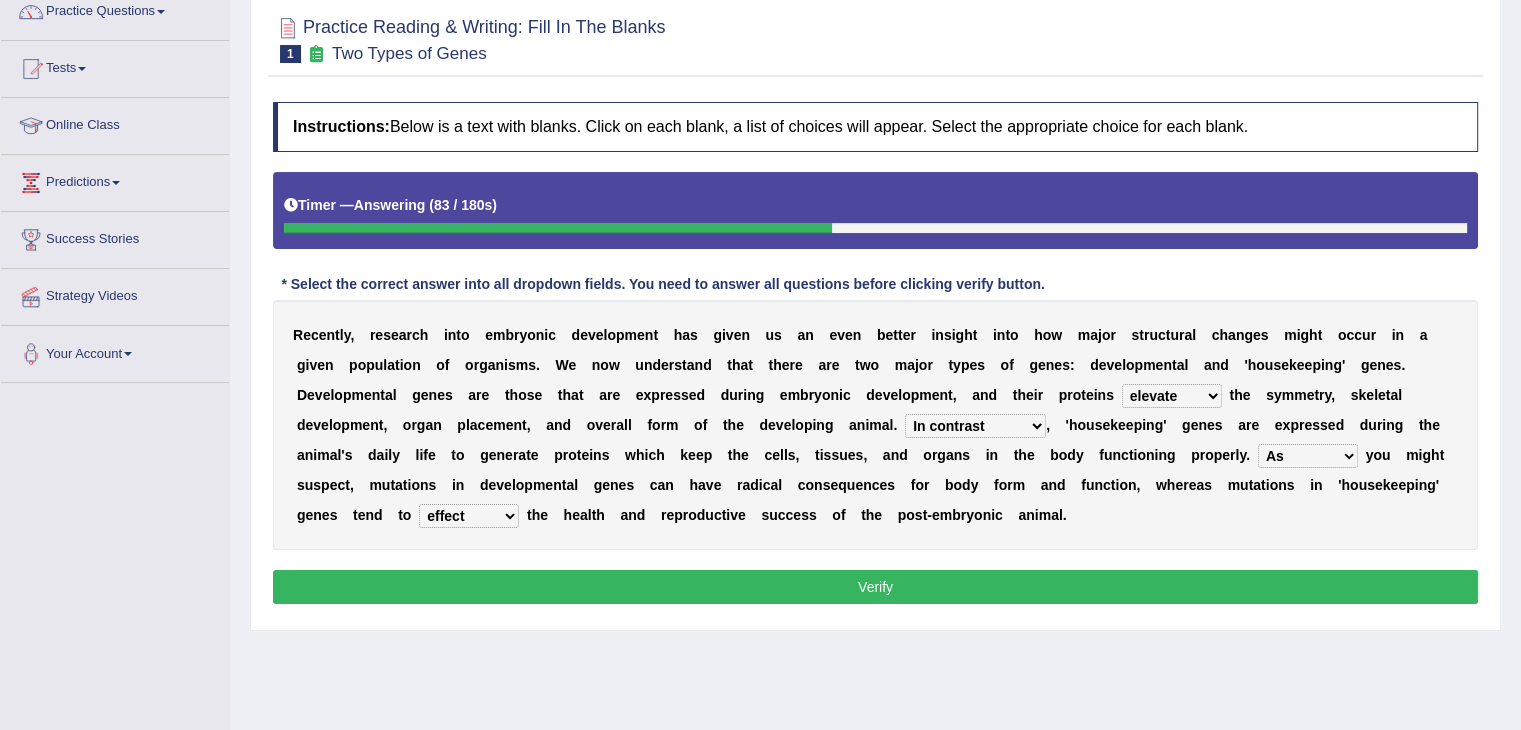 click on "affect effect interrupt defect" at bounding box center [469, 516] 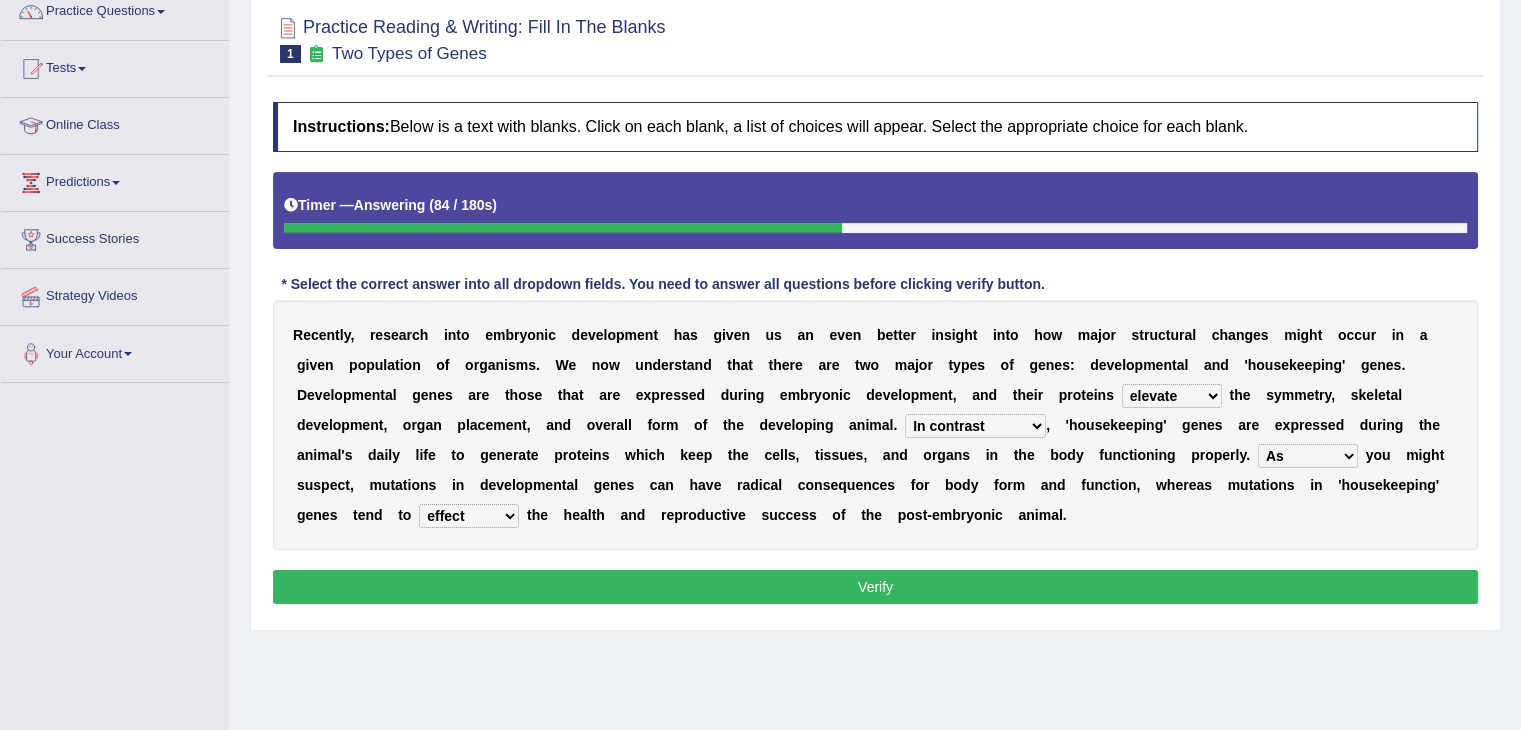 click on "Verify" at bounding box center [875, 587] 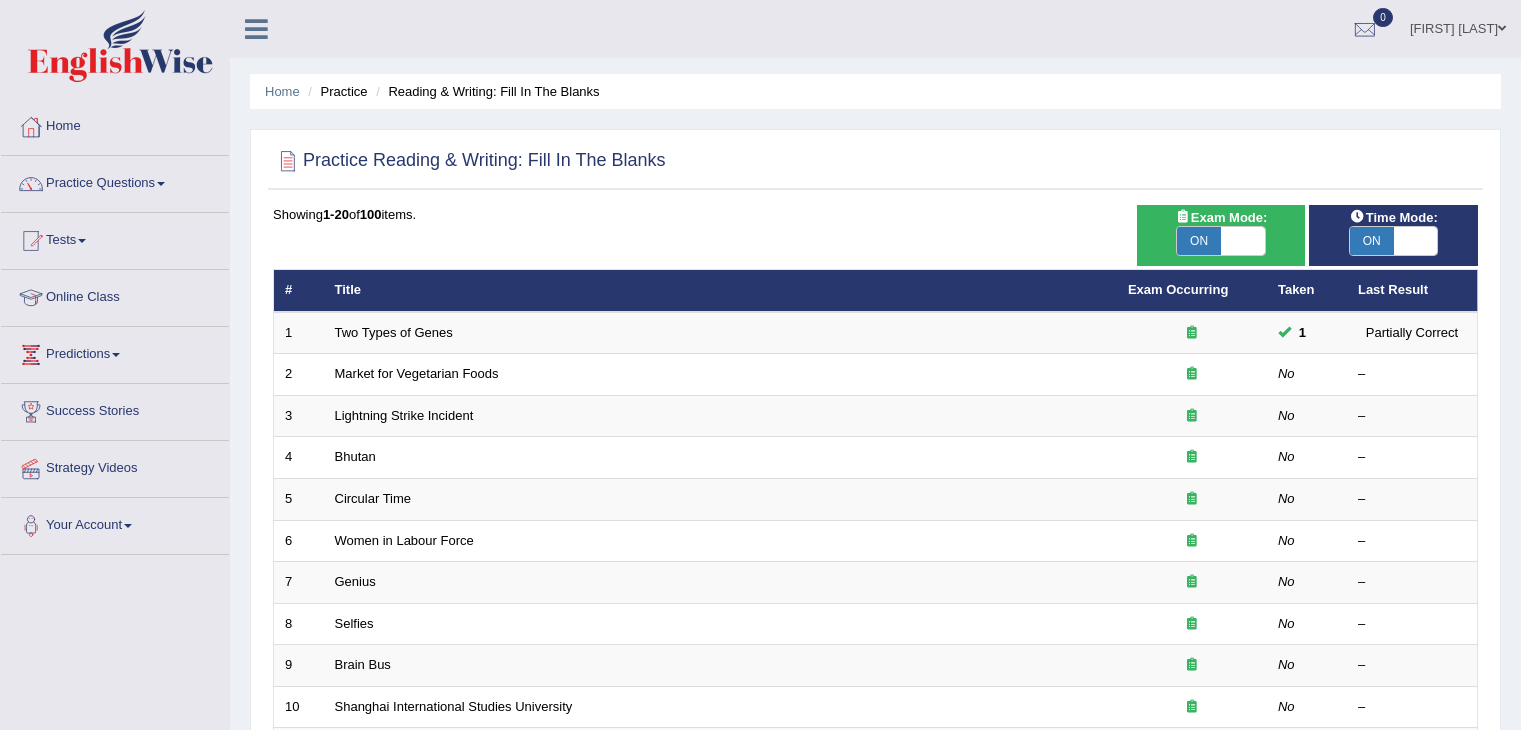scroll, scrollTop: 0, scrollLeft: 0, axis: both 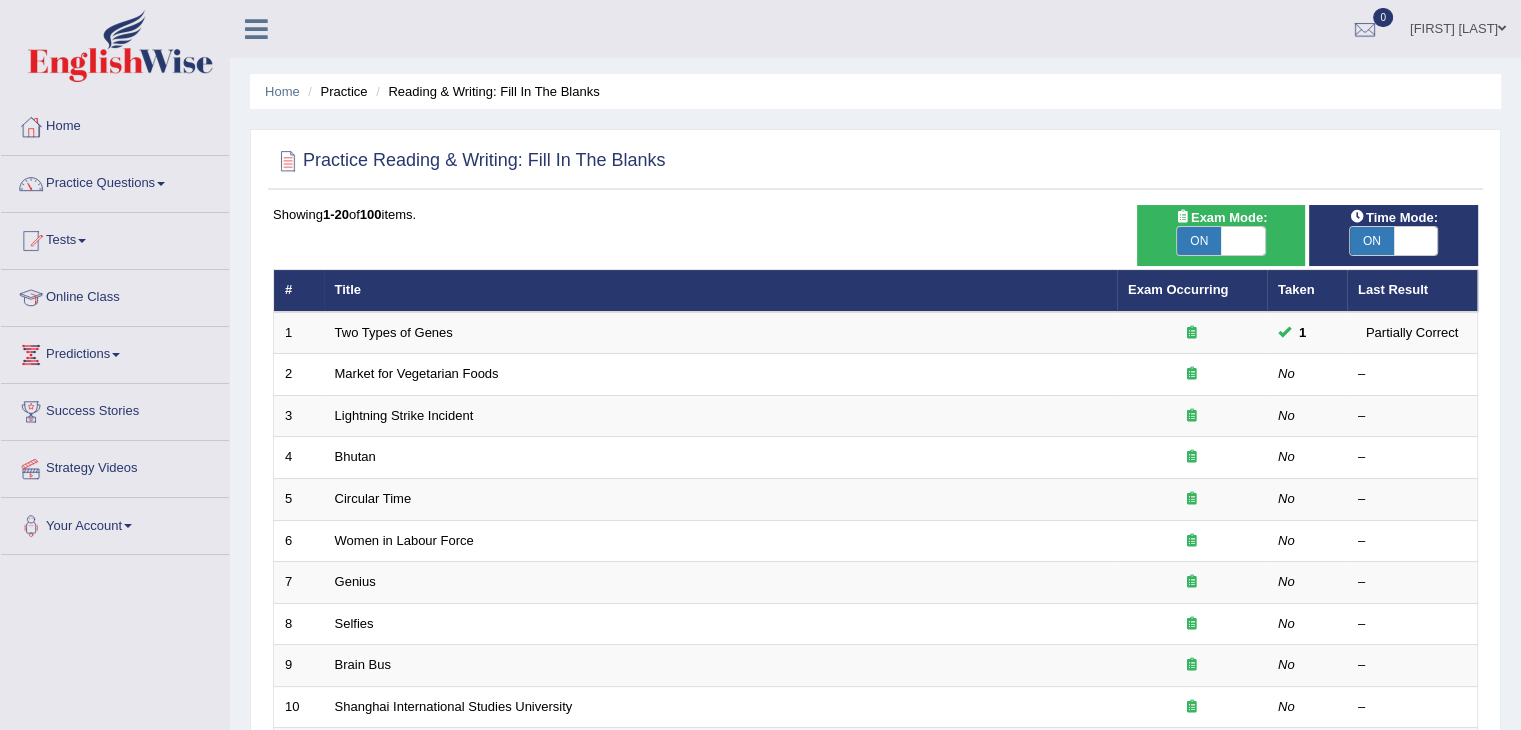click on "ON" at bounding box center [1372, 241] 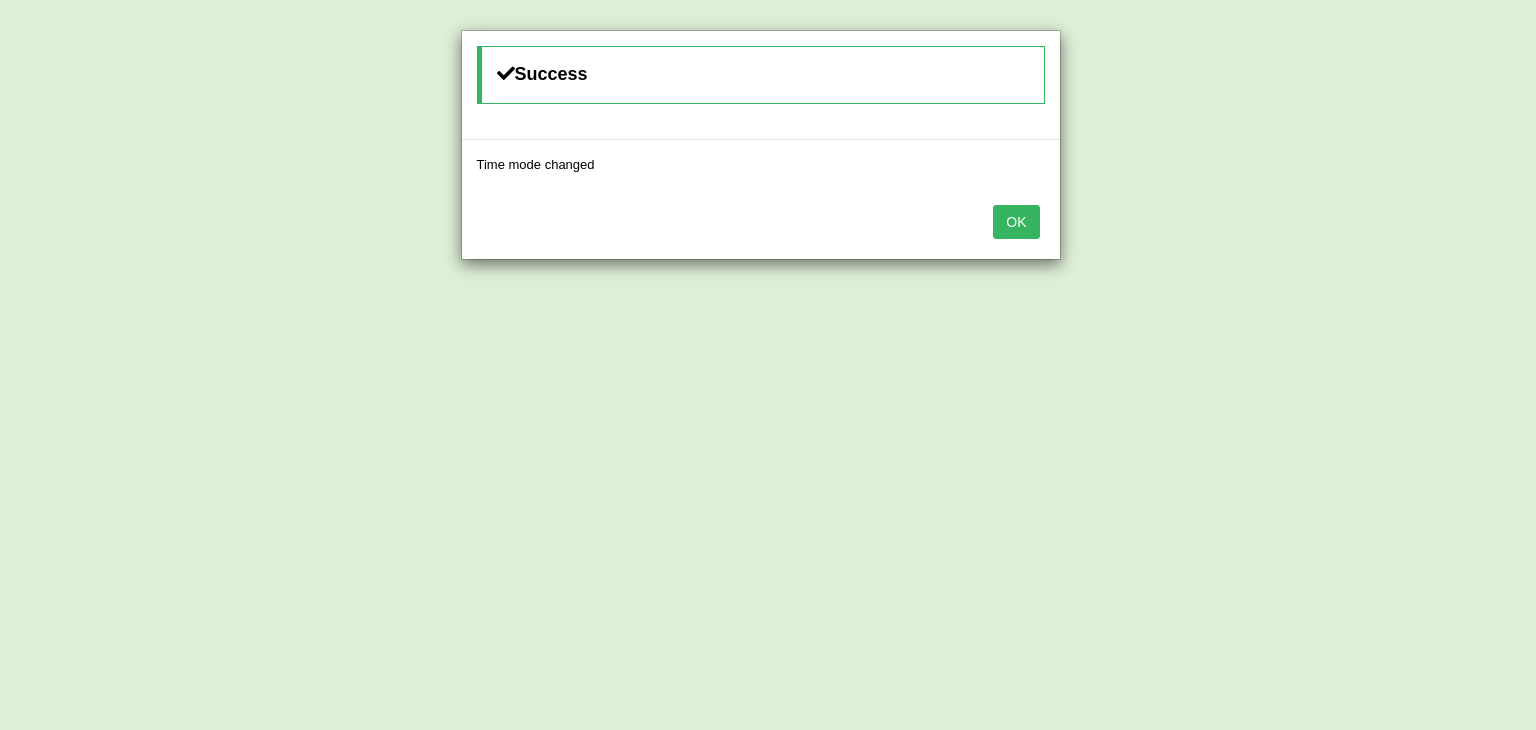 click on "OK" at bounding box center (1016, 222) 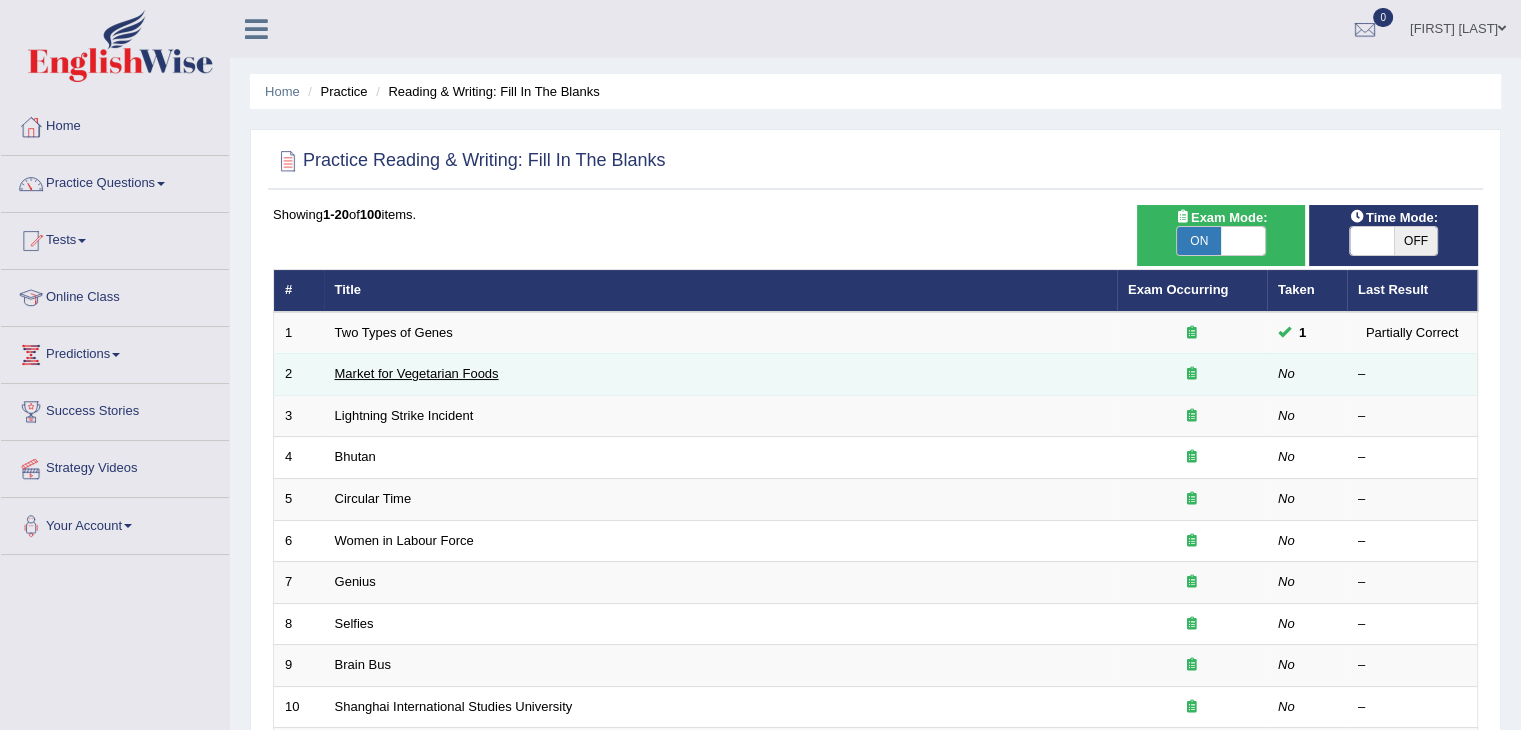 click on "Market for Vegetarian Foods" at bounding box center [417, 373] 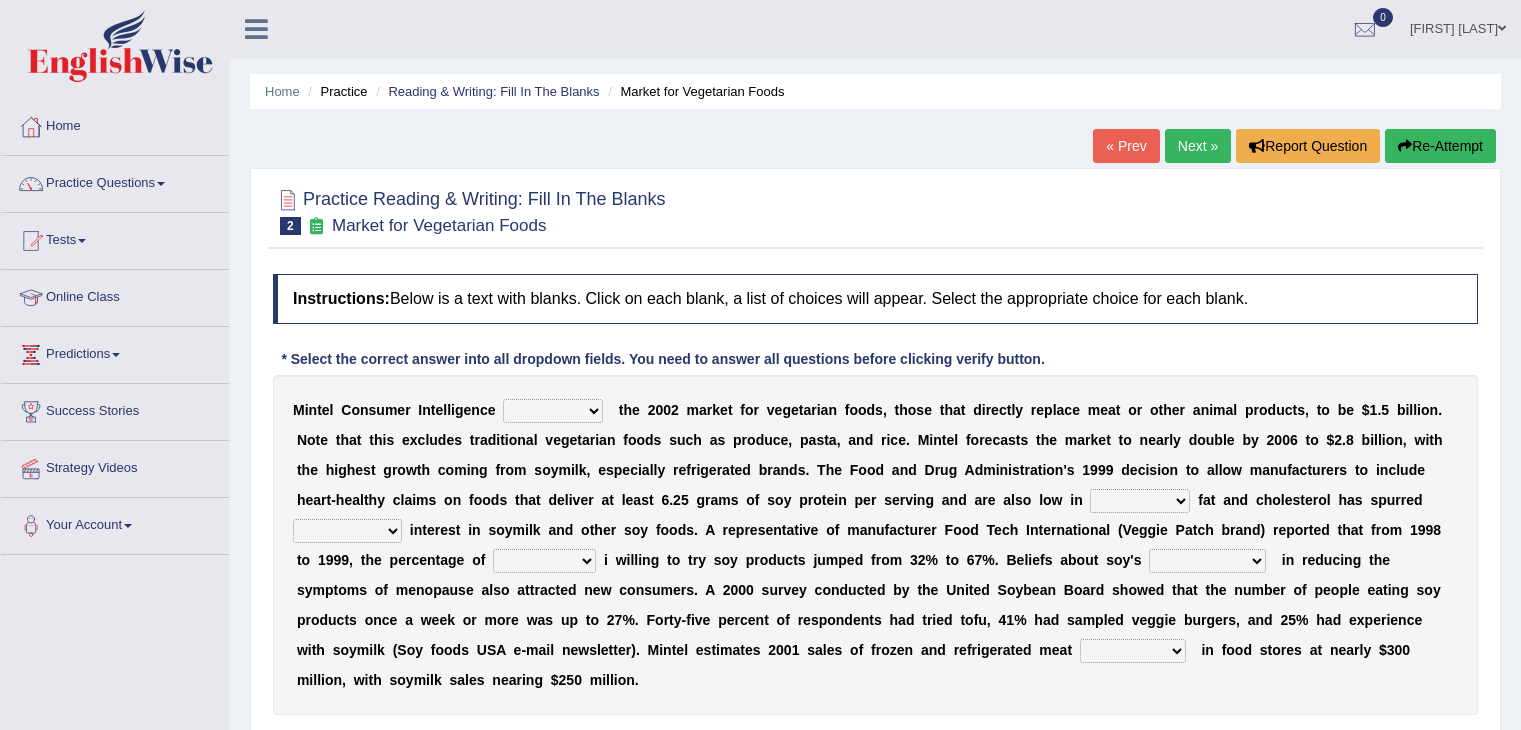 scroll, scrollTop: 0, scrollLeft: 0, axis: both 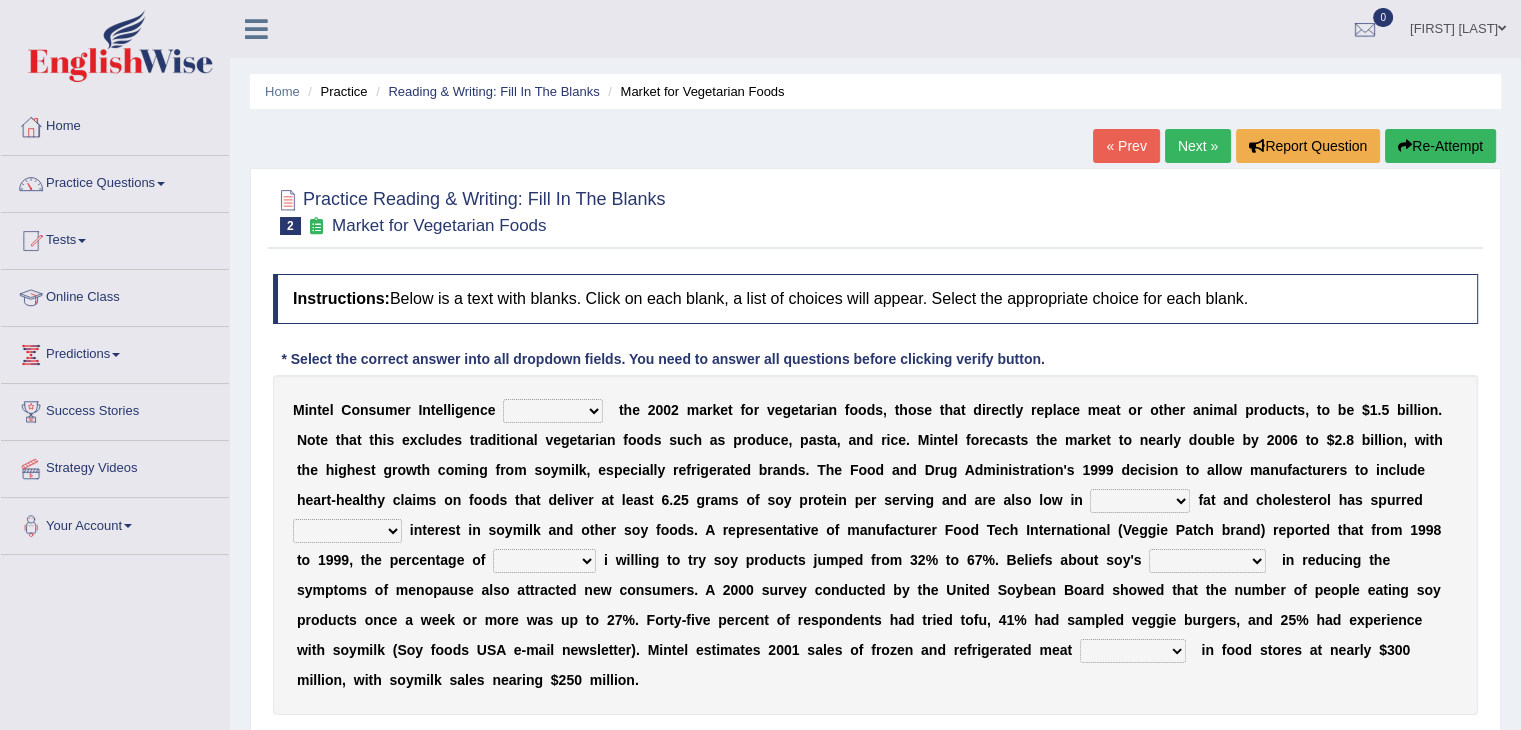 click on "deals fulfills creates estimates" at bounding box center [553, 411] 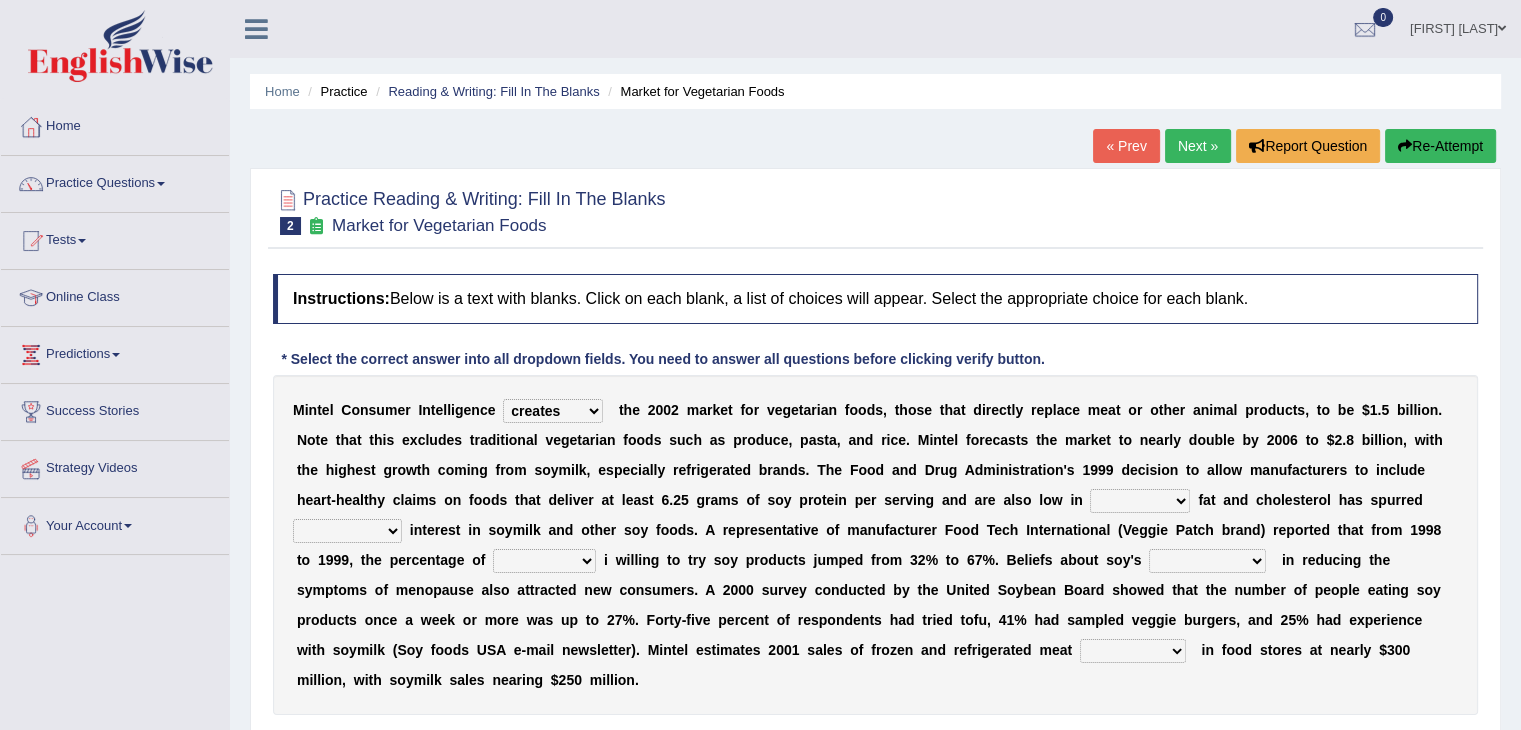 click on "deals fulfills creates estimates" at bounding box center [553, 411] 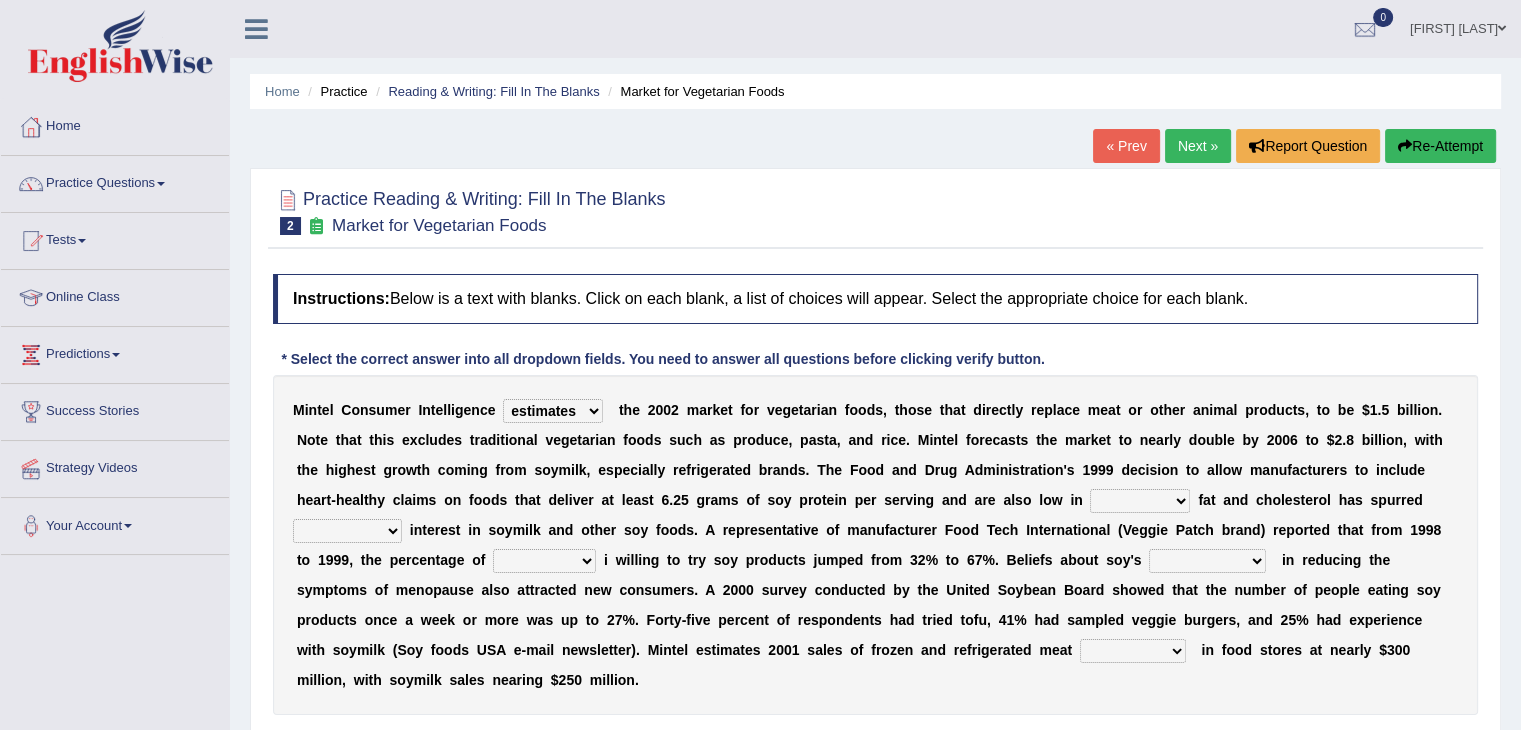 click on "deals fulfills creates estimates" at bounding box center [553, 411] 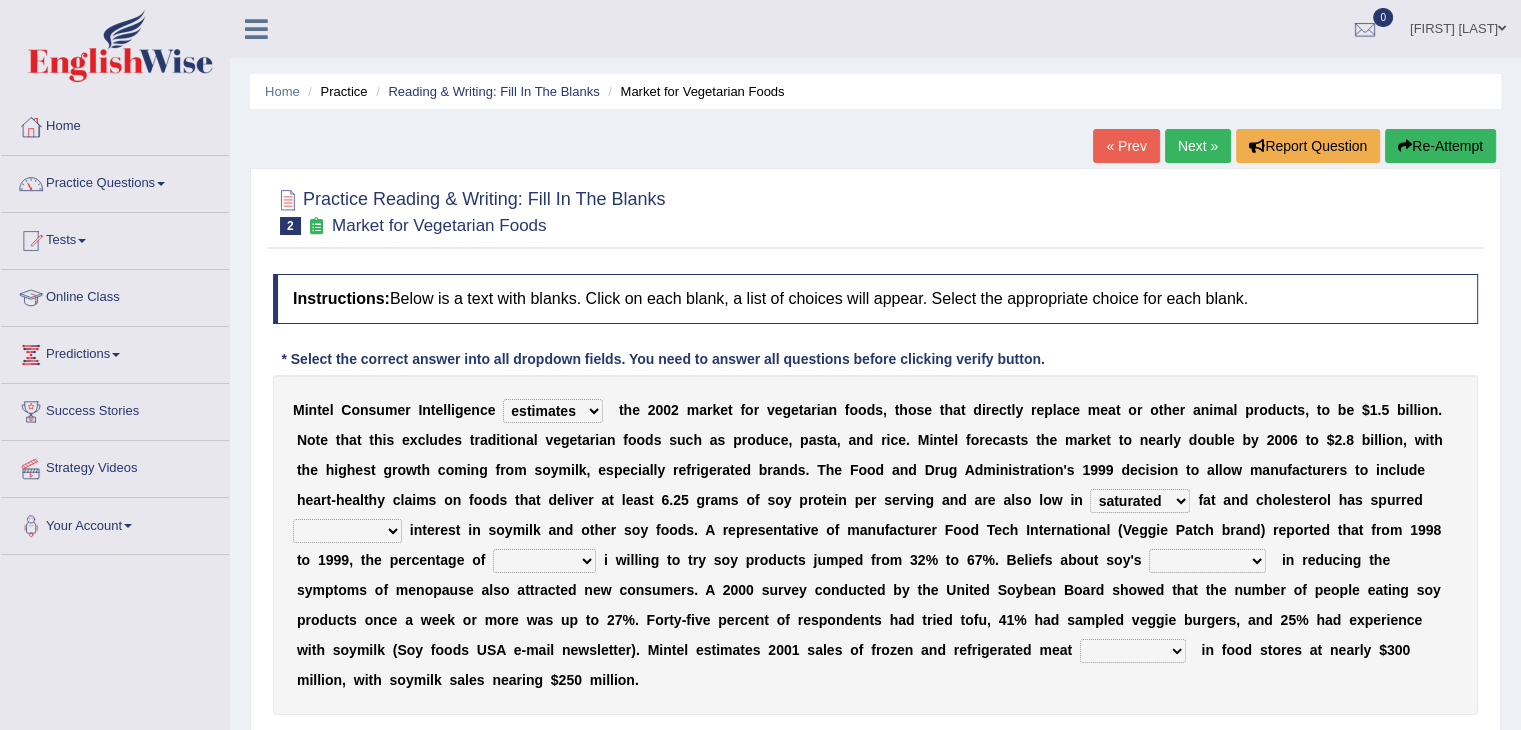 click on "good big tremendous extreme" at bounding box center (347, 531) 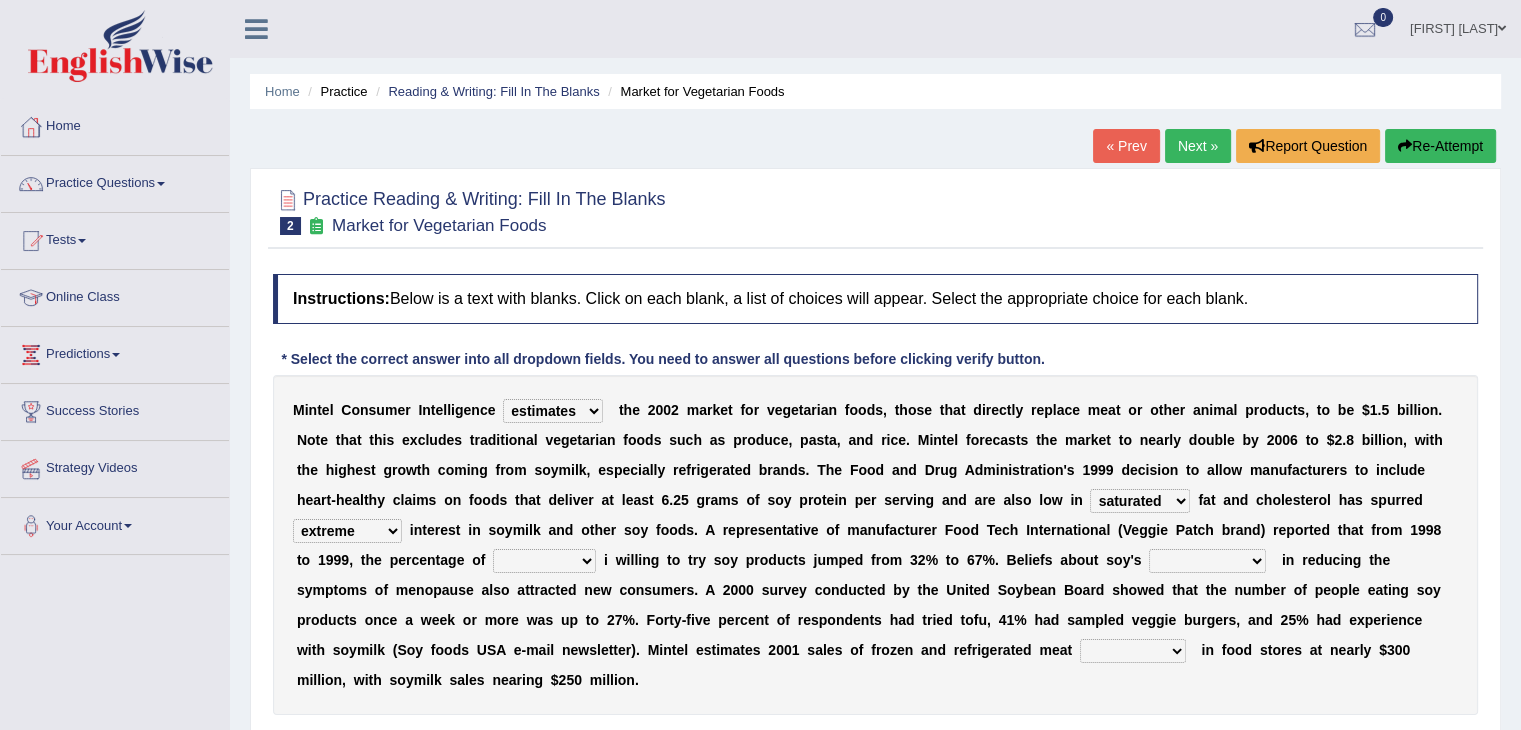 click on "good big tremendous extreme" at bounding box center [347, 531] 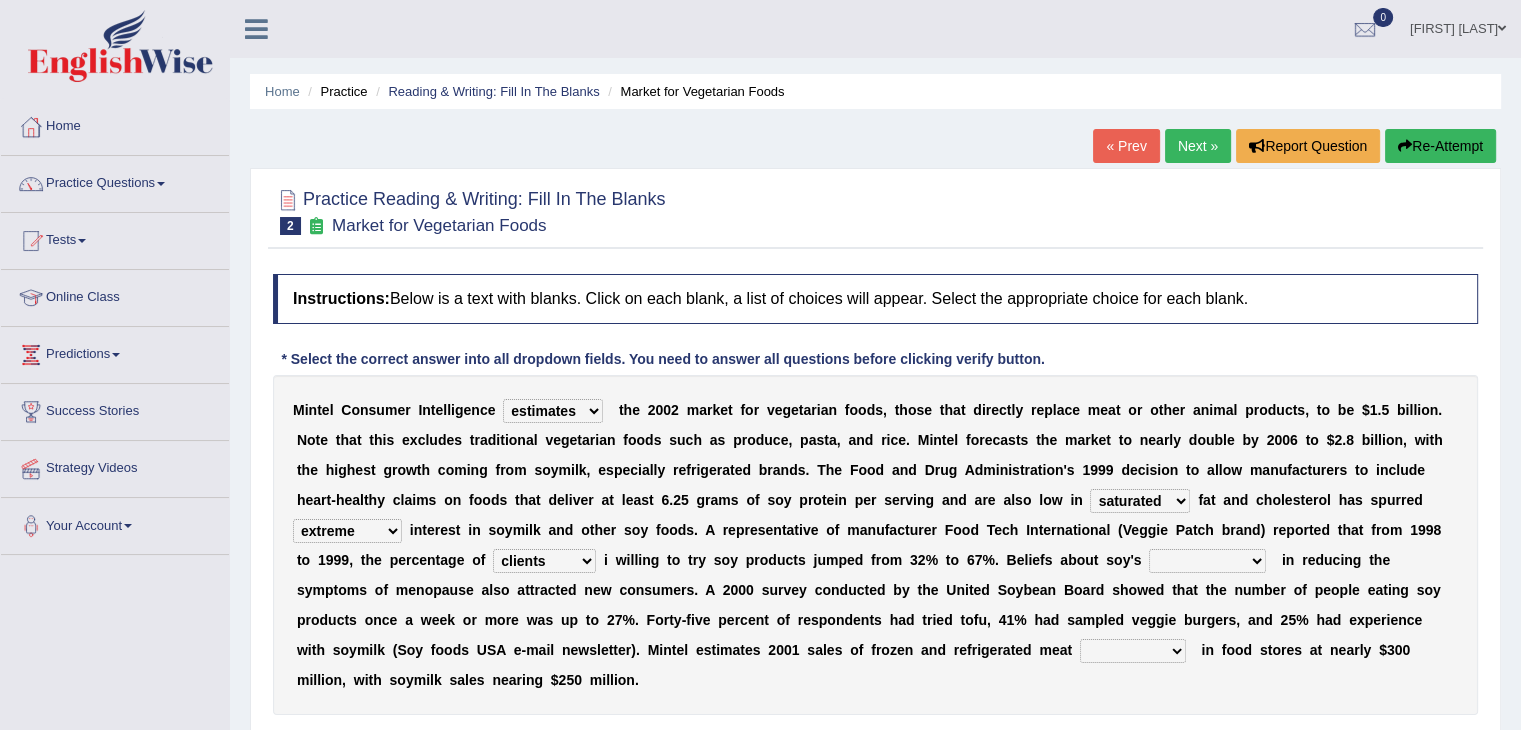 click on "guests consumers customers clients" at bounding box center (544, 561) 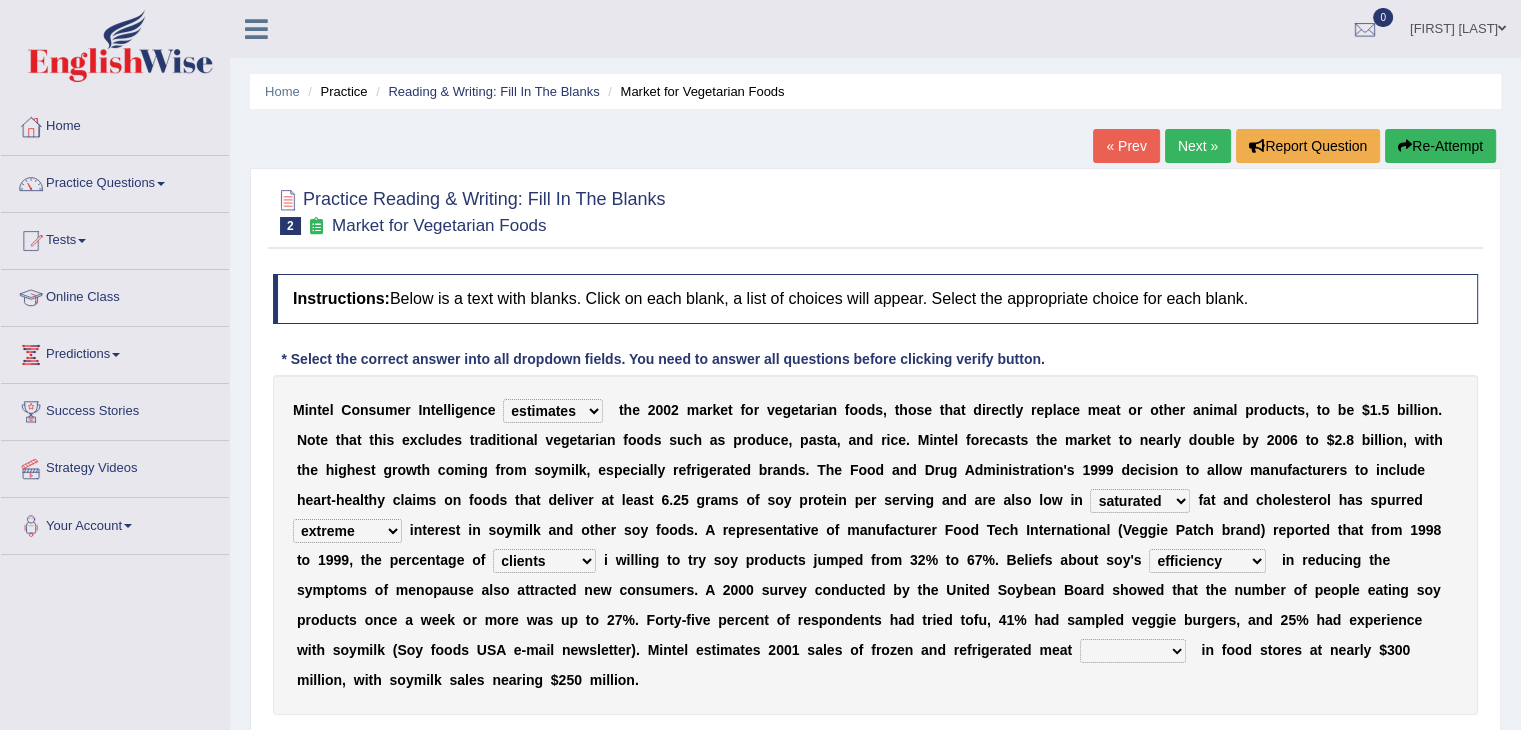 click on "effectiveness timeliness efficiency goodness" at bounding box center [1207, 561] 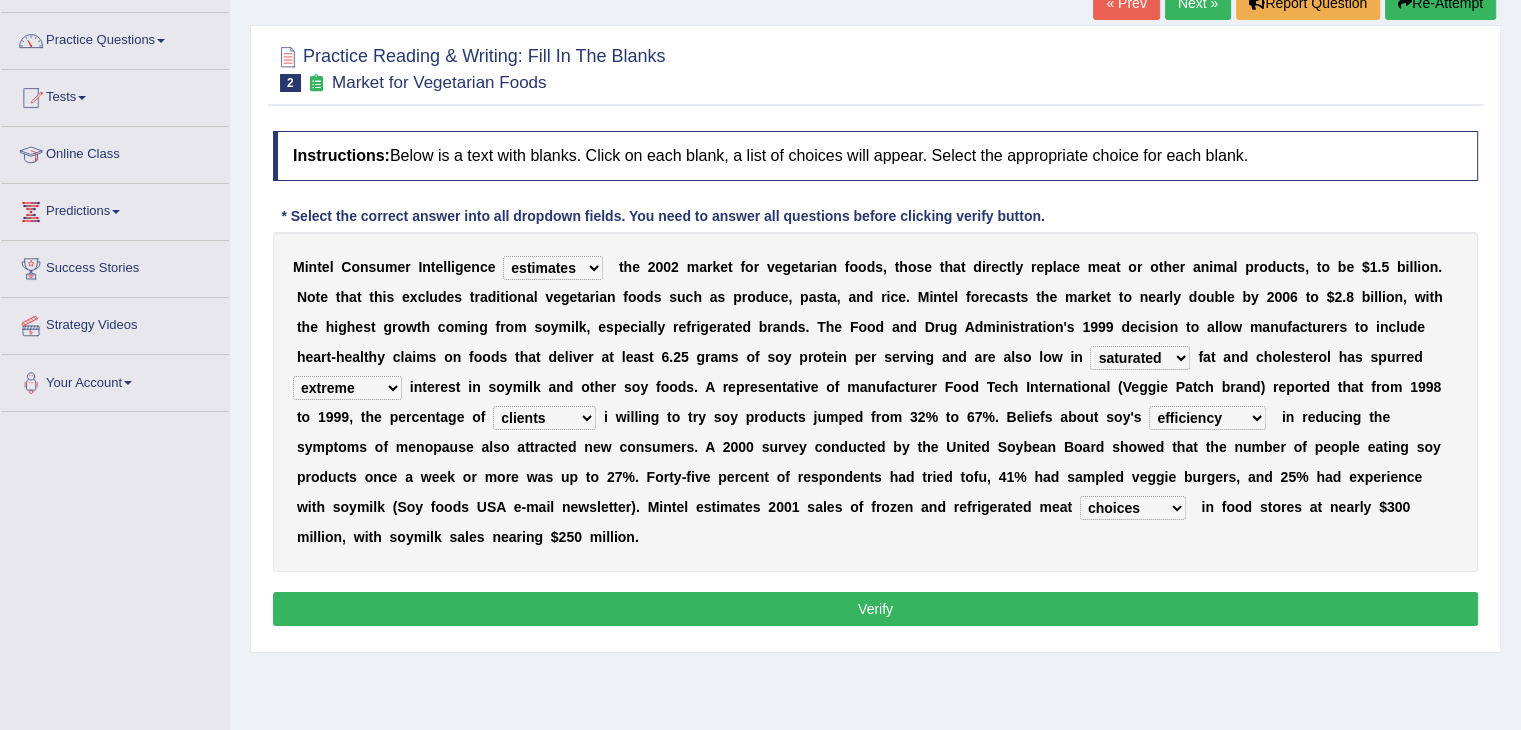 scroll, scrollTop: 145, scrollLeft: 0, axis: vertical 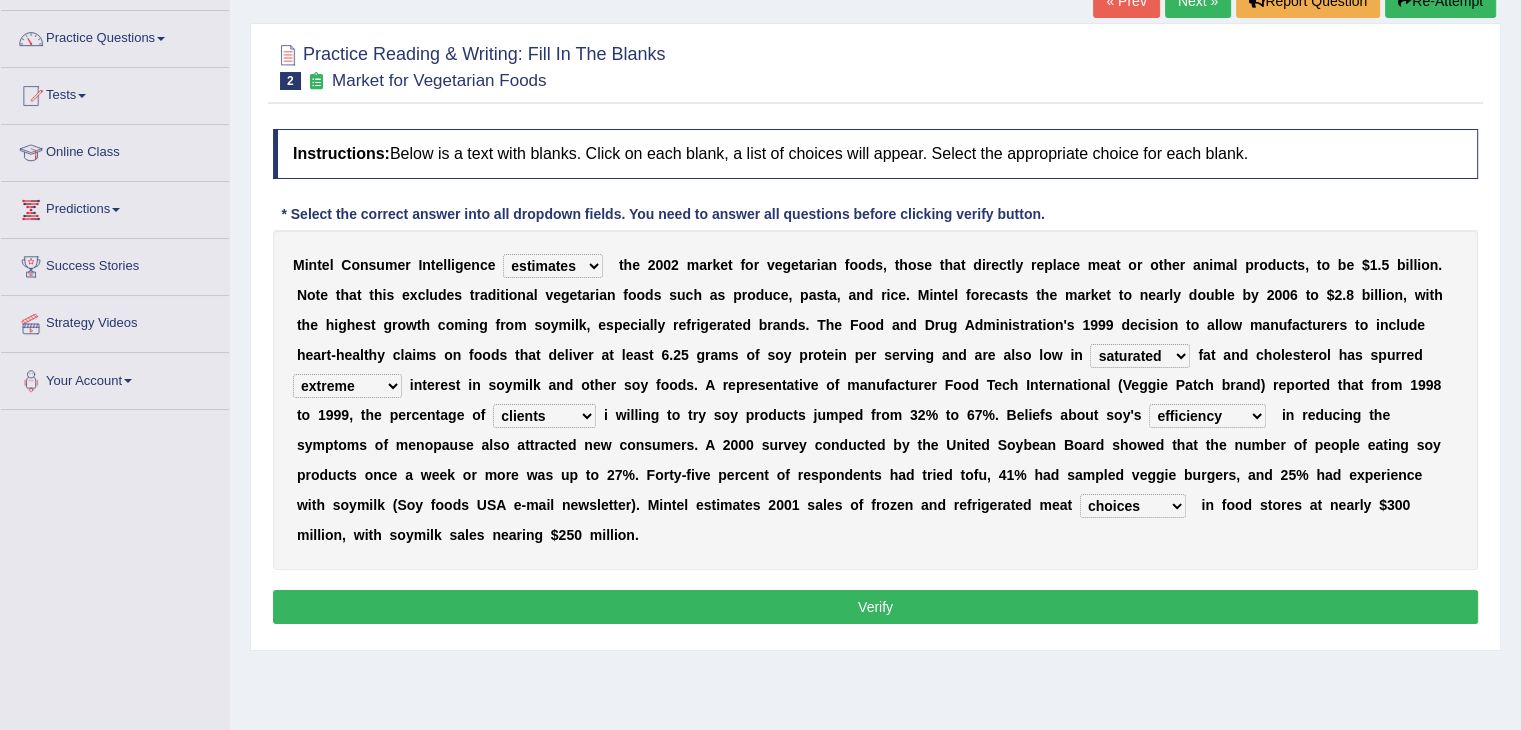 click on "Verify" at bounding box center (875, 607) 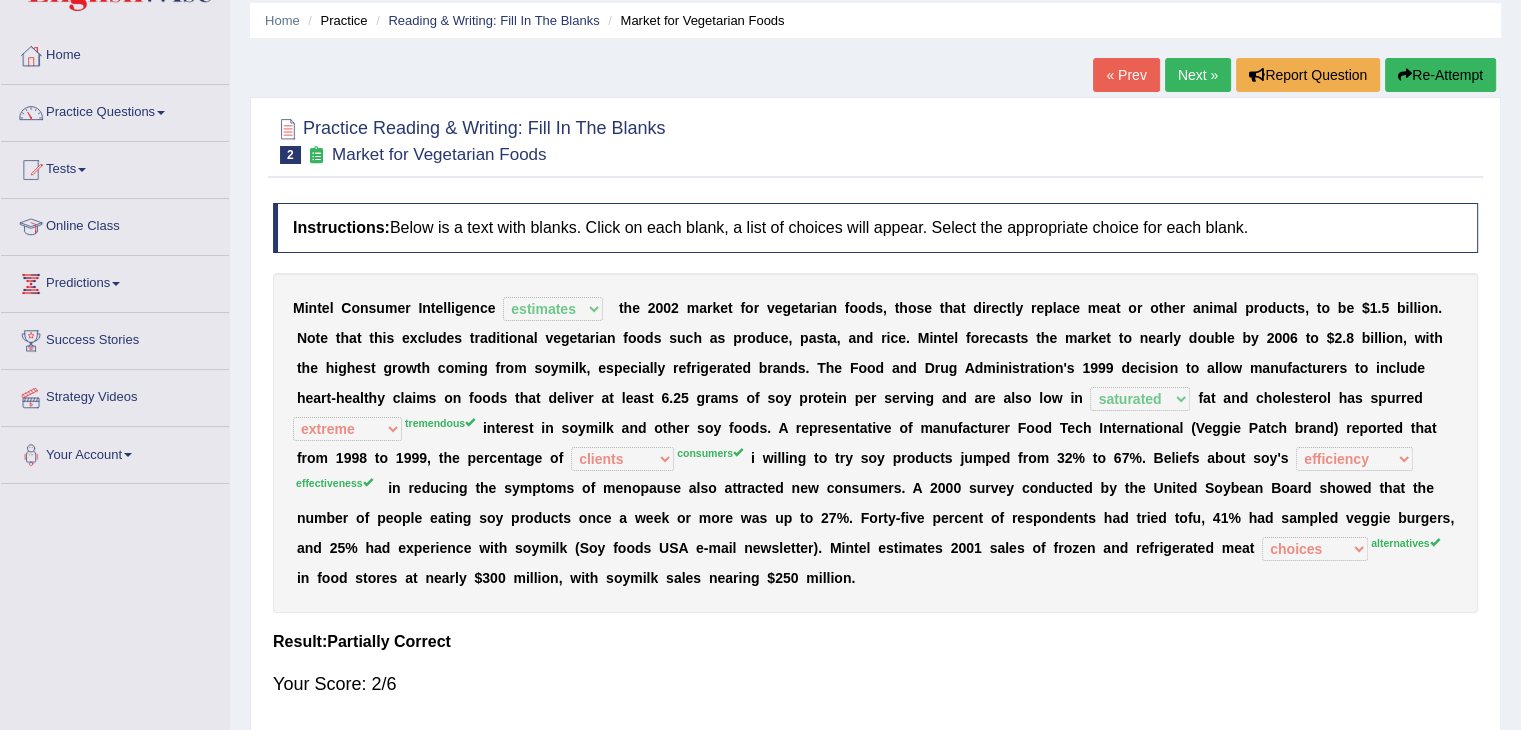 scroll, scrollTop: 68, scrollLeft: 0, axis: vertical 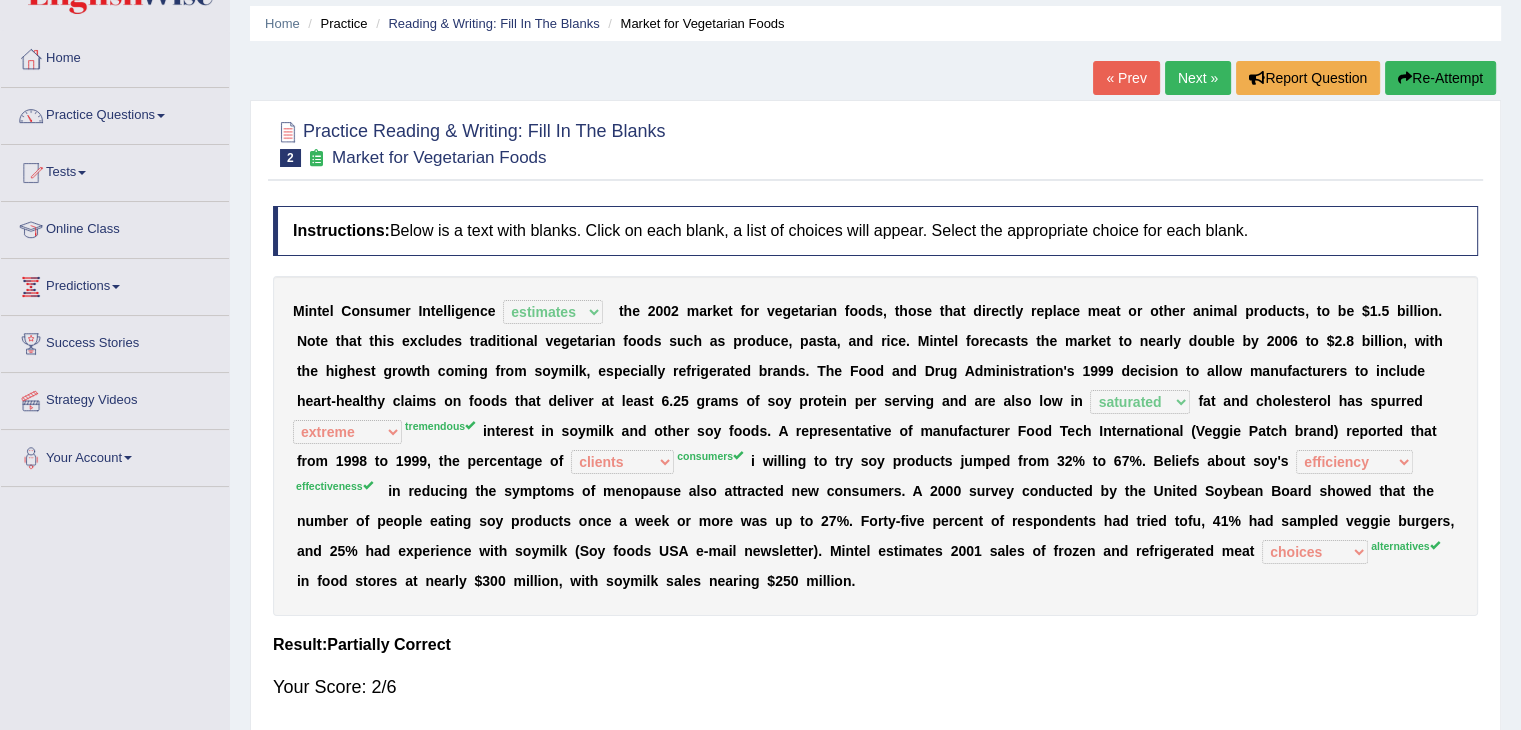 click on "M i n t e l    C o n s u m e r    I n t e l l i g e n c e    deals fulfills creates estimates       t h e    2 0 0 2    m a r k e t    f o r    v e g e t a r i a n    f o o d s ,    t h o s e    t h a t    d i r e c t l y    r e p l a c e    m e a t    o r    o t h e r    a n i m a l    p r o d u c t s ,    t o    b e    $ 1 . 5    b i l l i o n .    N o t e    t h a t    t h i s    e x c l u d e s    t r a d i t i o n a l    v e g e t a r i a n    f o o d s    s u c h    a s    p r o d u c e ,    p a s t a ,    a n d    r i c e .    M i n t e l    f o r e c a s t s    t h e    m a r k e t    t o    n e a r l y    d o u b l e    b y    2 0 0 6    t o    $ 2 . 8    b i l l i o n ,    w i t h    t h e    h i g h e s t    g r o w t h    c o m i n g    f r o m    s o y m i l k ,    e s p e c i a l l y    r e f r i g e r a t e d    b r a n d s .    T h e    F o o d    a n d    D r u g    A d m i n i s t r a t i o n ' s    1 9 9 9    d e c i s i o n t" at bounding box center (875, 446) 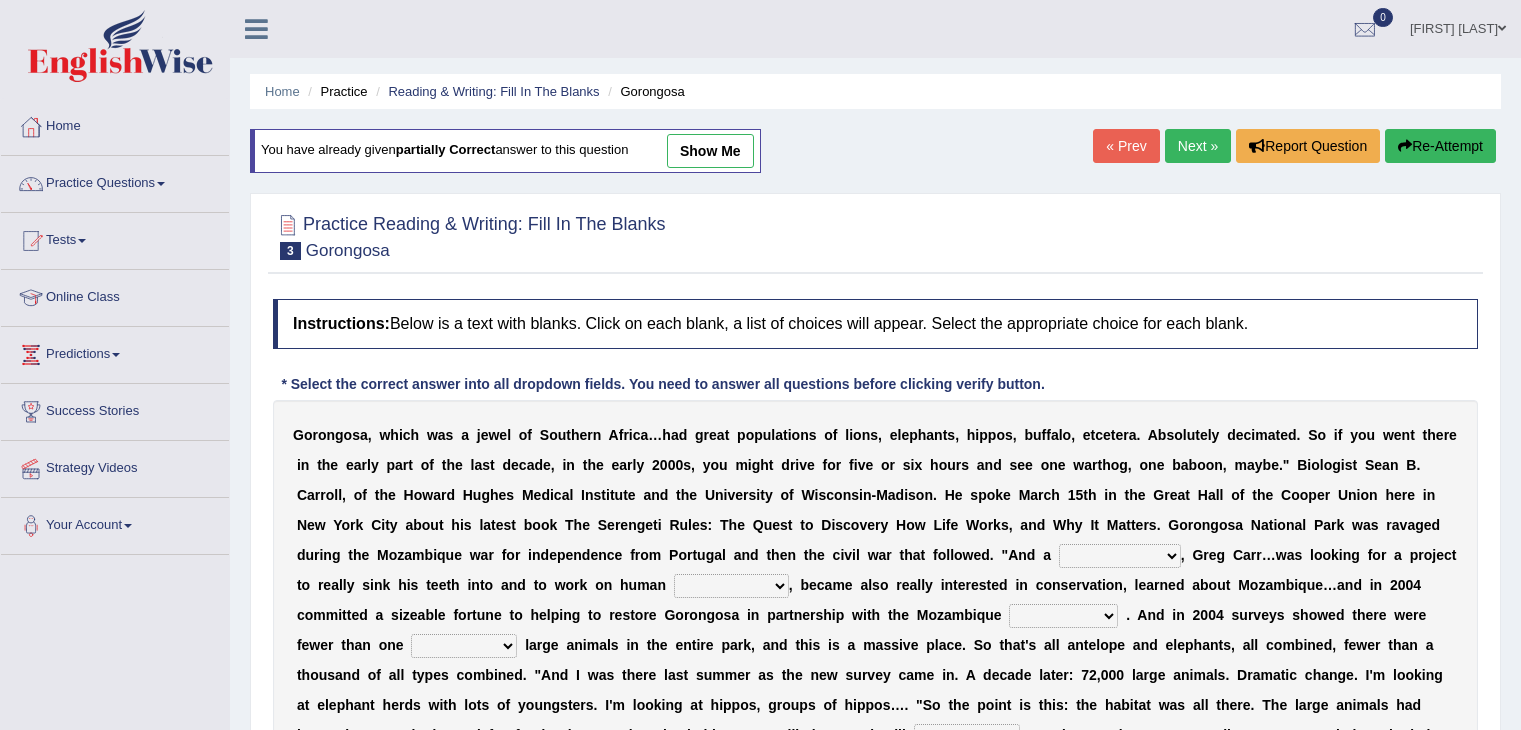 scroll, scrollTop: 0, scrollLeft: 0, axis: both 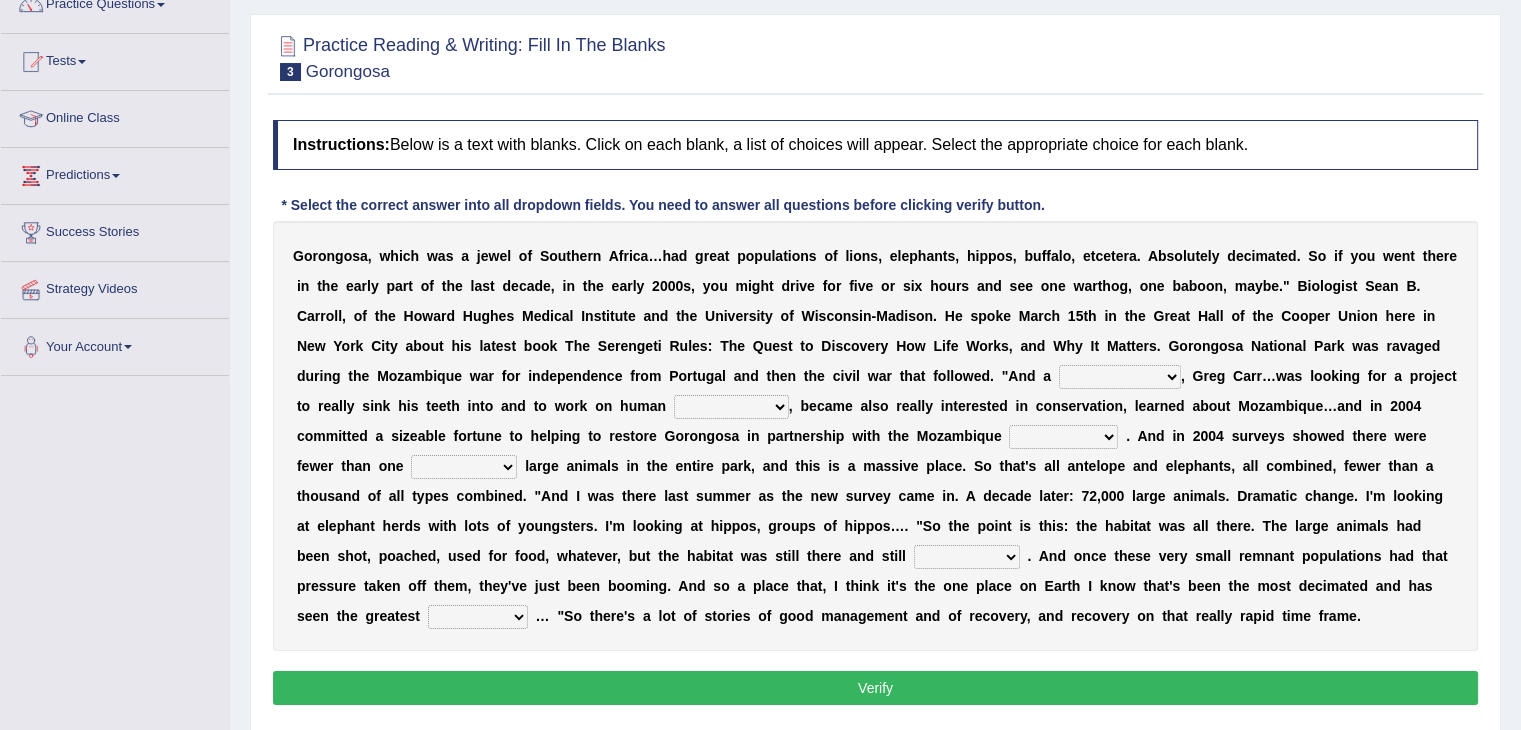 click on "passion solstice ballast philanthropist" at bounding box center [1120, 377] 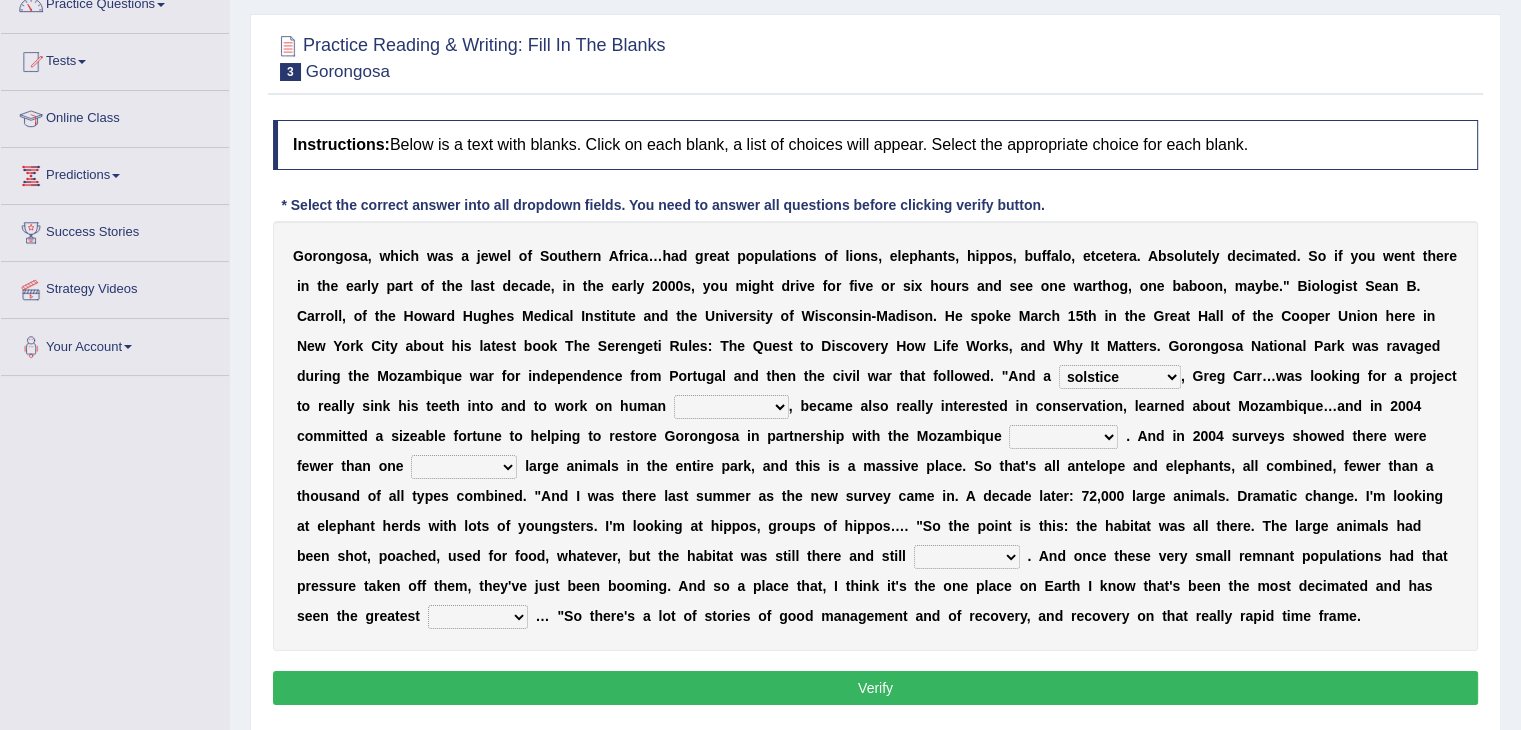 click on "passion solstice ballast philanthropist" at bounding box center (1120, 377) 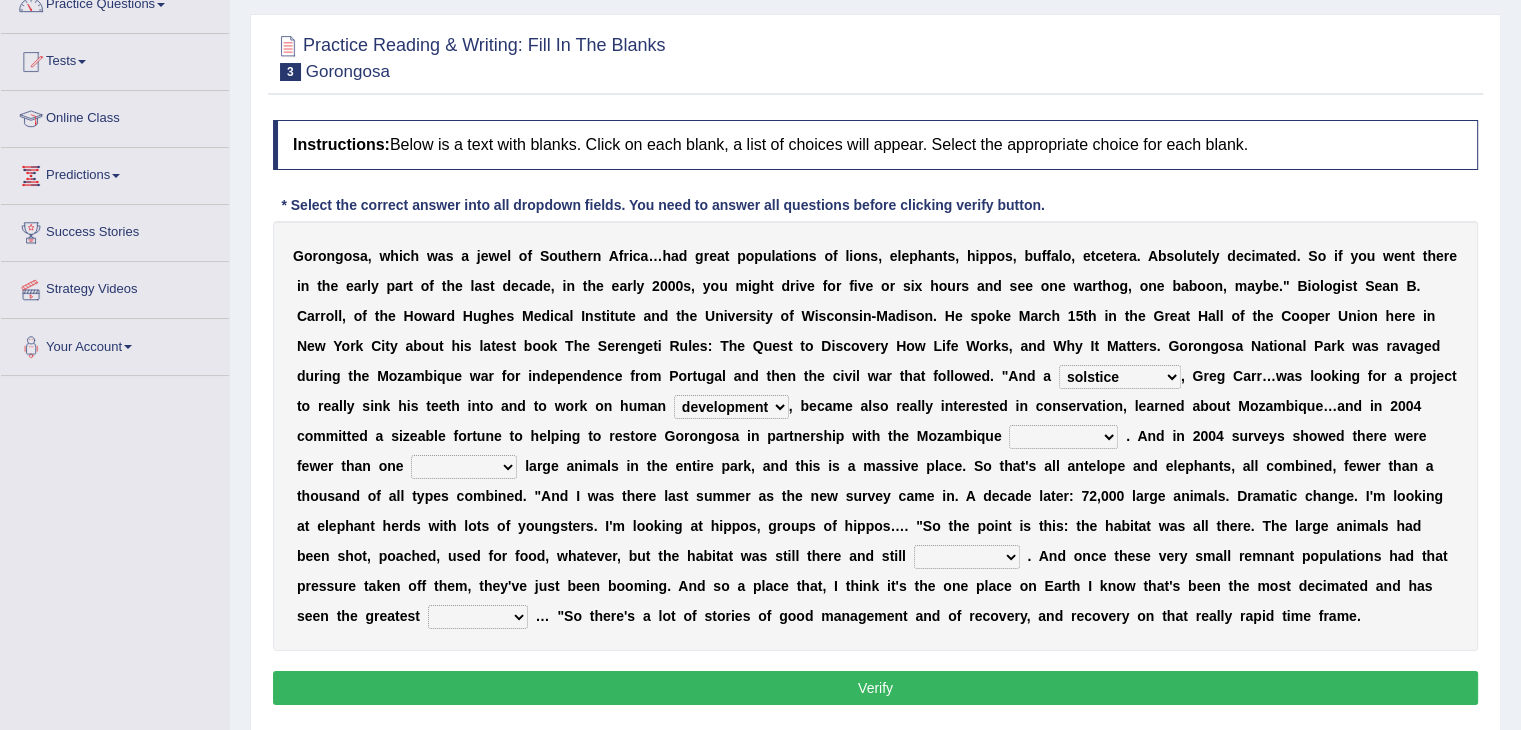 click on "parliament semanticist government journalist" at bounding box center [1063, 437] 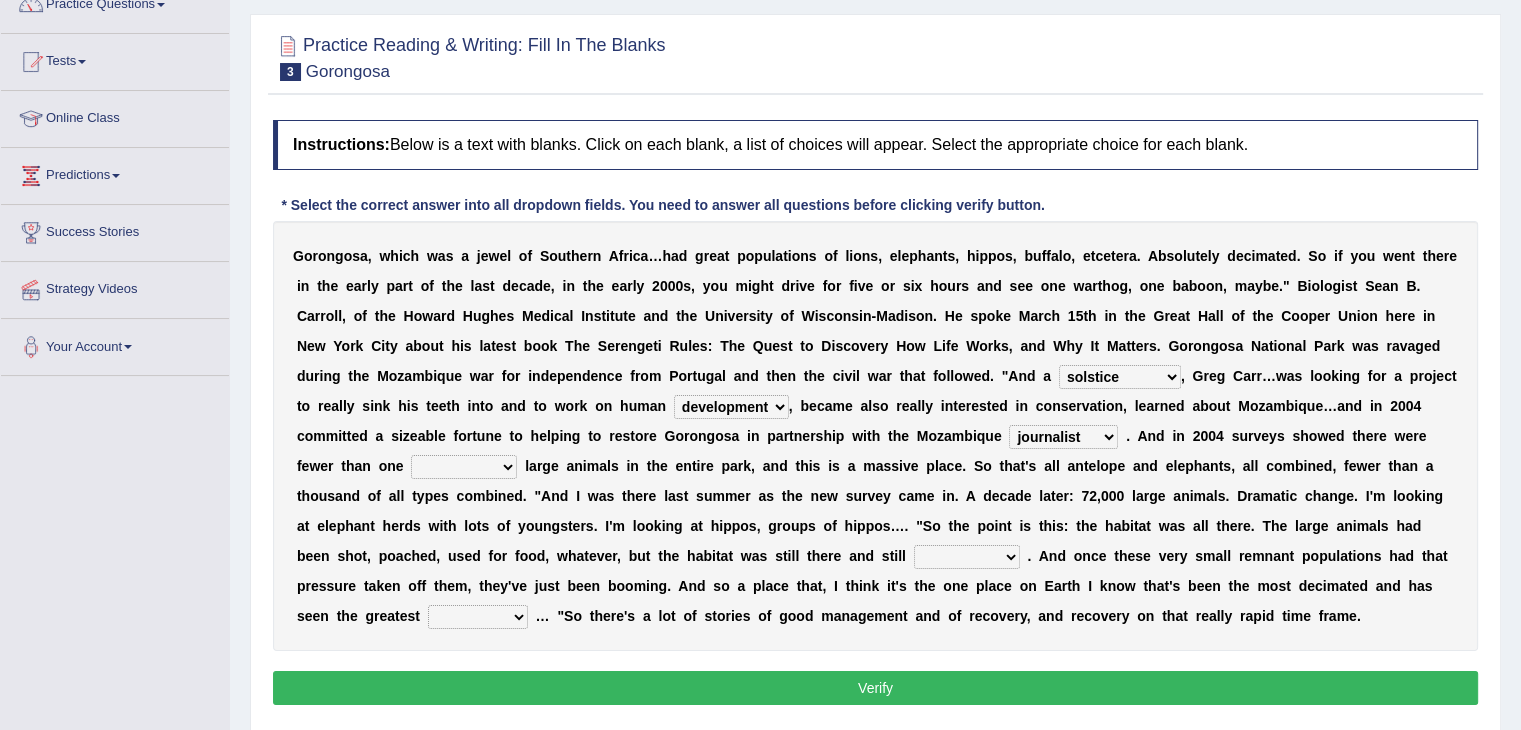 click on "parliament semanticist government journalist" at bounding box center (1063, 437) 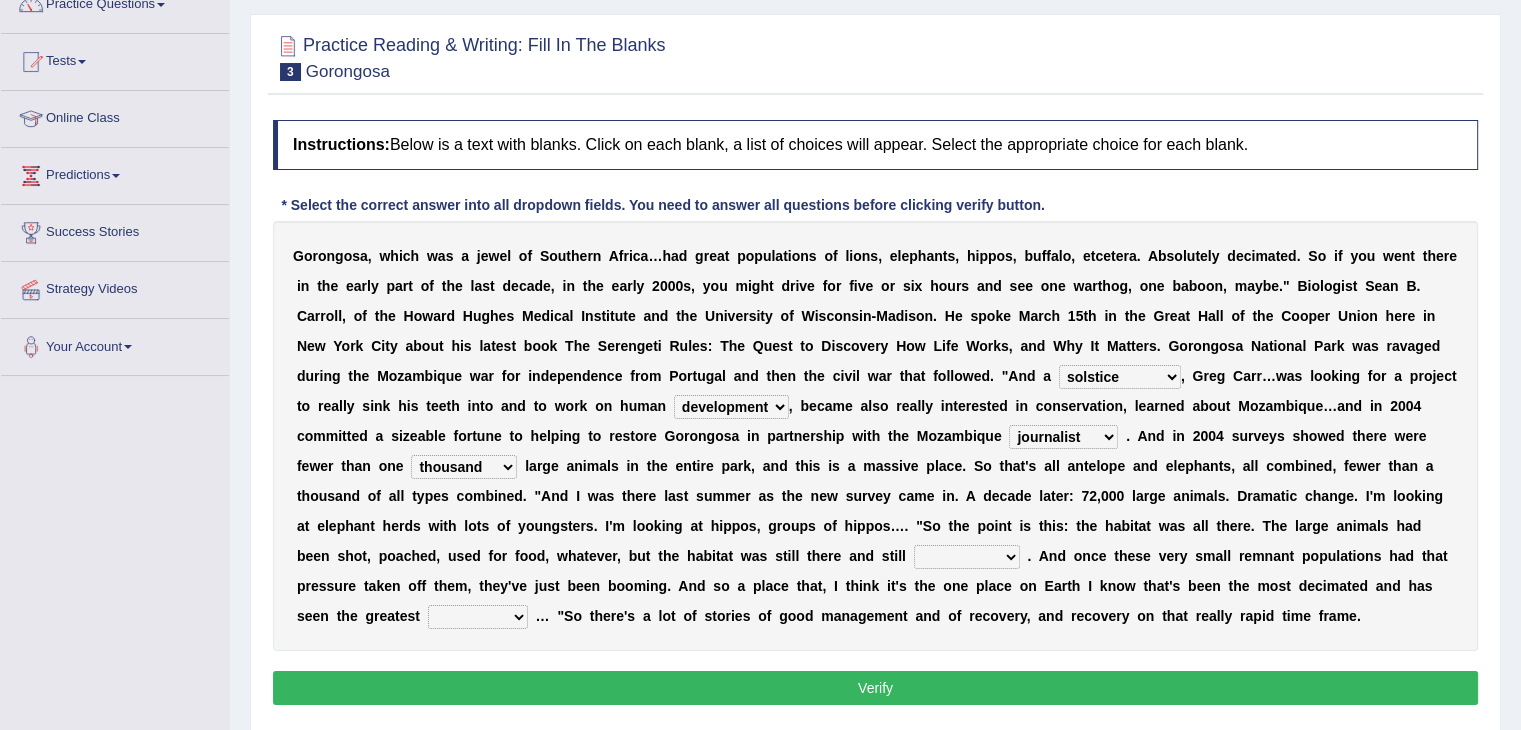 click on "deflowered embowered roundest thousand" at bounding box center [464, 467] 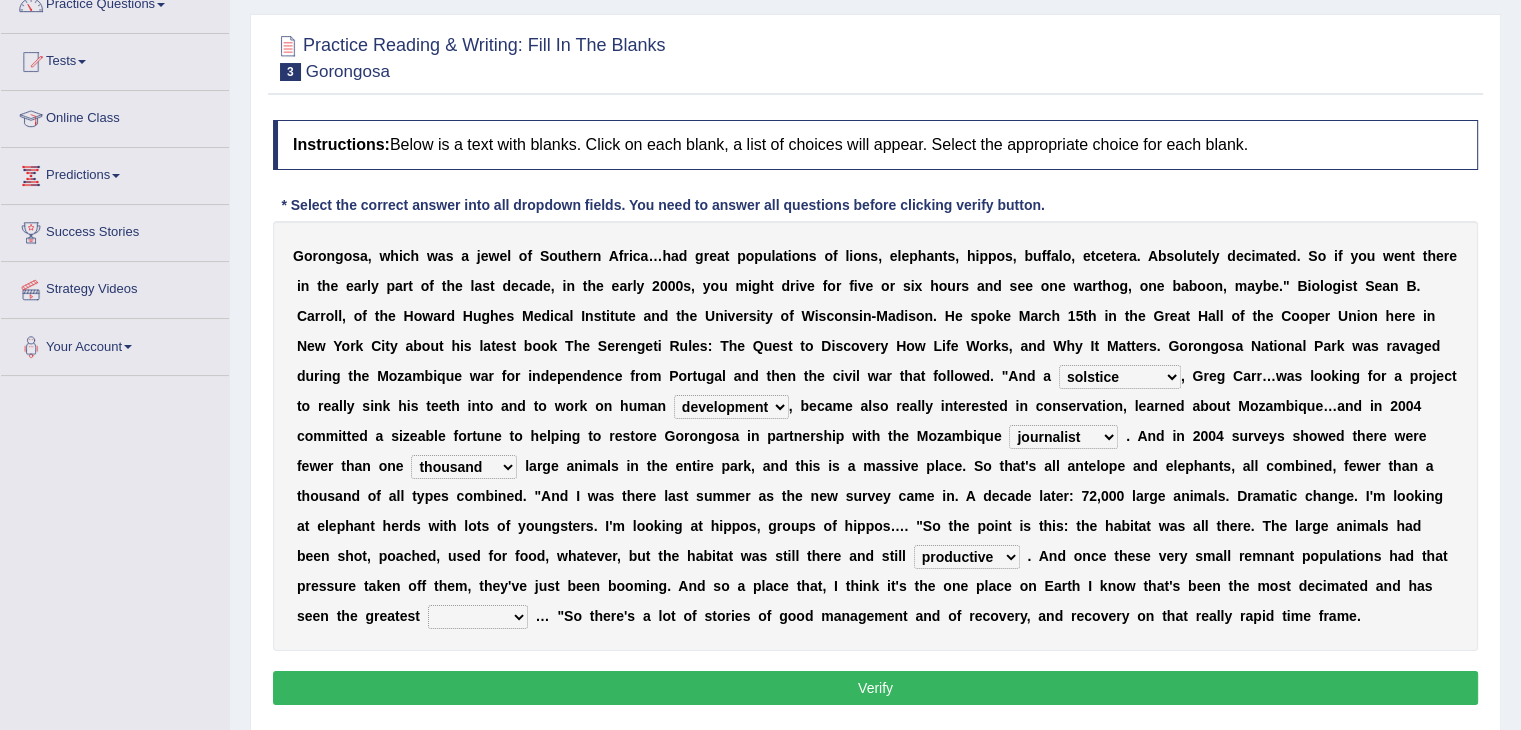 click on "assertive incidental compulsive productive" at bounding box center [967, 557] 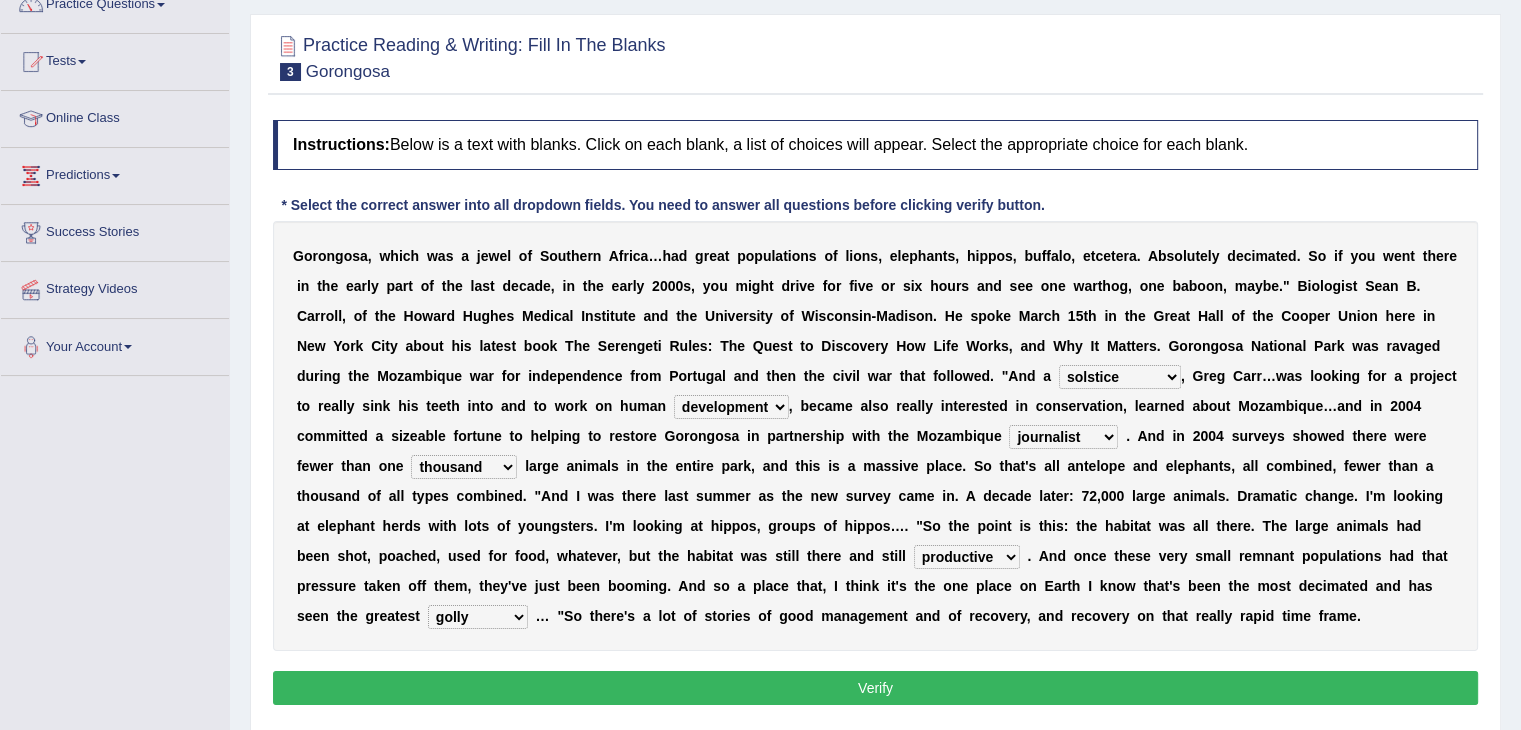 click on "recovery efficacy golly stumpy" at bounding box center [478, 617] 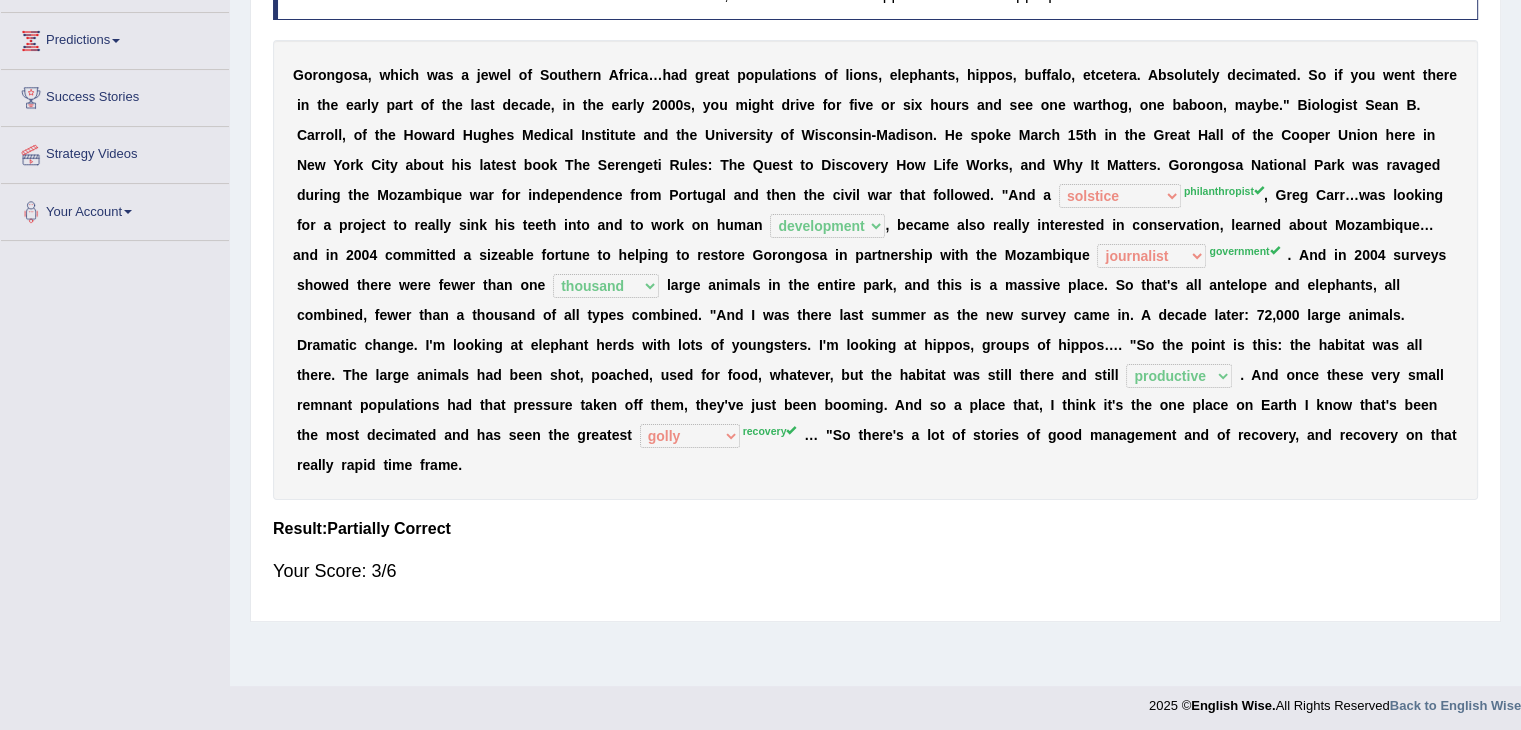 scroll, scrollTop: 320, scrollLeft: 0, axis: vertical 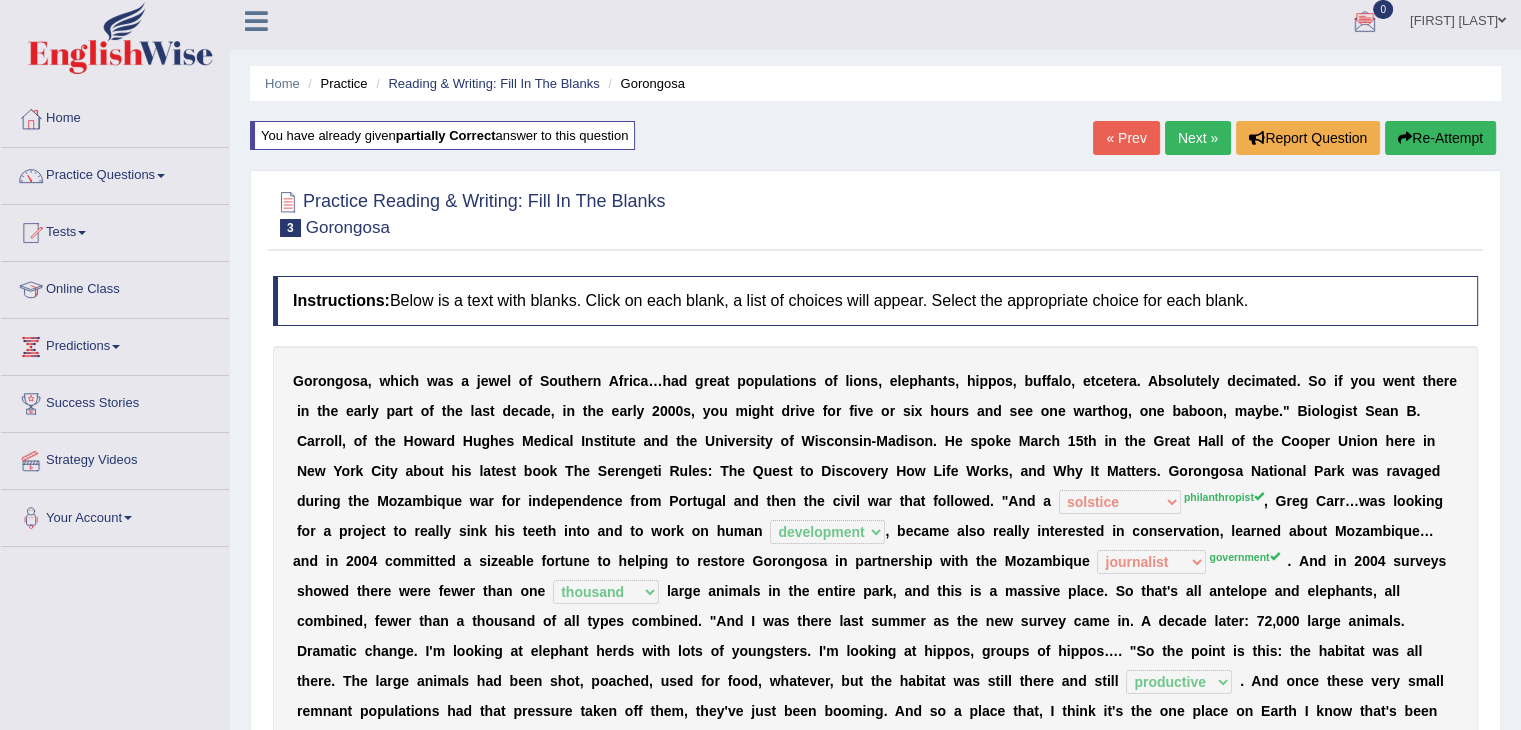 click on "Next »" at bounding box center [1198, 138] 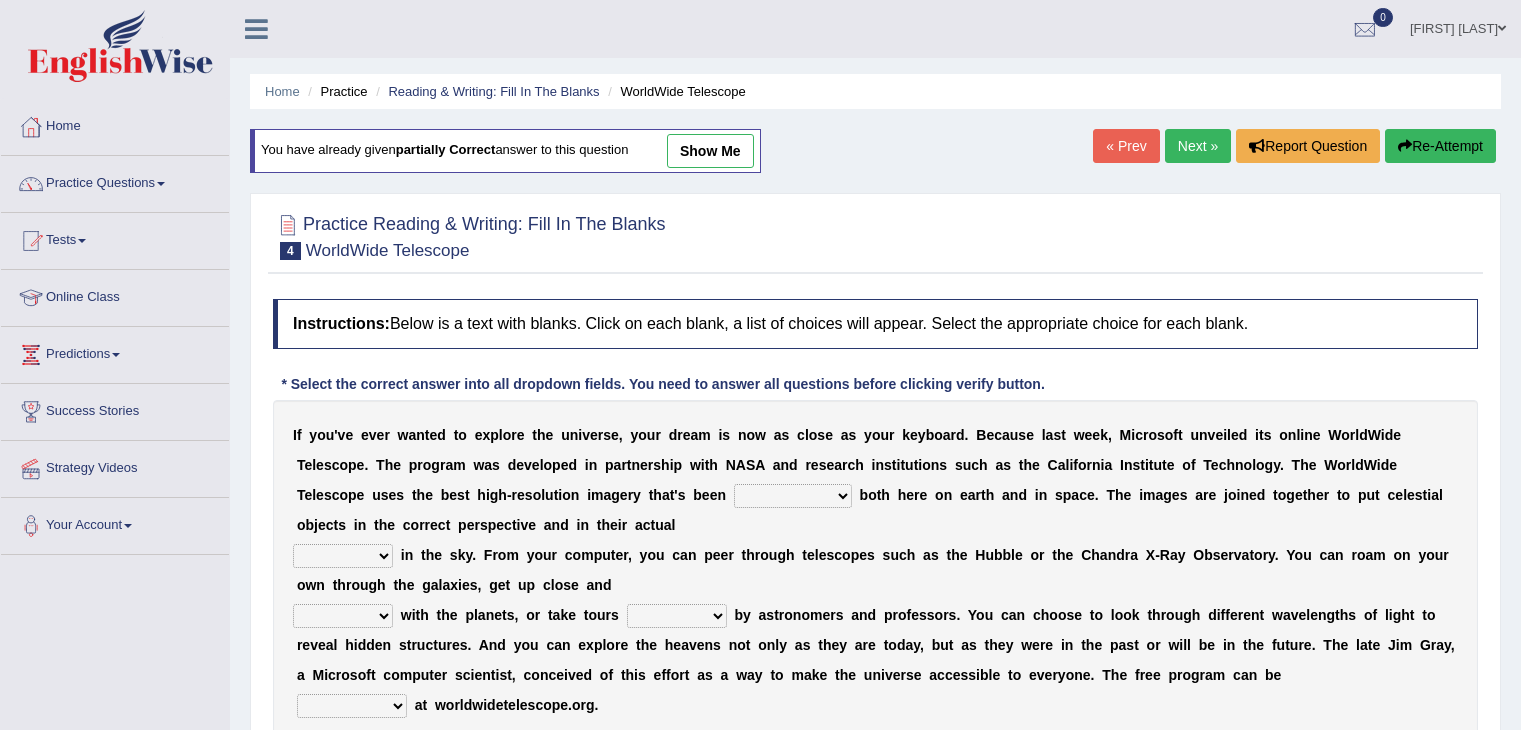 scroll, scrollTop: 0, scrollLeft: 0, axis: both 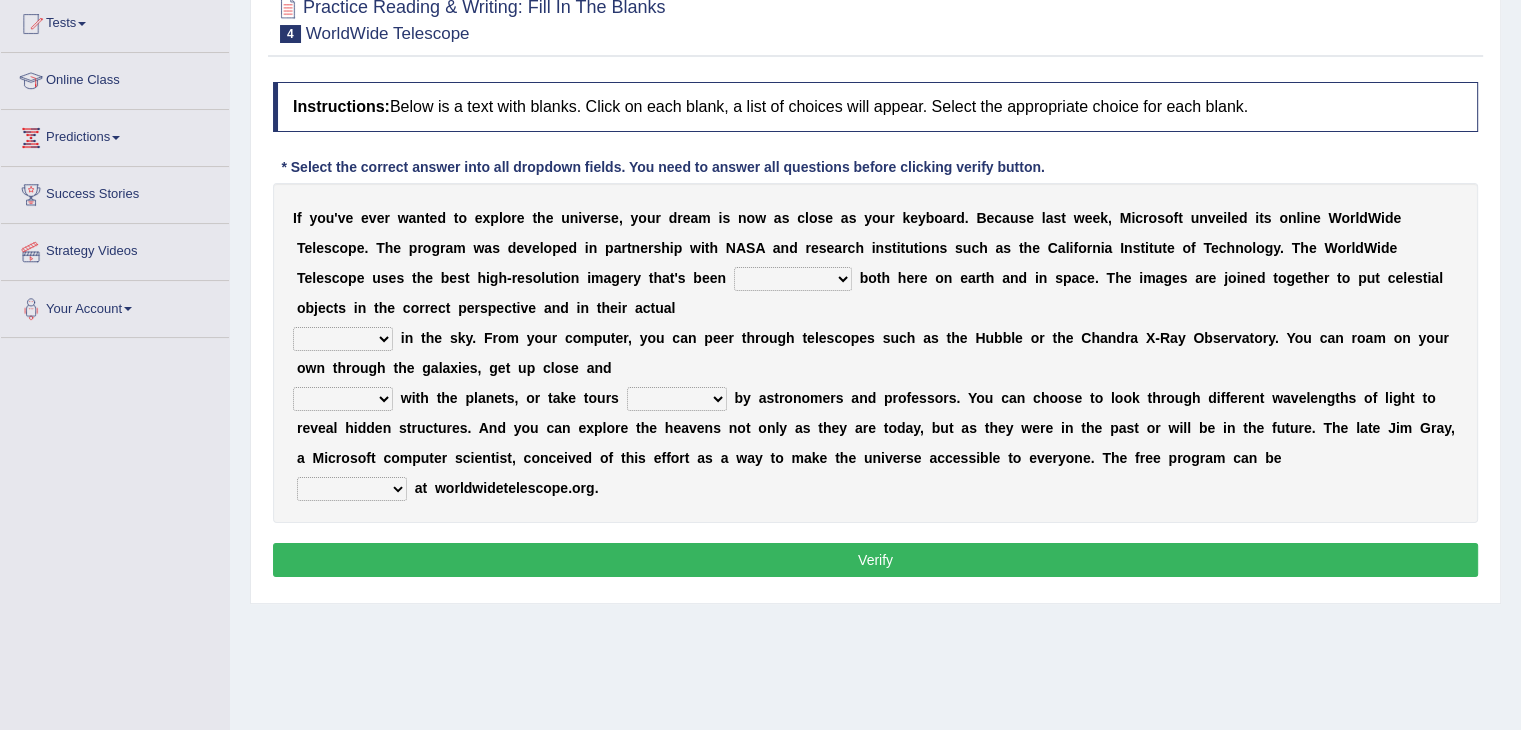 click on "degraded ascended remonstrated generated" at bounding box center (793, 279) 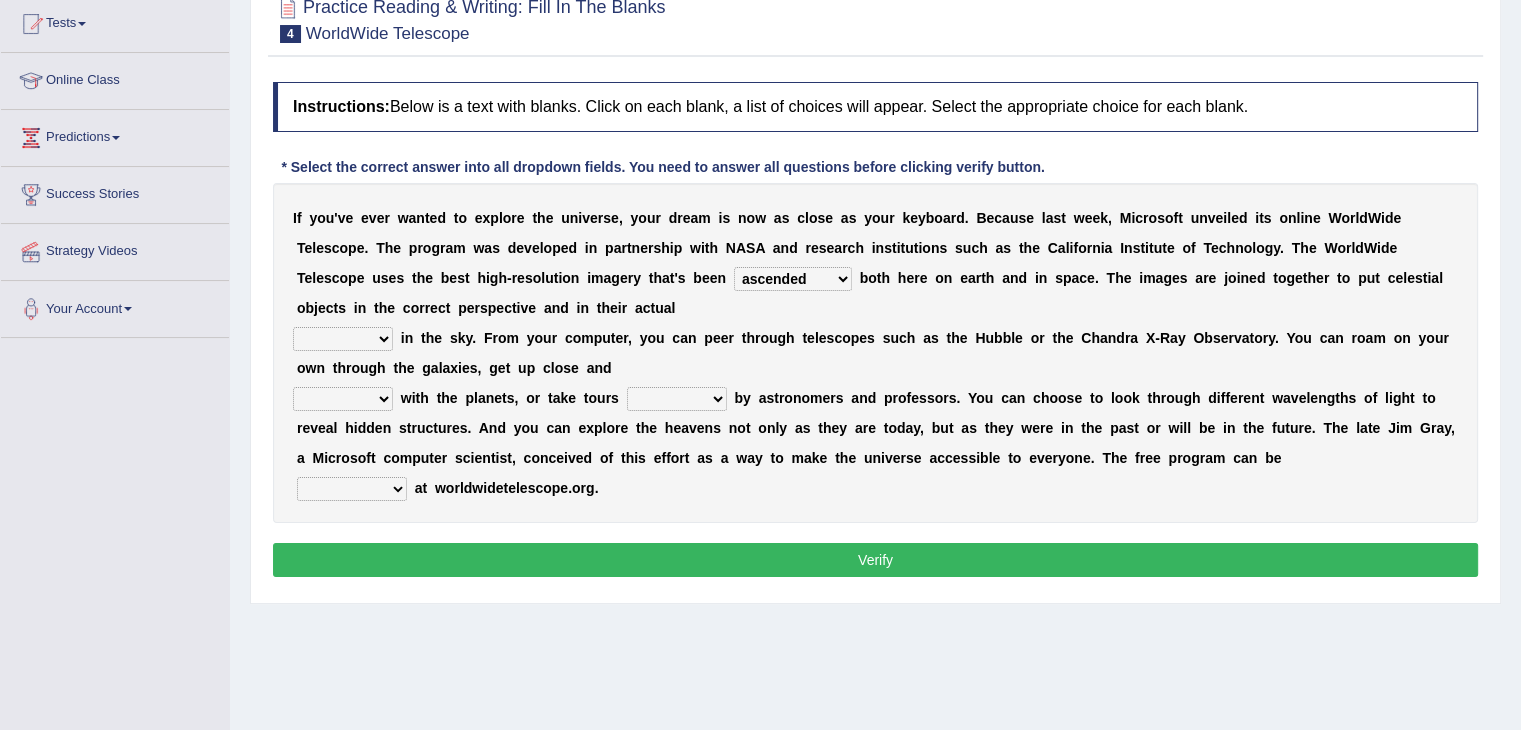 click on "aspects parts conditions positions" at bounding box center [343, 339] 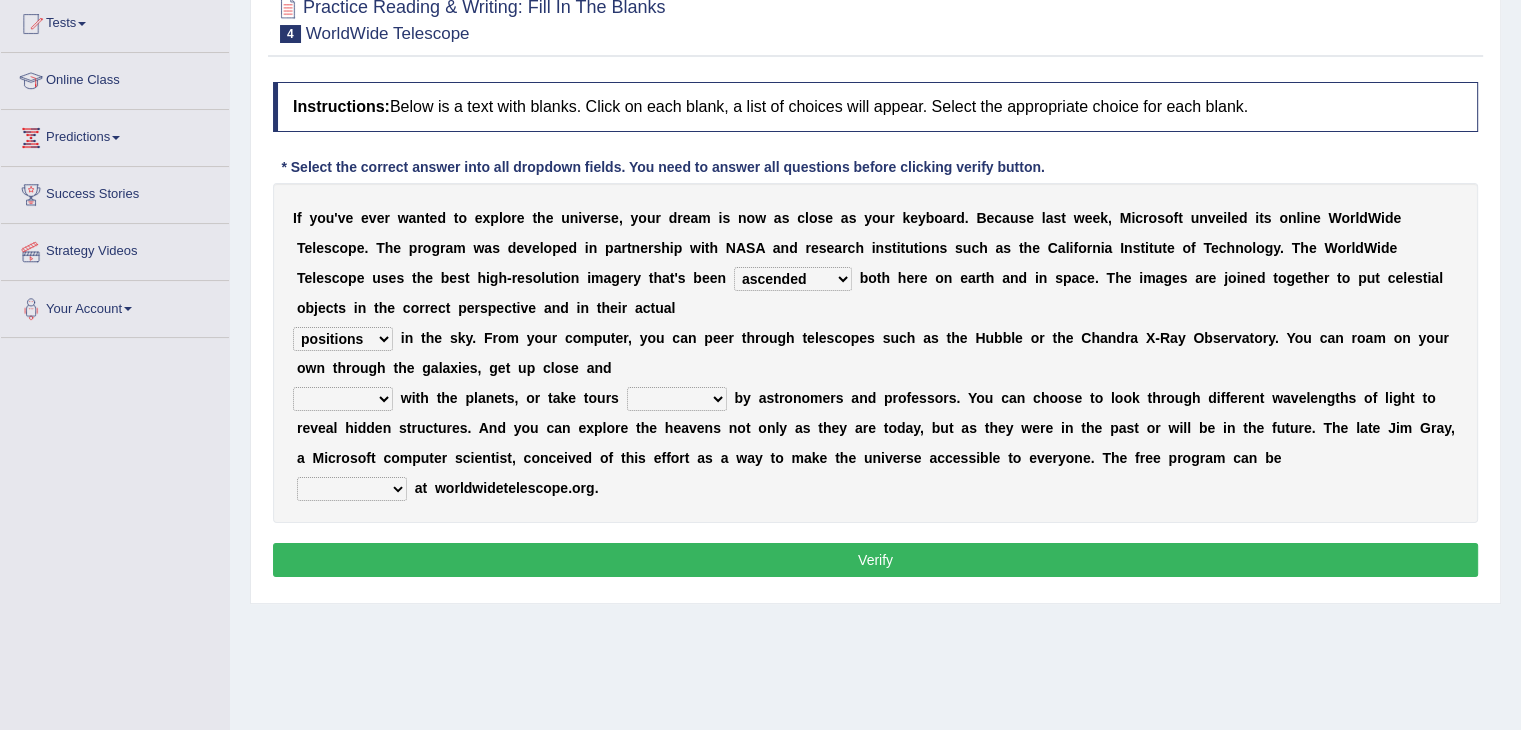 click on "personal individual apart polite" at bounding box center (343, 399) 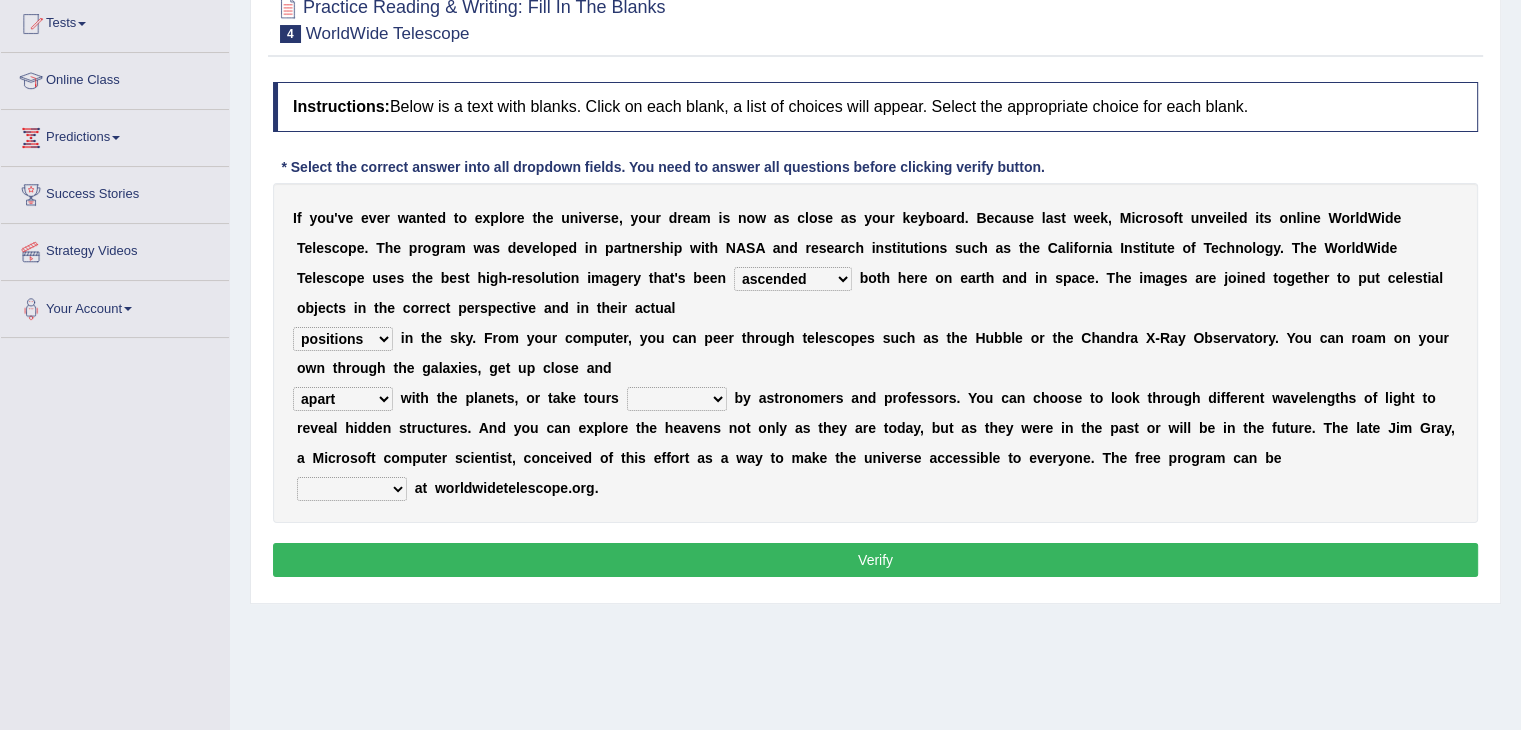 click on "guide guided guiding to guide" at bounding box center (677, 399) 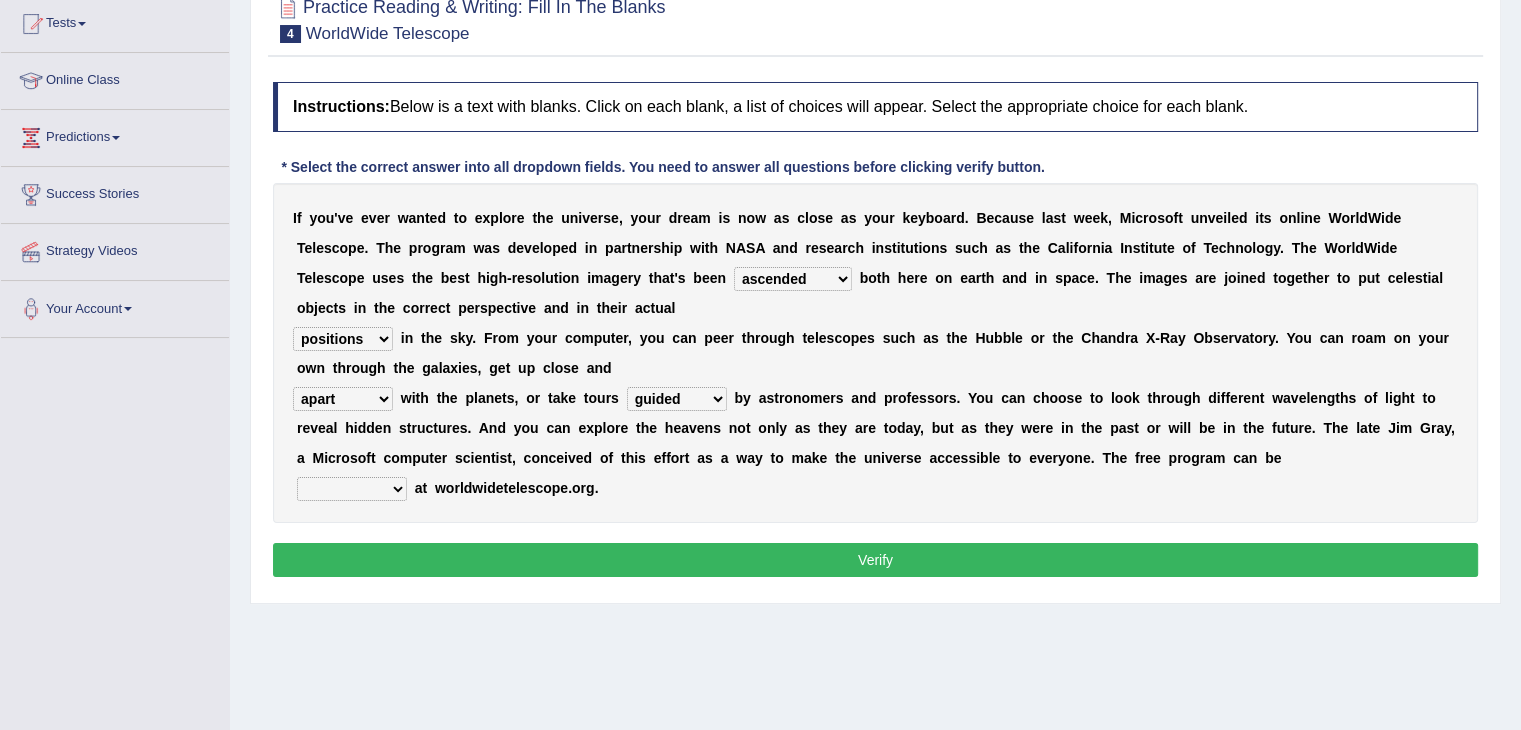click on "upheld downloaded loaded posted" at bounding box center [352, 489] 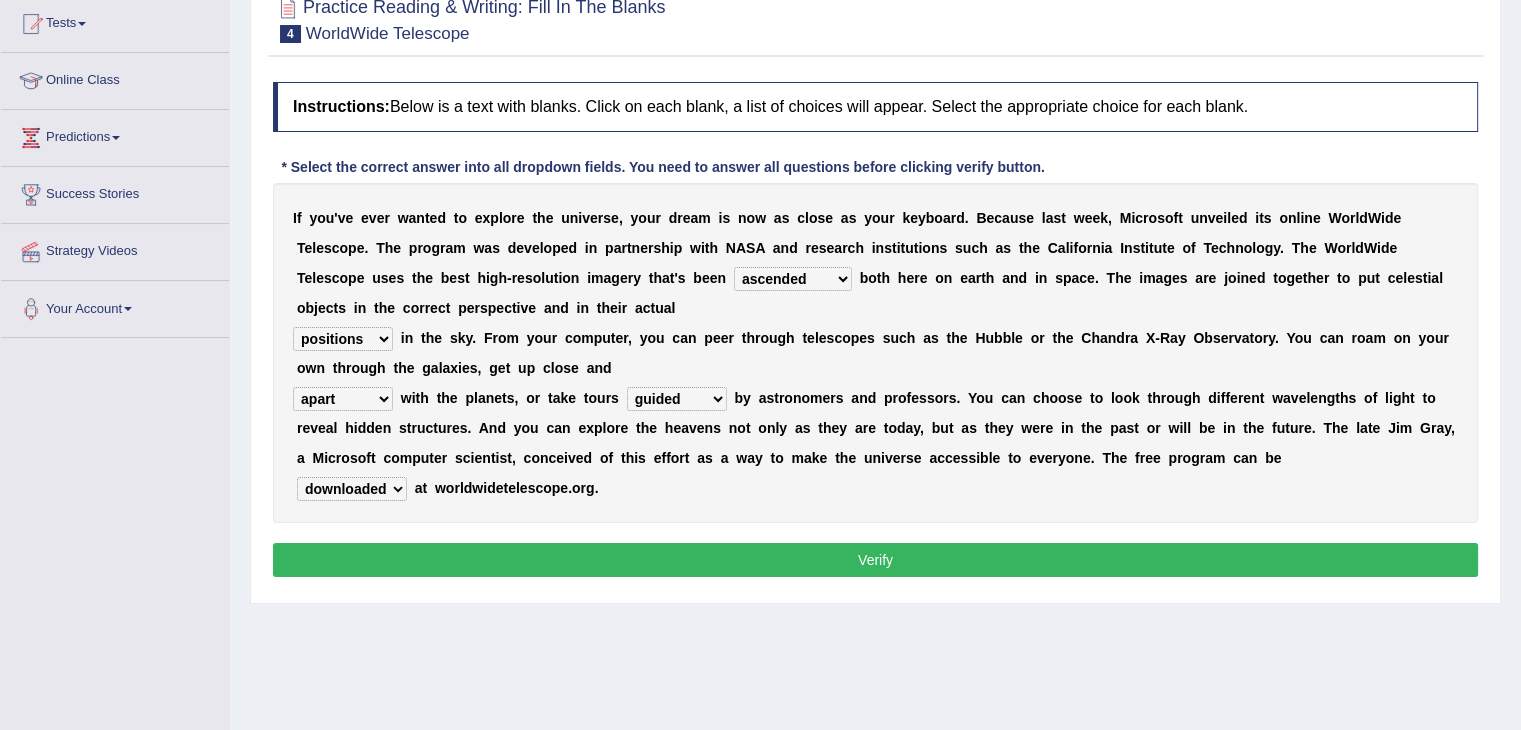click on "Instructions:  Below is a text with blanks. Click on each blank, a list of choices will appear. Select the appropriate choice for each blank.
* Select the correct answer into all dropdown fields. You need to answer all questions before clicking verify button. I f    y o u ' v e    e v e r    w a n t e d    t o    e x p l o r e    t h e    u n i v e r s e ,    y o u r    d r e a m    i s    n o w    a s    c l o s e    a s    y o u r    k e y b o a r d .    B e c a u s e    l a s t    w e e k ,    M i c r o s o f t    u n v e i l e d    i t s    o n l i n e    W o r l d W i d e    T e l e s c o p e .    T h e    p r o g r a m    w a s    d e v e l o p e d    i n    p a r t n e r s h i p    w i t h    N A S A    a n d    r e s e a r c h    i n s t i t u t i o n s    s u c h    a s    t h e    C a l i f o r n i a    I n s t i t u t e    o f    T e c h n o l o g y .    T h e    W o r l d W i d e    T e l e s c o p e    u s e s    t h e    b e s t" at bounding box center [875, 332] 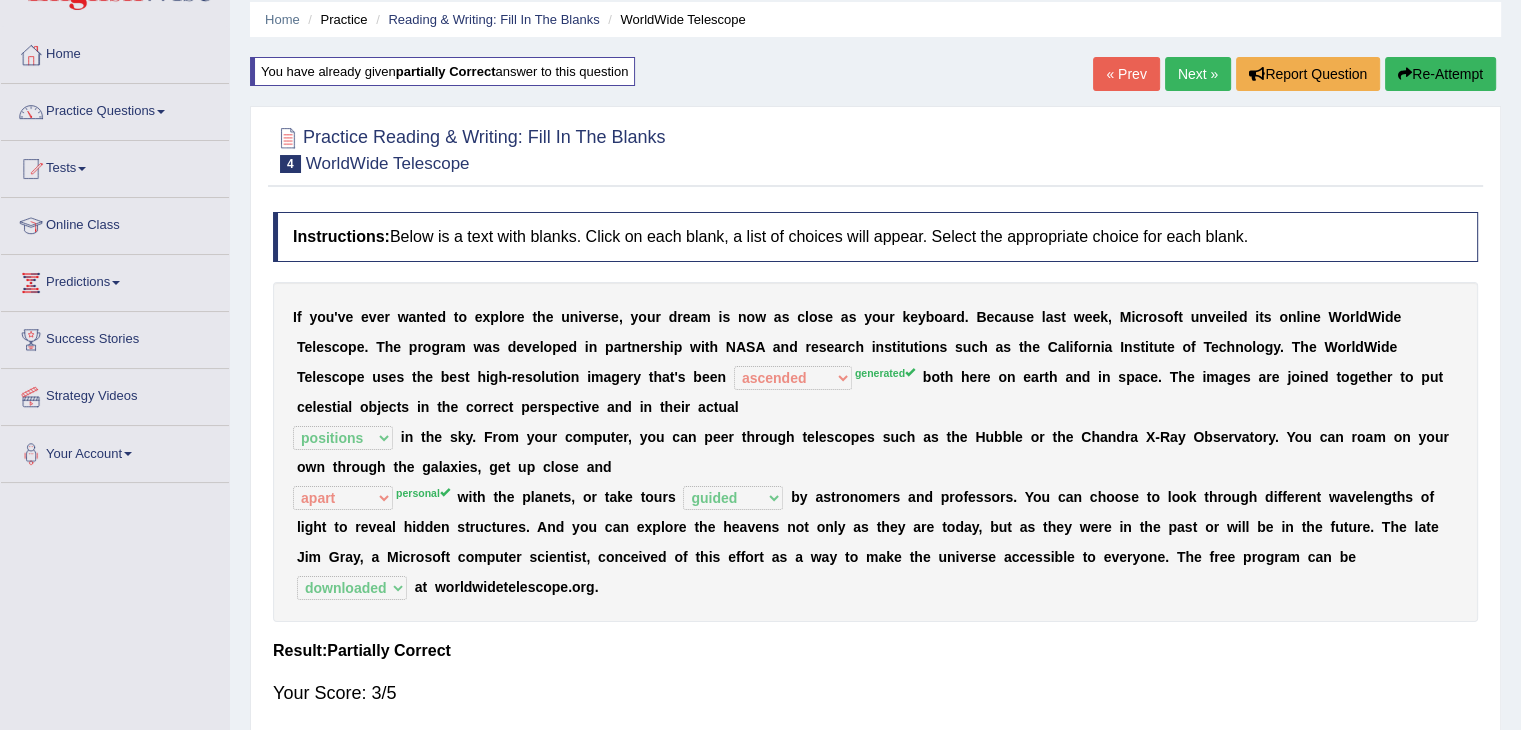 scroll, scrollTop: 69, scrollLeft: 0, axis: vertical 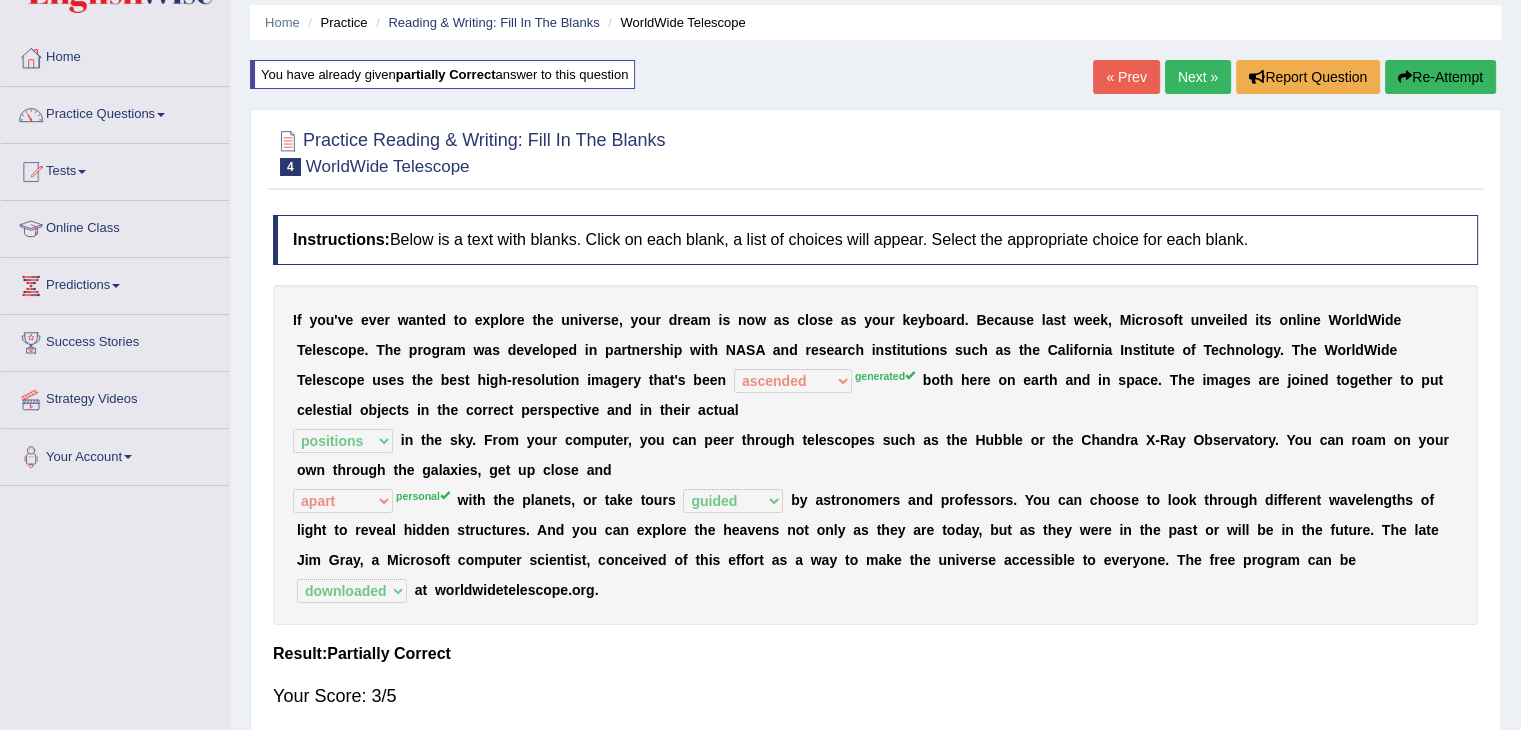 click on "Next »" at bounding box center (1198, 77) 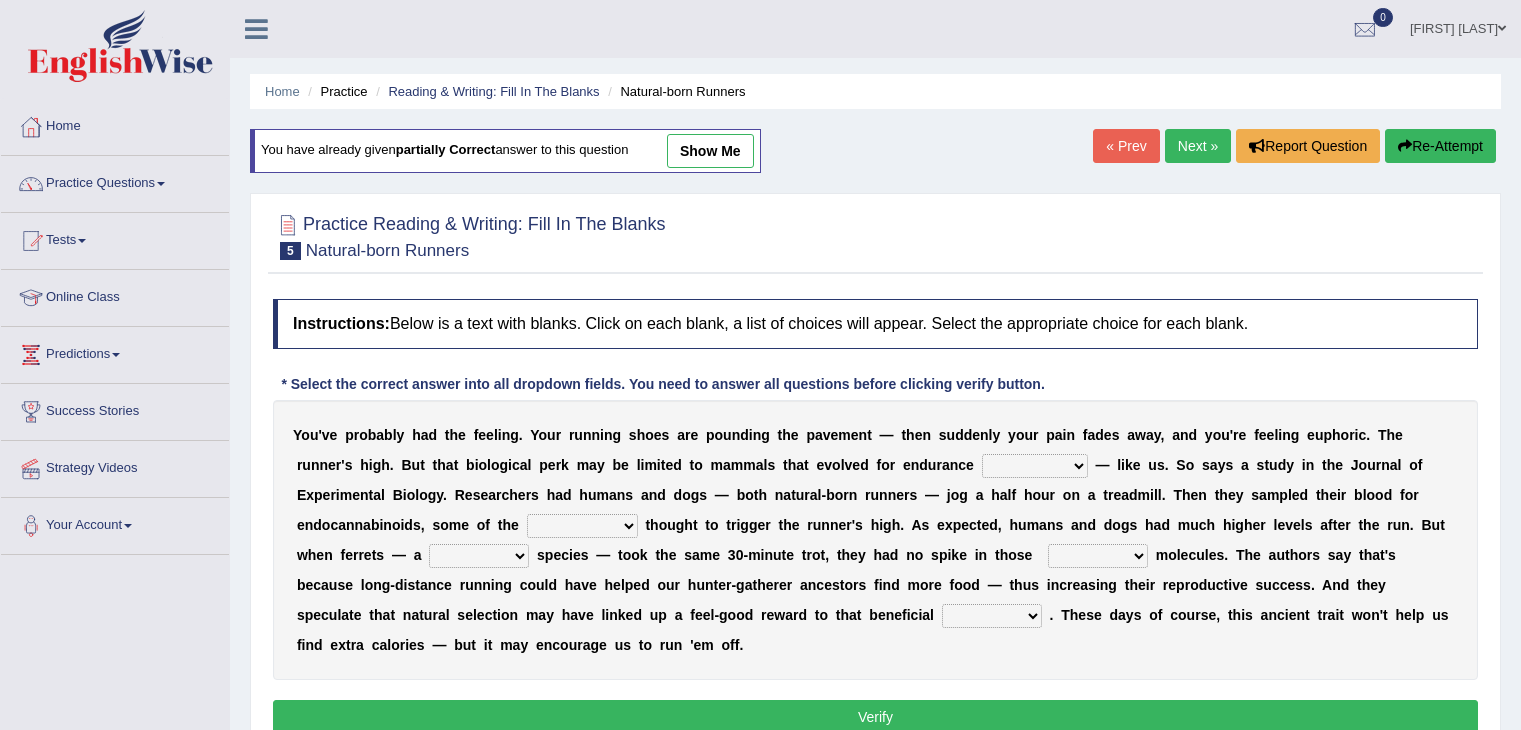 scroll, scrollTop: 0, scrollLeft: 0, axis: both 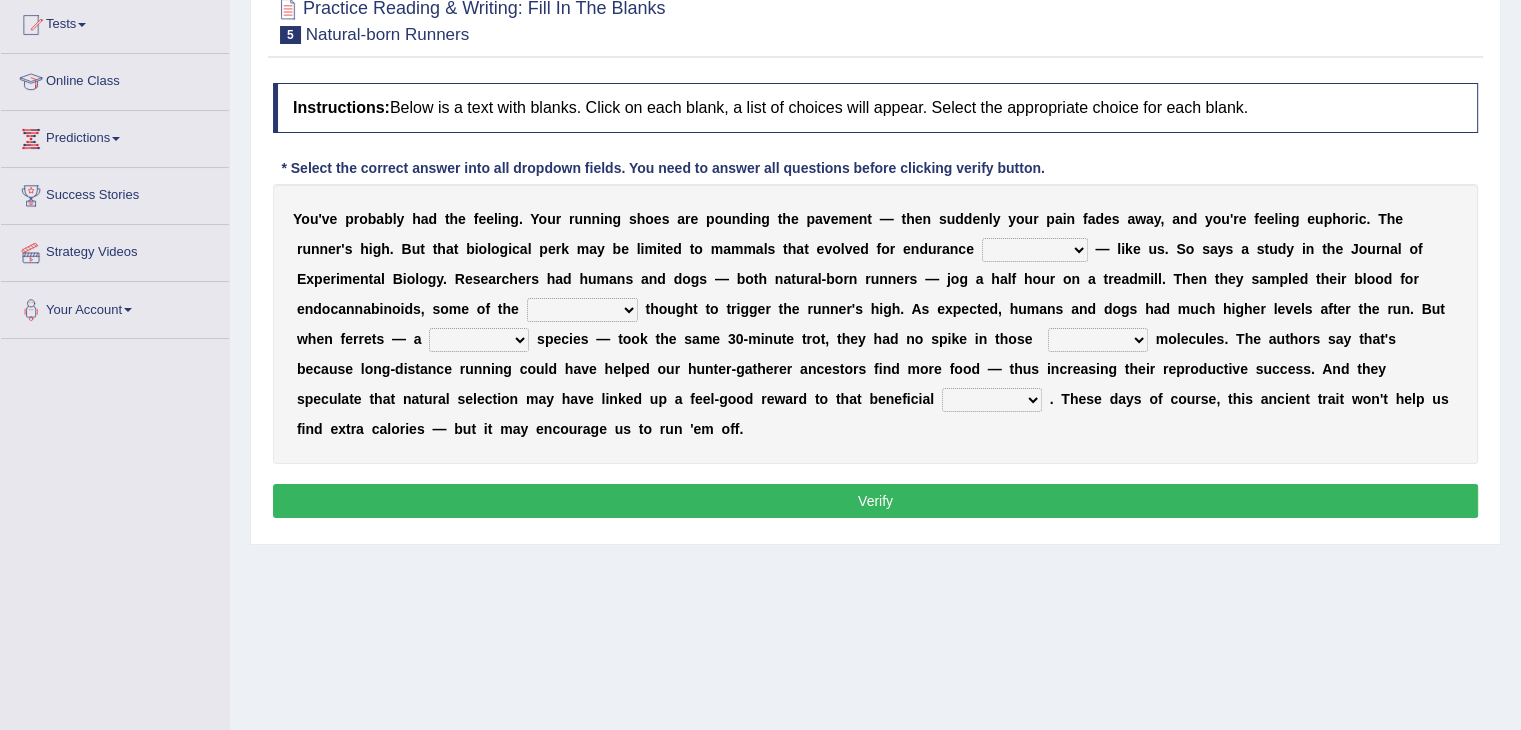 click on "dykes personalize classifies exercise" at bounding box center [1035, 250] 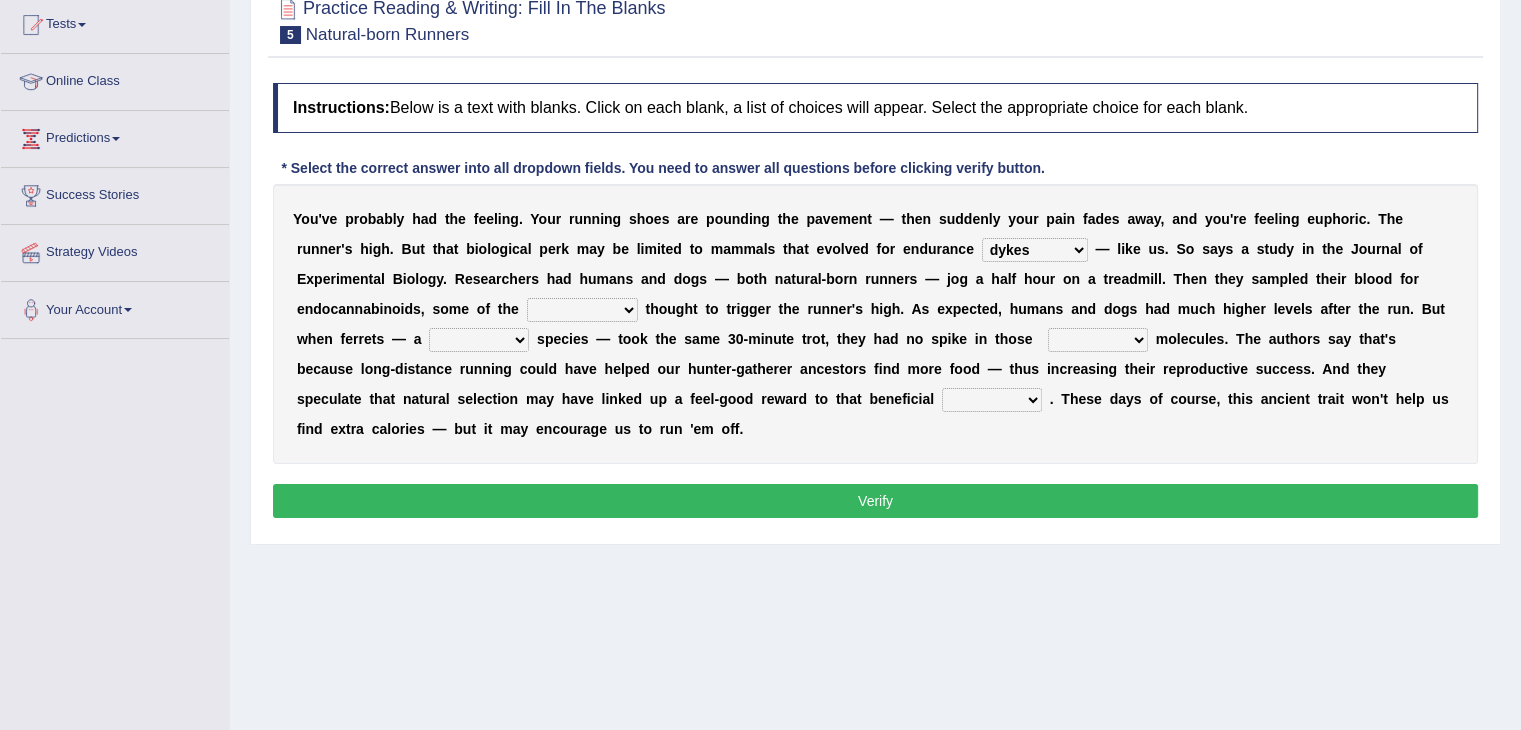 click on "dykes personalize classifies exercise" at bounding box center (1035, 250) 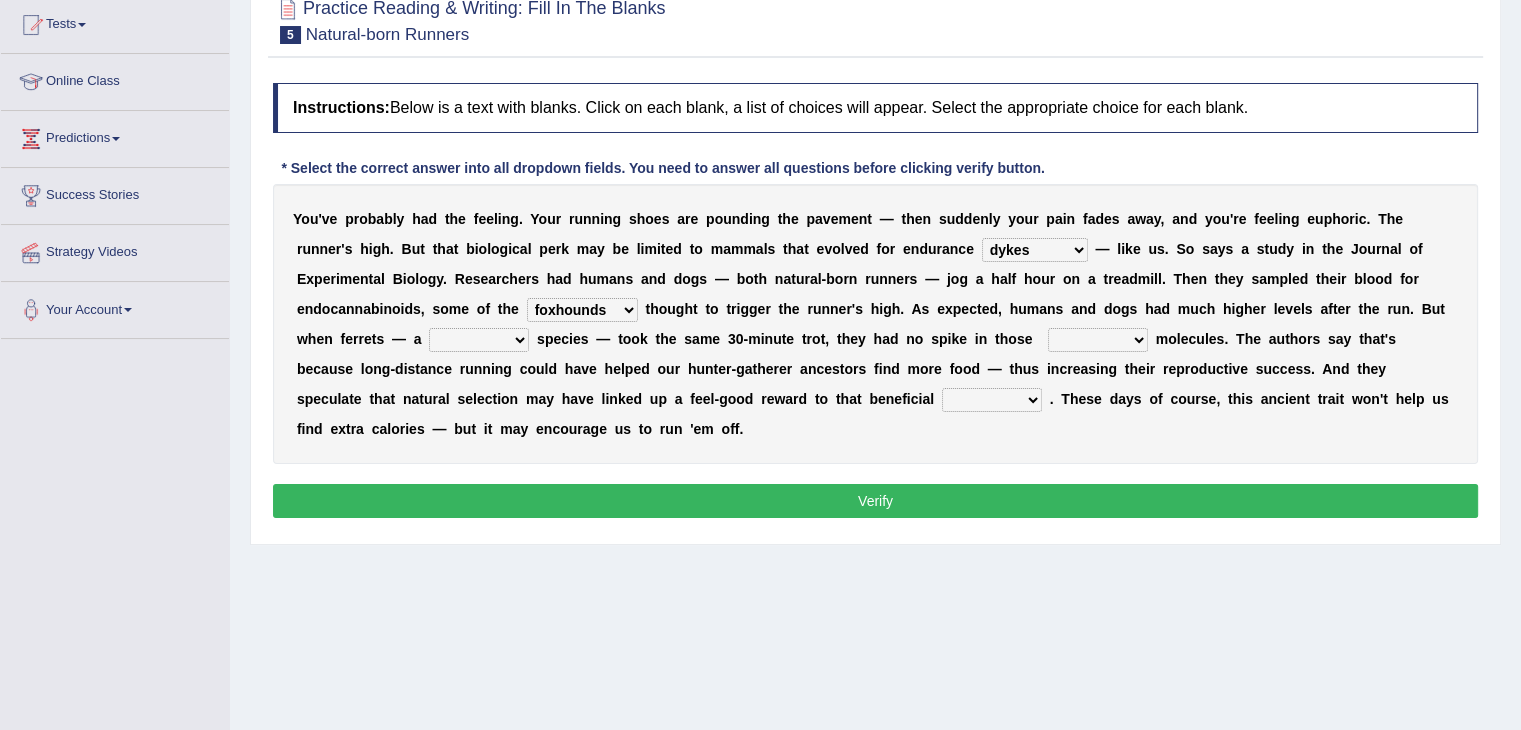 click on "excellency merely faerie sedentary" at bounding box center [479, 340] 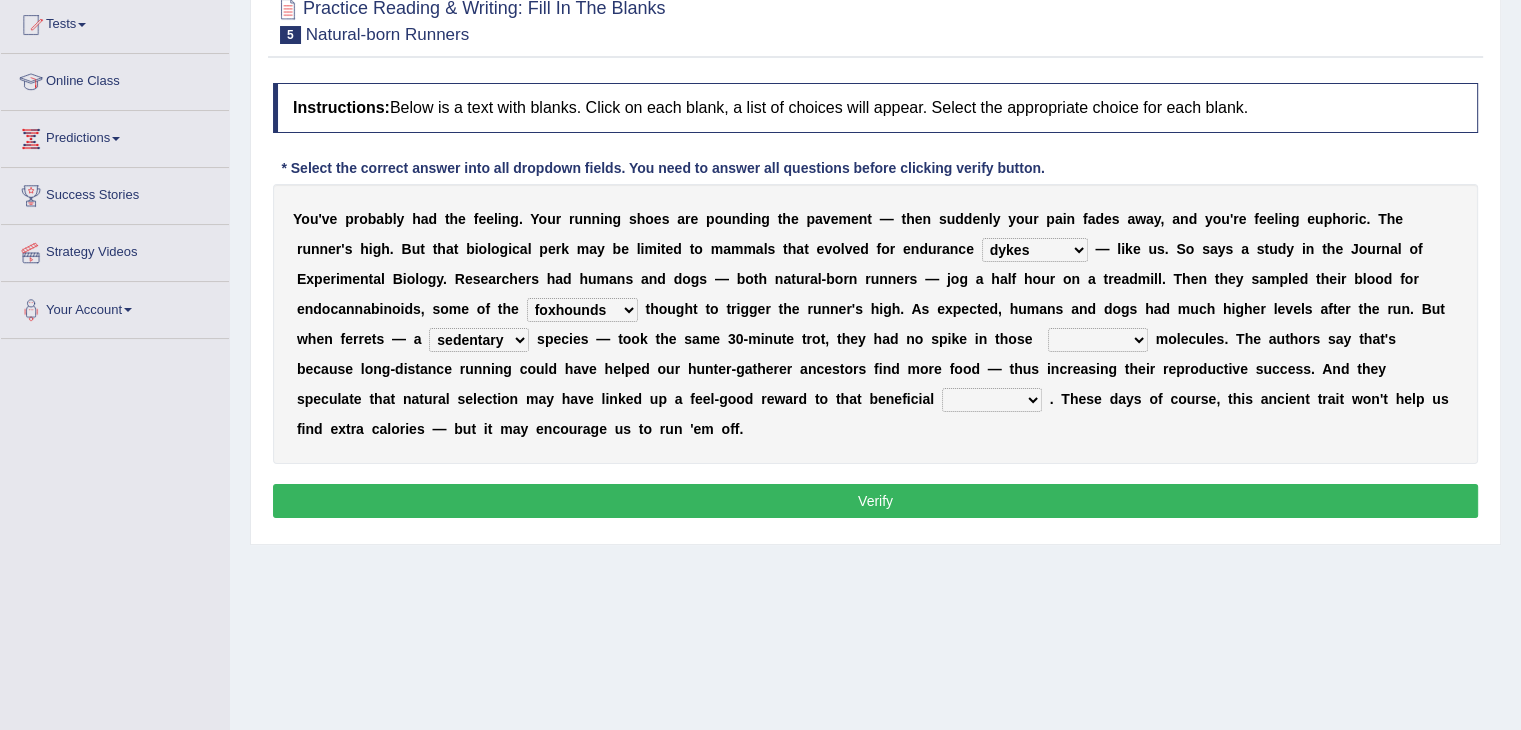 click on "groaned feel-good inchoate loaned" at bounding box center [1098, 340] 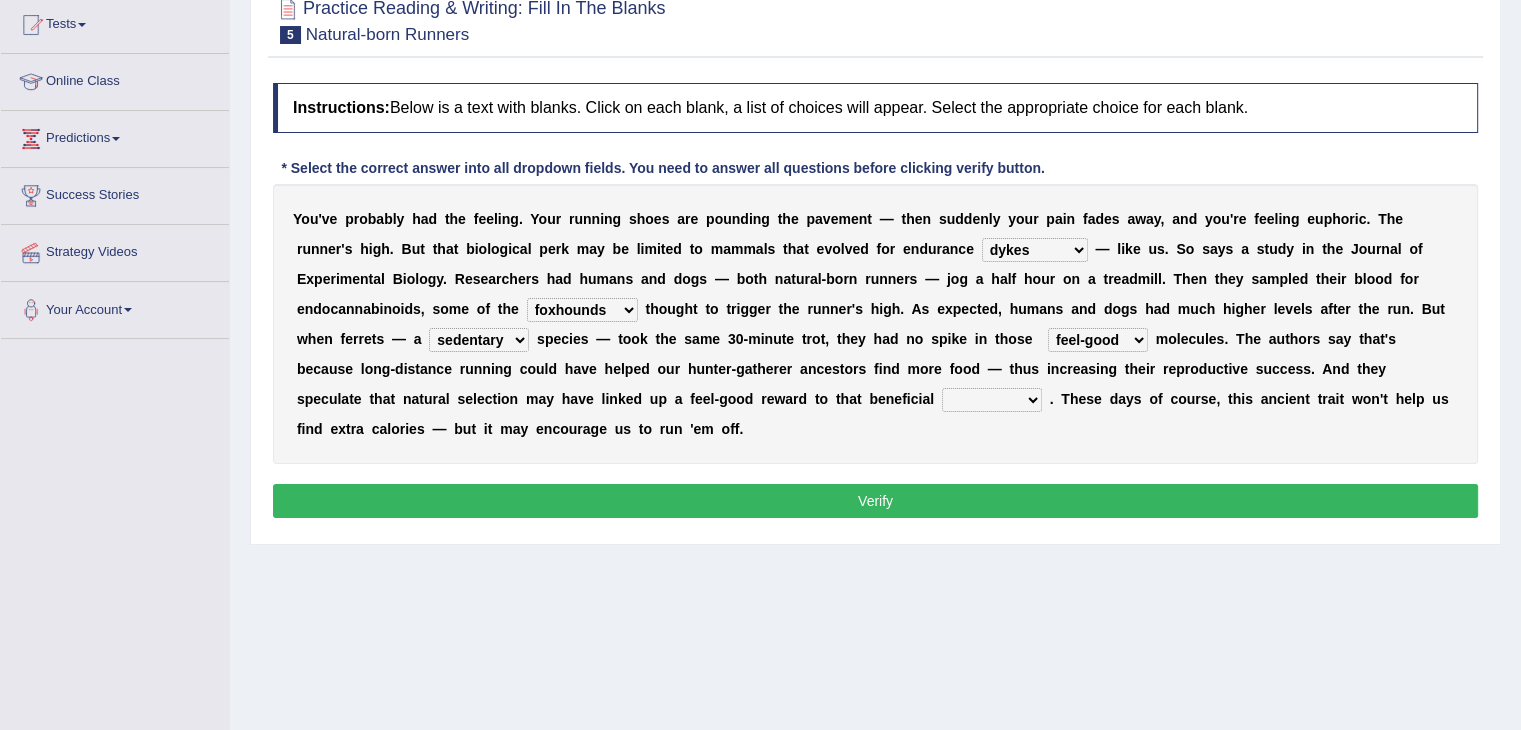 click on "wager exchanger behavior regulator" at bounding box center [992, 400] 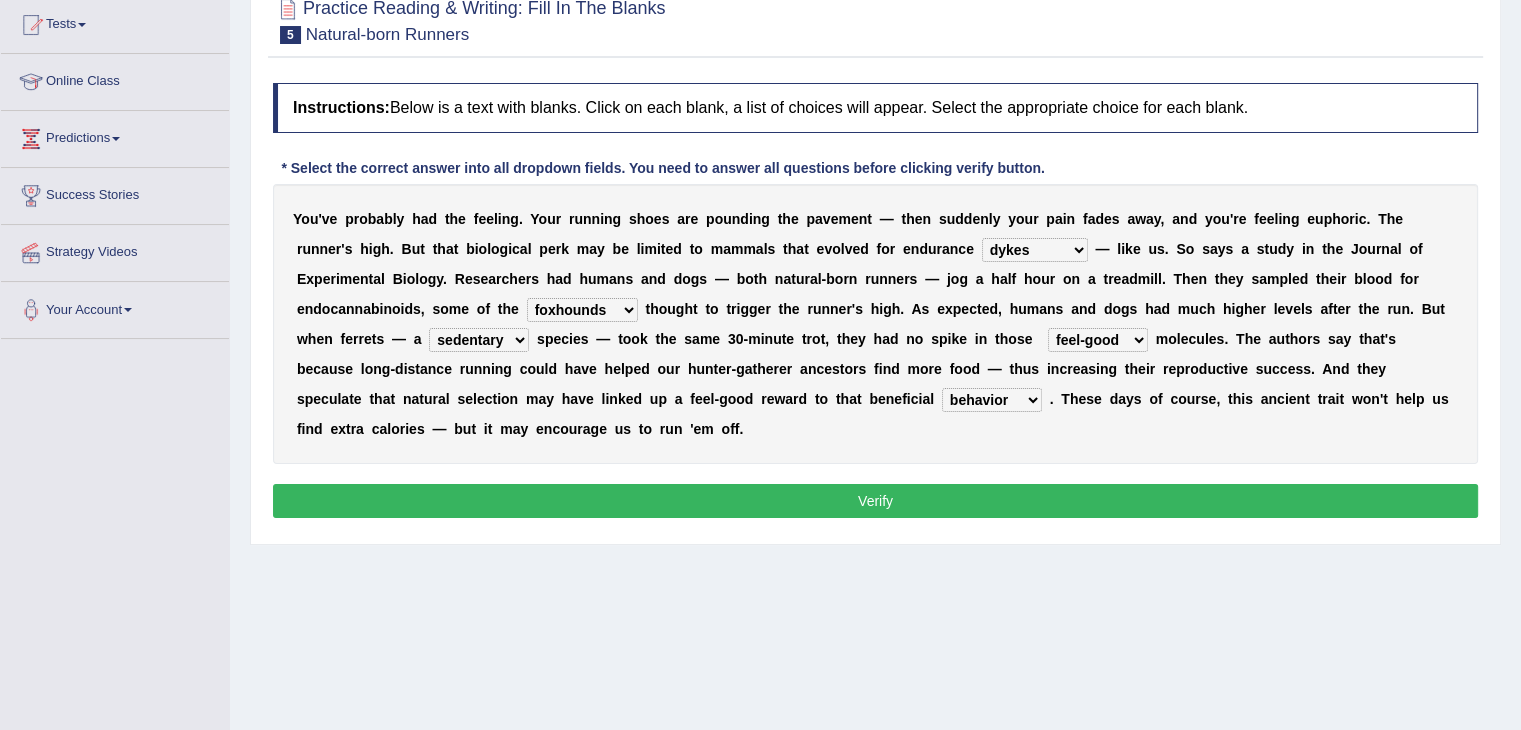 click on "Verify" at bounding box center [875, 501] 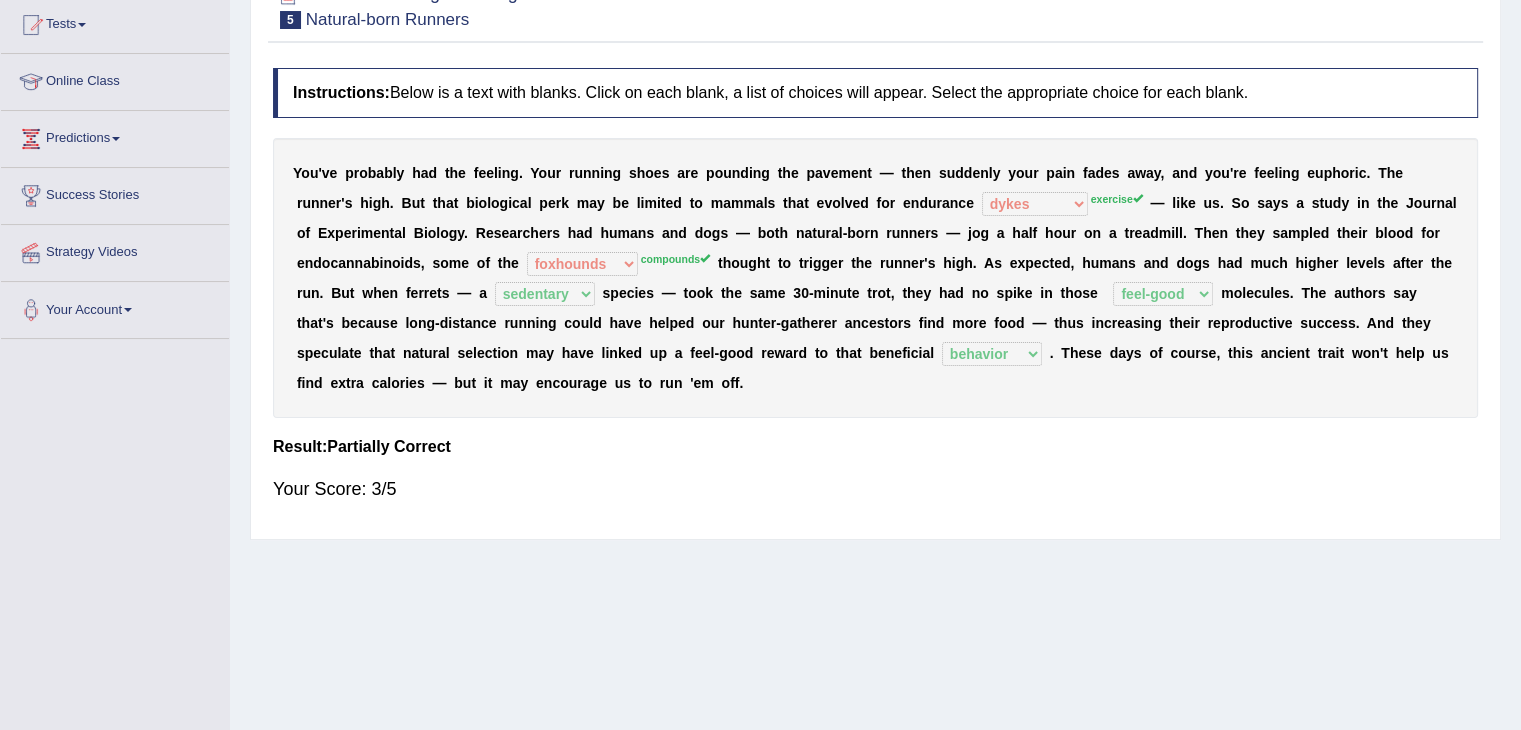 scroll, scrollTop: 320, scrollLeft: 0, axis: vertical 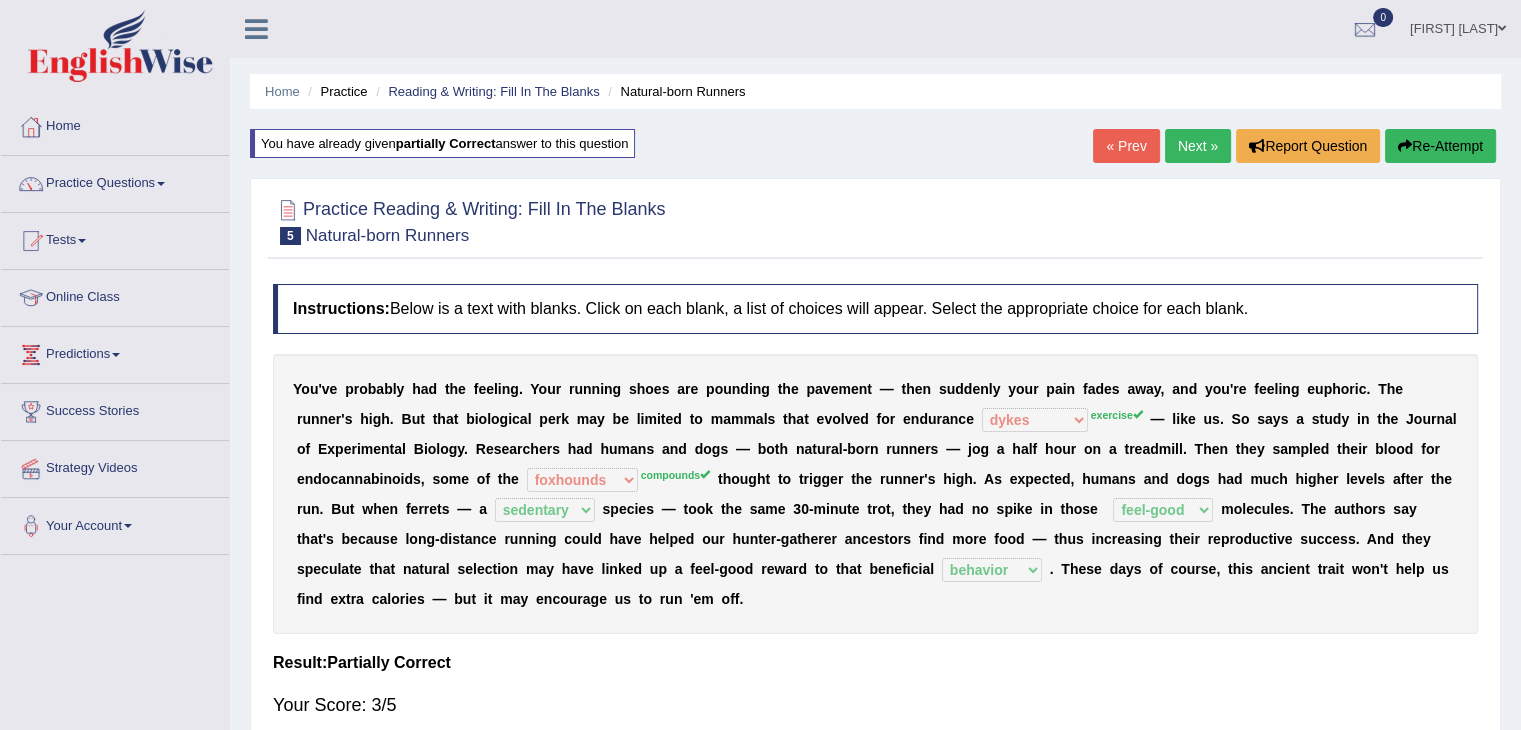 click on "Next »" at bounding box center (1198, 146) 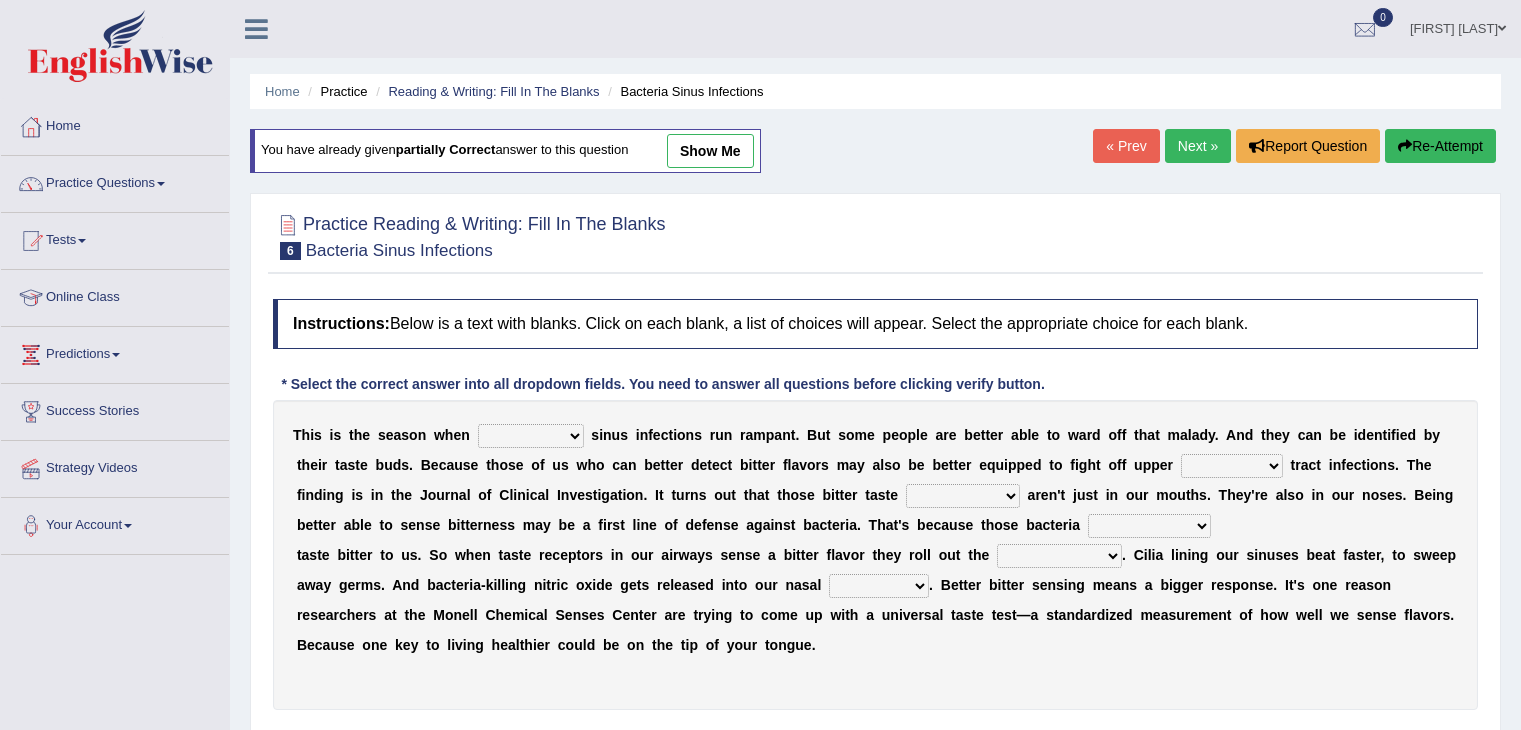 scroll, scrollTop: 0, scrollLeft: 0, axis: both 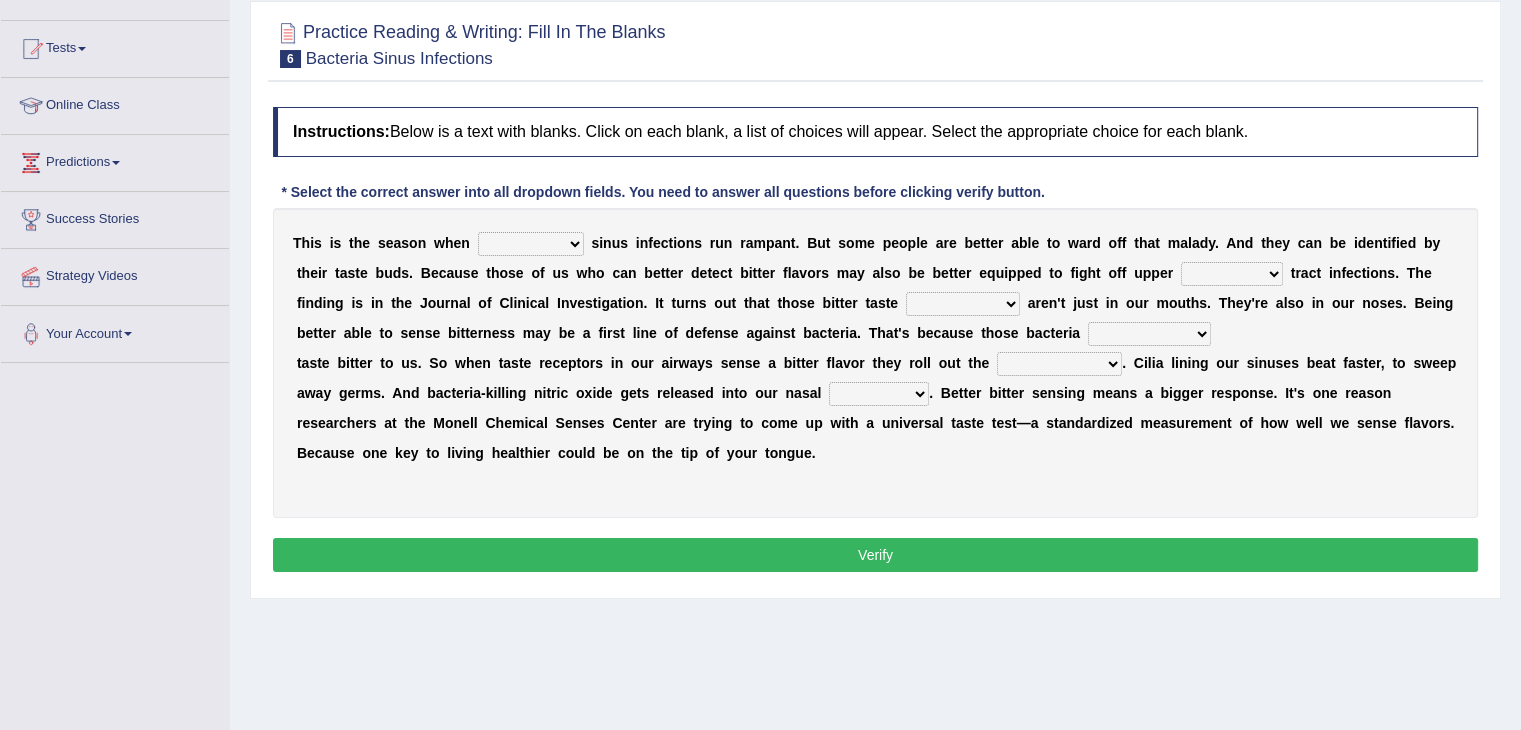 click on "conventicle atheist bacterial prissier" at bounding box center (531, 244) 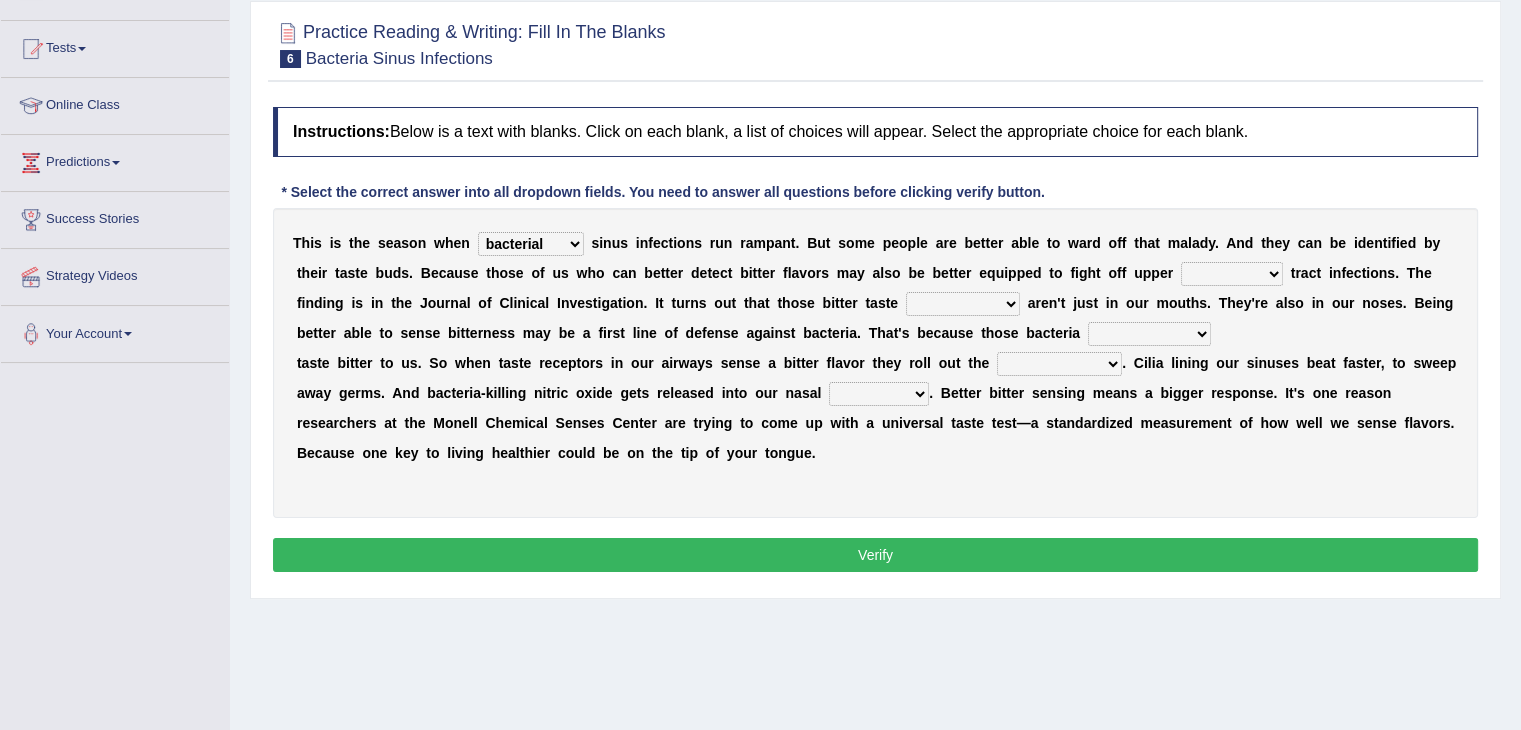 click on "faulty respiratory togae gawky" at bounding box center [1232, 274] 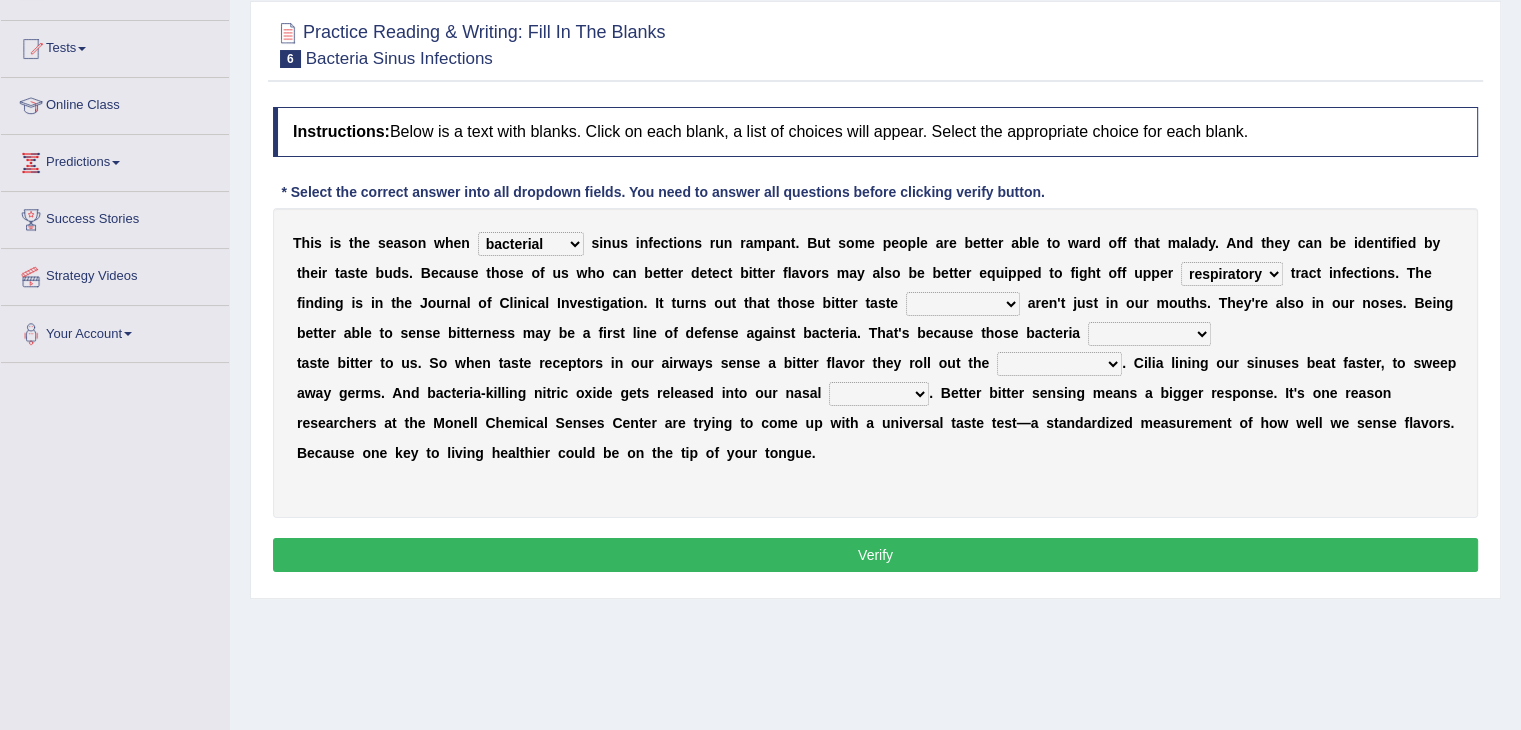 click on "depressions dinners submissions receptors" at bounding box center (963, 304) 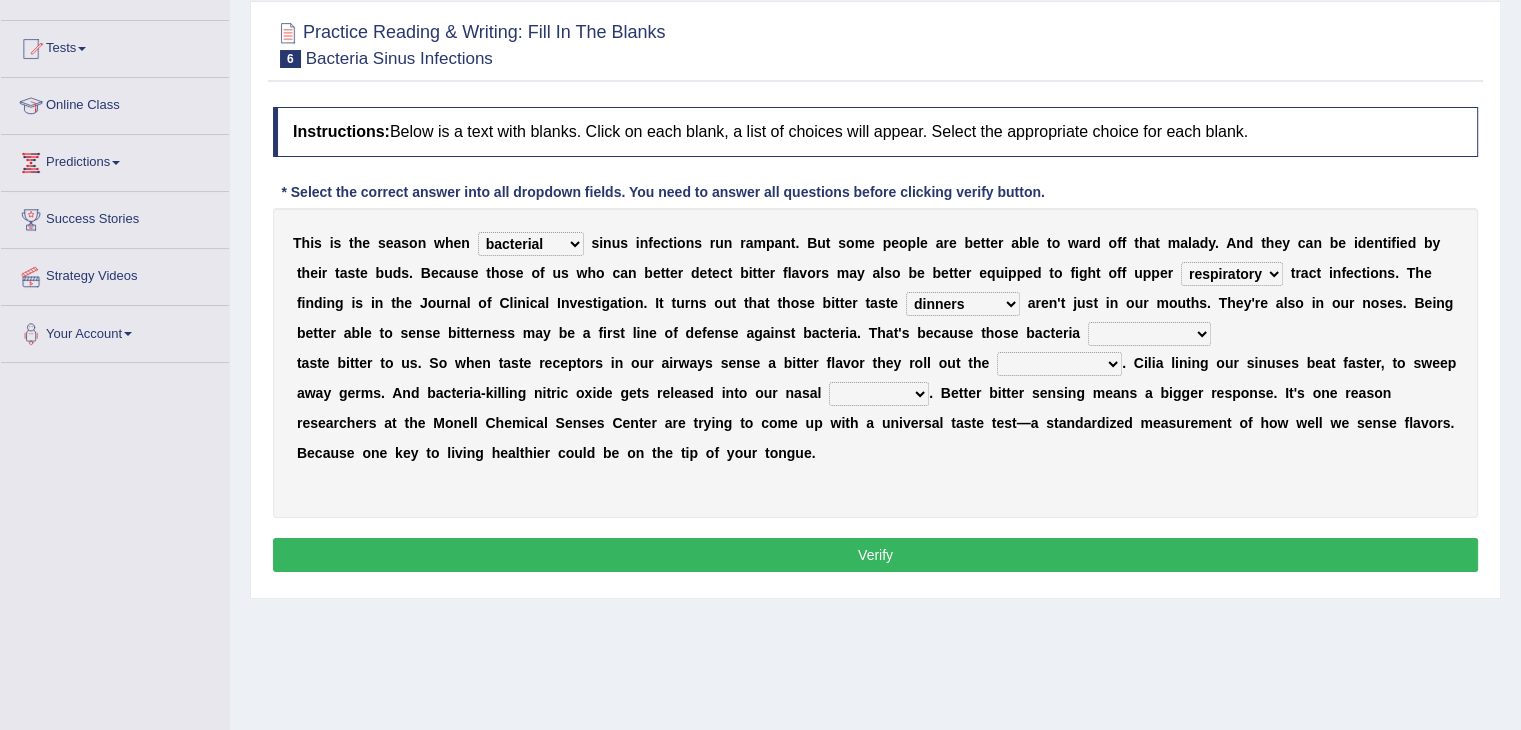 click on "purposelessly actually diagonally providently" at bounding box center (1149, 334) 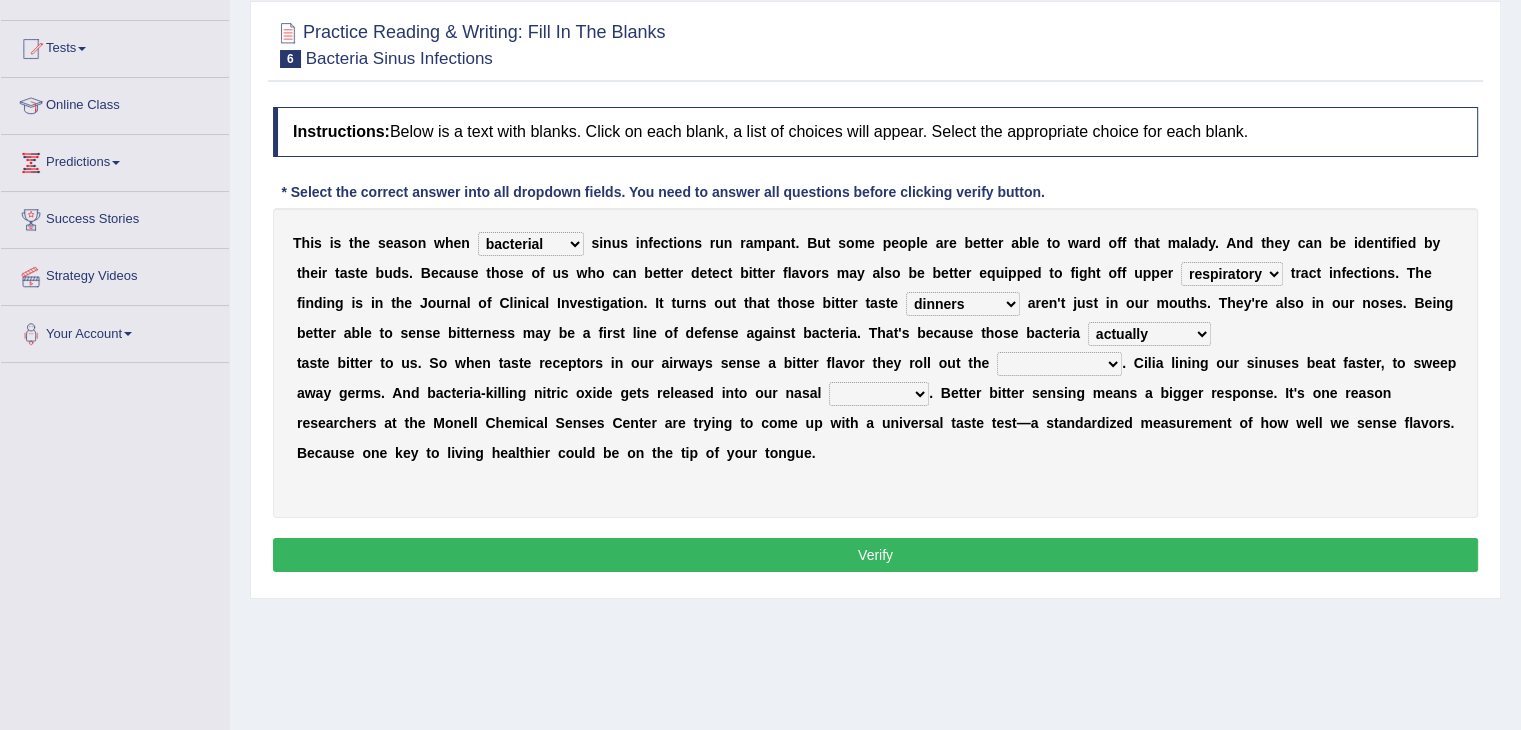 click on "depressions dinners submissions receptors" at bounding box center (963, 304) 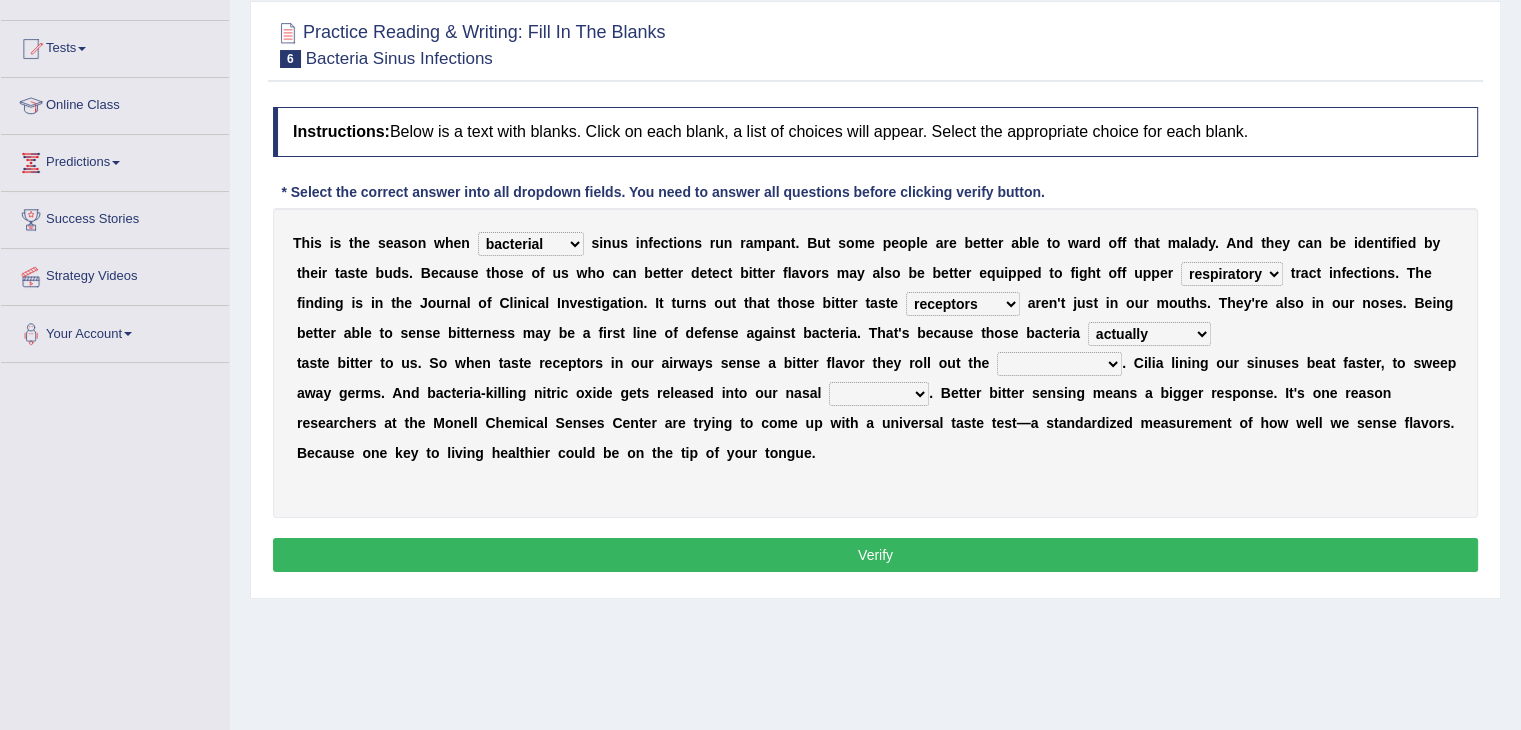 click on "defenses contradictions chestnuts pelvis" at bounding box center (1059, 364) 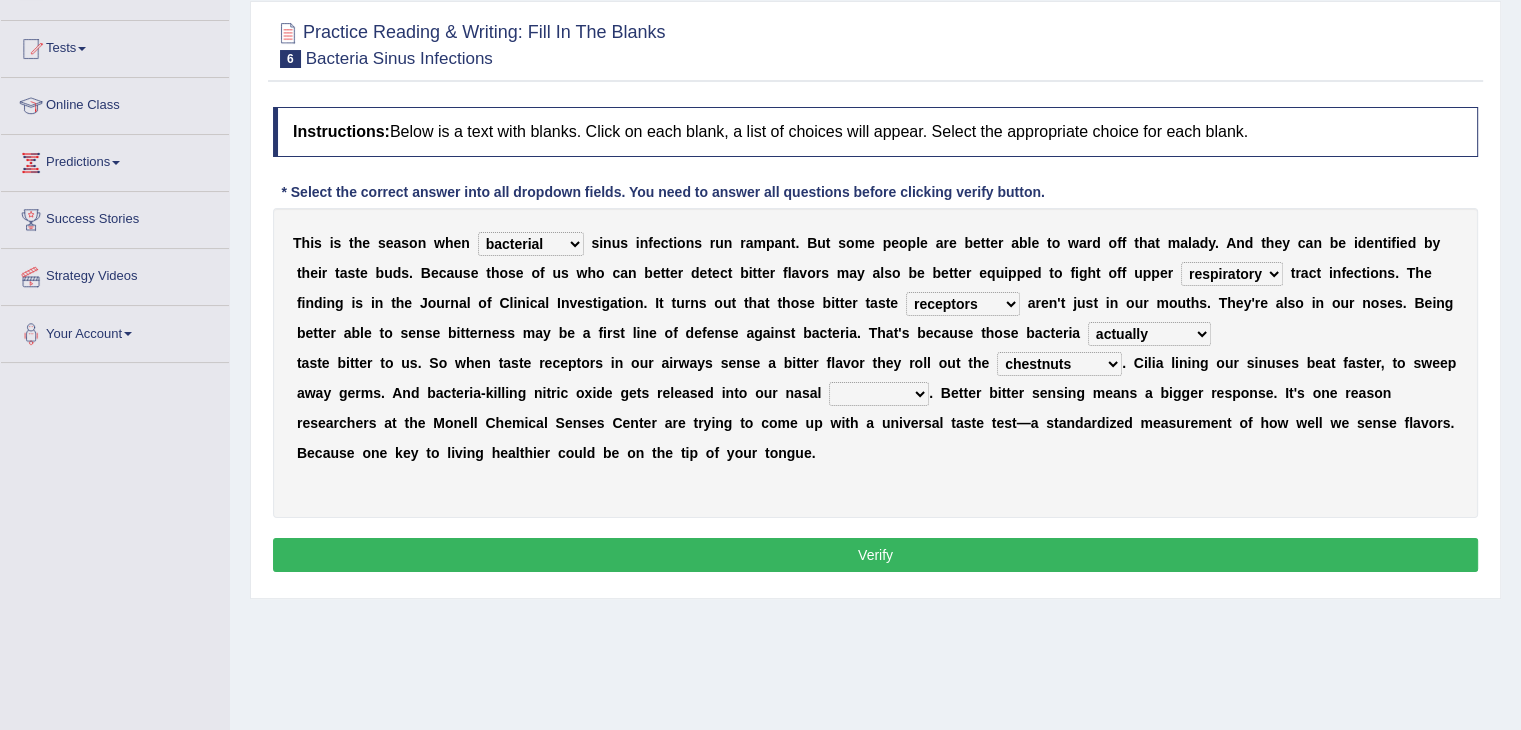 click on "defenses contradictions chestnuts pelvis" at bounding box center (1059, 364) 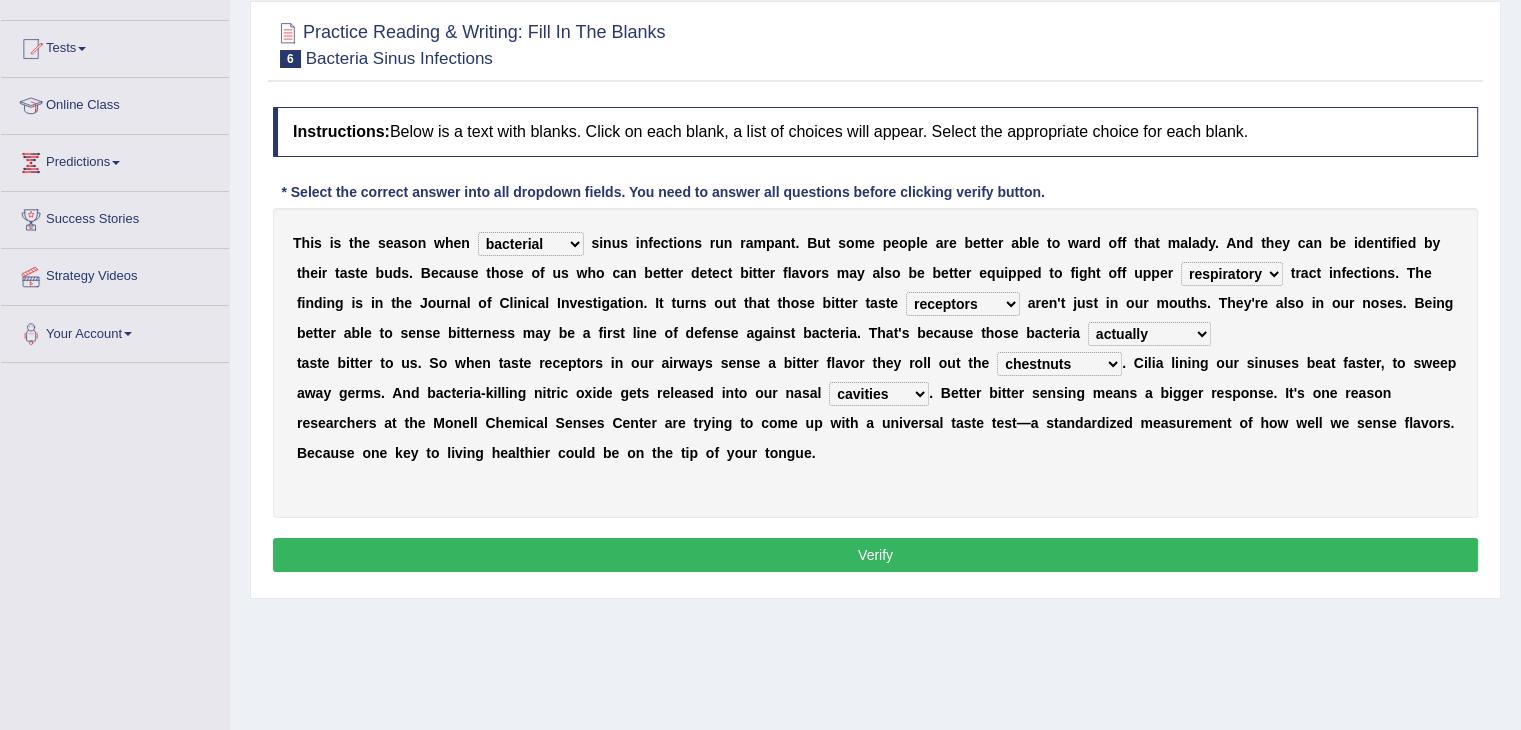 click on "Verify" at bounding box center [875, 555] 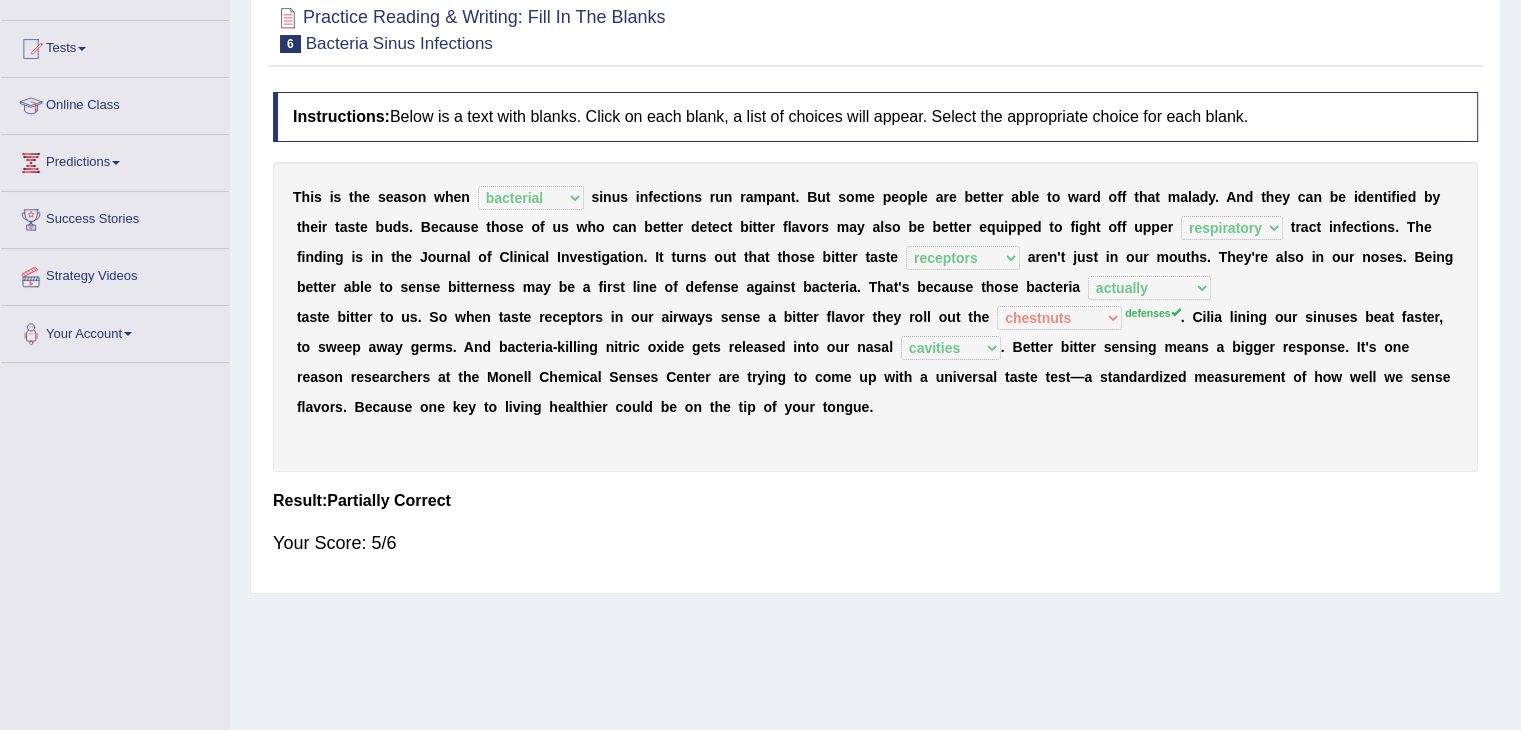 scroll, scrollTop: 0, scrollLeft: 0, axis: both 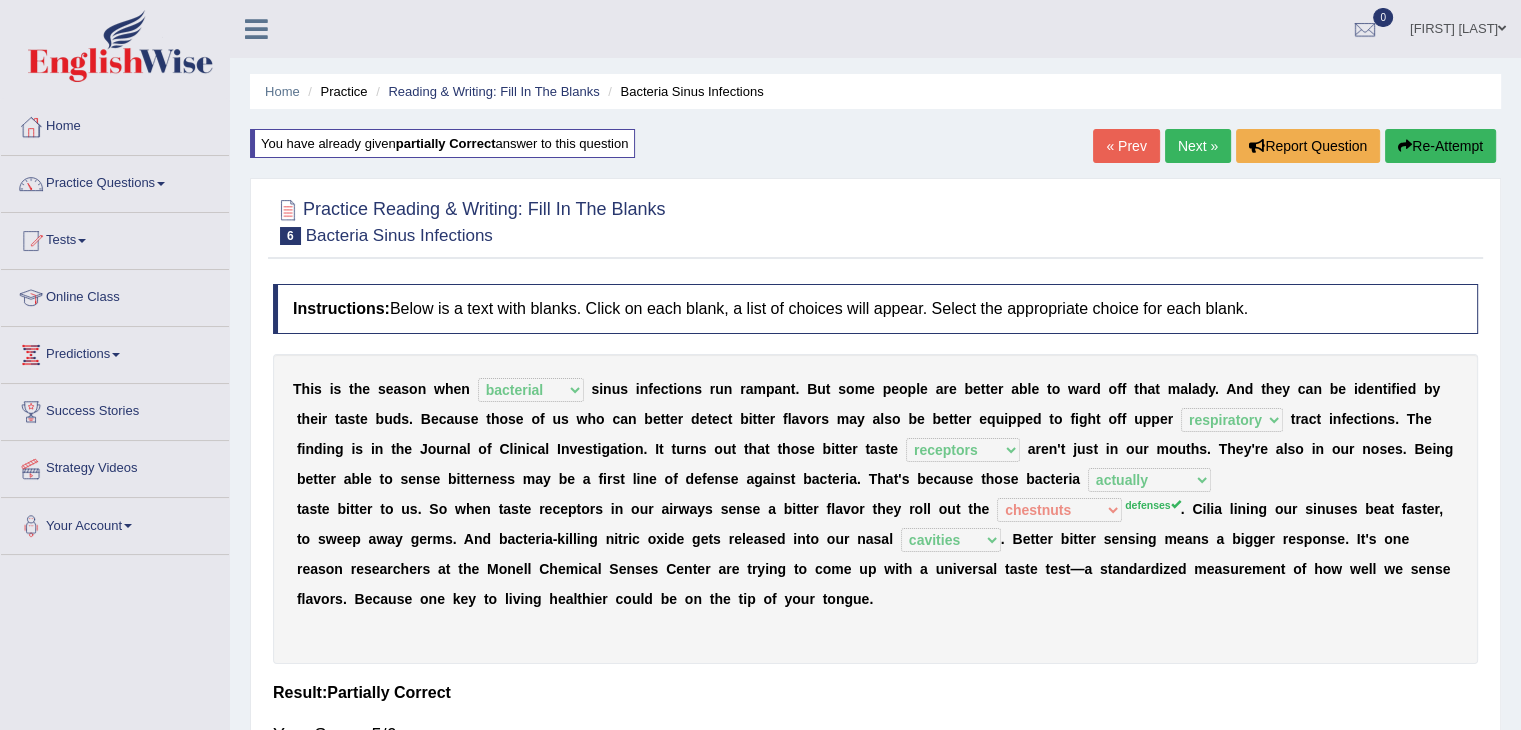 click on "Next »" at bounding box center (1198, 146) 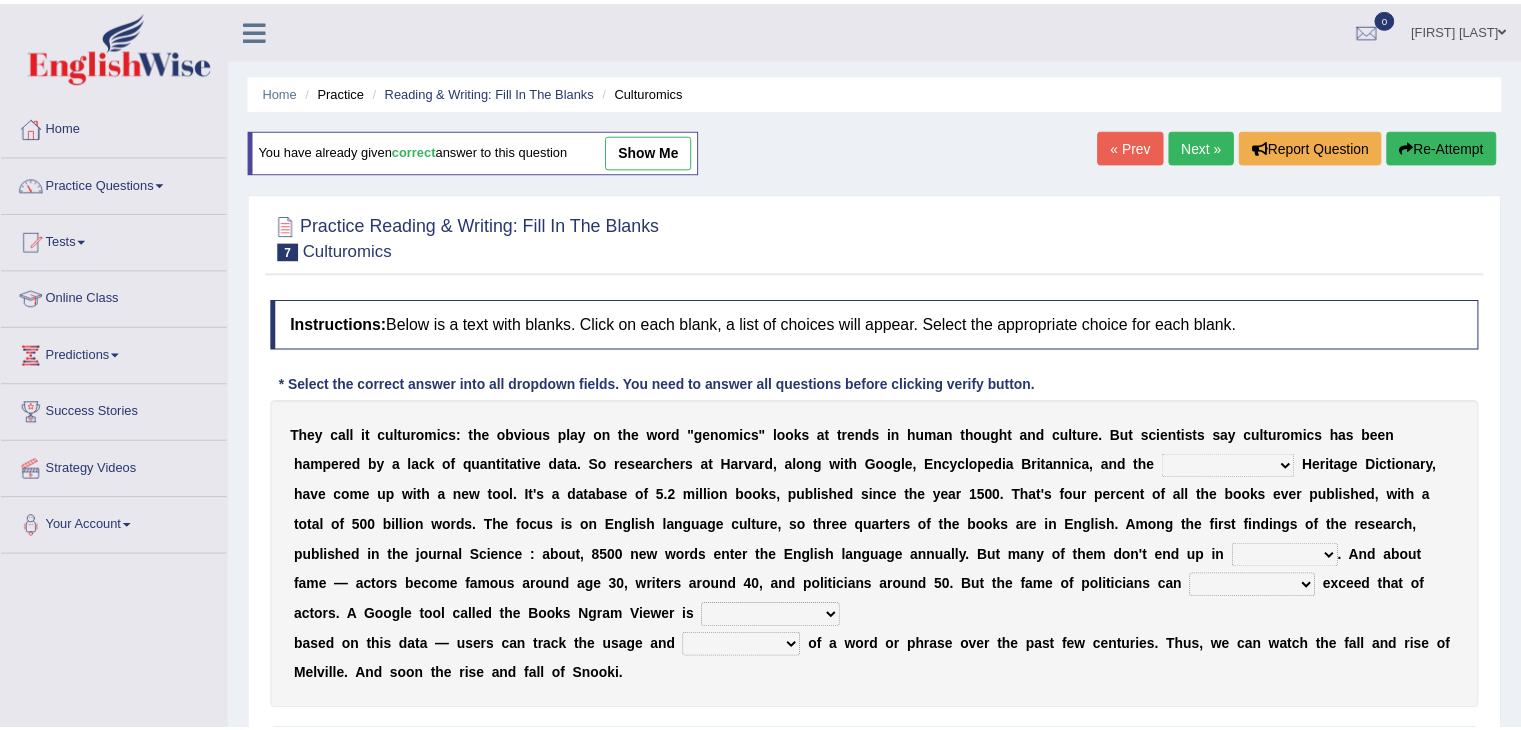 scroll, scrollTop: 0, scrollLeft: 0, axis: both 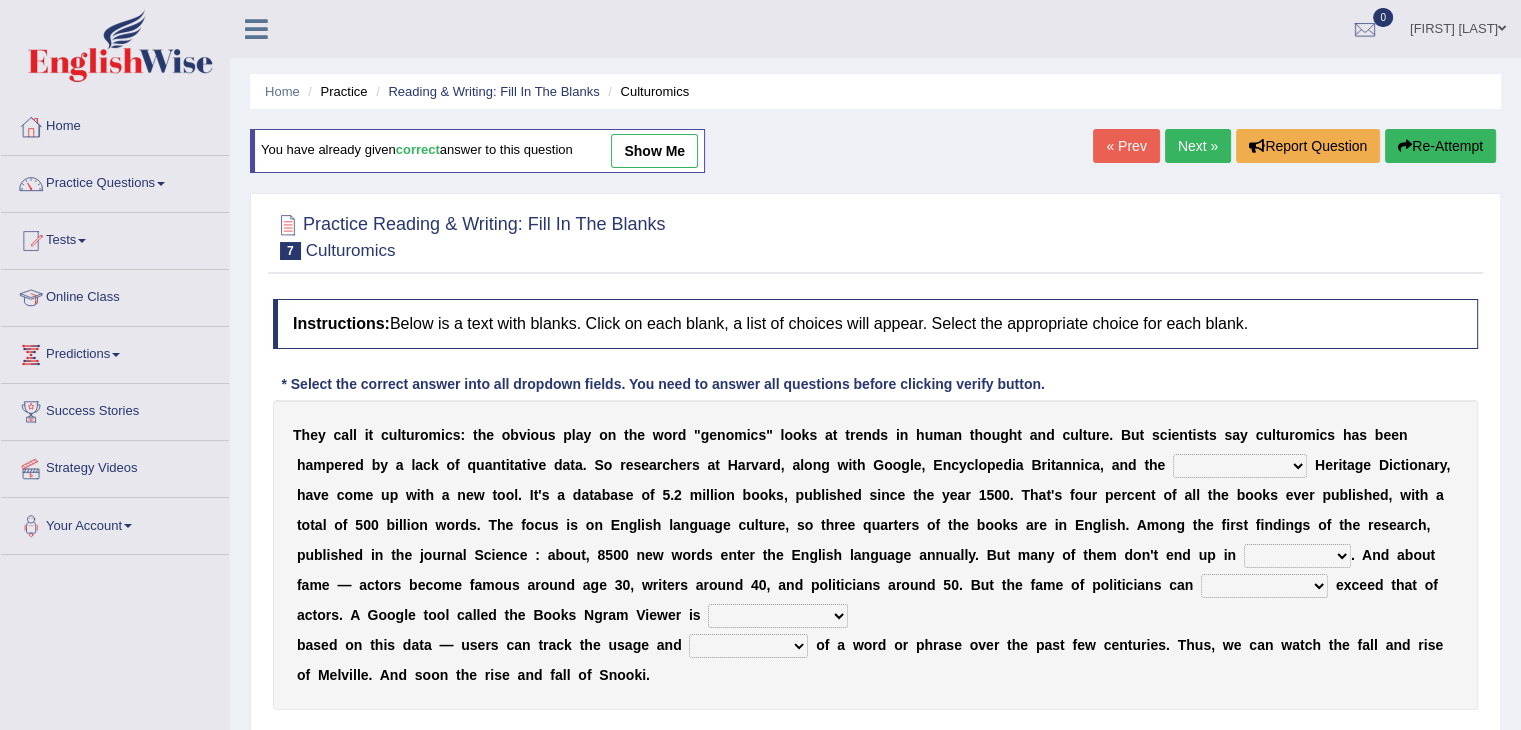 click on "Mettlesome Silicon Acetaminophen American" at bounding box center (1240, 466) 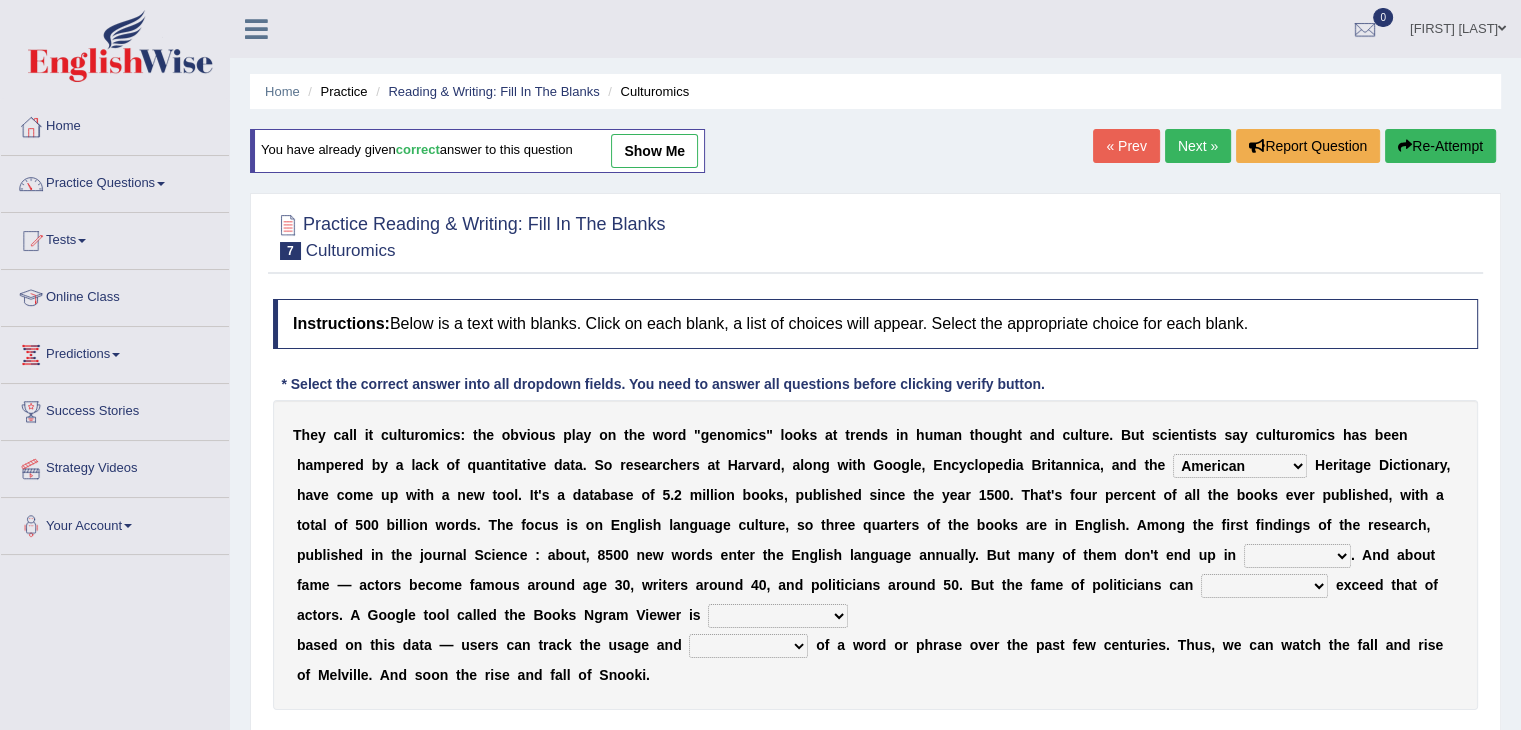 click on "Mettlesome Silicon Acetaminophen American" at bounding box center (1240, 466) 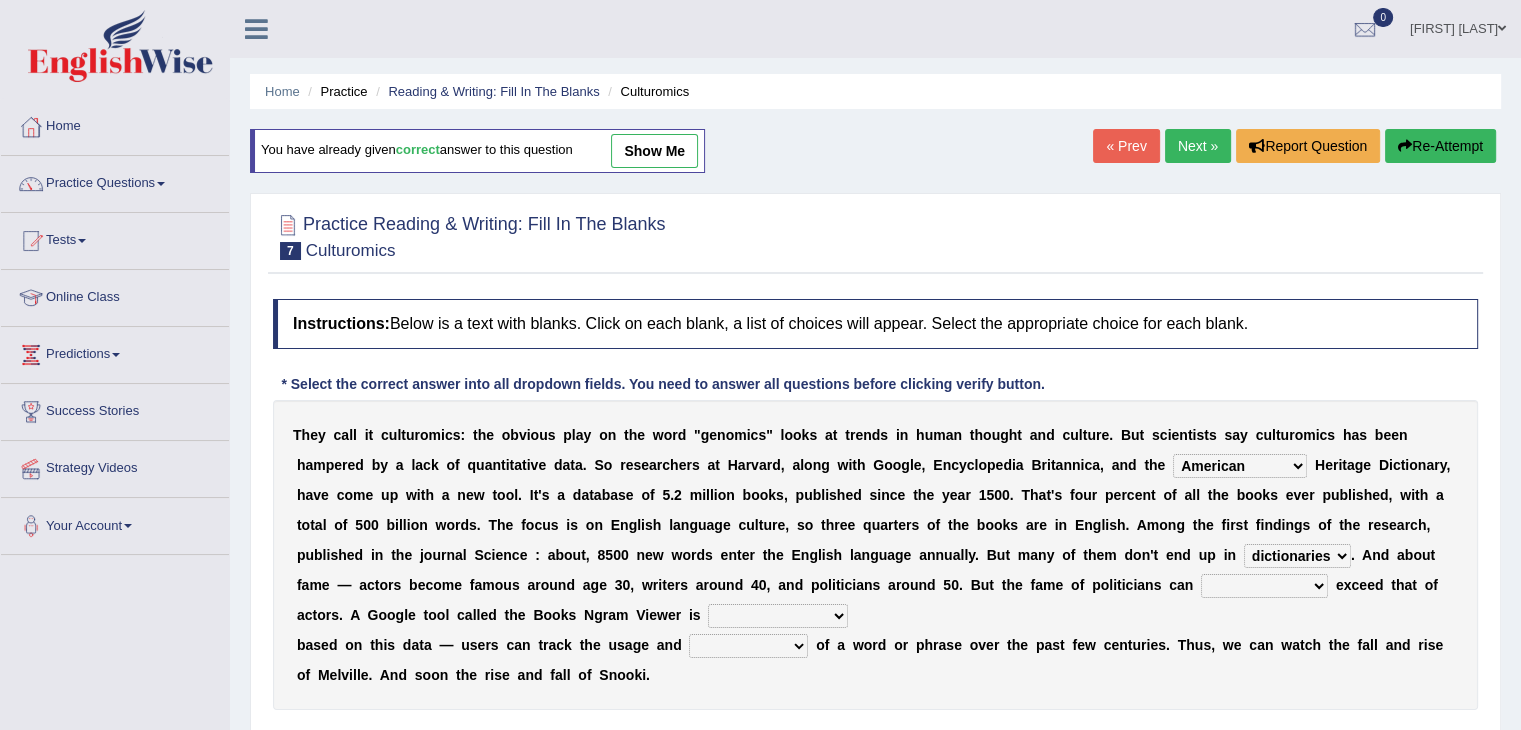 click on "veterinaries fairies dictionaries smithies" at bounding box center (1297, 556) 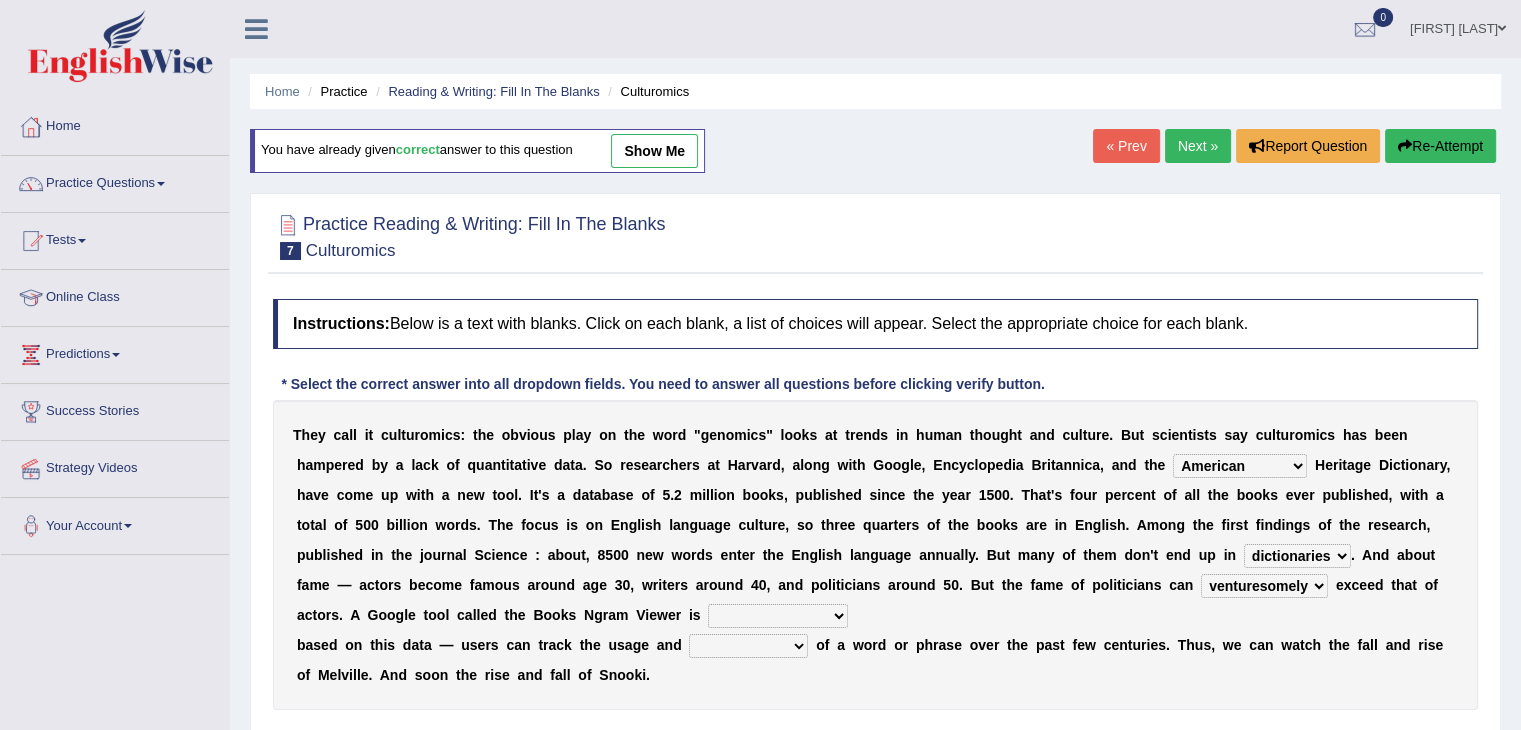 click on "intelligibly eventually venturesomely preferably" at bounding box center [1264, 586] 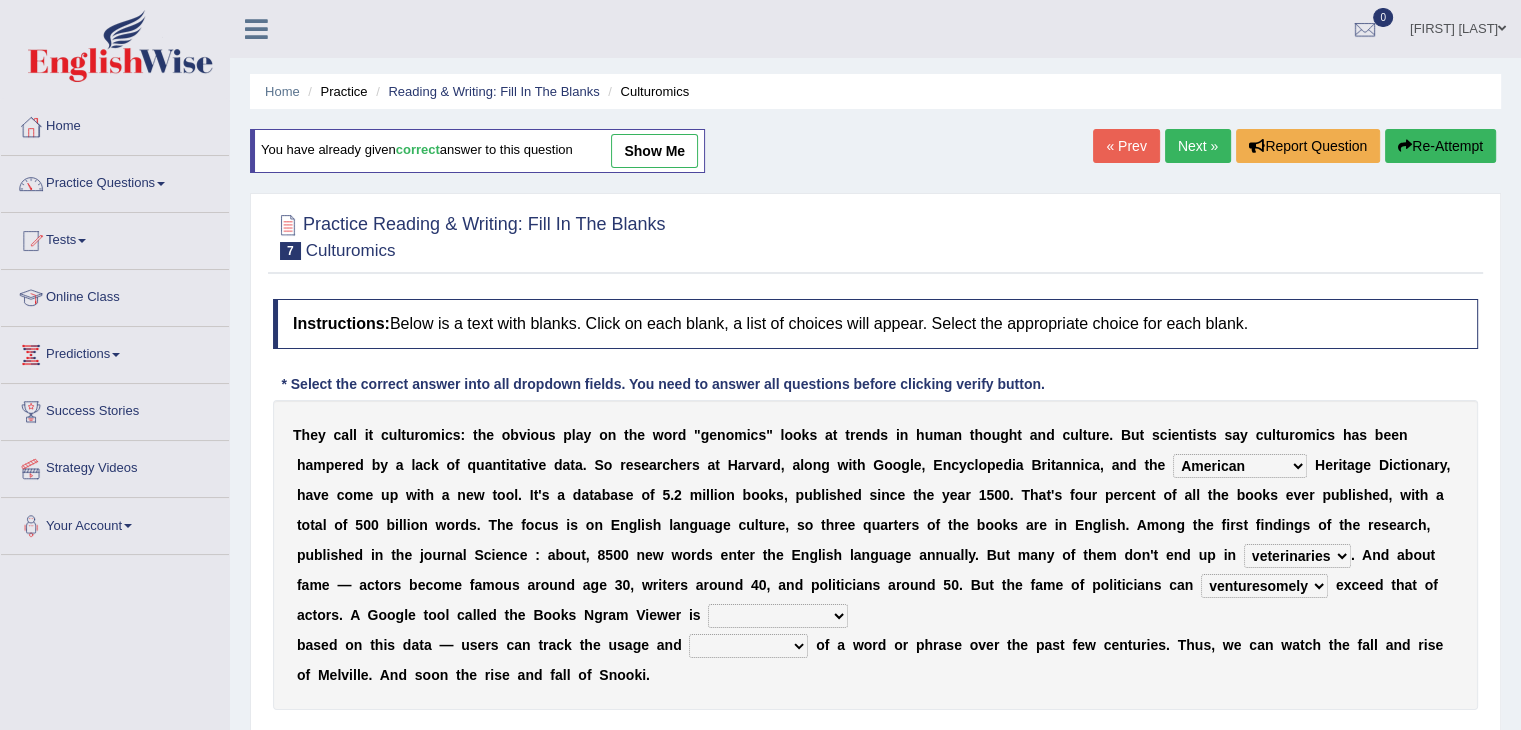 click on "veterinaries fairies dictionaries smithies" at bounding box center (1297, 556) 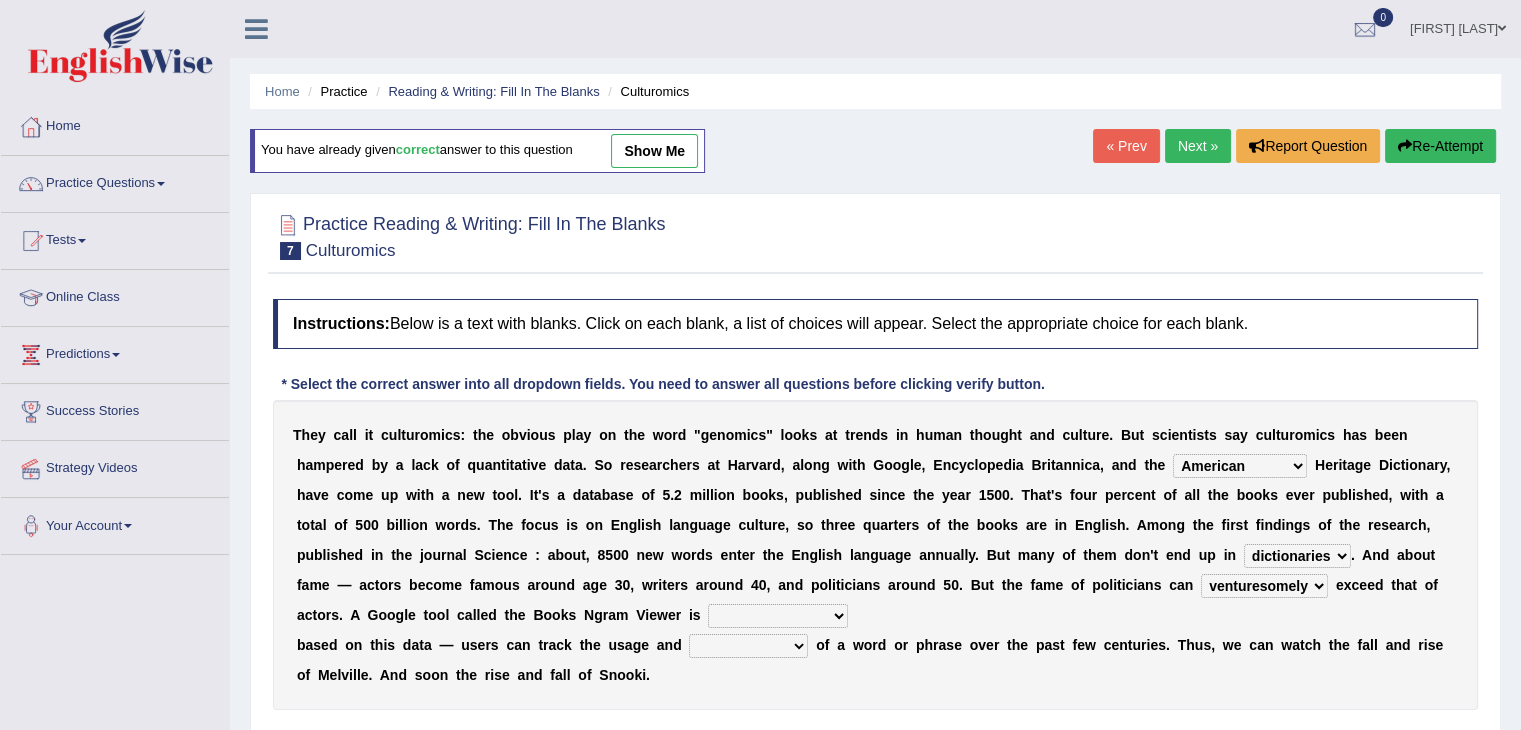 click on "intelligibly eventually venturesomely preferably" at bounding box center (1264, 586) 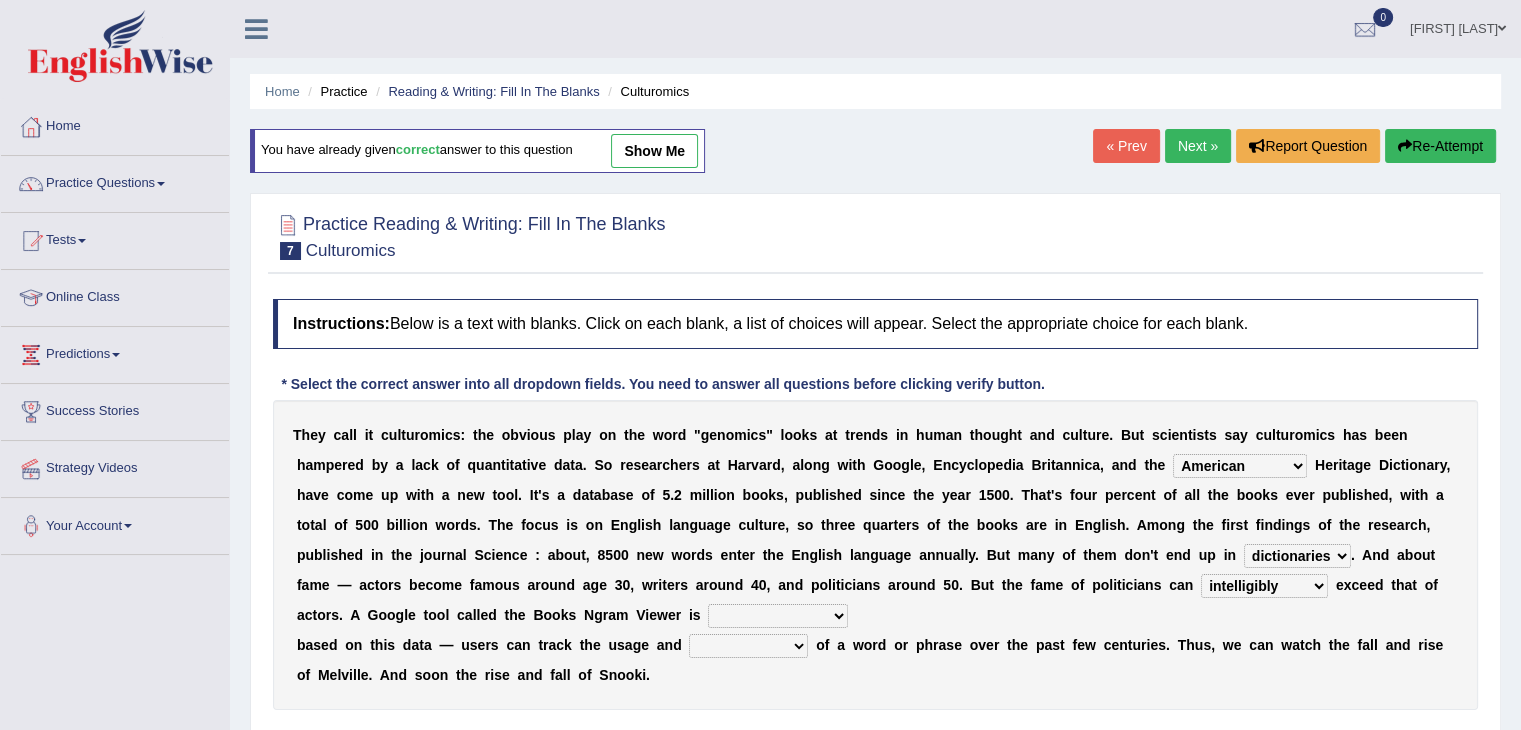 click on "nonoccupational nonbreakable trainable available" at bounding box center [778, 616] 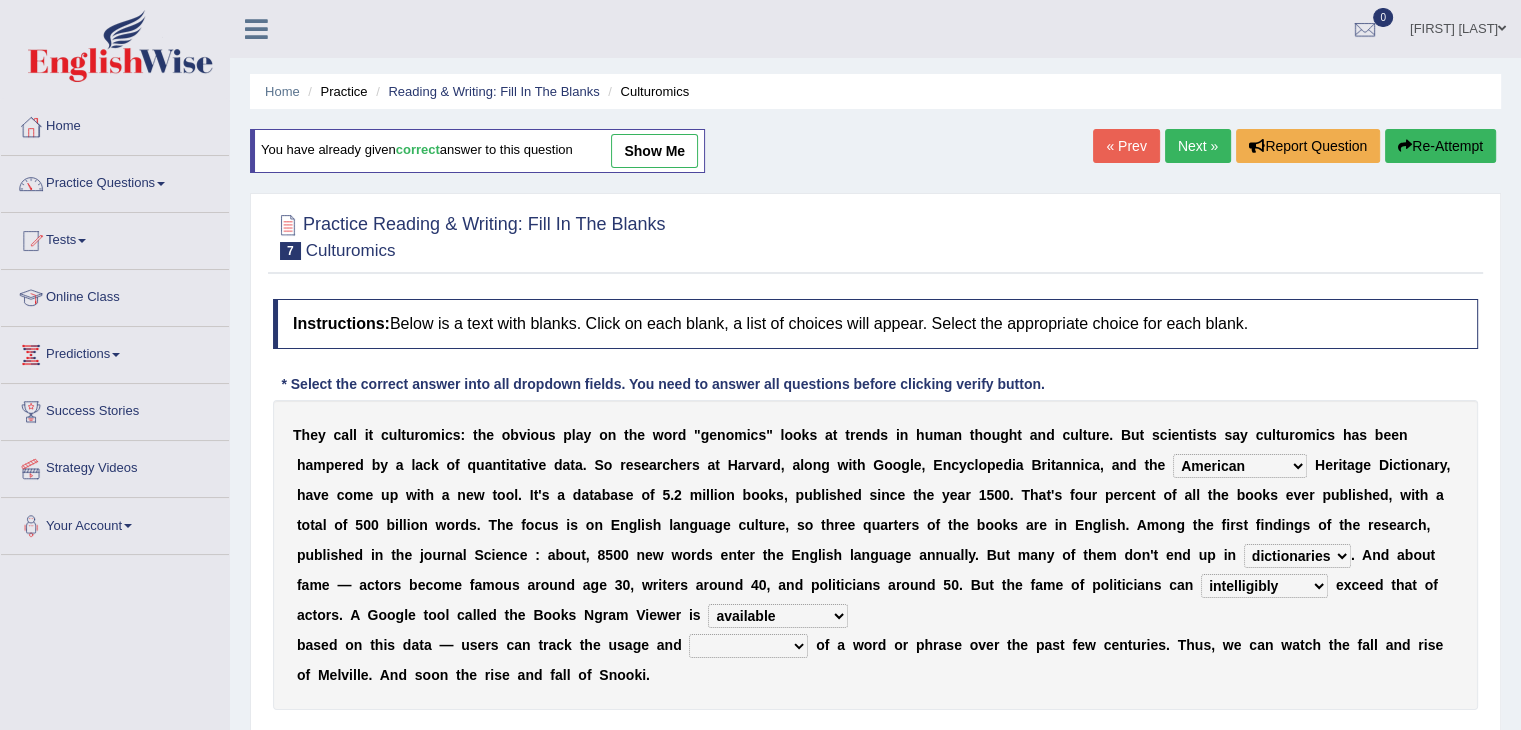 click on "frequency derisory drearily inappreciably" at bounding box center [748, 646] 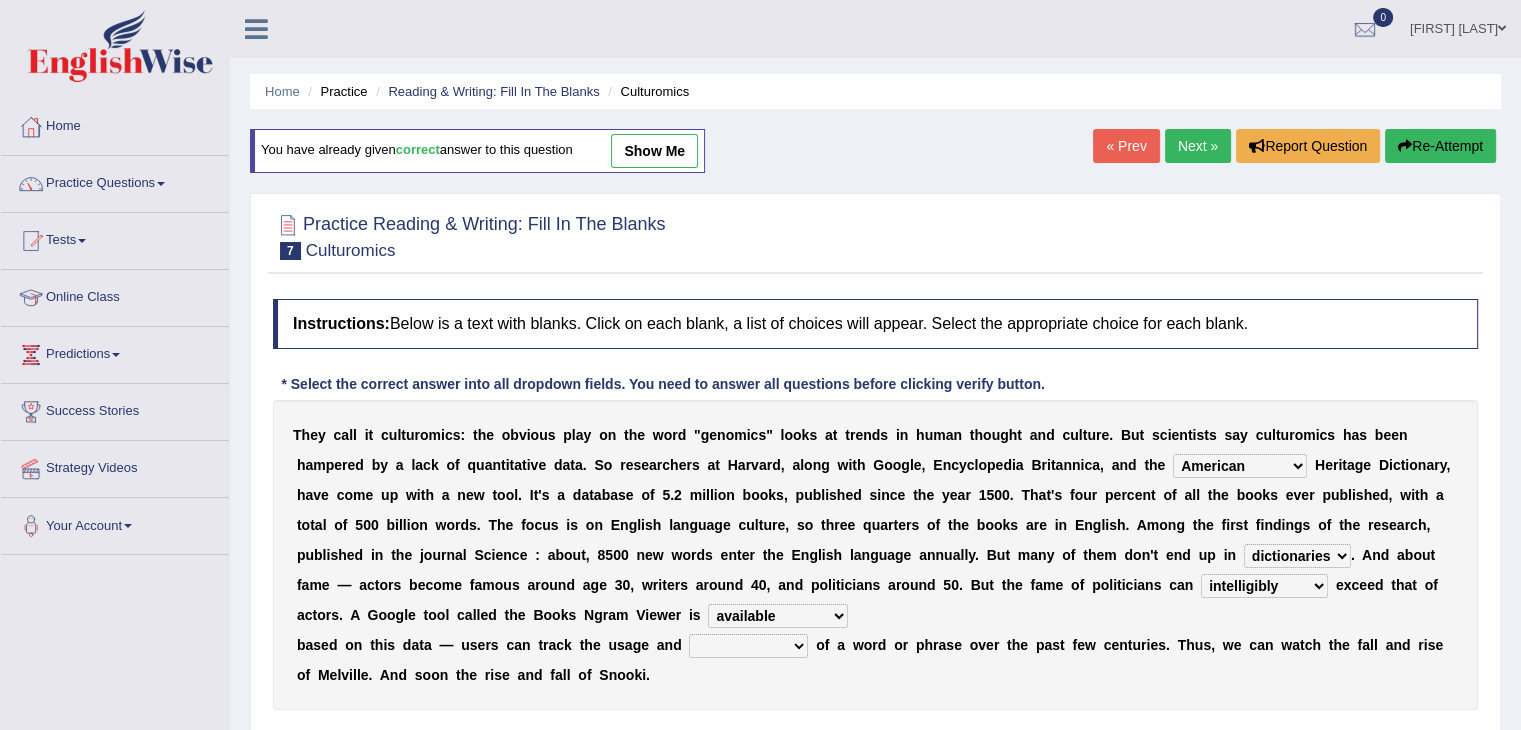 select on "frequency" 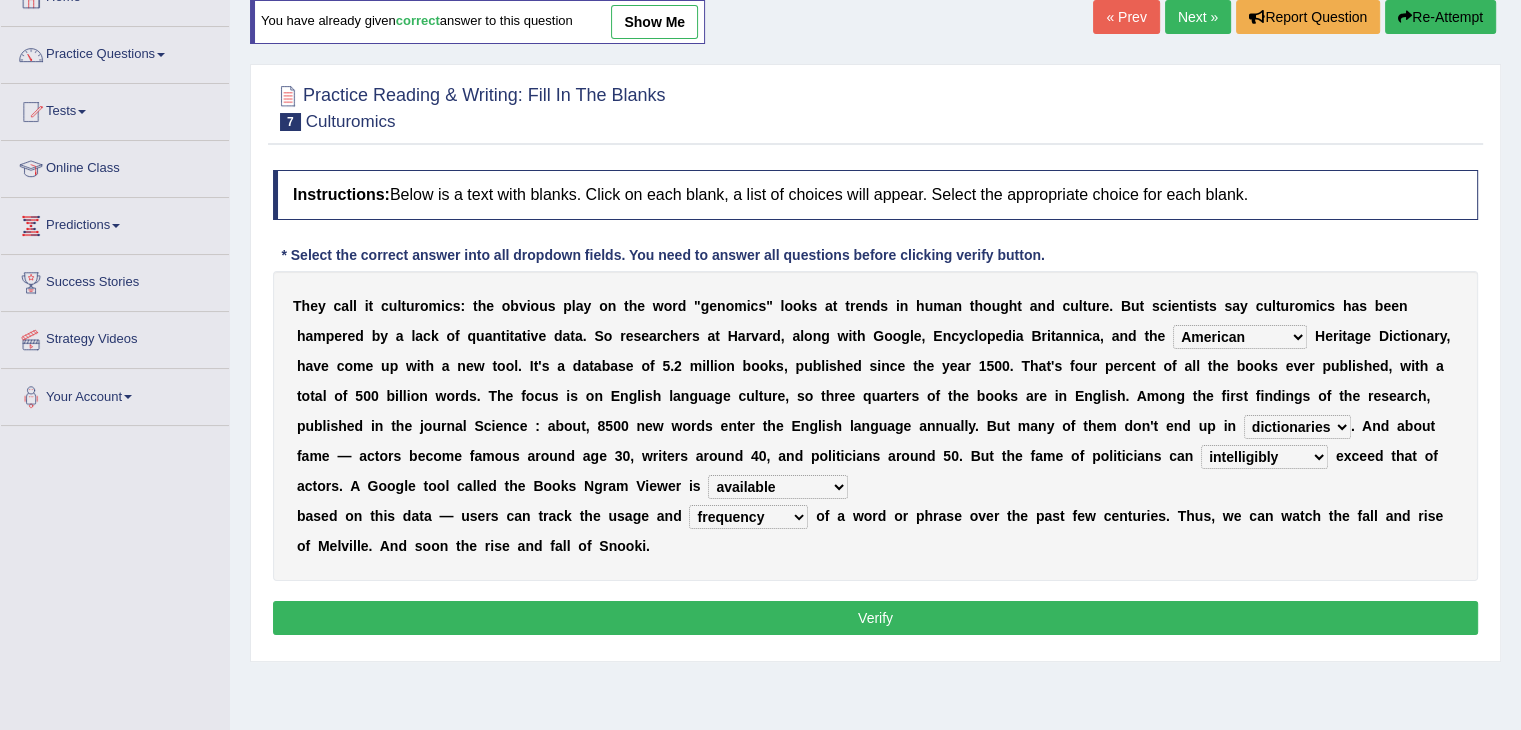 scroll, scrollTop: 169, scrollLeft: 0, axis: vertical 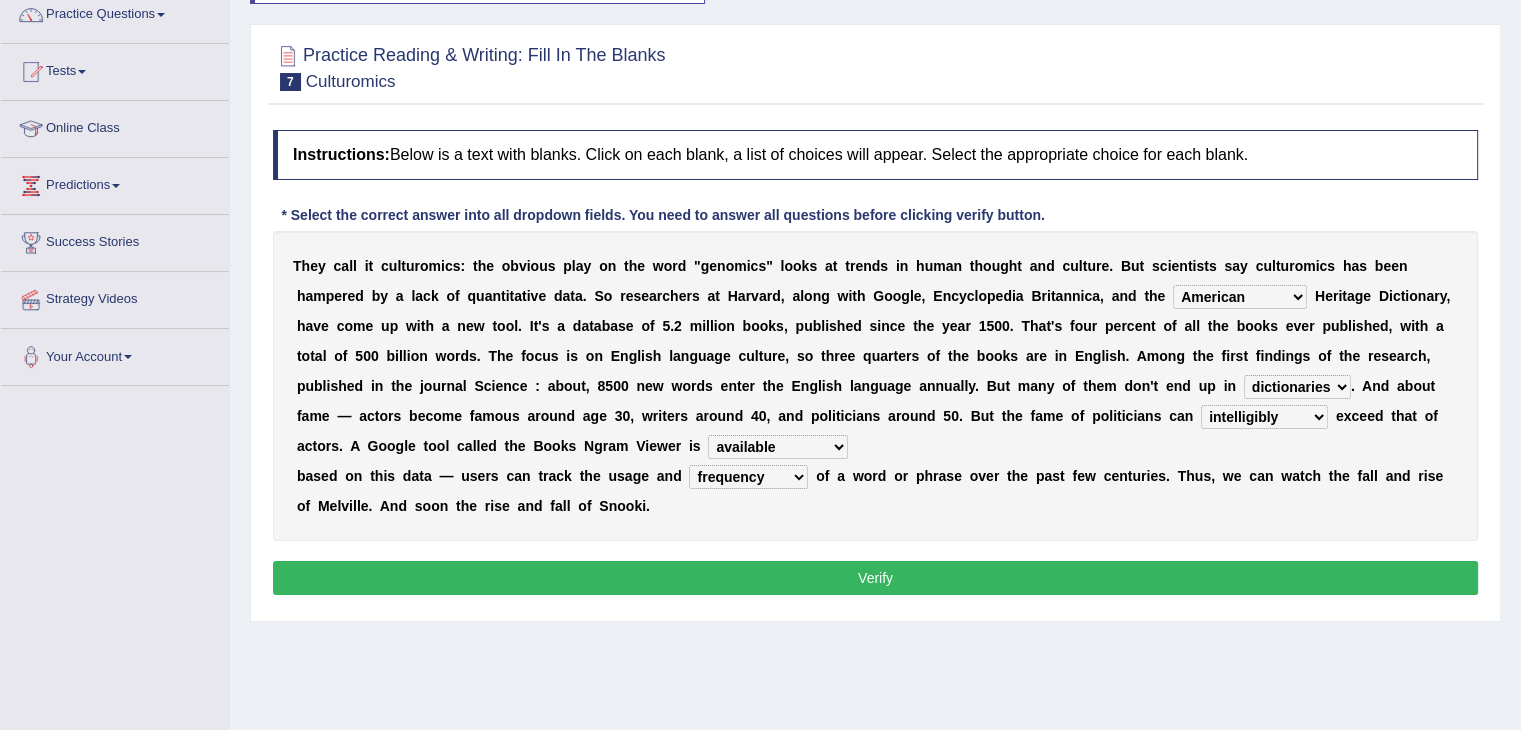 click on "Verify" at bounding box center [875, 578] 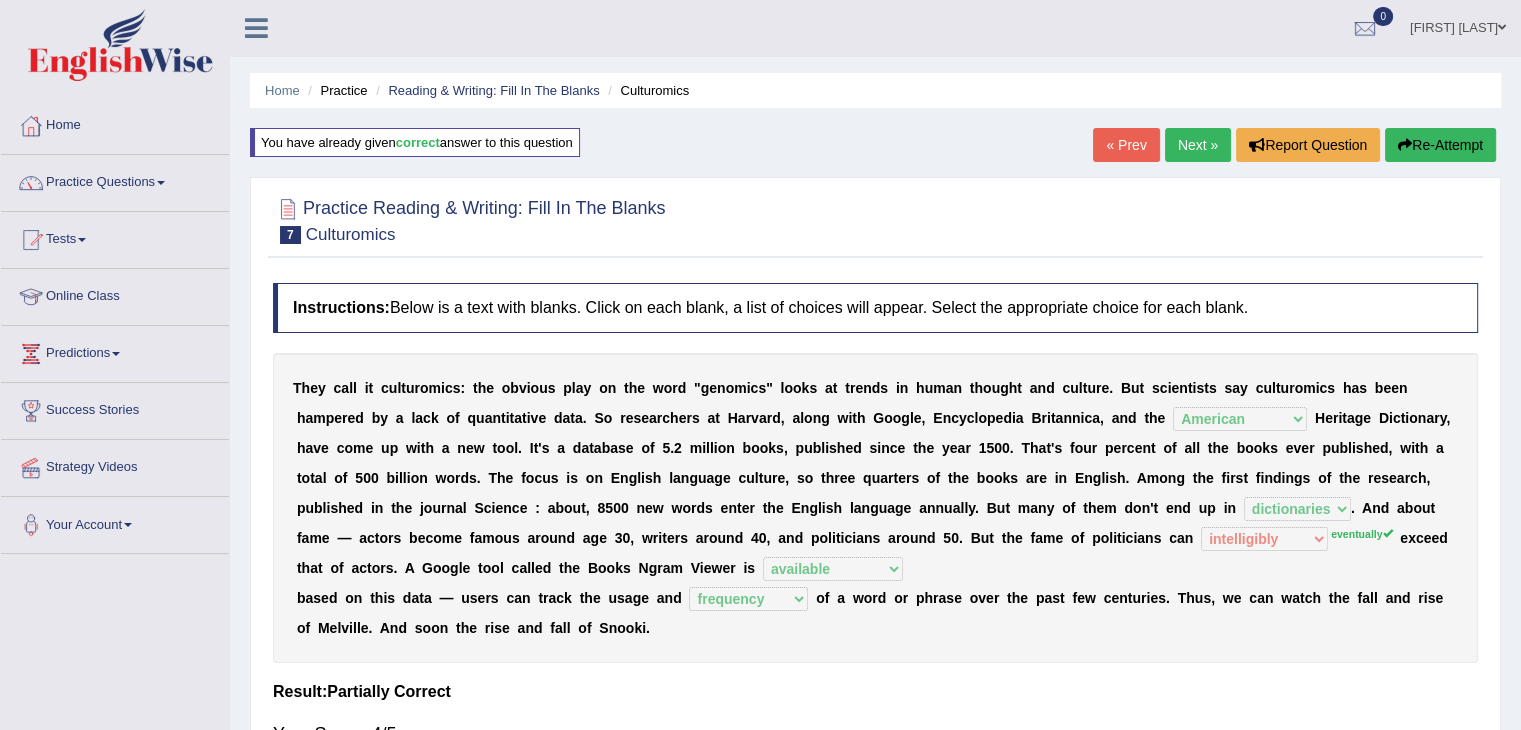 scroll, scrollTop: 0, scrollLeft: 0, axis: both 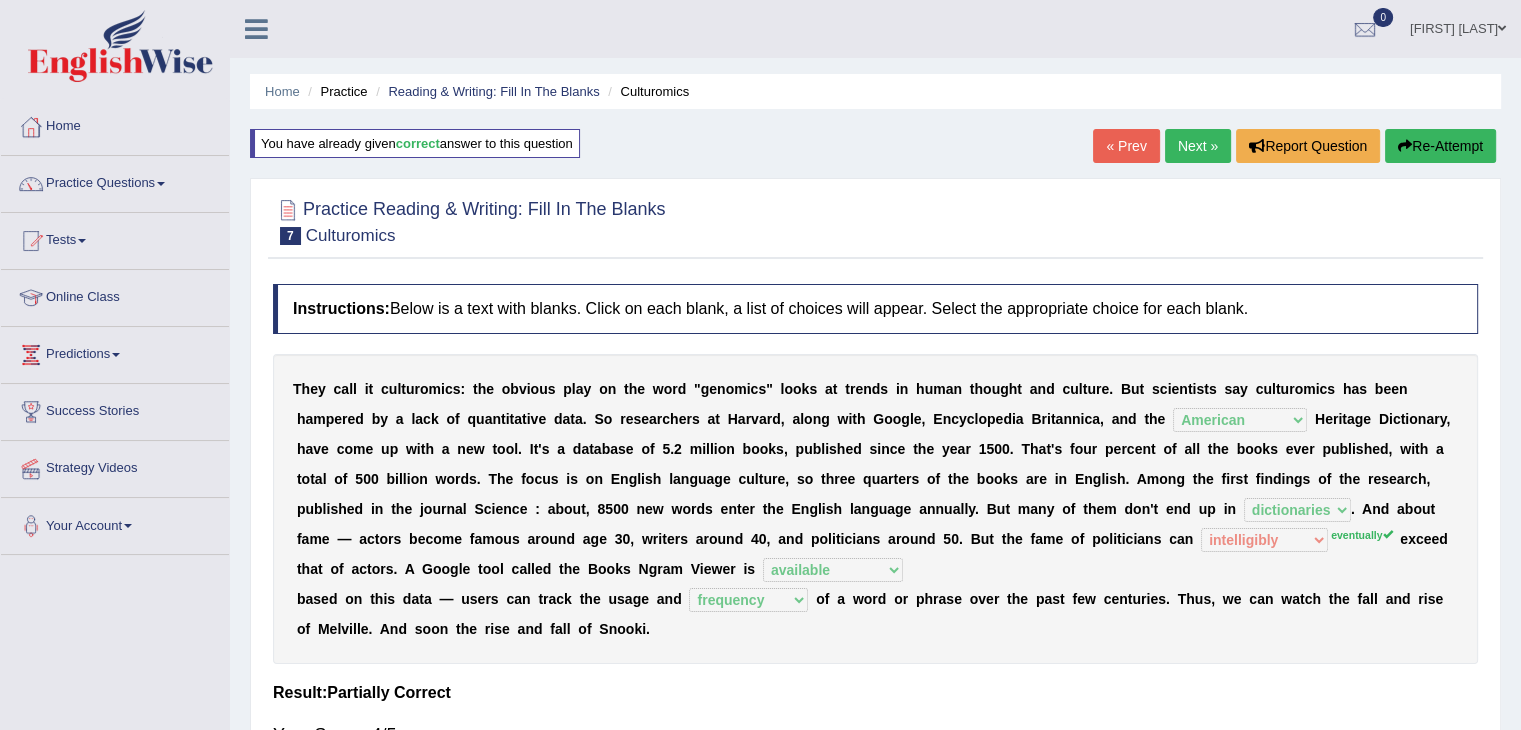 click on "Next »" at bounding box center [1198, 146] 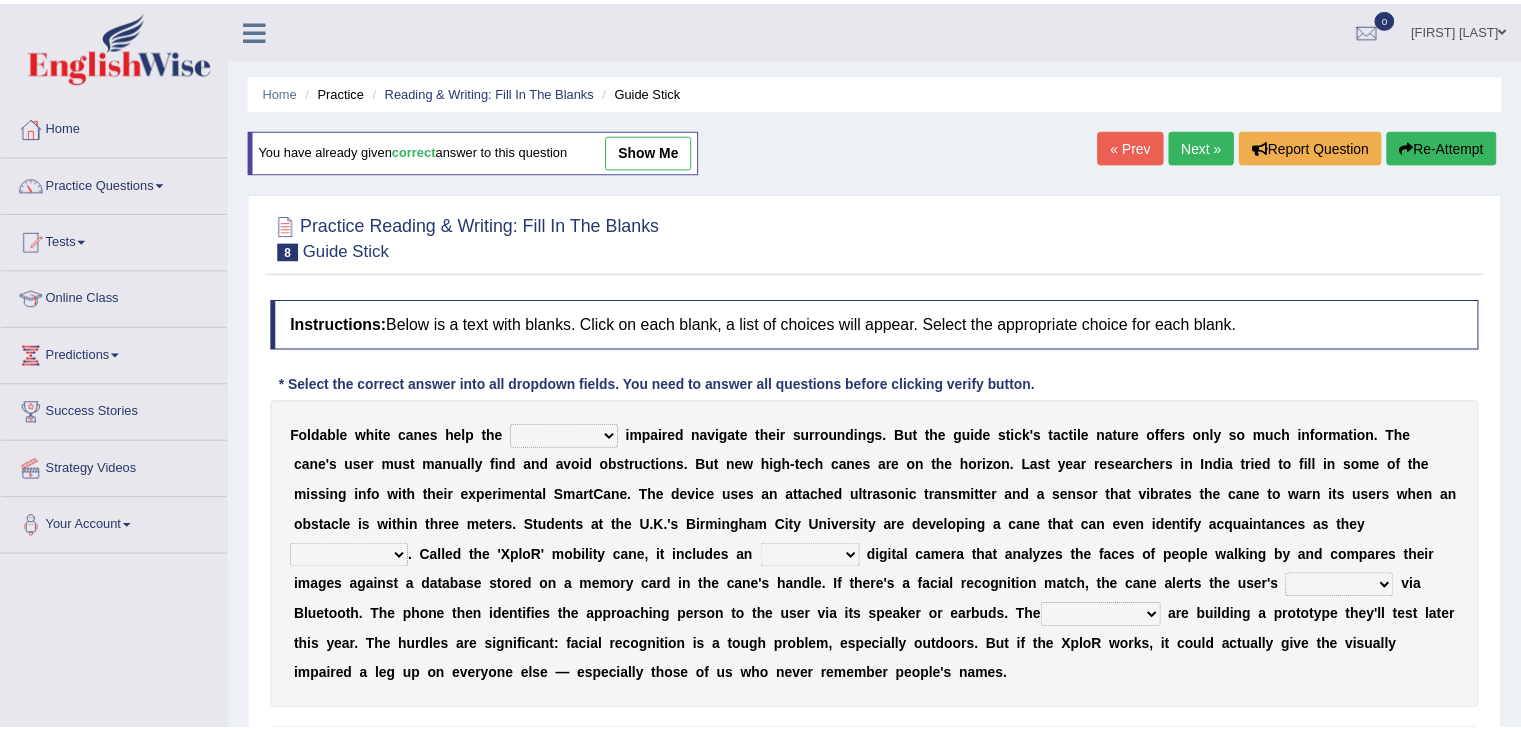 scroll, scrollTop: 0, scrollLeft: 0, axis: both 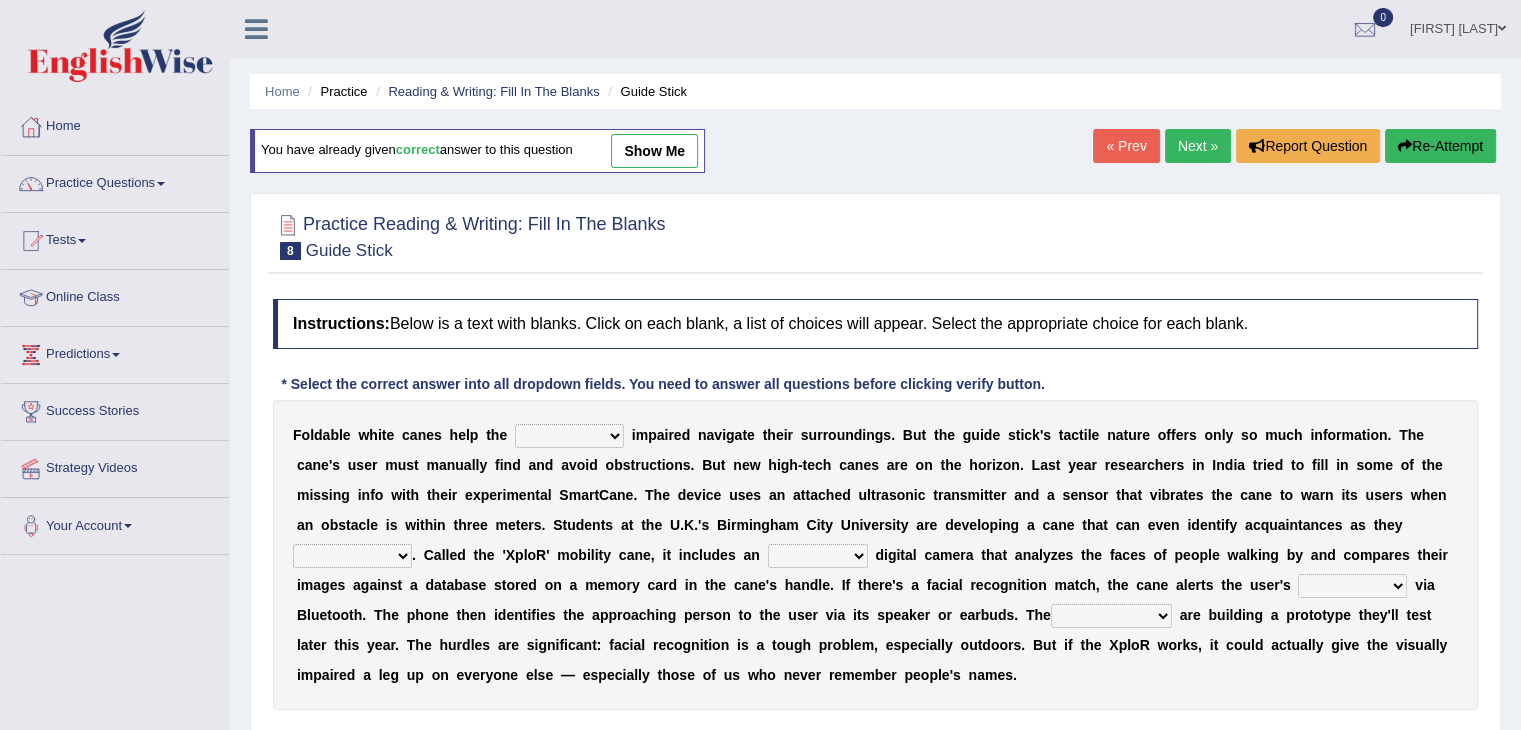 click on "felicity insensitivity visually malleability" at bounding box center (569, 436) 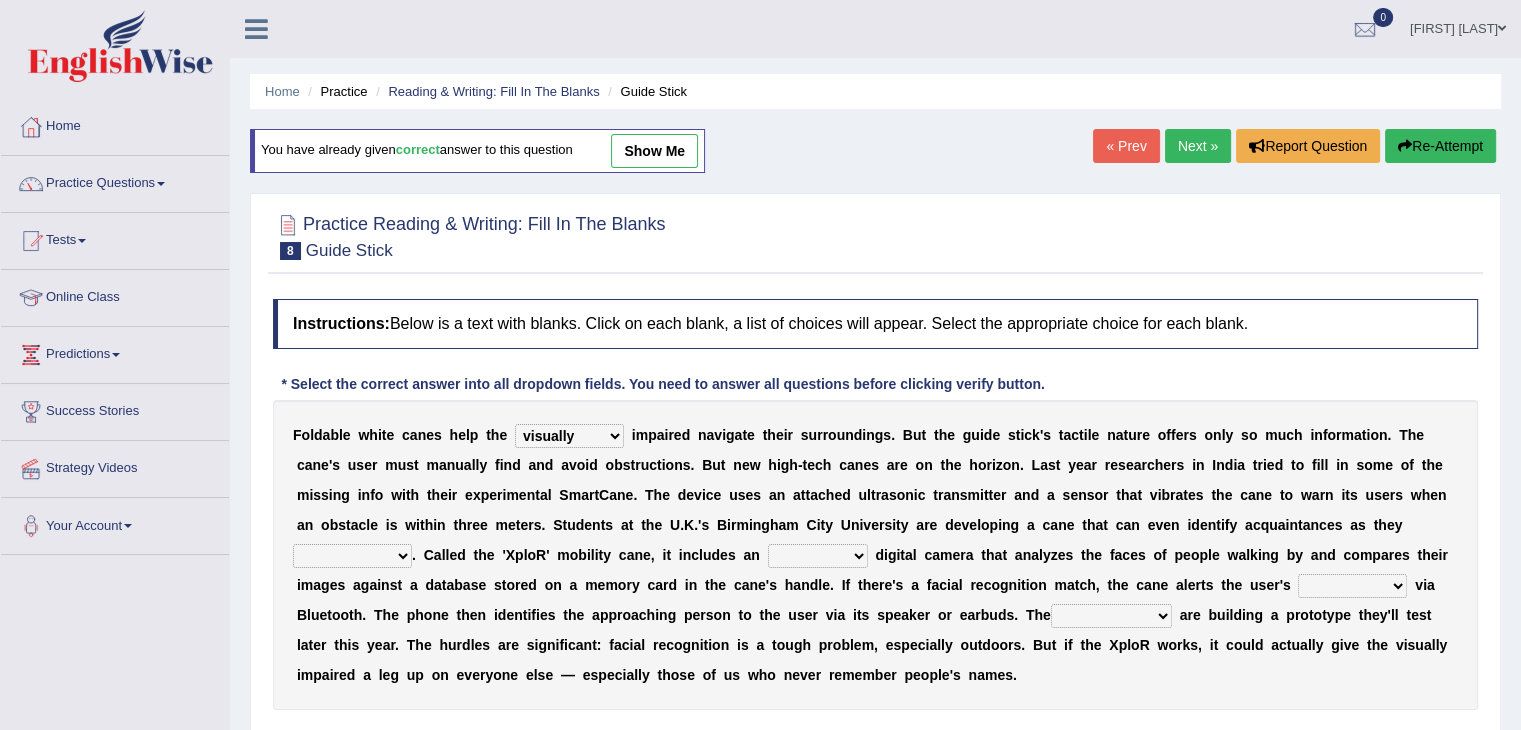 click on "felicity insensitivity visually malleability" at bounding box center (569, 436) 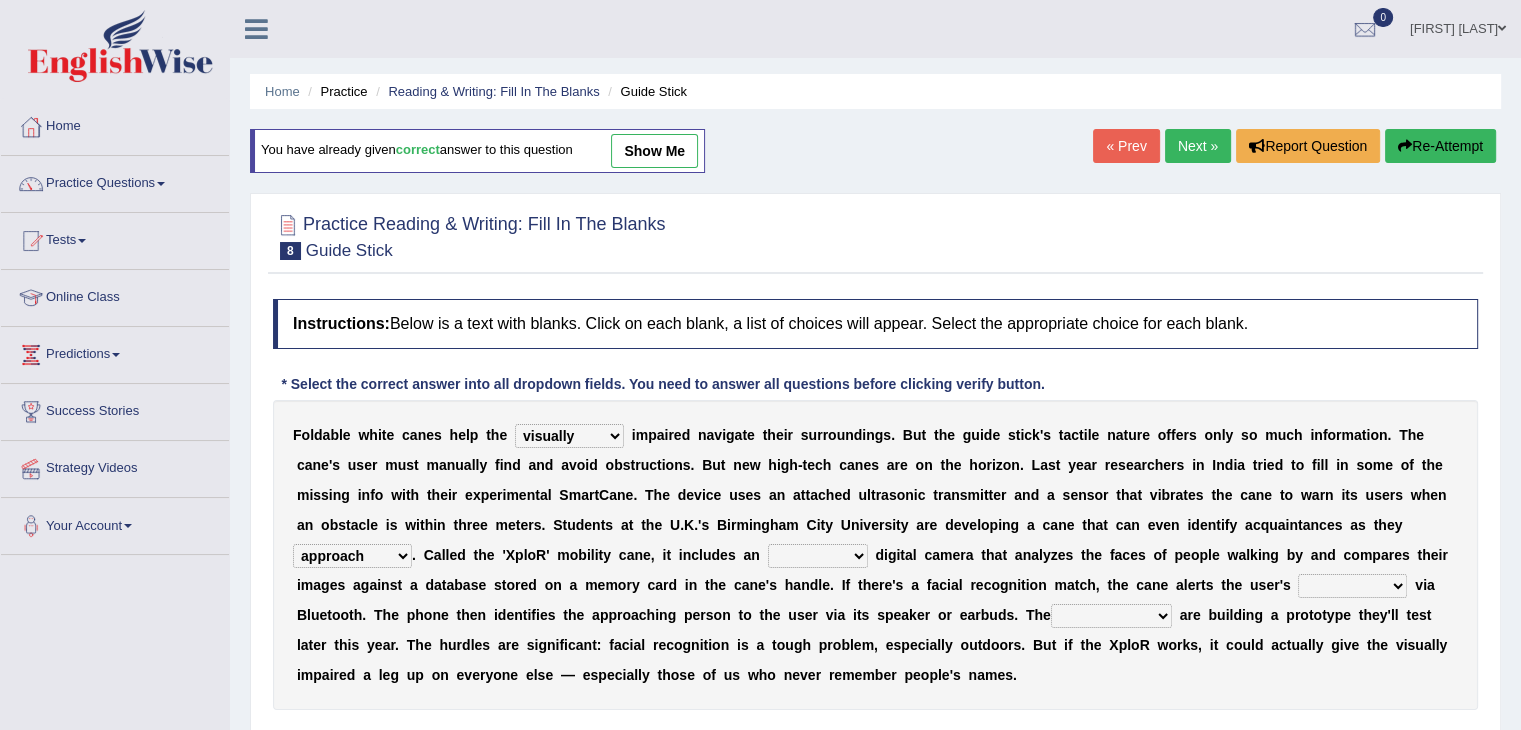 click on "untested embedded deadest skinhead" at bounding box center (818, 556) 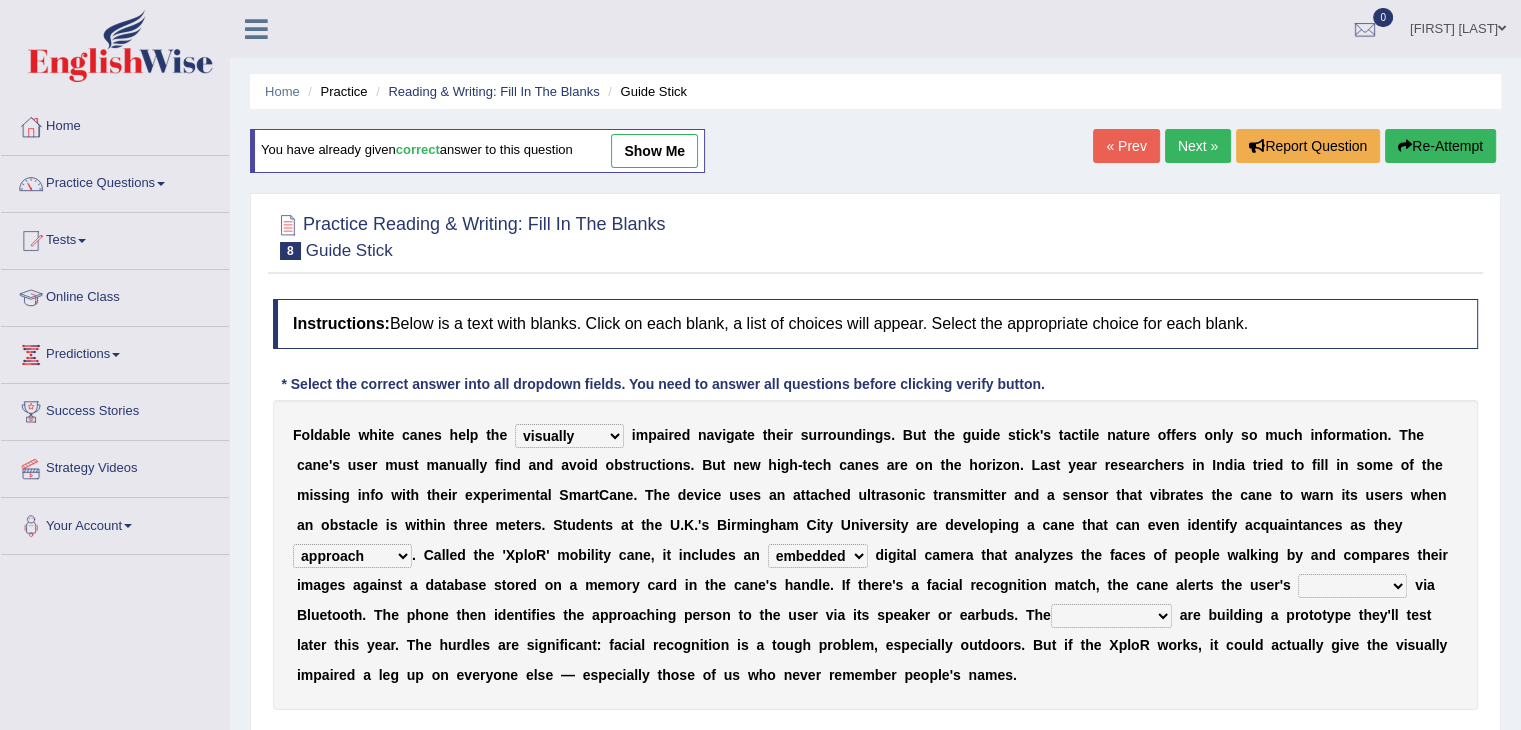 click on "waterborne alone smartphone postpone" at bounding box center [1352, 586] 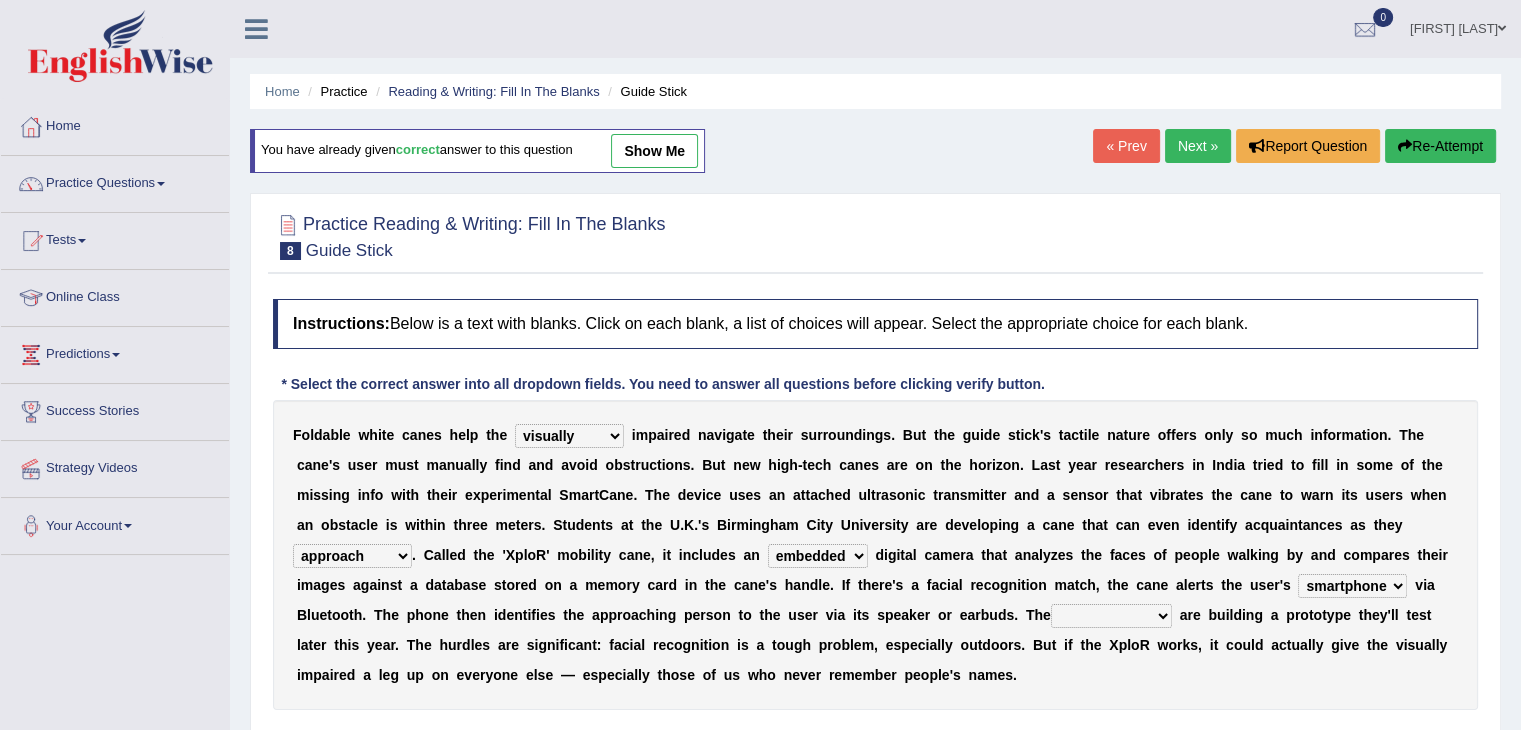 click on "jurisprudence bootless students jukebox" at bounding box center [1111, 616] 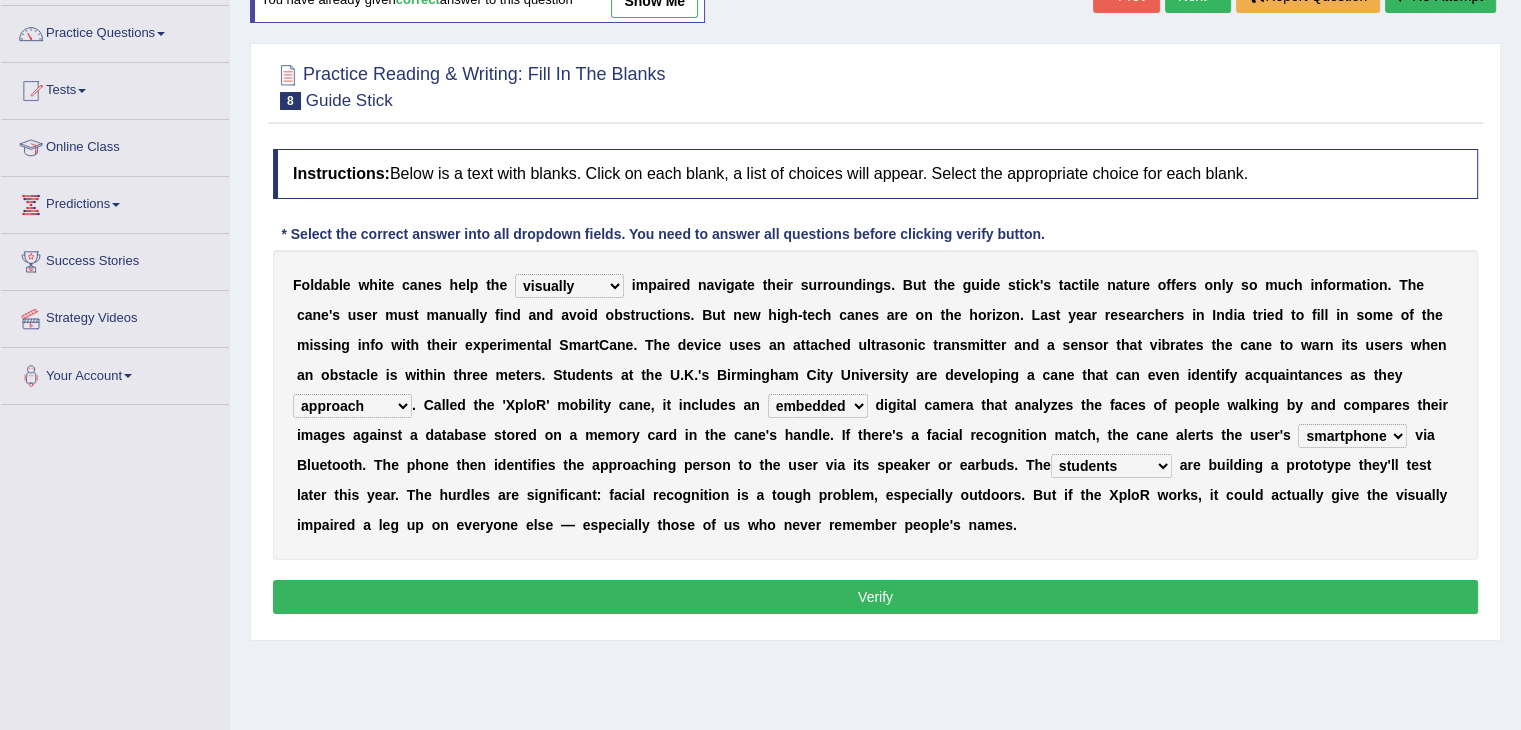 scroll, scrollTop: 171, scrollLeft: 0, axis: vertical 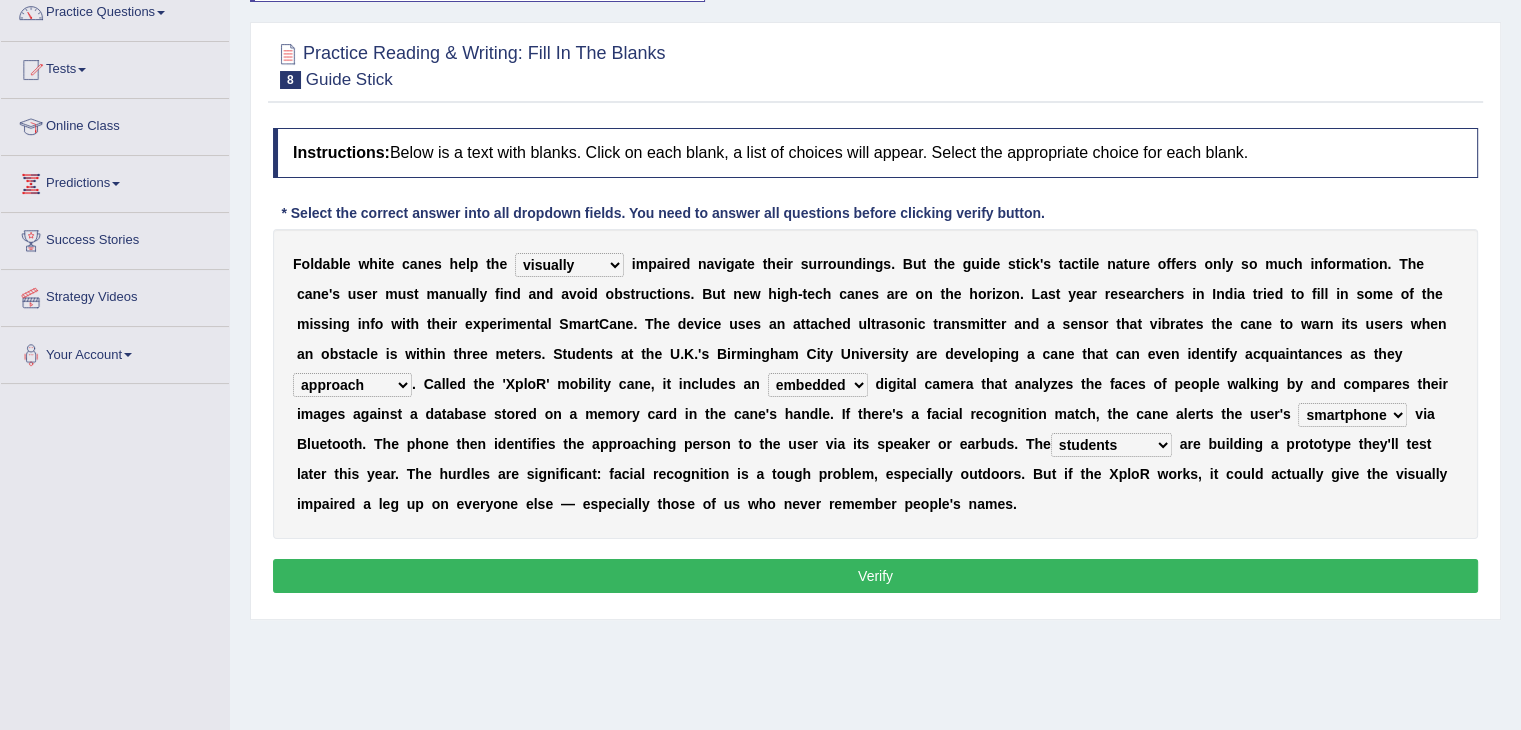 click on "Verify" at bounding box center (875, 576) 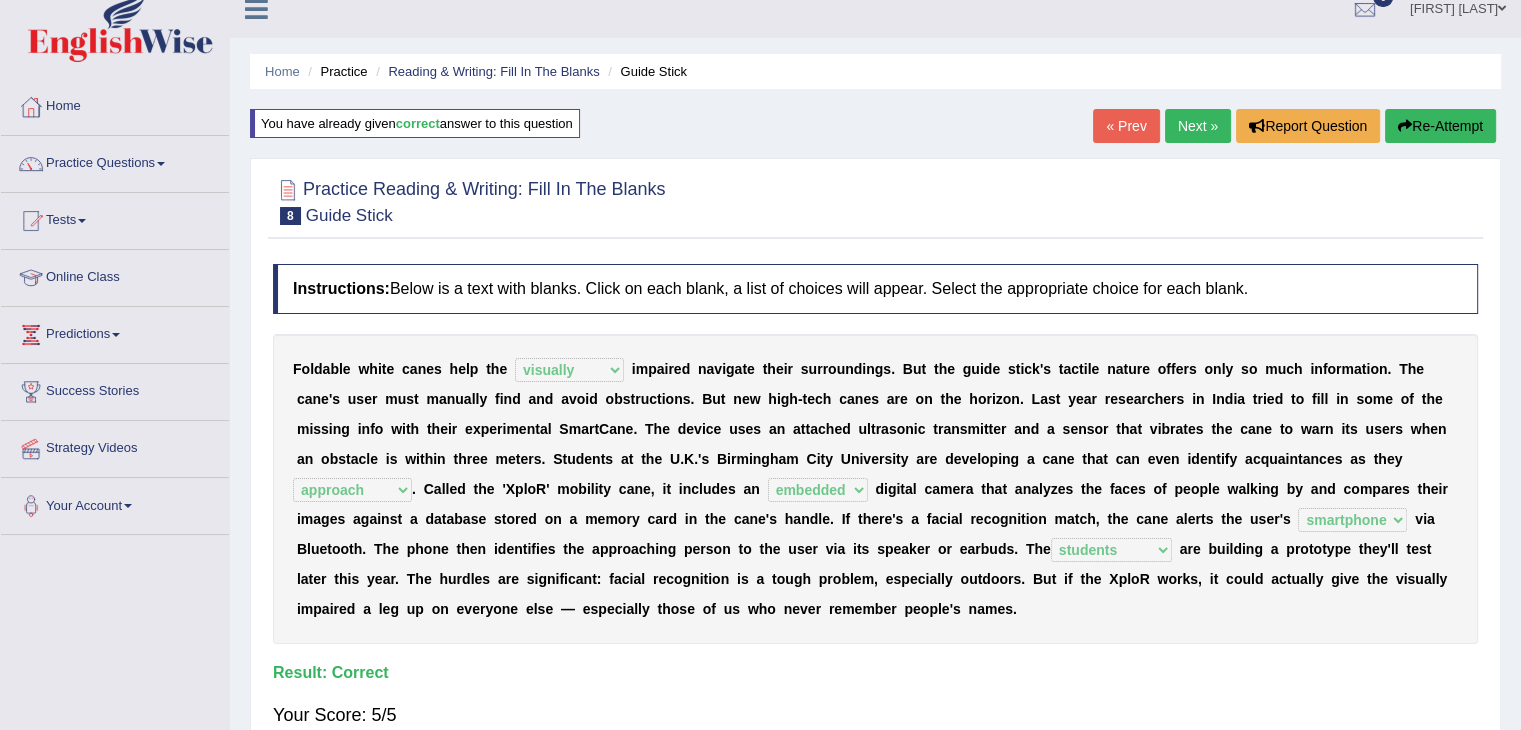 scroll, scrollTop: 0, scrollLeft: 0, axis: both 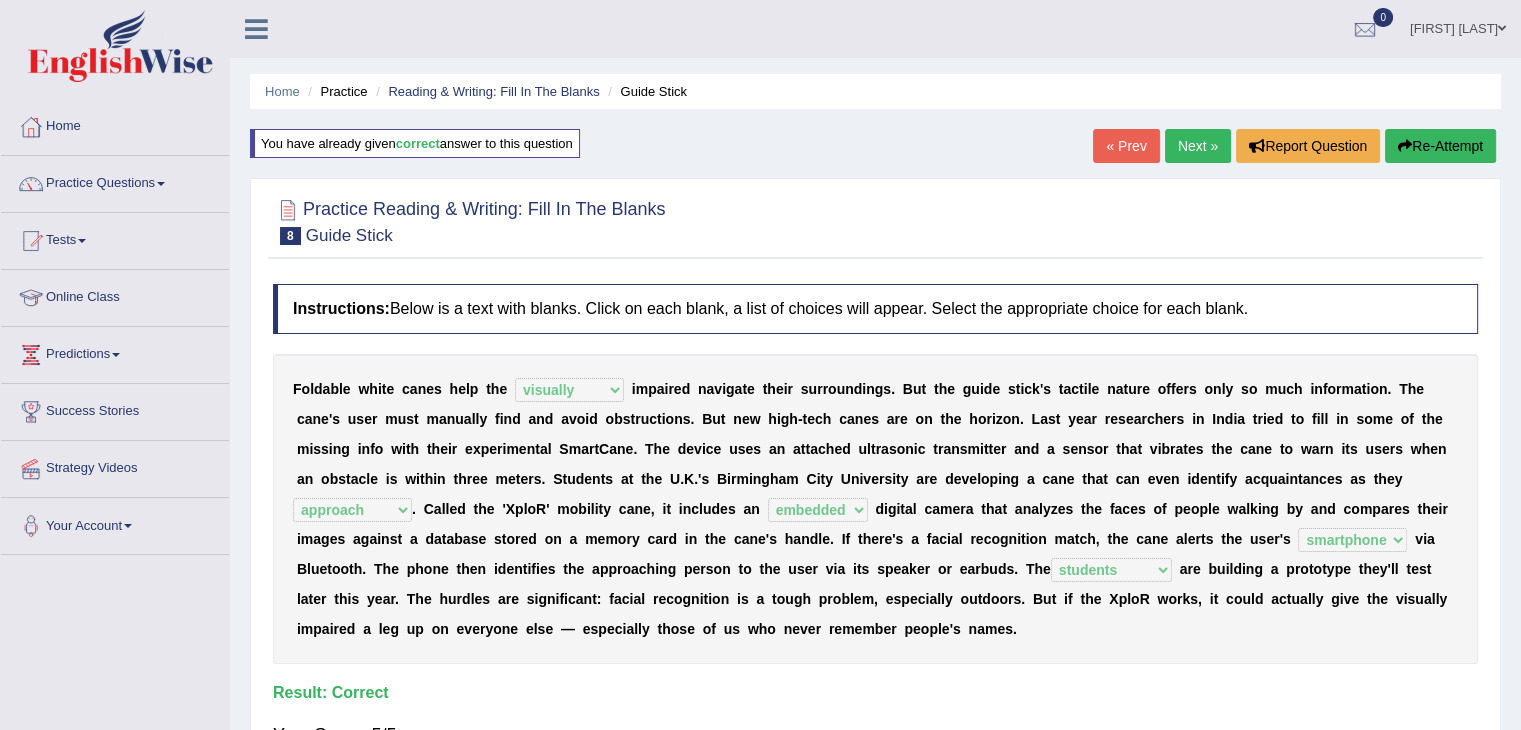 click on "Next »" at bounding box center [1198, 146] 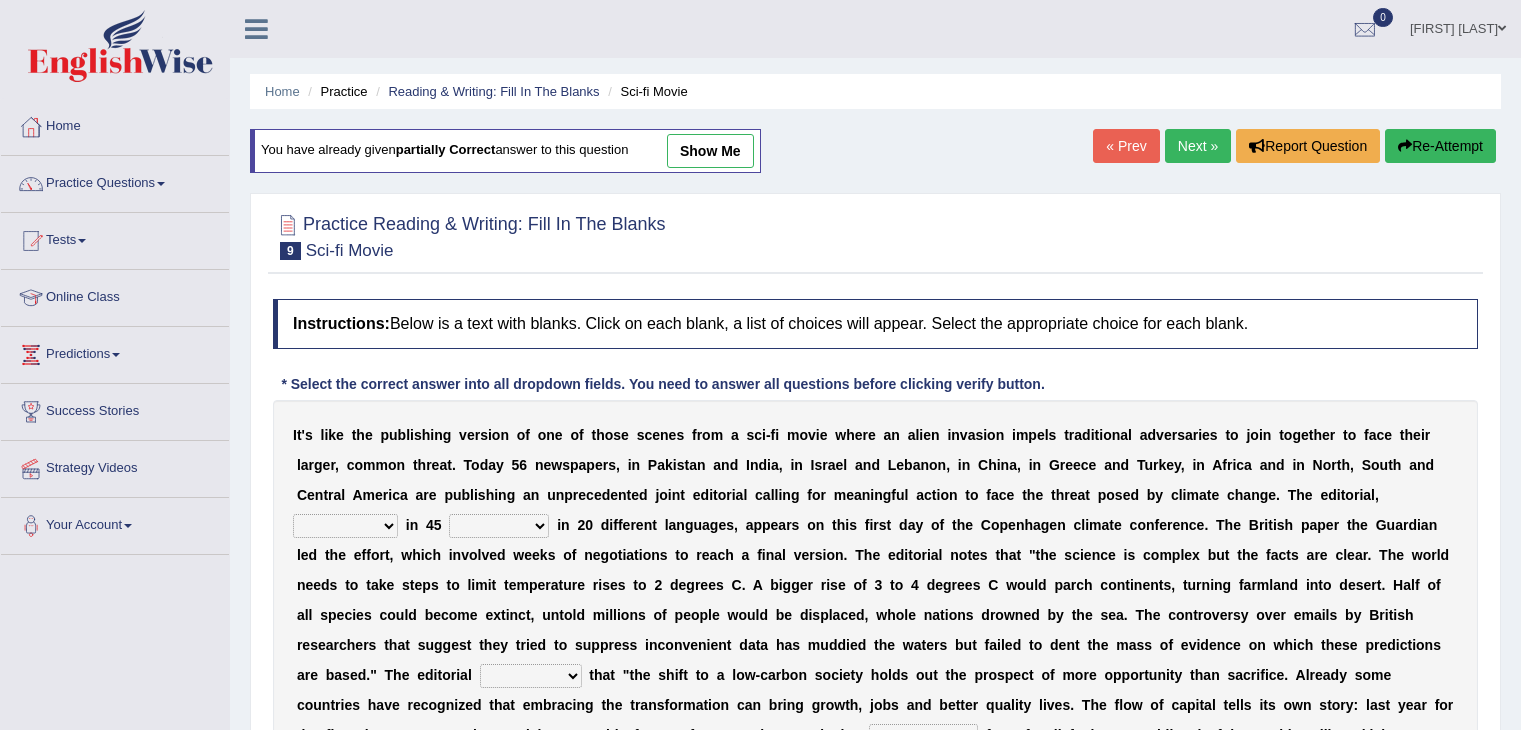 scroll, scrollTop: 0, scrollLeft: 0, axis: both 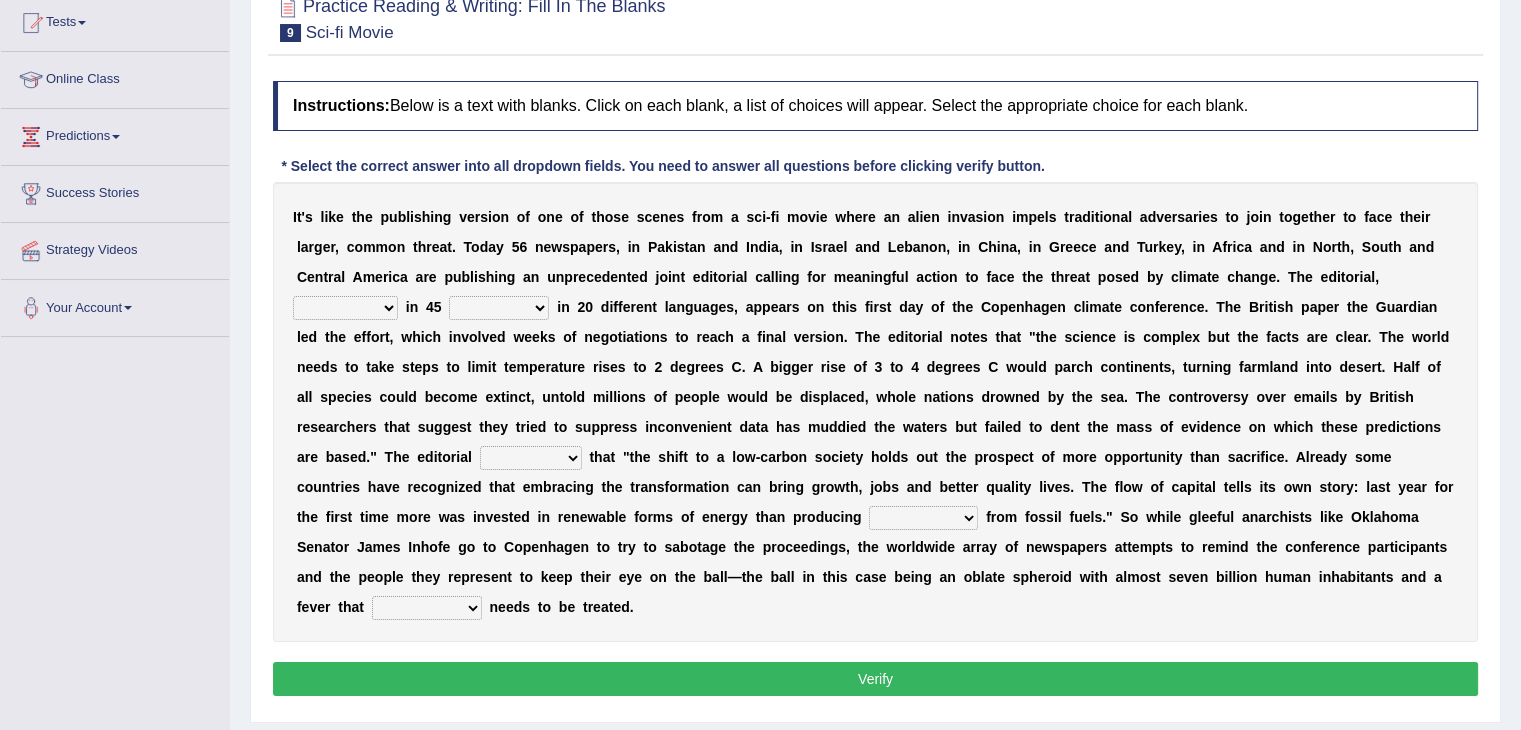 click on "published publicized burnished transmitted" at bounding box center (345, 308) 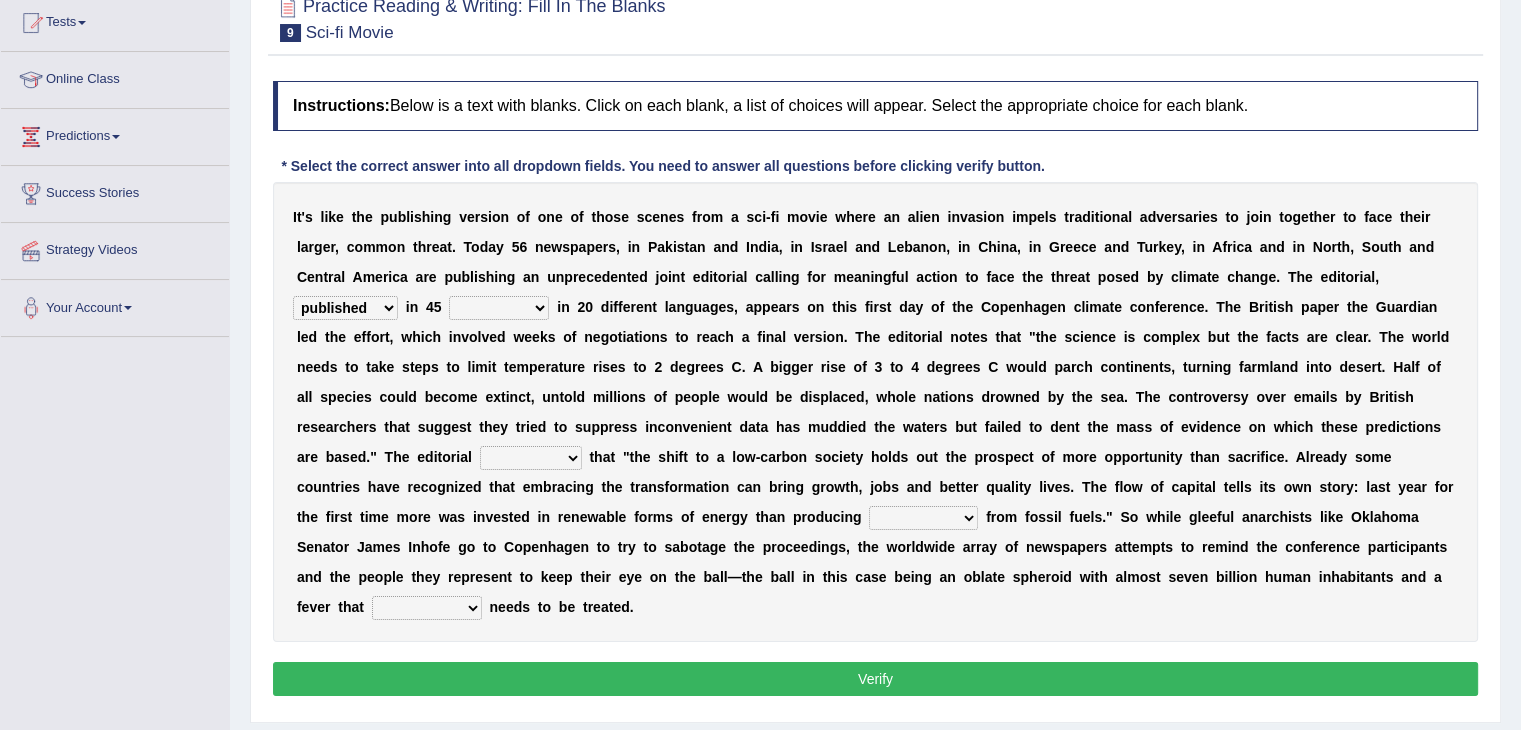 click on "clans countries continents terraces" at bounding box center (499, 308) 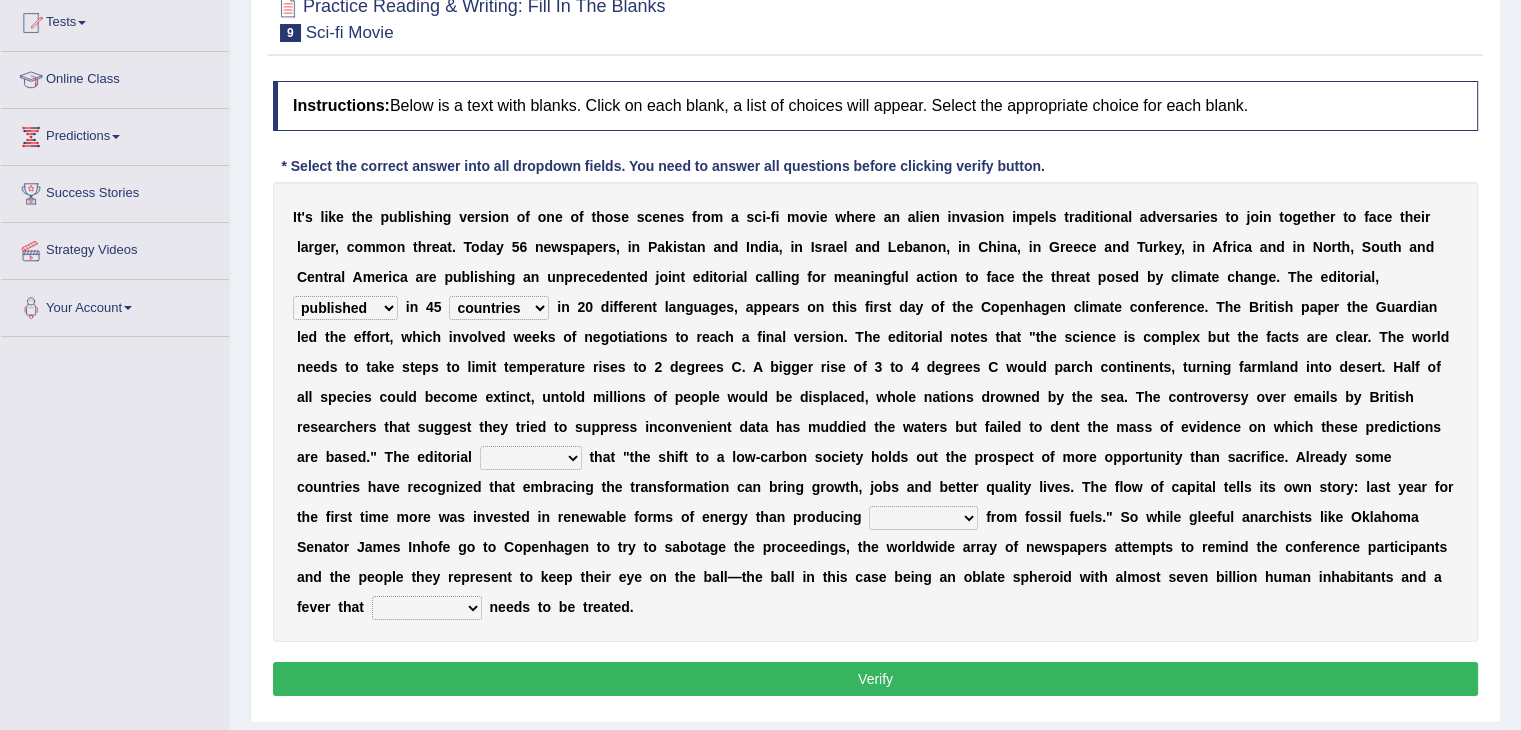 click on "modified protested recognized declined" at bounding box center [531, 458] 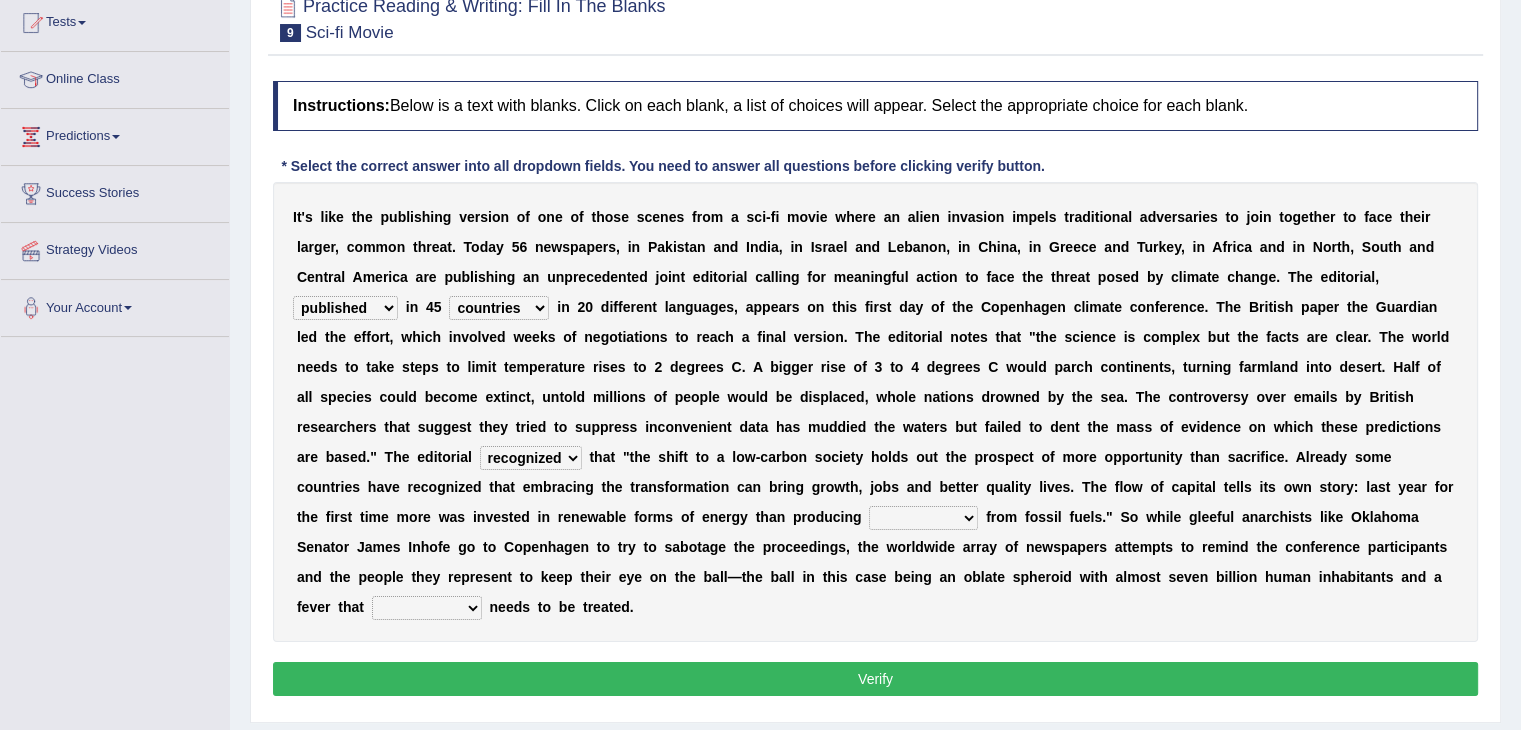click on "electricity indivisibility negativity significance" at bounding box center [923, 518] 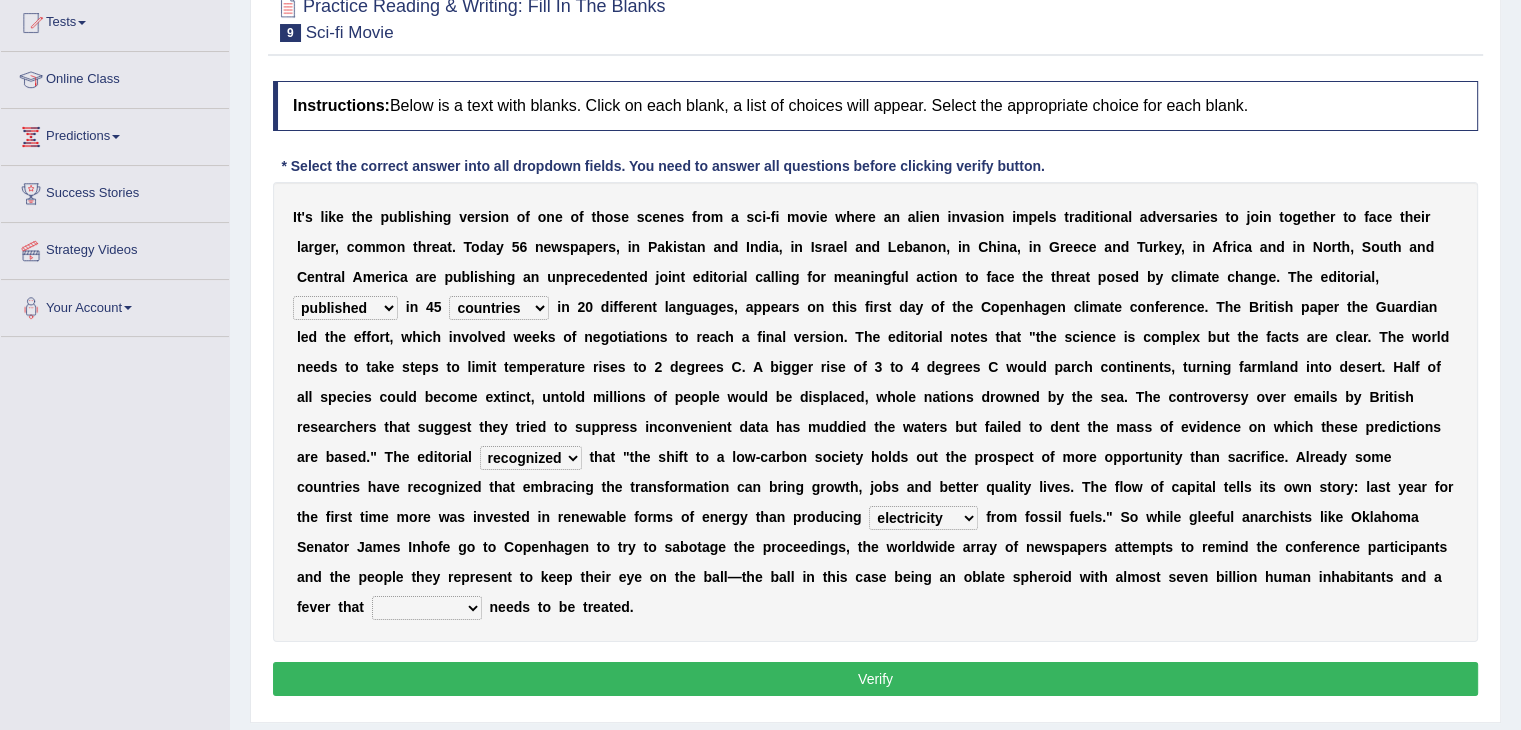 click on "solicitously desperately ephemerally peripherally" at bounding box center [427, 608] 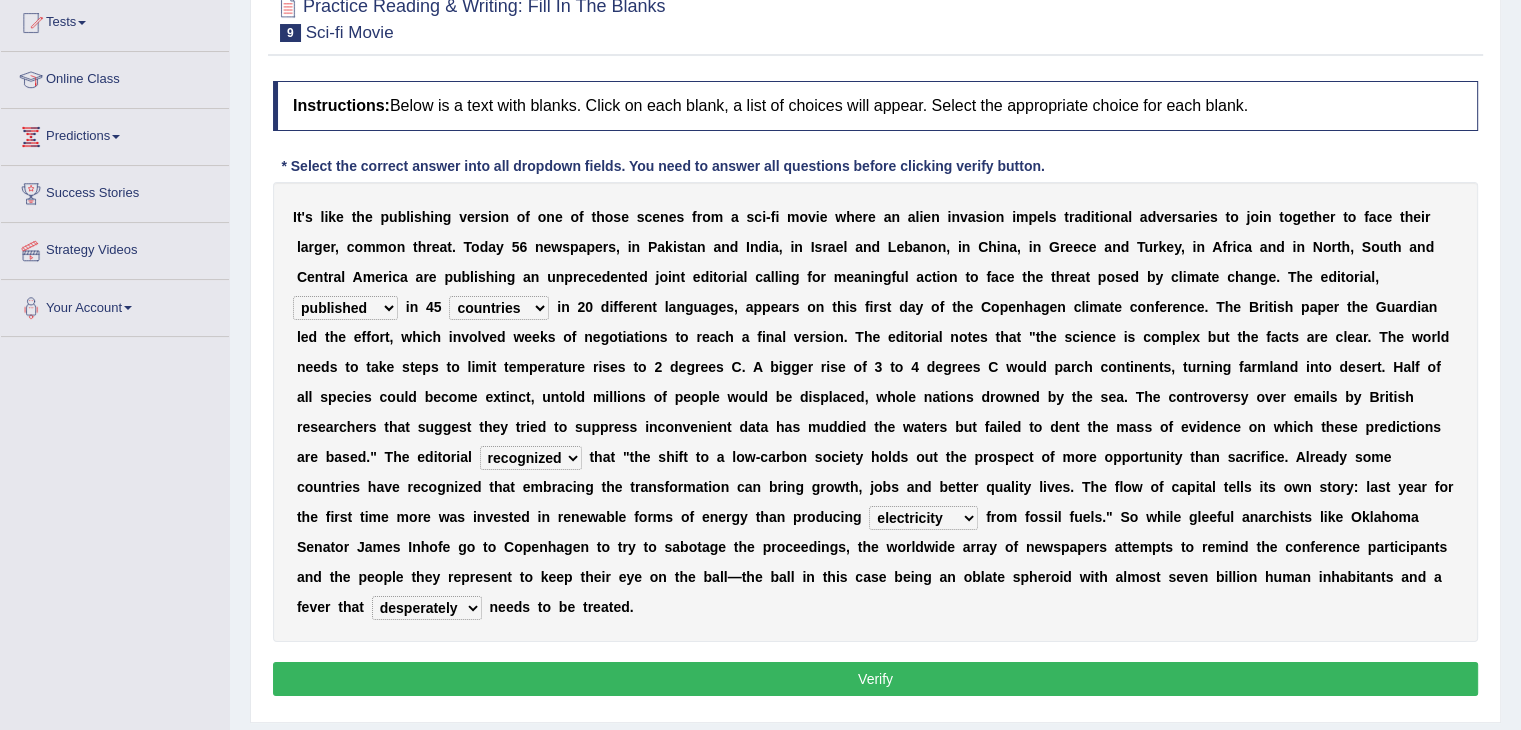 click on "Verify" at bounding box center (875, 679) 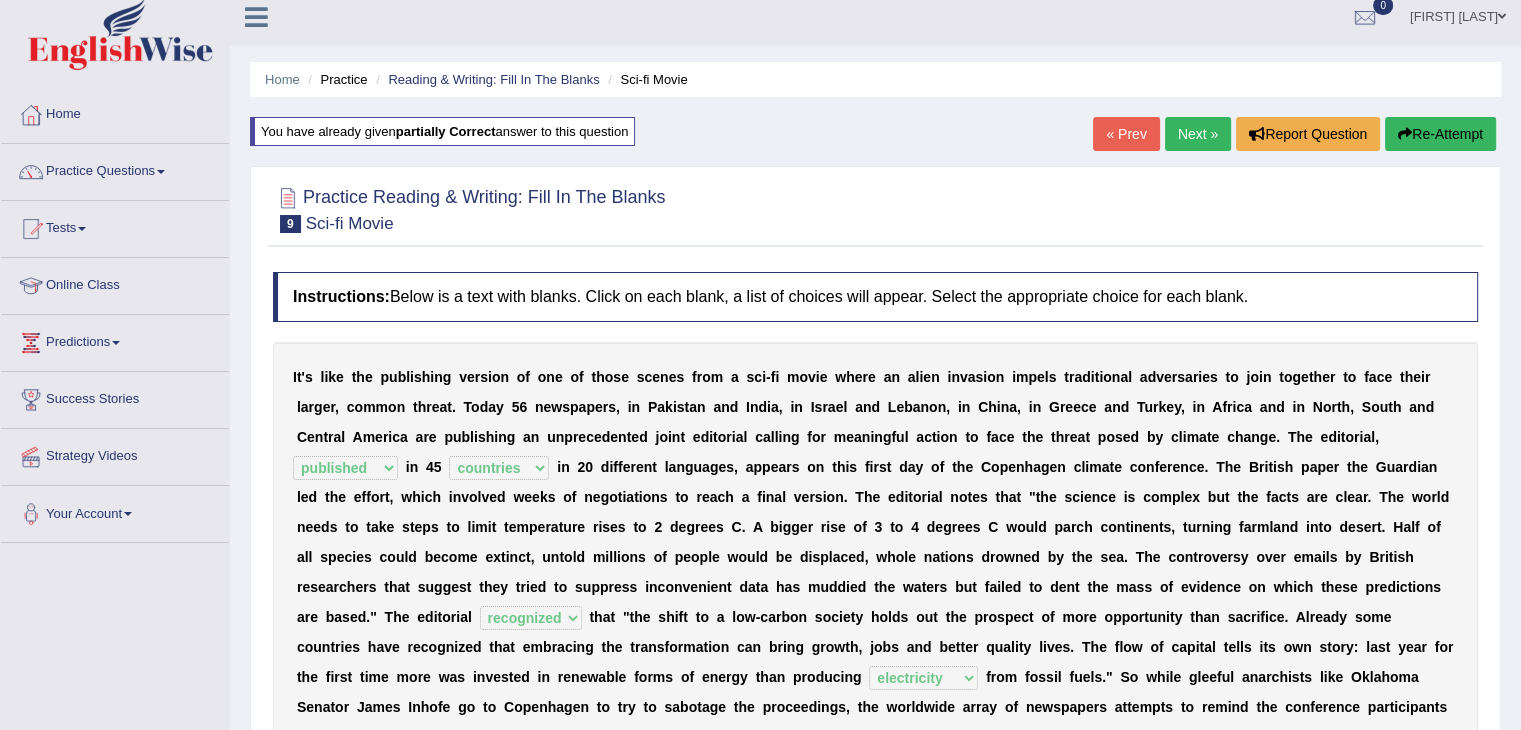 scroll, scrollTop: 0, scrollLeft: 0, axis: both 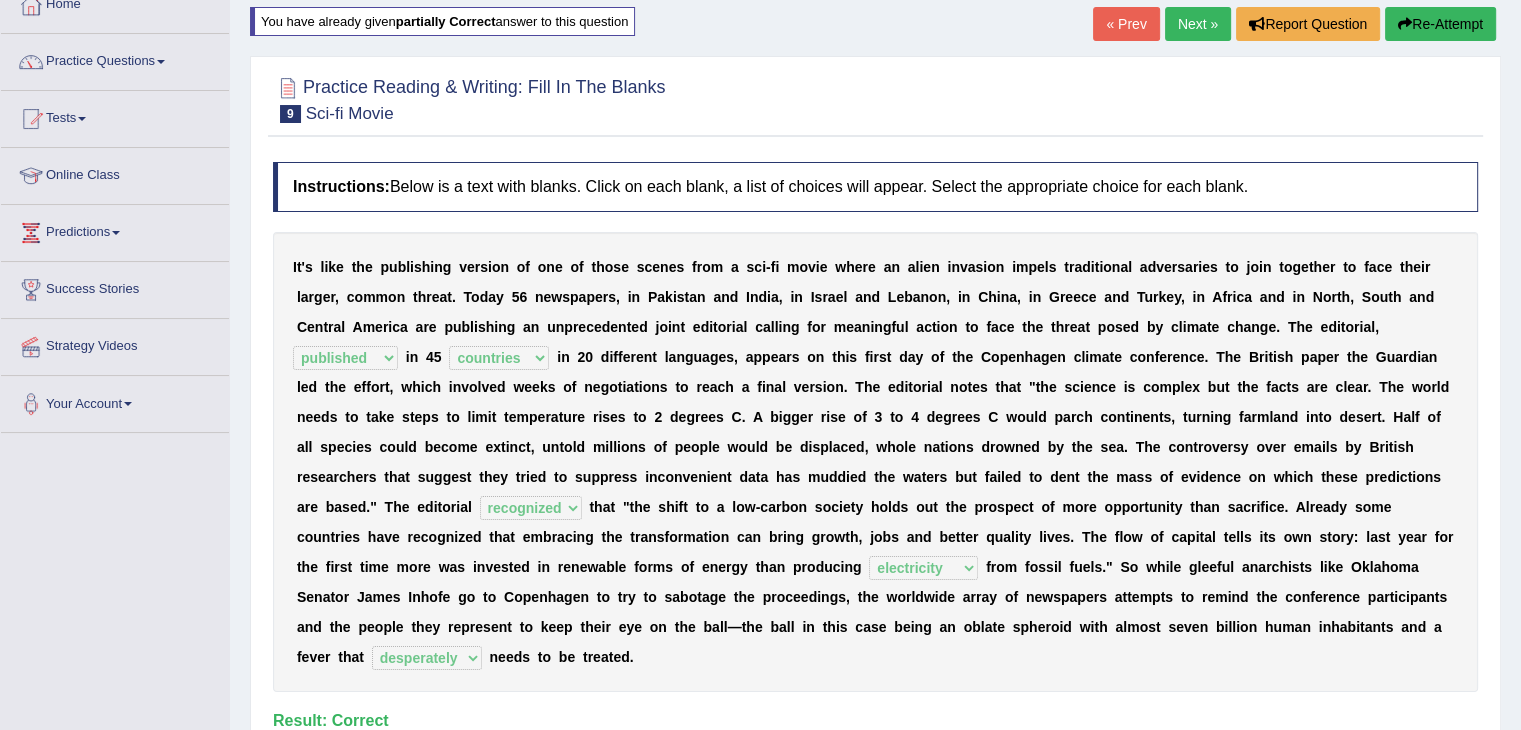 click on "Next »" at bounding box center [1198, 24] 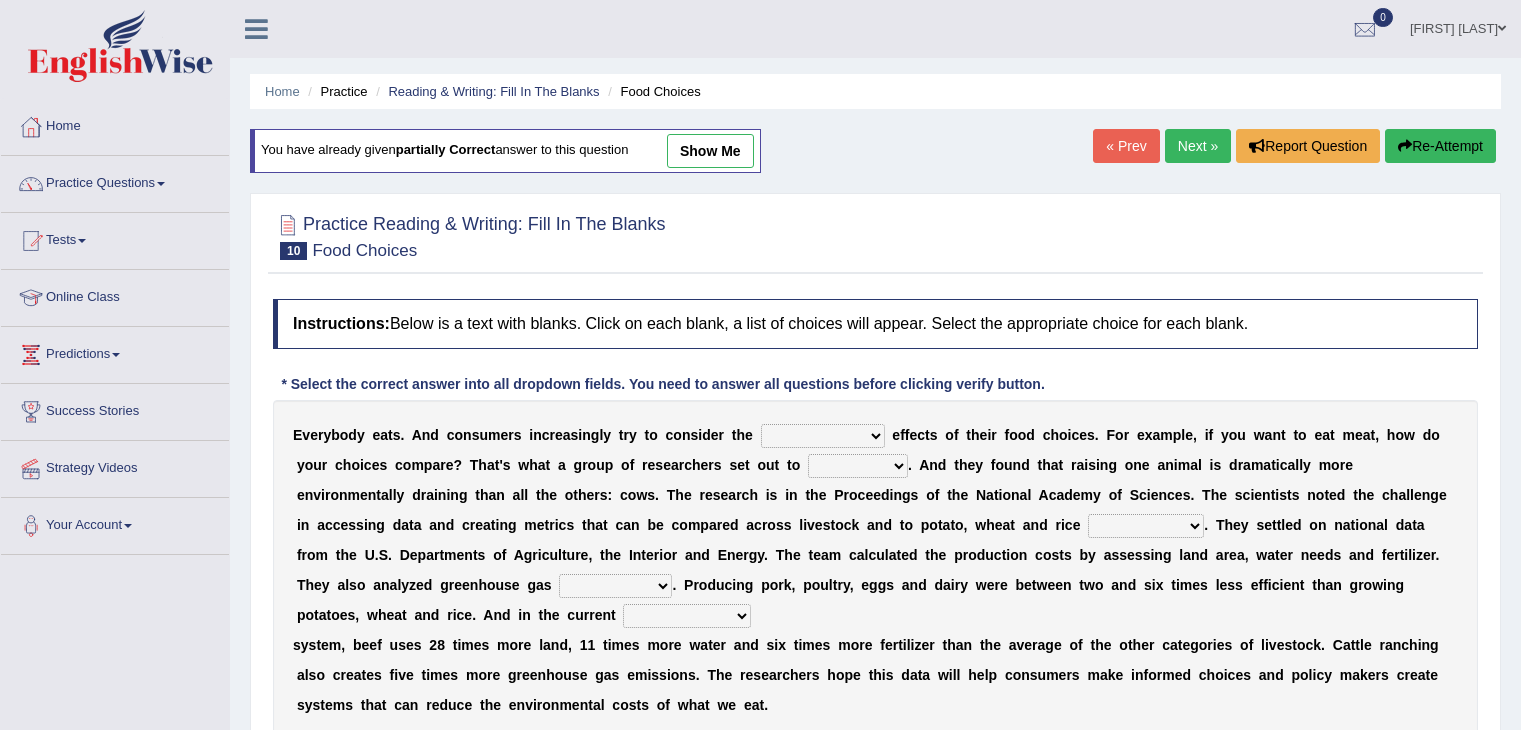 scroll, scrollTop: 0, scrollLeft: 0, axis: both 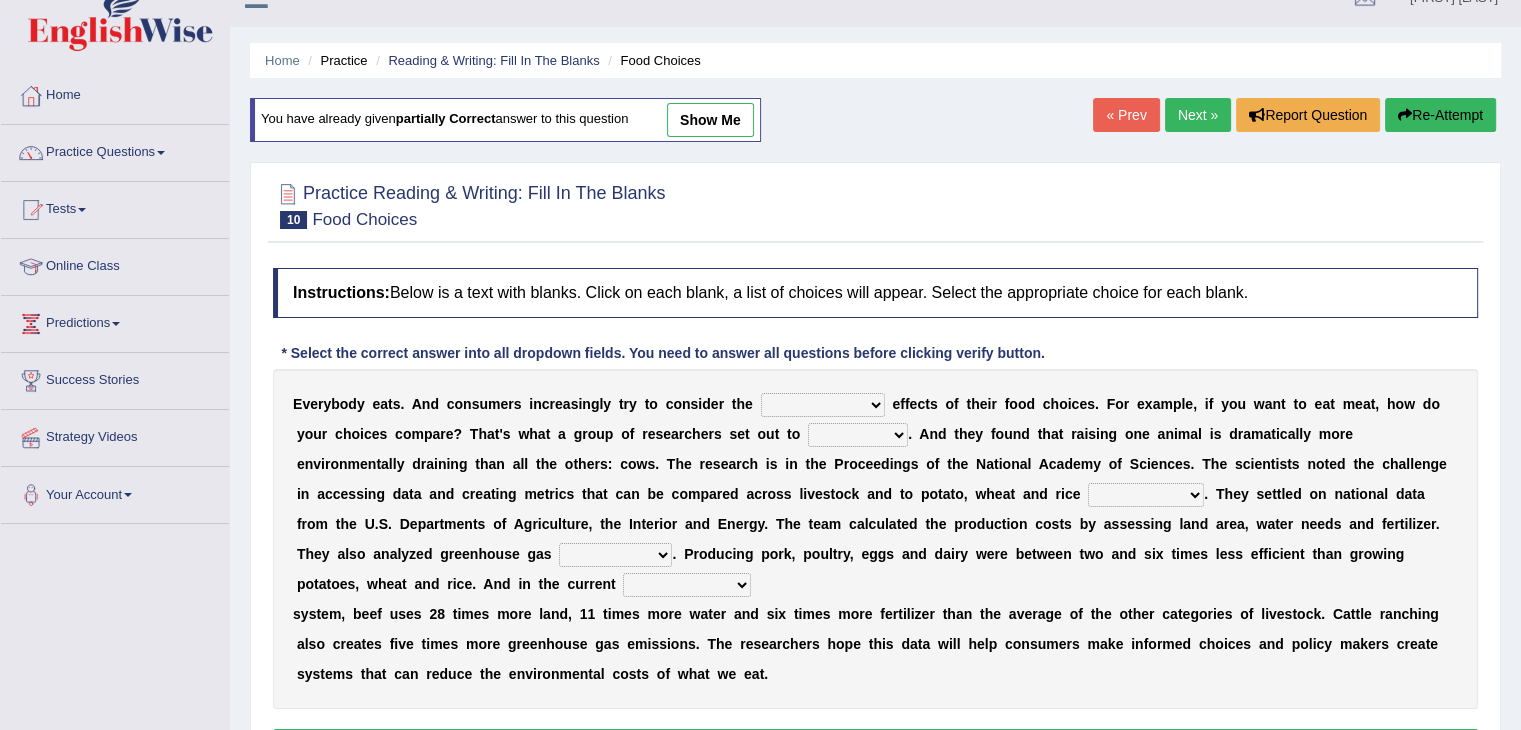 click on "spiritual economic environmental material" at bounding box center (823, 405) 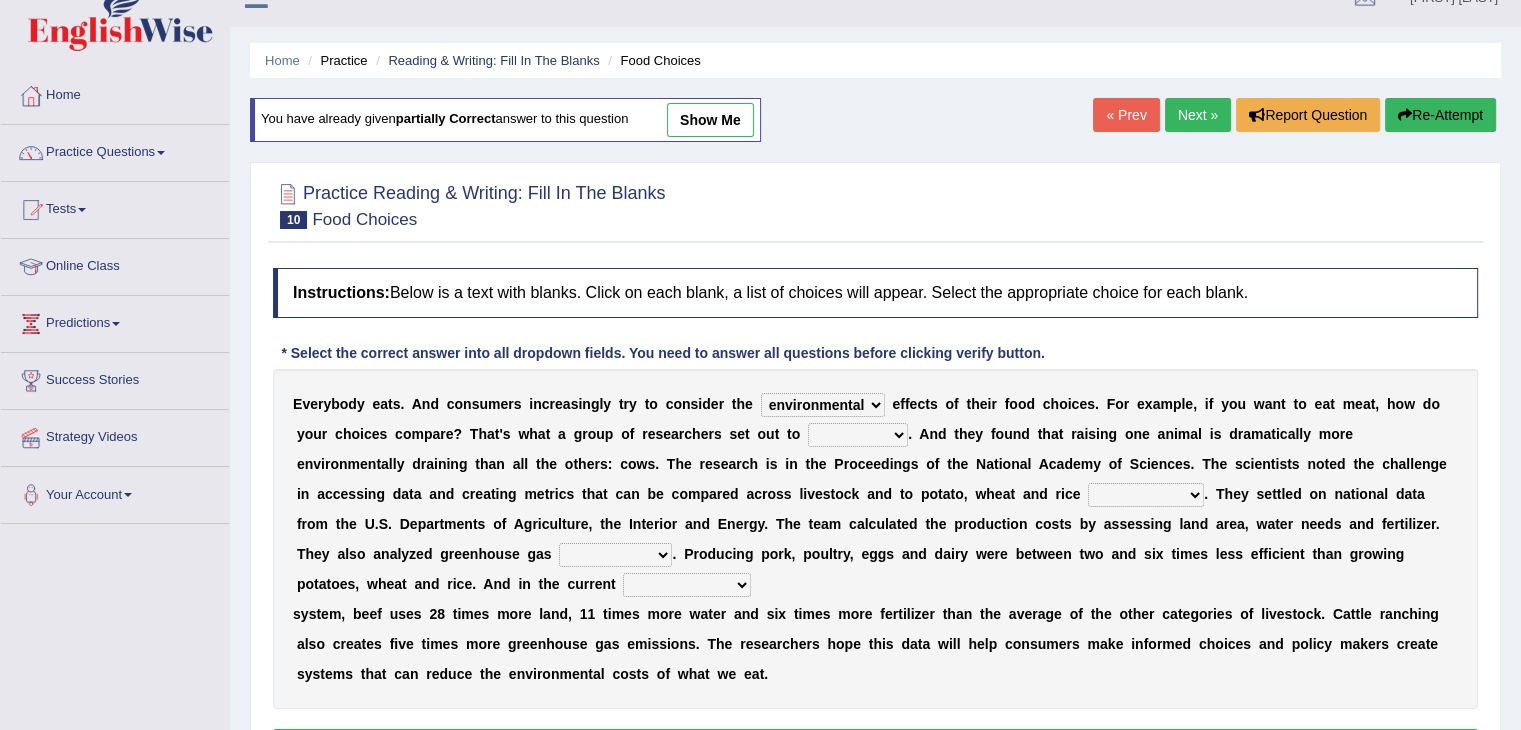 click on "spiritual economic environmental material" at bounding box center (823, 405) 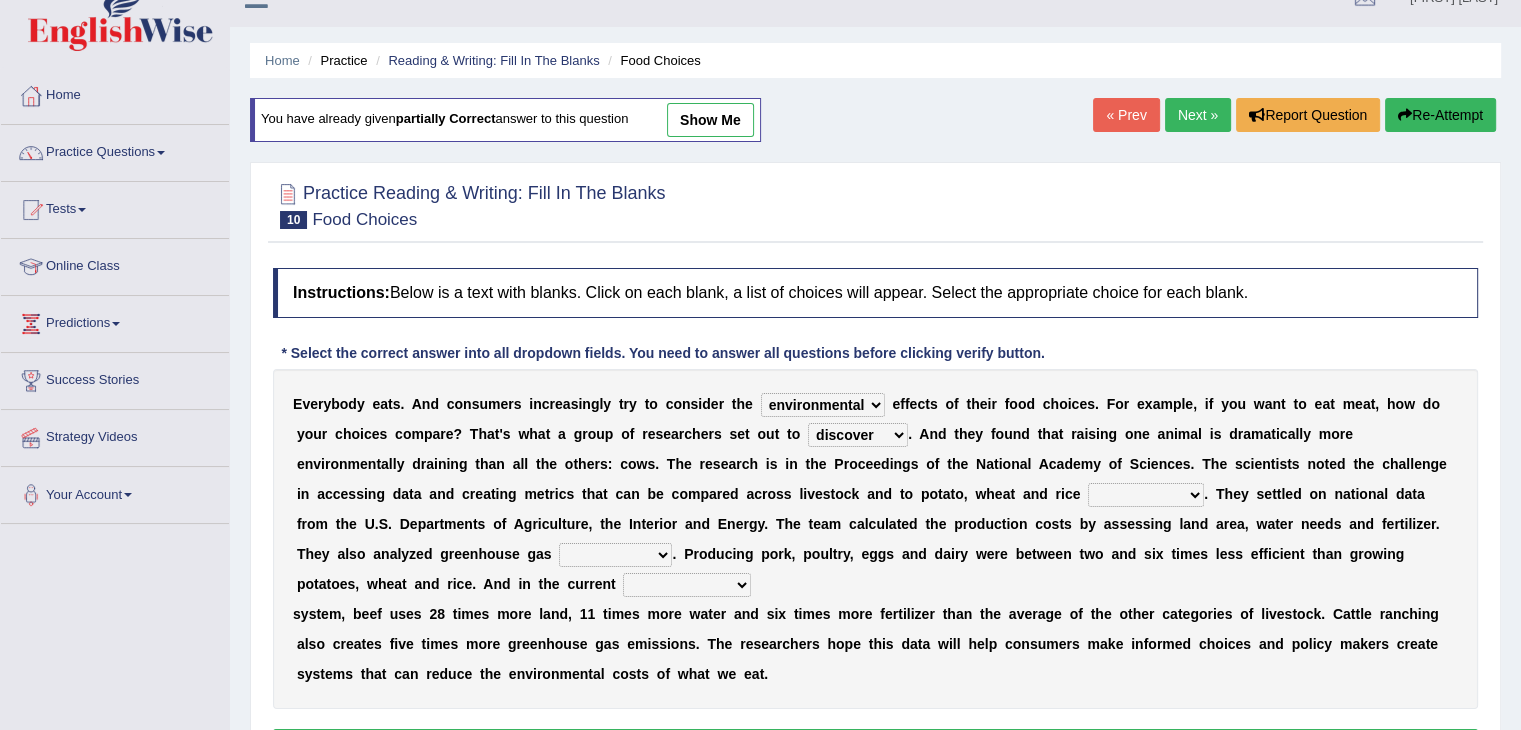 click on "exemplify squander discover purchase" at bounding box center [858, 435] 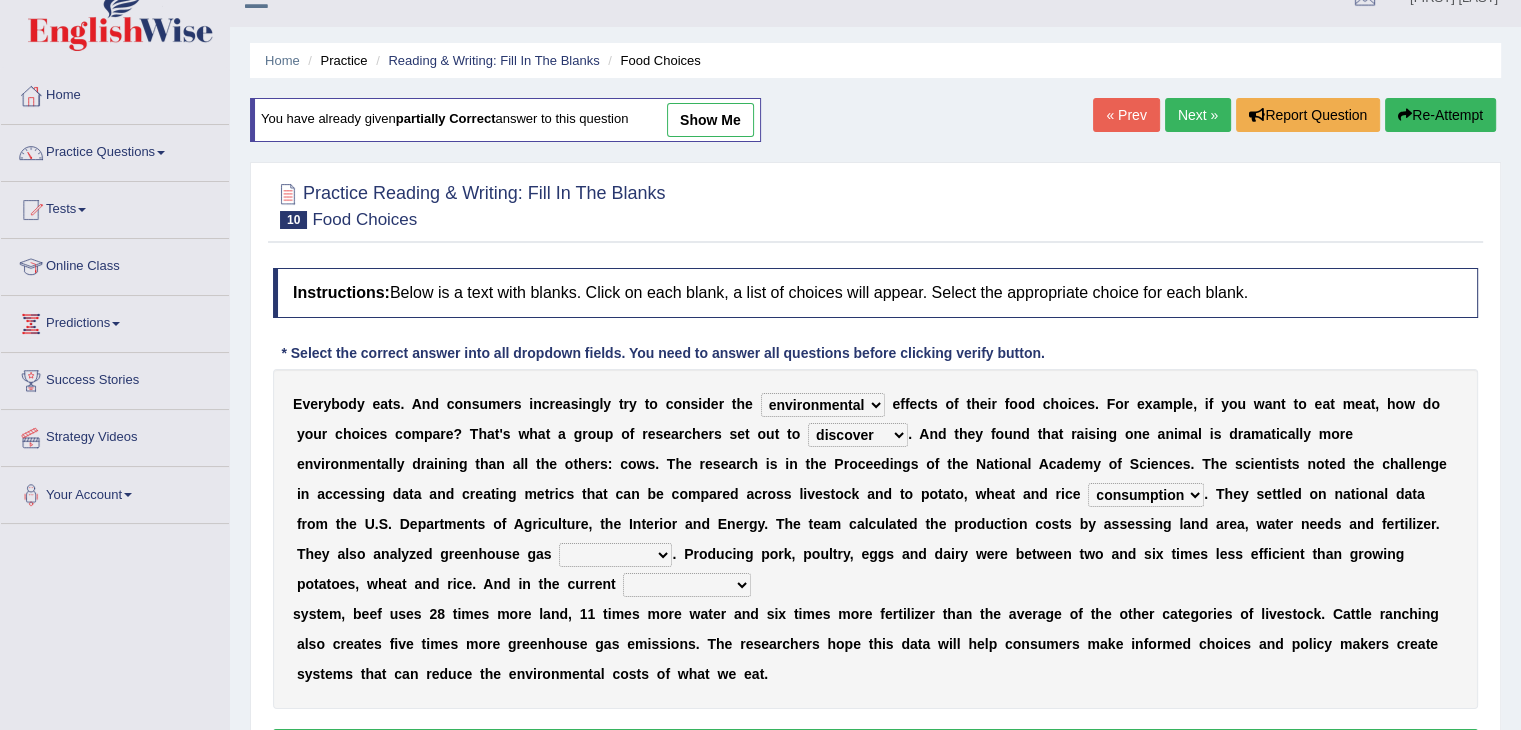 click on "conjectures manufacture emissions purification" at bounding box center (615, 555) 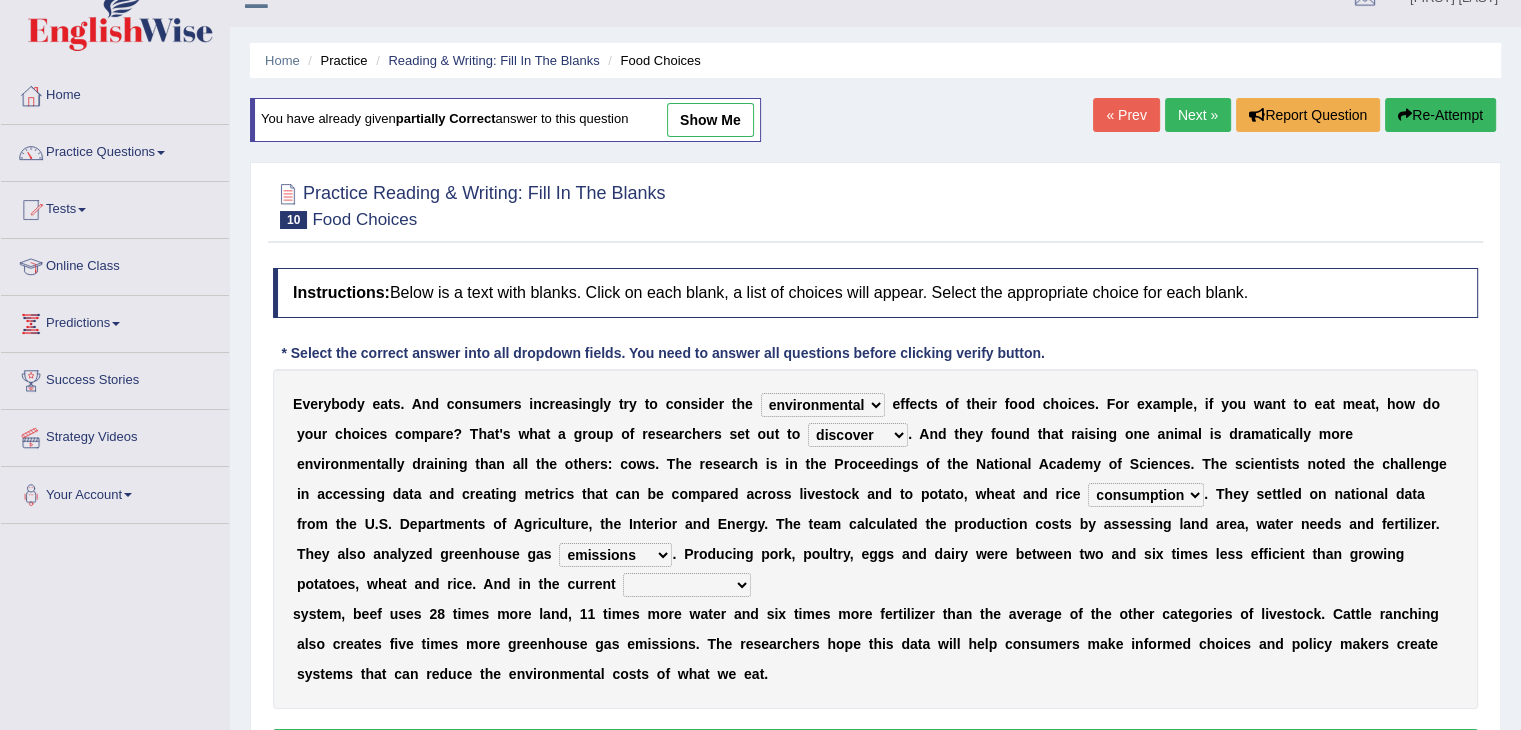 click on "agricultural impalpable ungrammatical terminal" at bounding box center (687, 585) 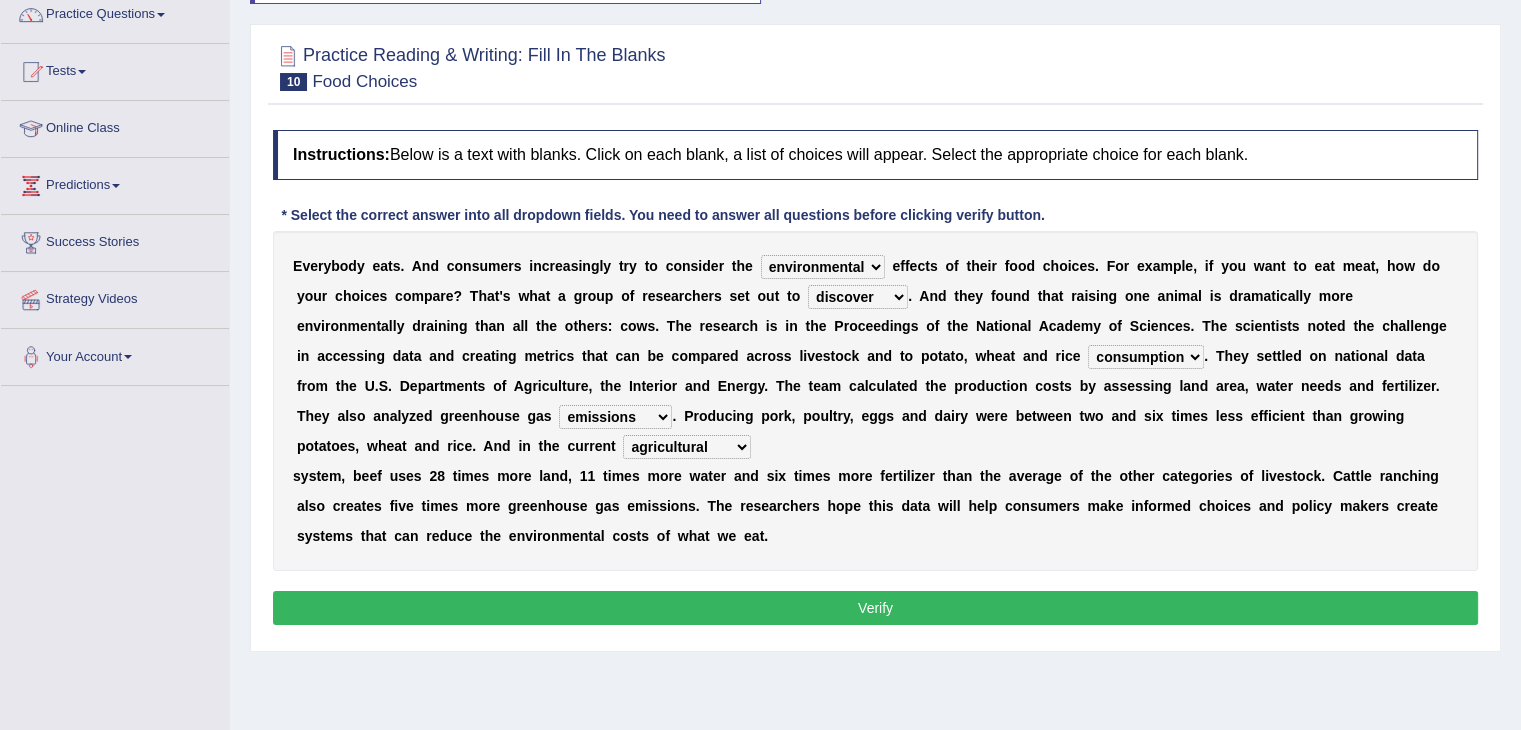 scroll, scrollTop: 184, scrollLeft: 0, axis: vertical 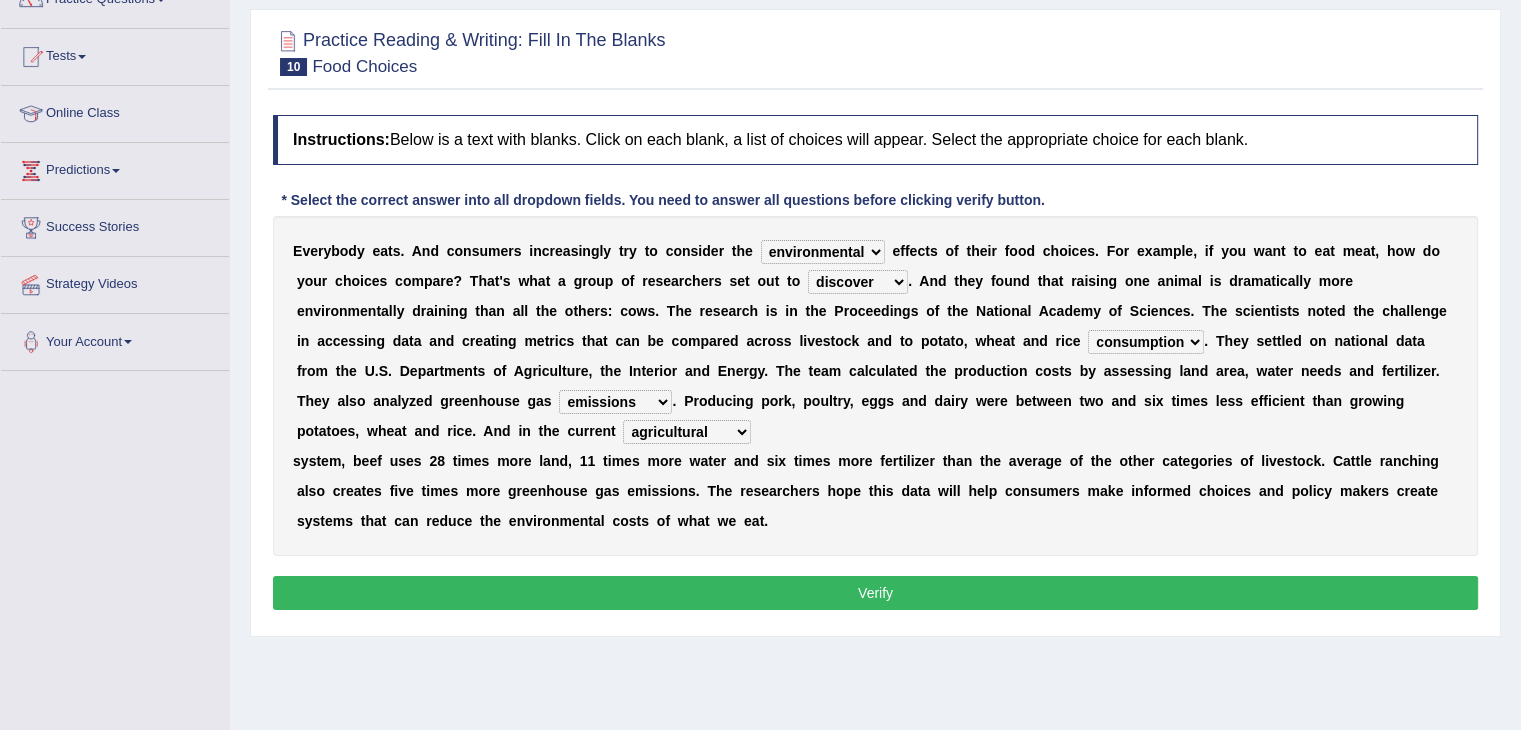 click on "Verify" at bounding box center (875, 593) 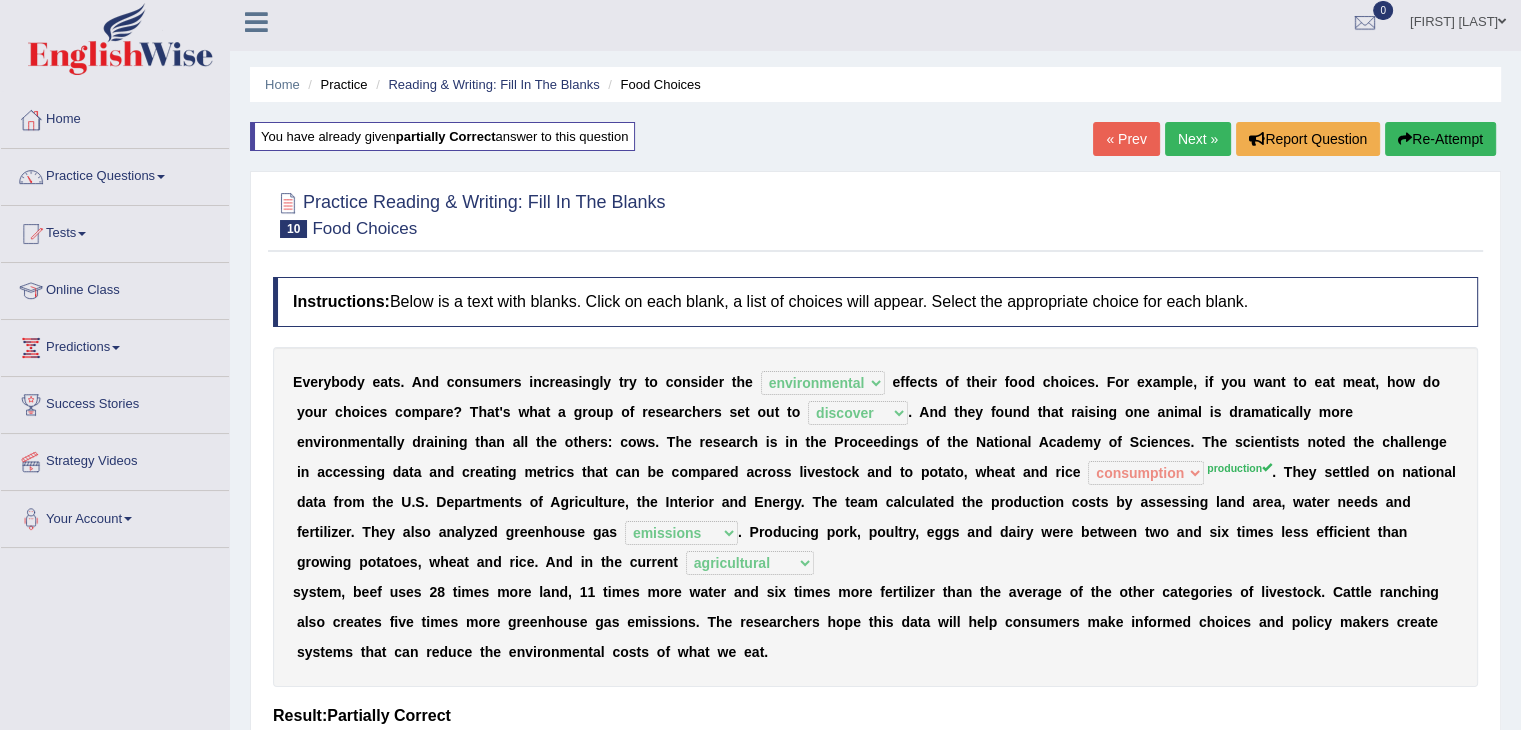 scroll, scrollTop: 0, scrollLeft: 0, axis: both 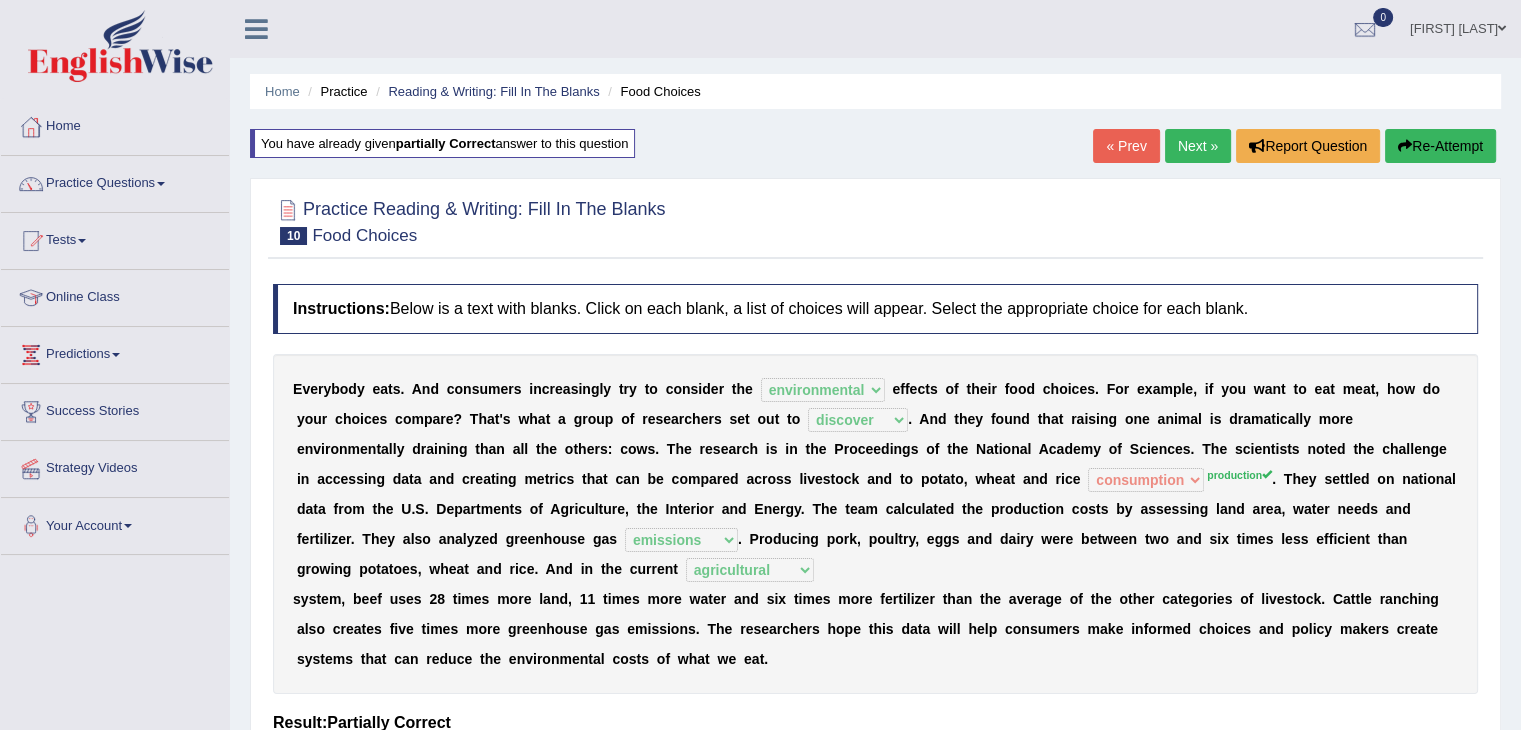 click on "Next »" at bounding box center [1198, 146] 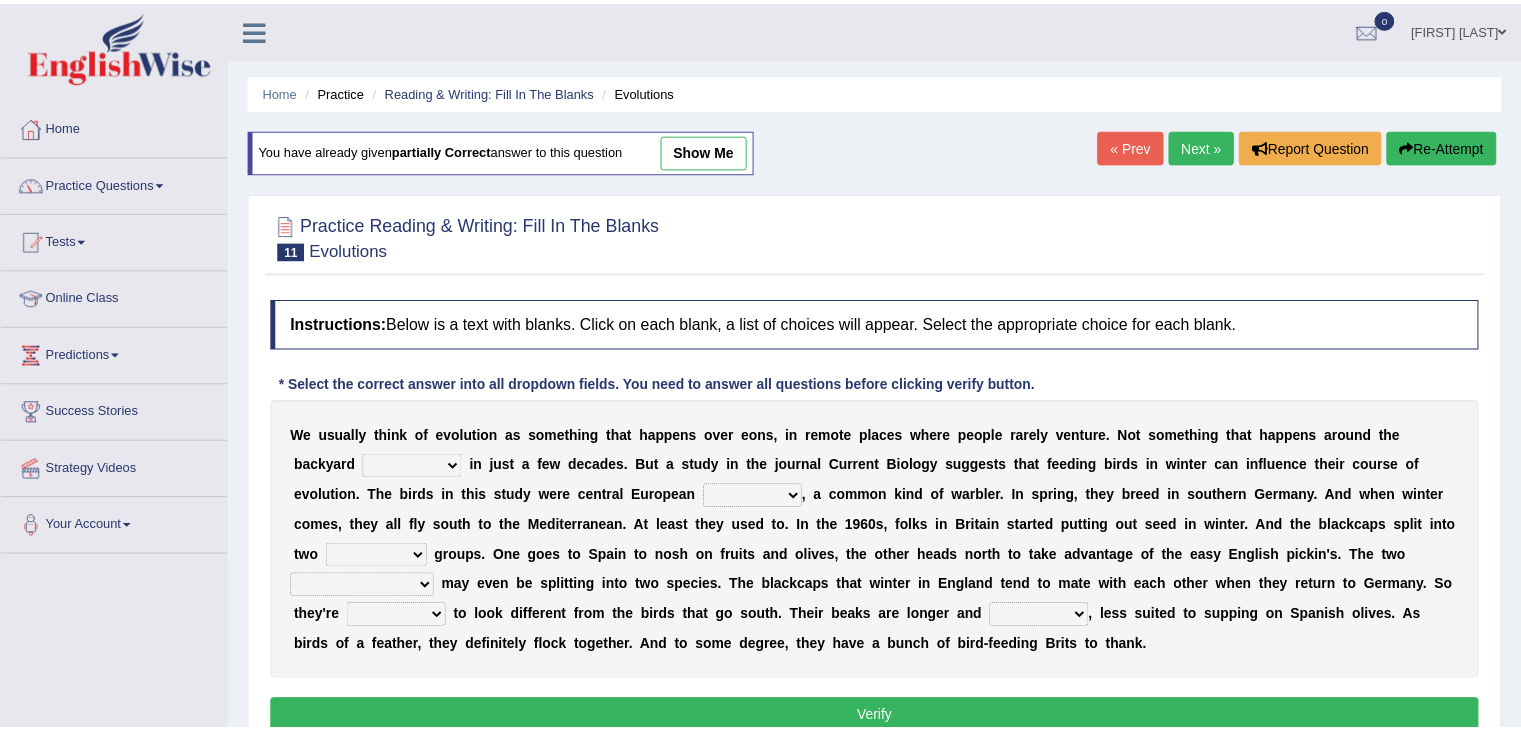 scroll, scrollTop: 0, scrollLeft: 0, axis: both 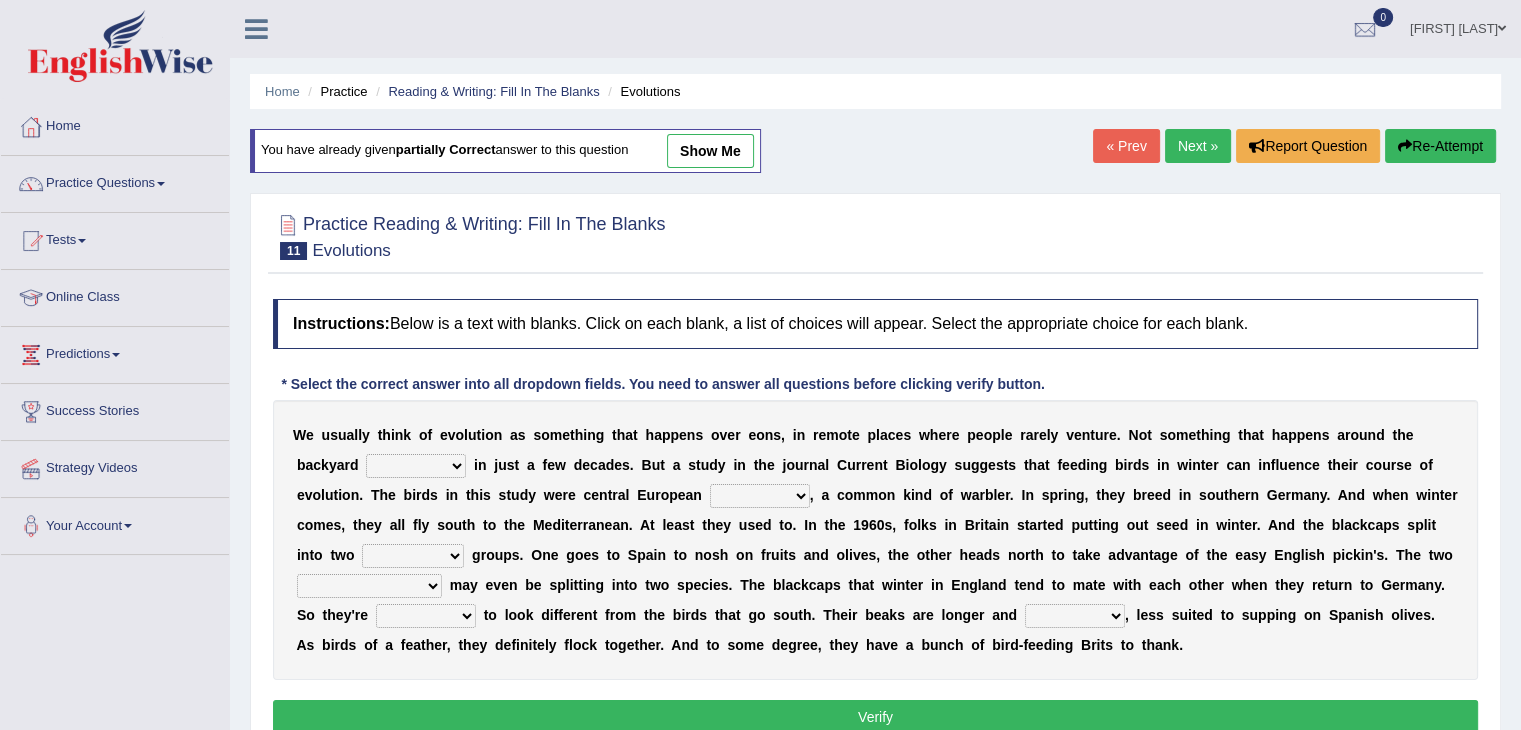 click on "beaver believer birdfeeder phonier" at bounding box center (416, 466) 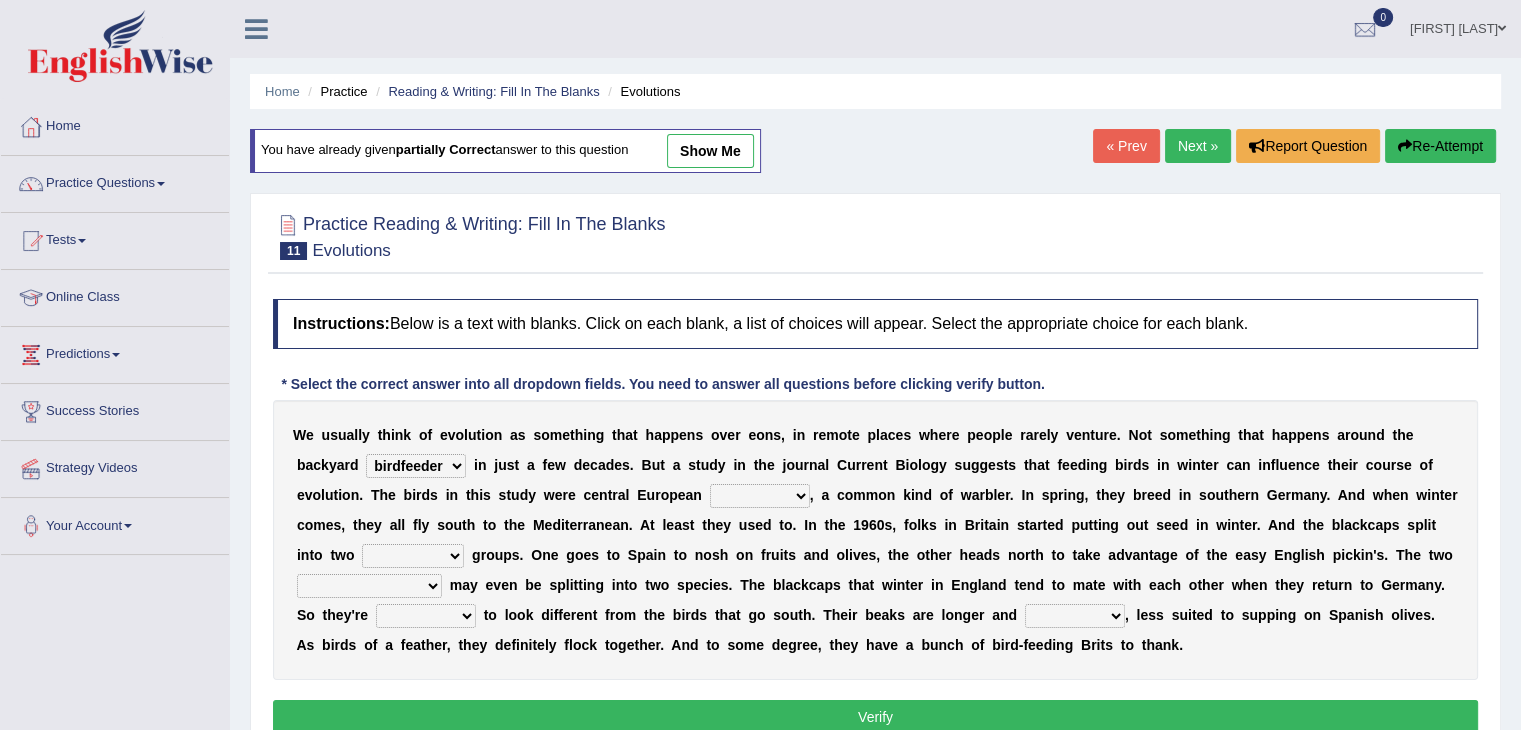 click on "blackcaps pox flaps chats" at bounding box center [760, 496] 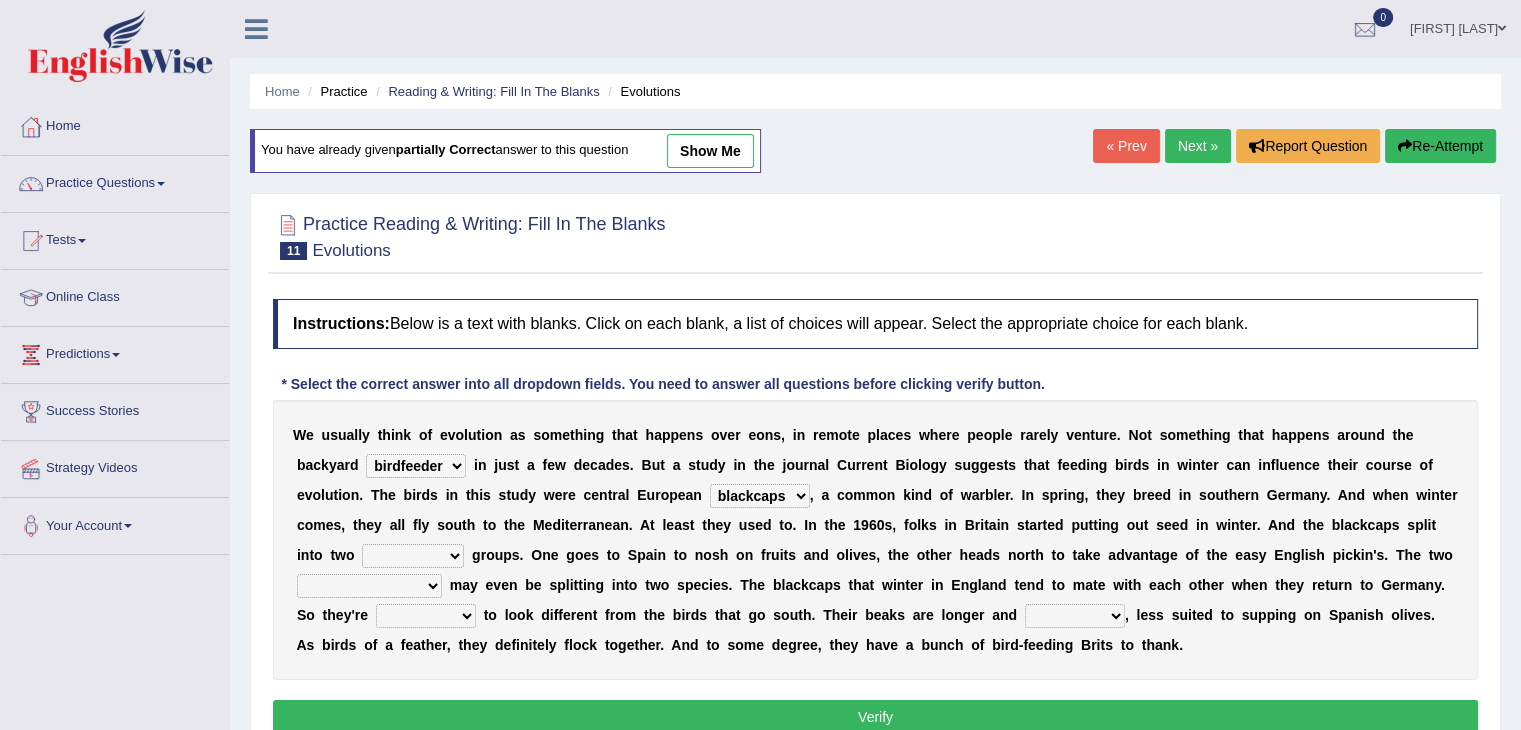 click on "distinct bit disconnect split" at bounding box center (413, 556) 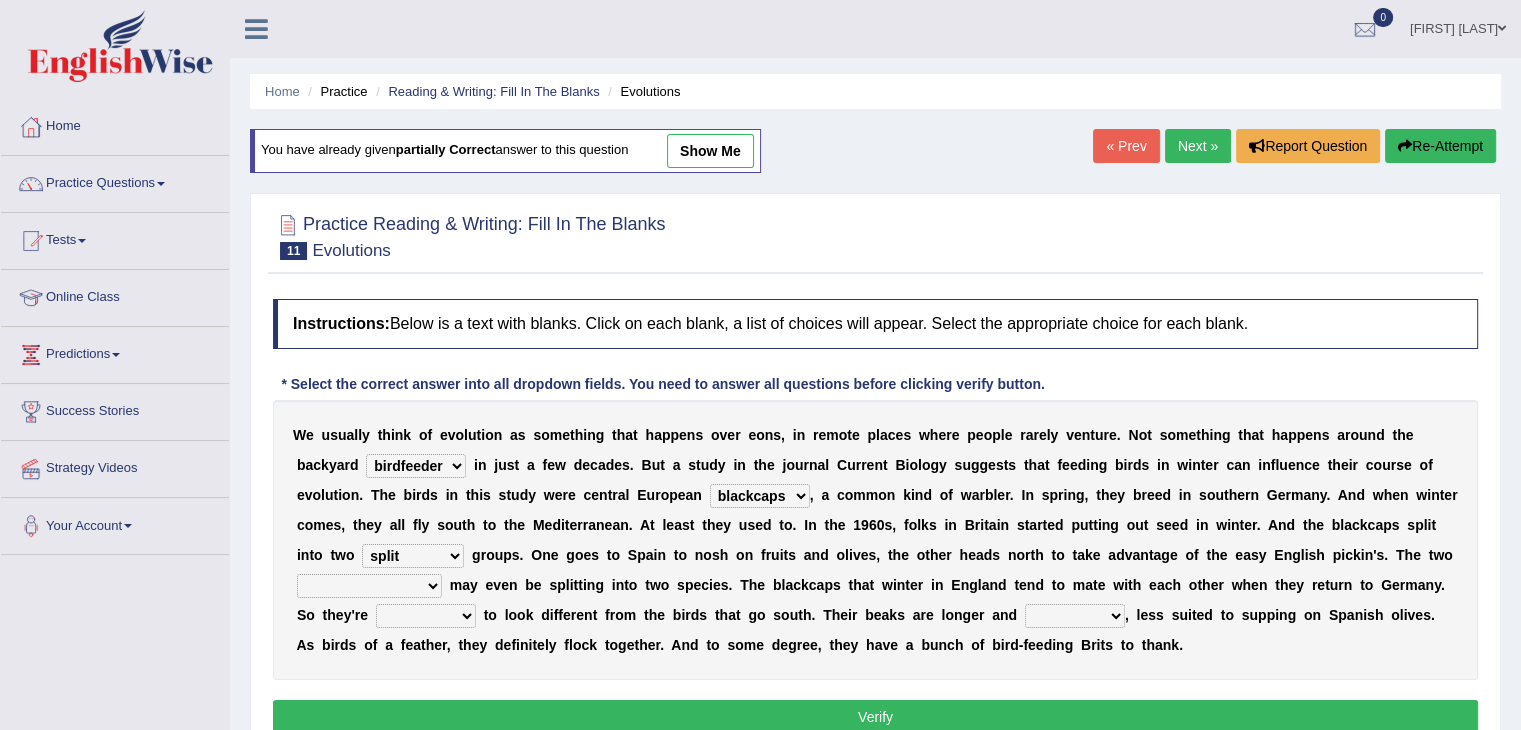 click on "distinct bit disconnect split" at bounding box center (413, 556) 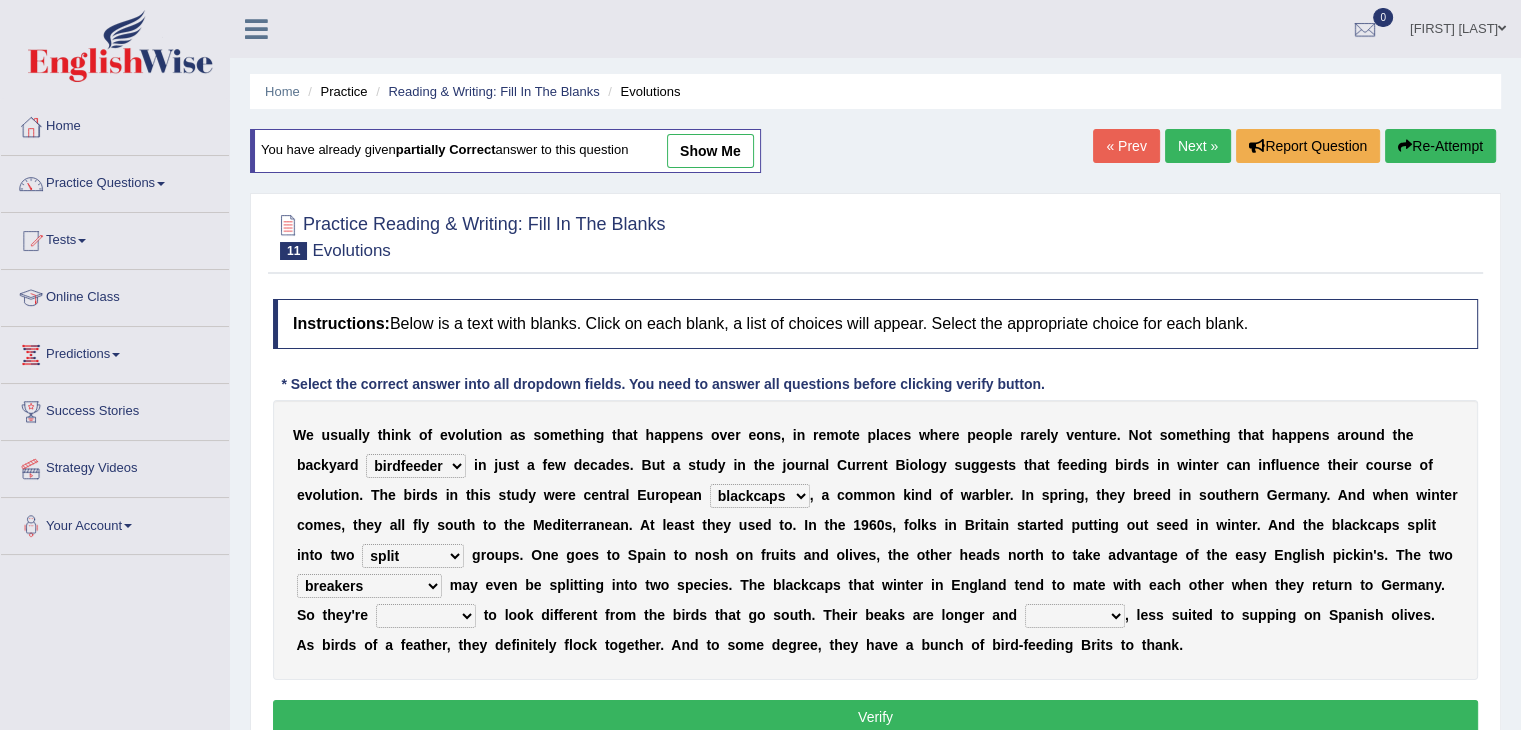 click on "elevators populations breakers contraindications" at bounding box center [369, 586] 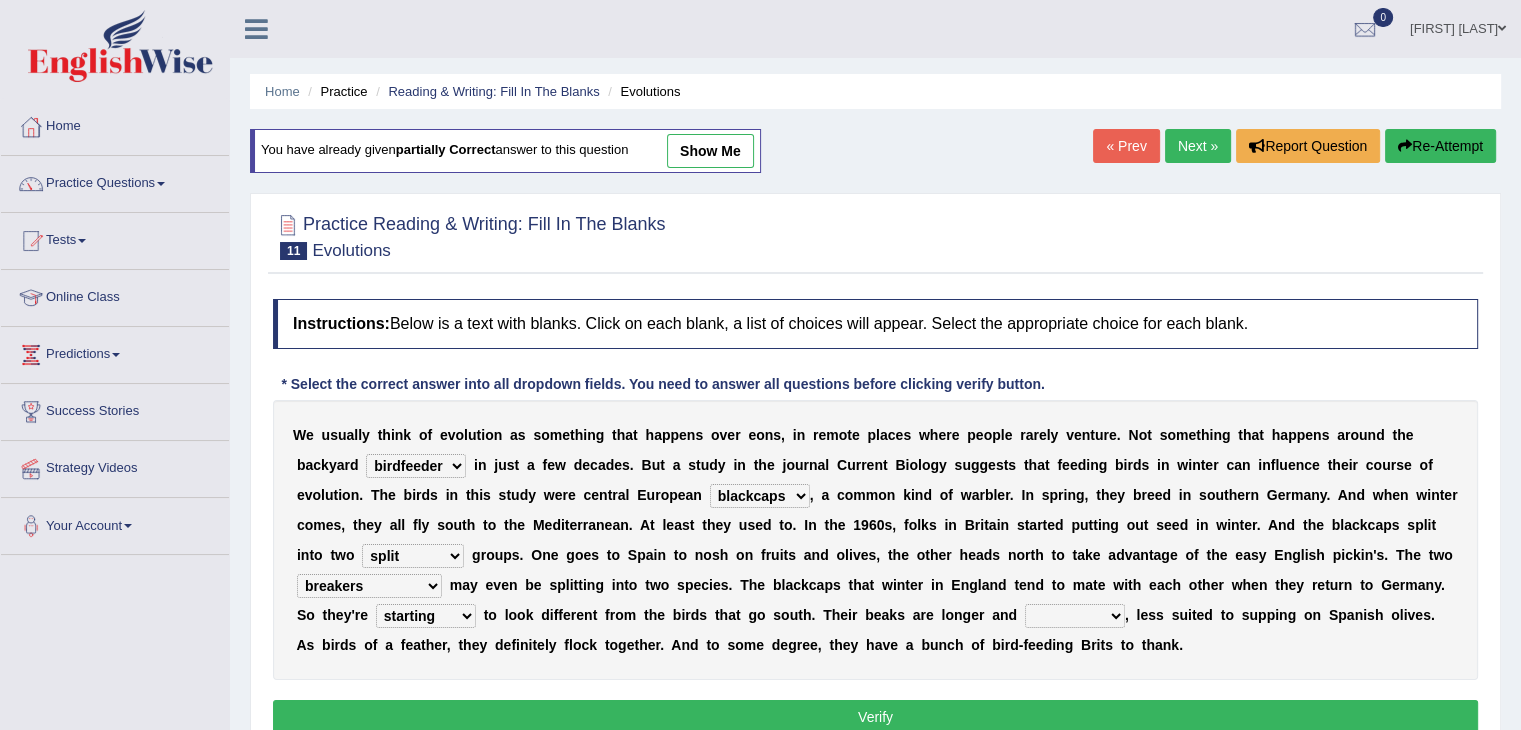 click on "freshwater spillover scheduler narrower" at bounding box center [1075, 616] 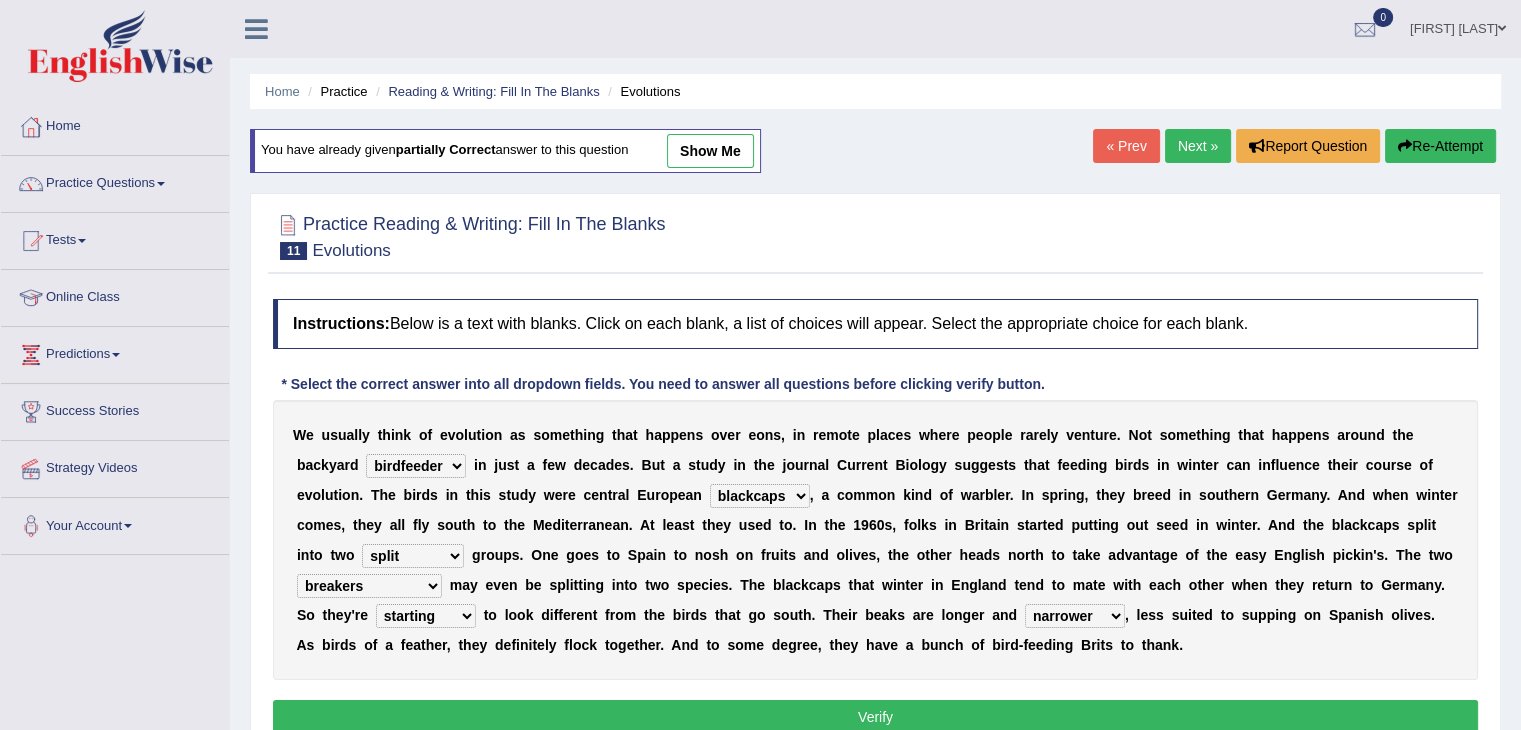 click on "Verify" at bounding box center (875, 717) 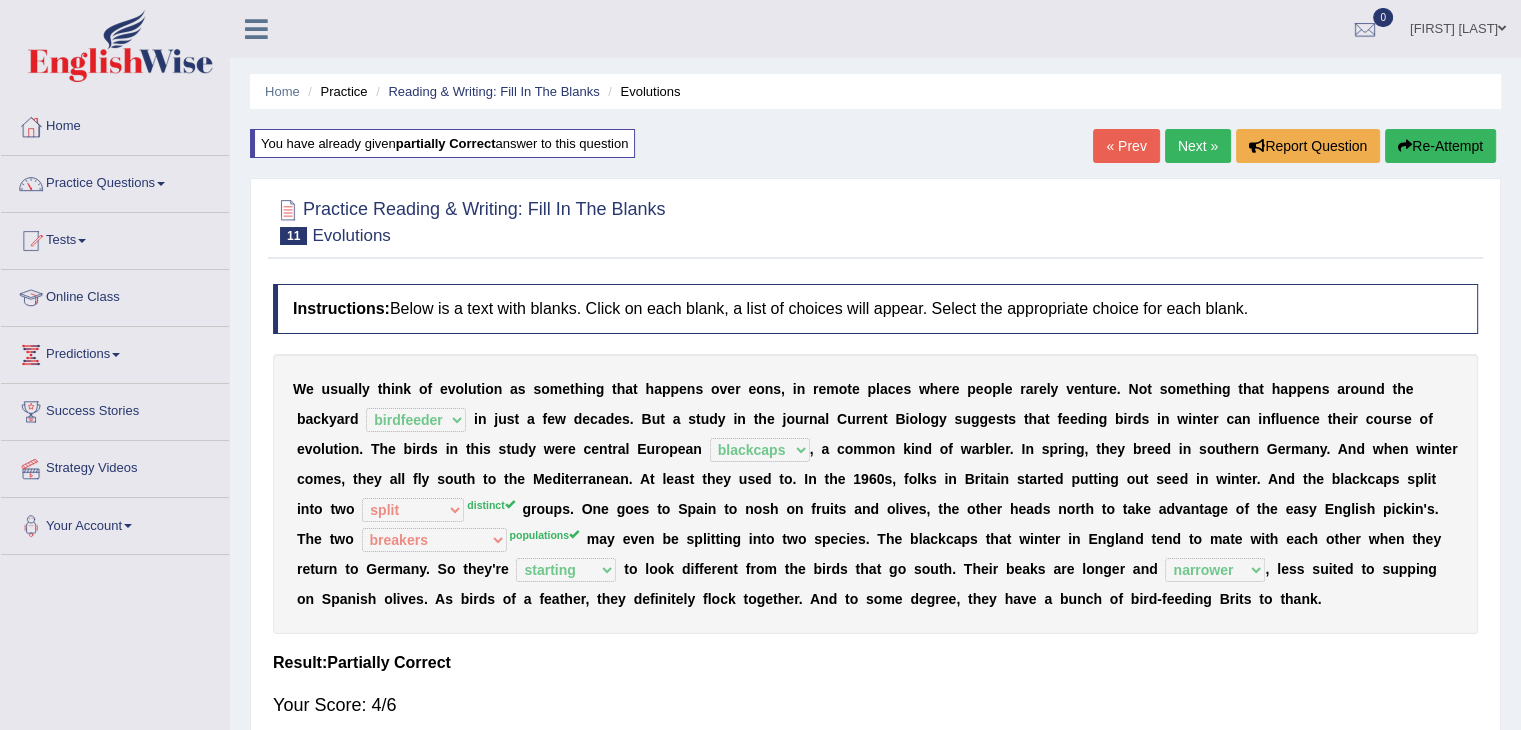click on "Next »" at bounding box center (1198, 146) 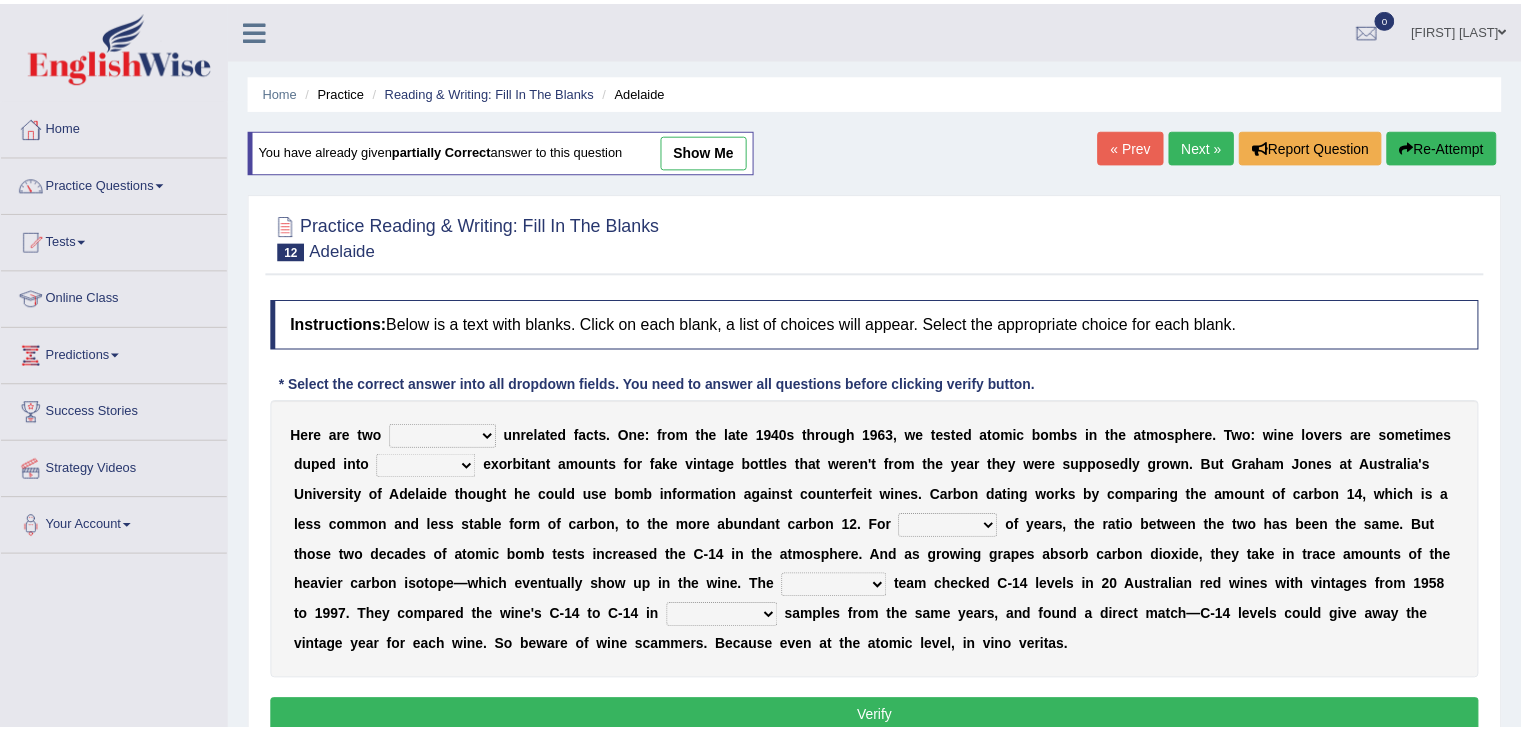 scroll, scrollTop: 0, scrollLeft: 0, axis: both 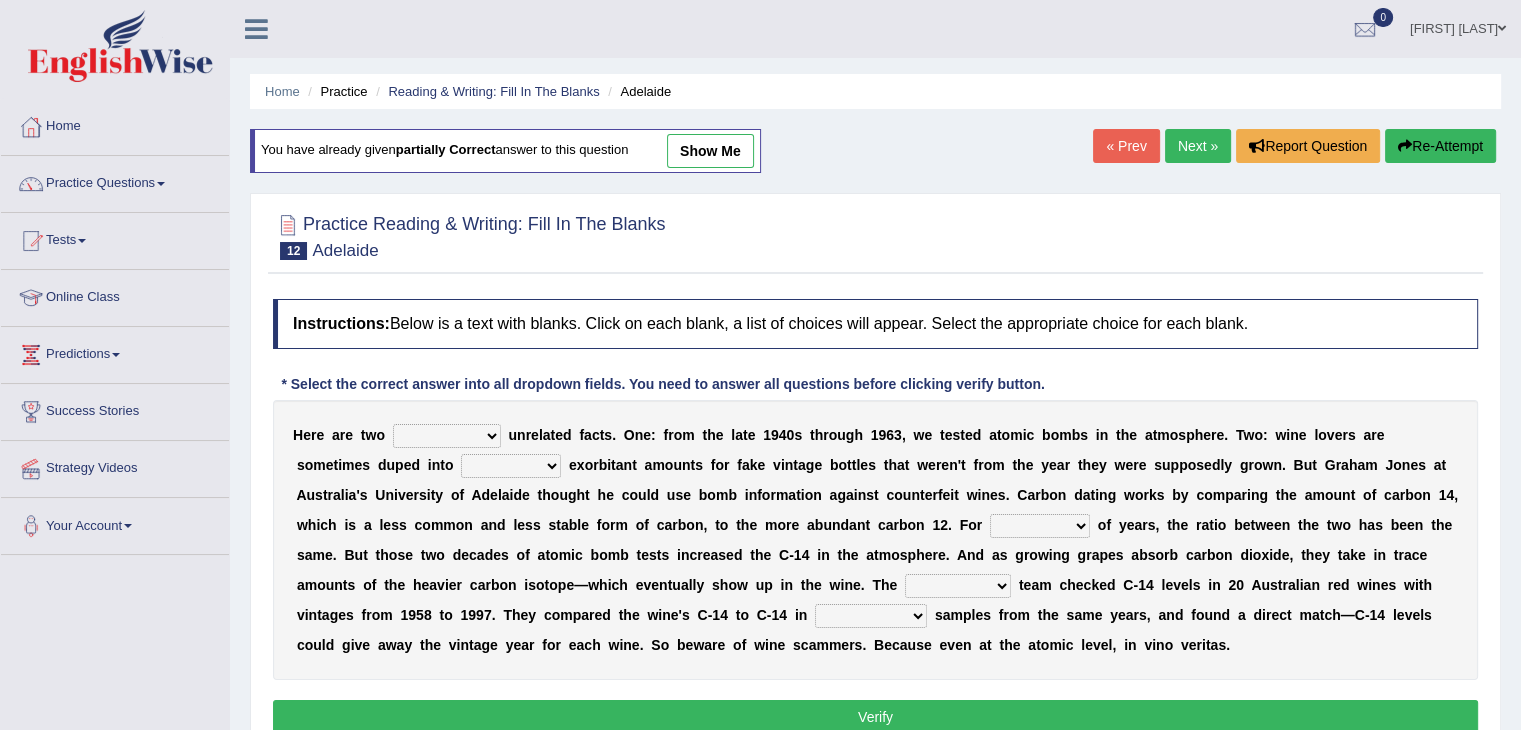 click on "seemingly feelingly endearingly entreatingly" at bounding box center (447, 436) 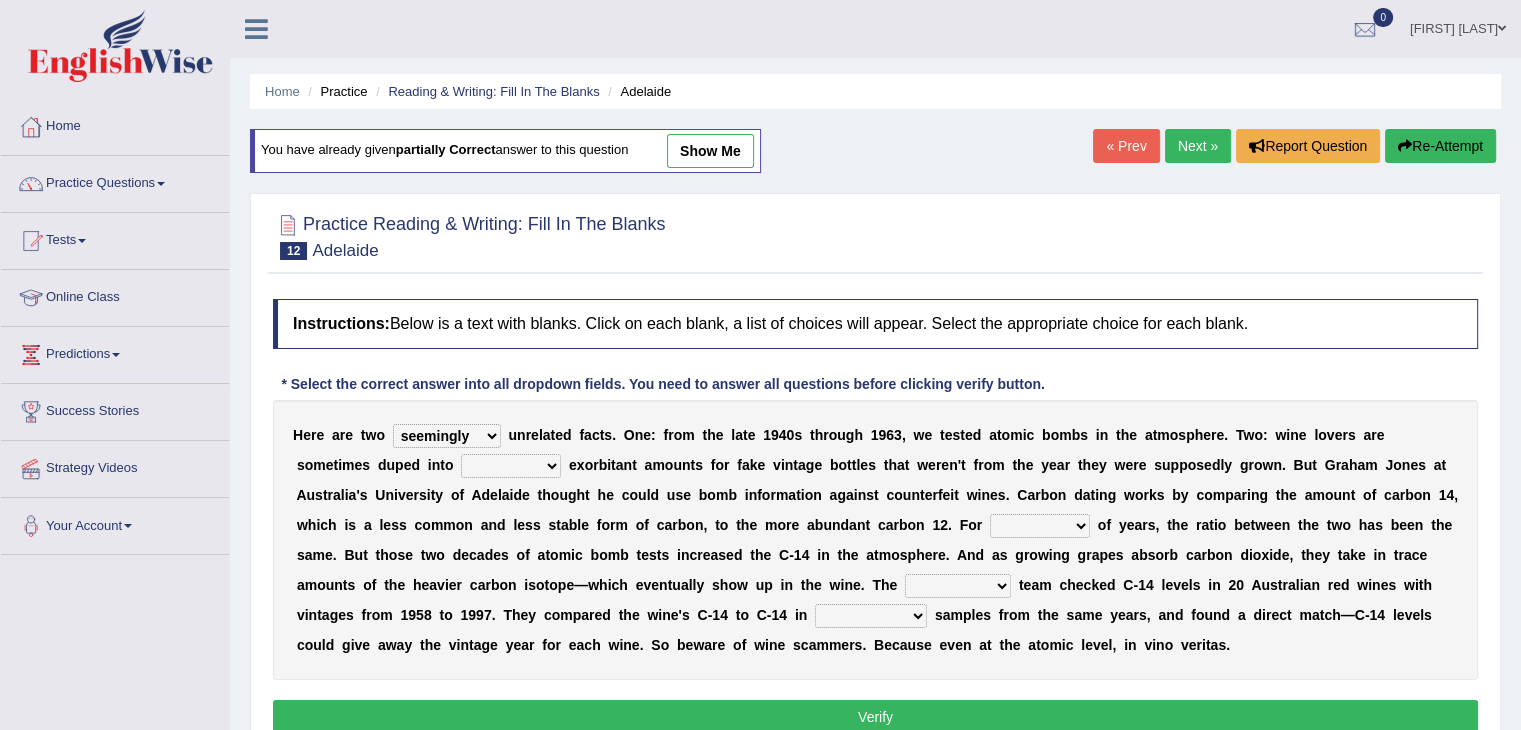 click on "dipping trekking spending swinging" at bounding box center (511, 466) 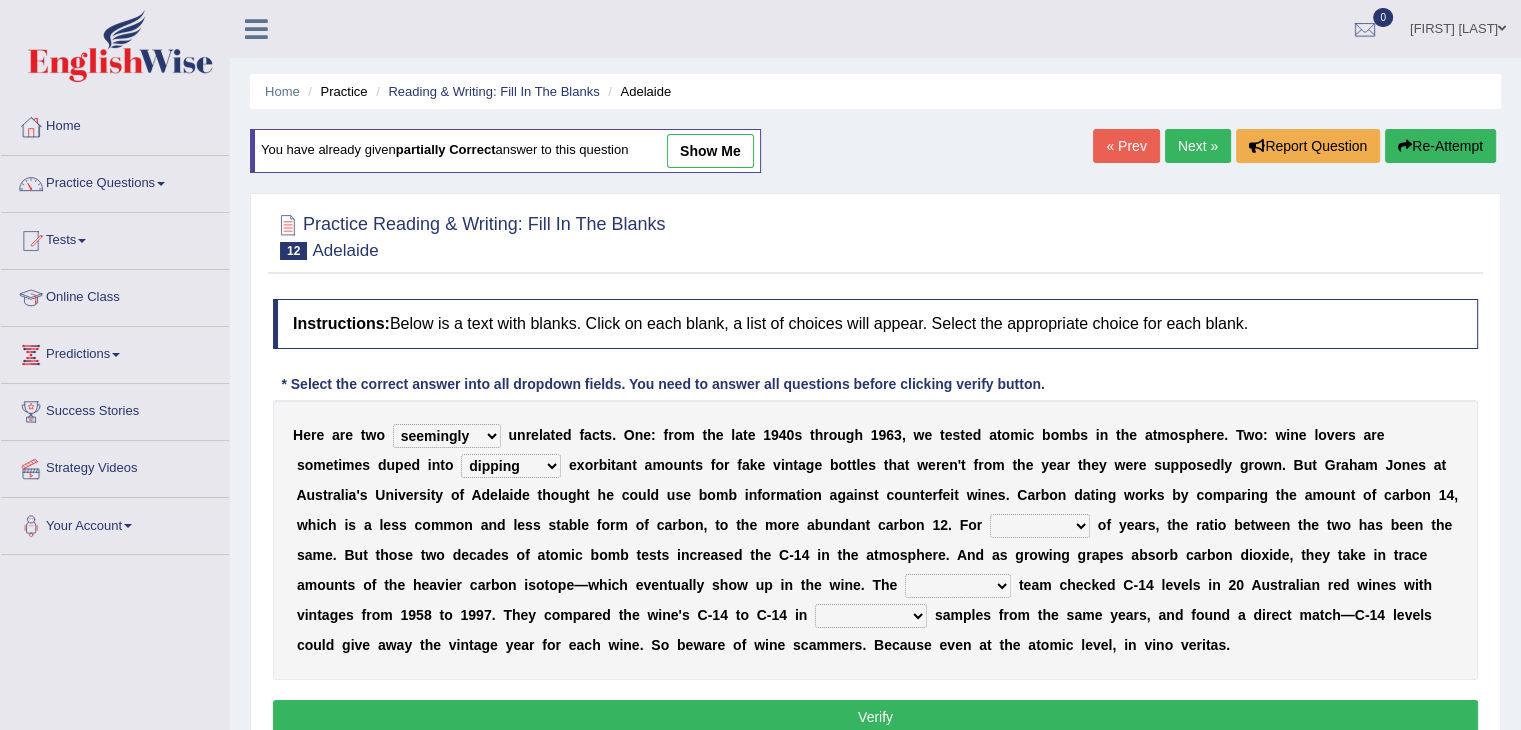 click on "couples much thousands numerous" at bounding box center (1040, 526) 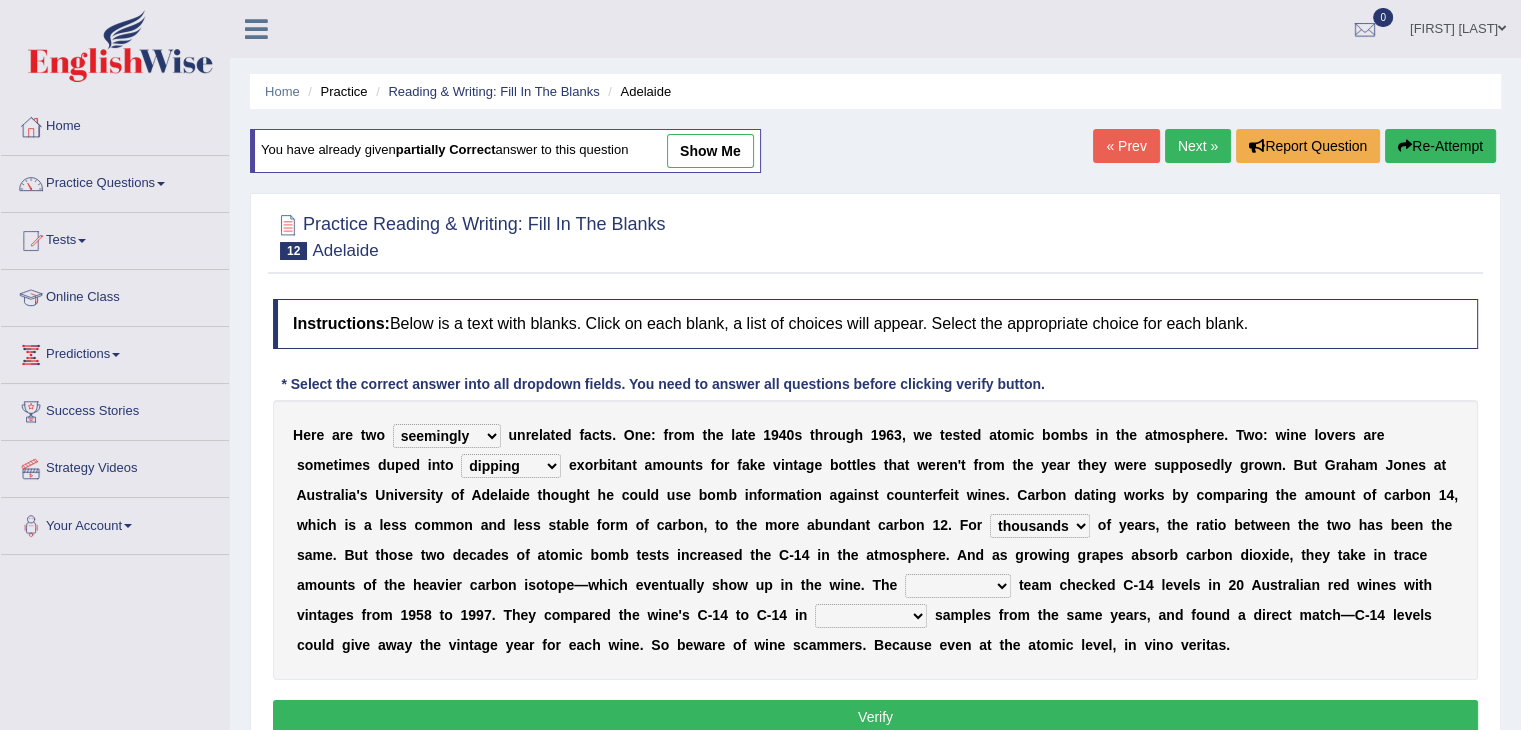 click on "couples much thousands numerous" at bounding box center (1040, 526) 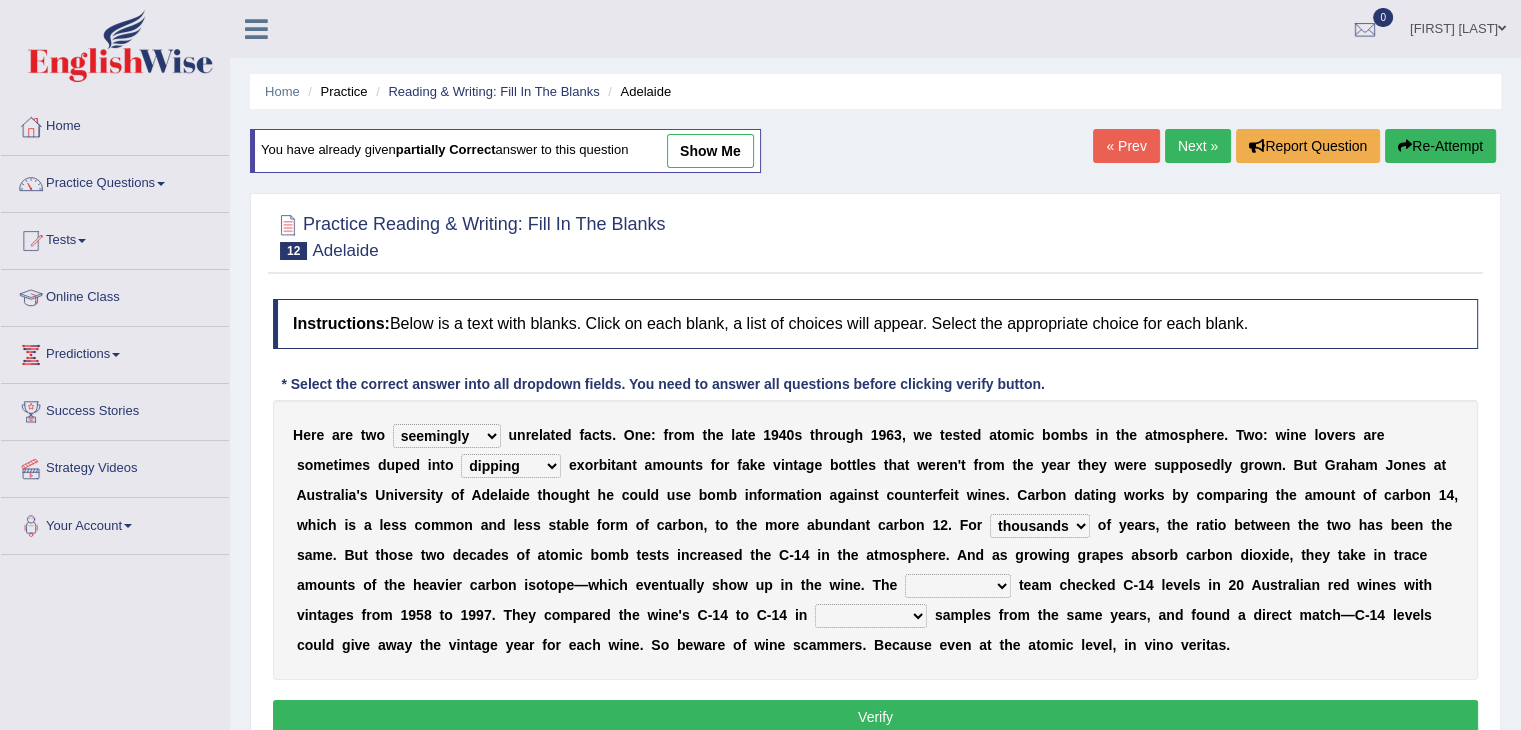 click on "research individual preparation strange" at bounding box center (958, 586) 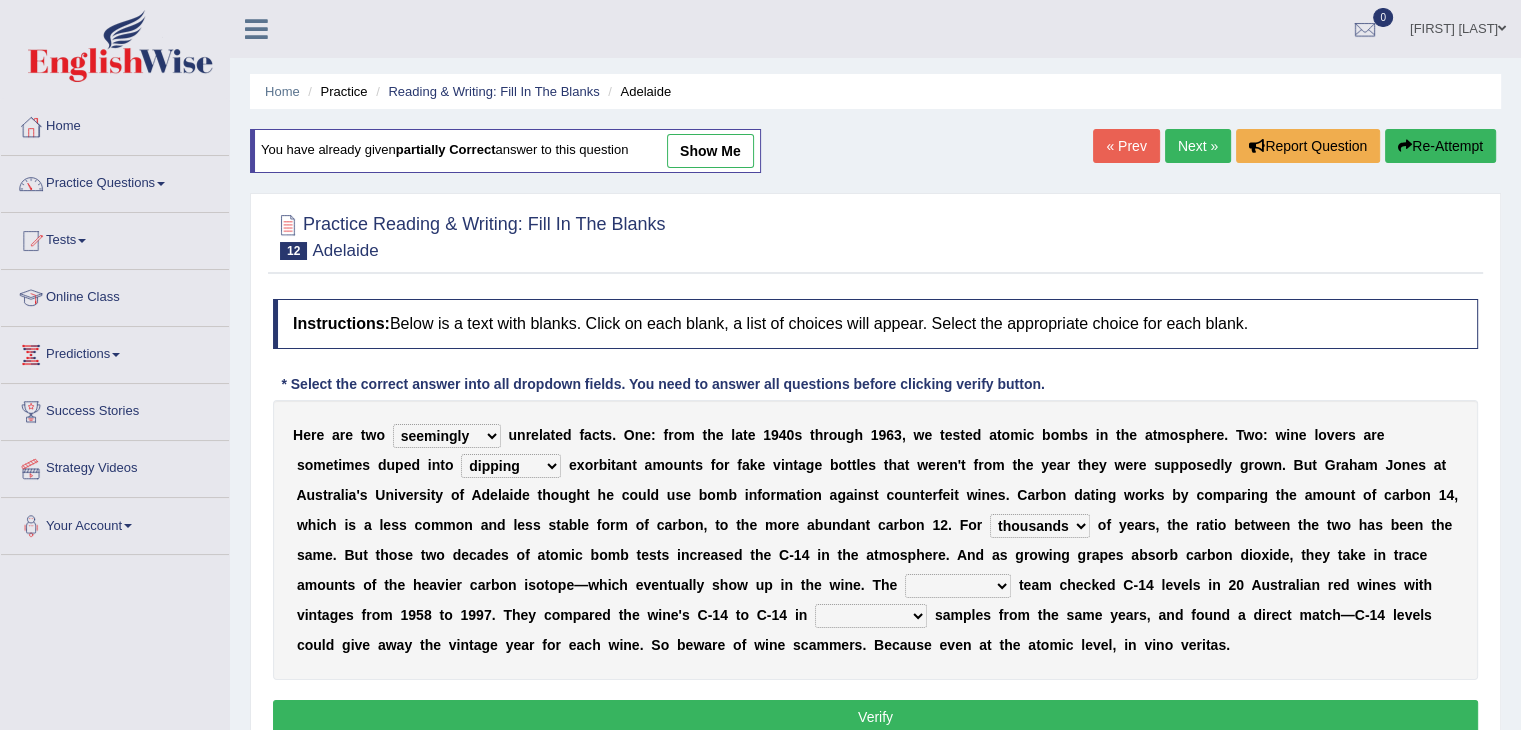 select on "research" 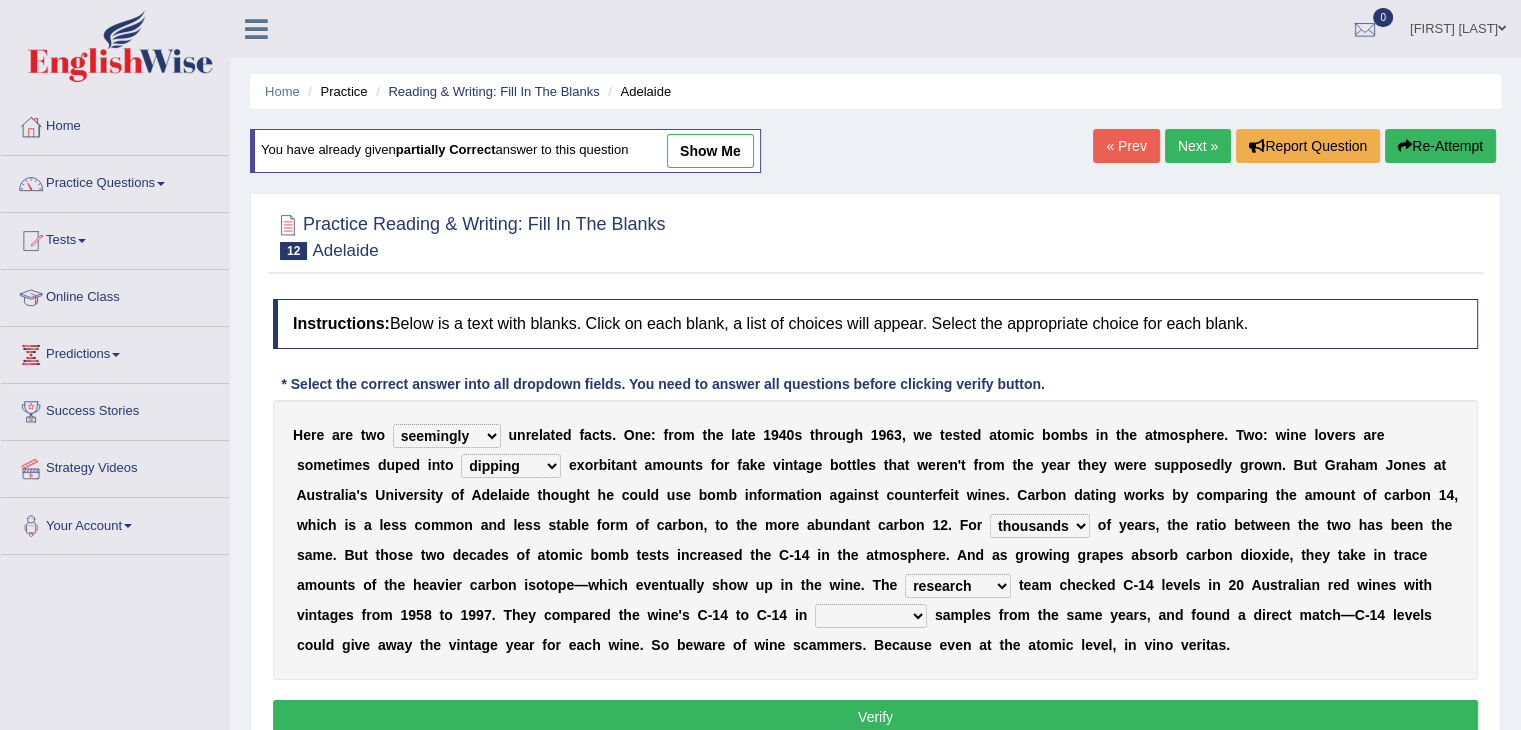 click on "physical atmospheric fluid solid" at bounding box center (871, 616) 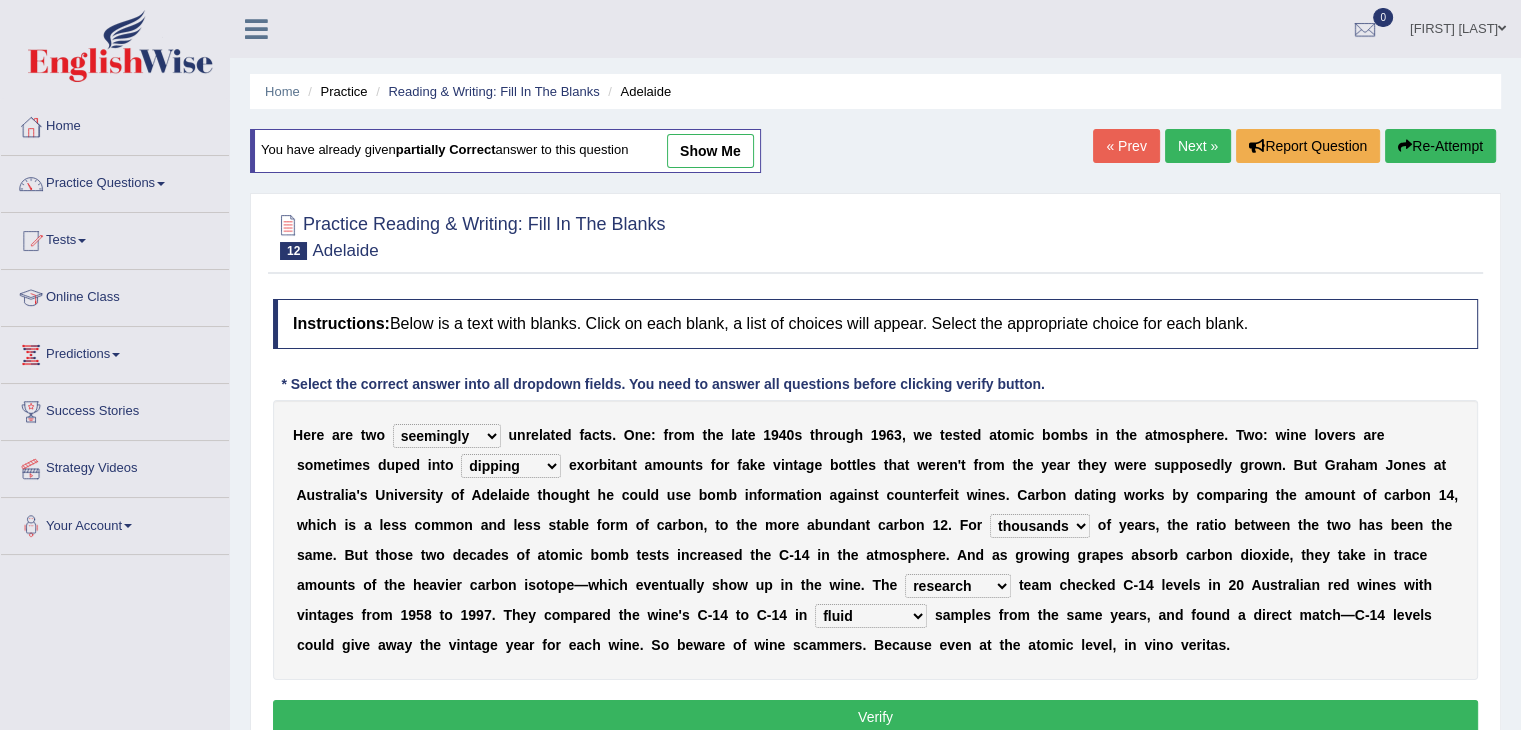click on "Verify" at bounding box center [875, 717] 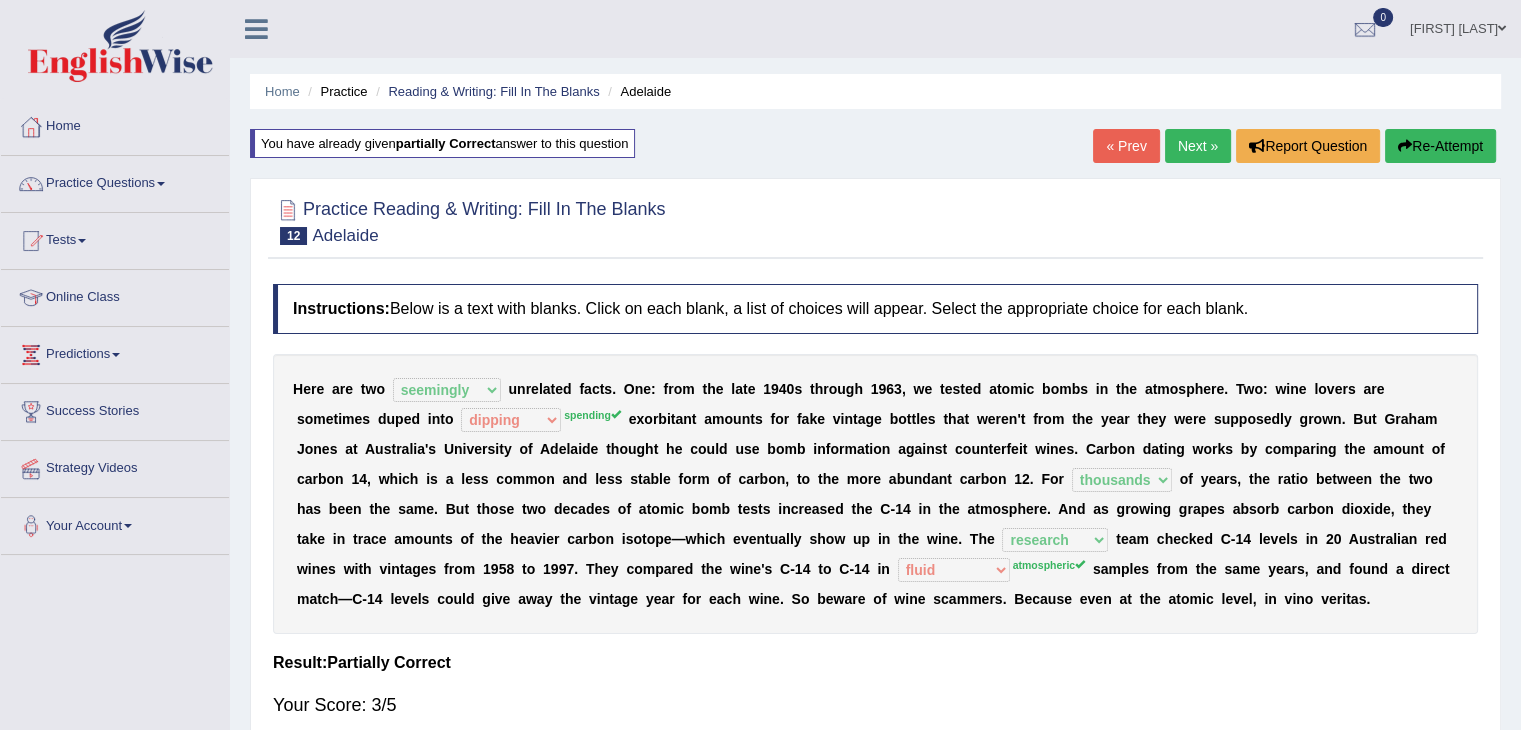 click on "Next »" at bounding box center (1198, 146) 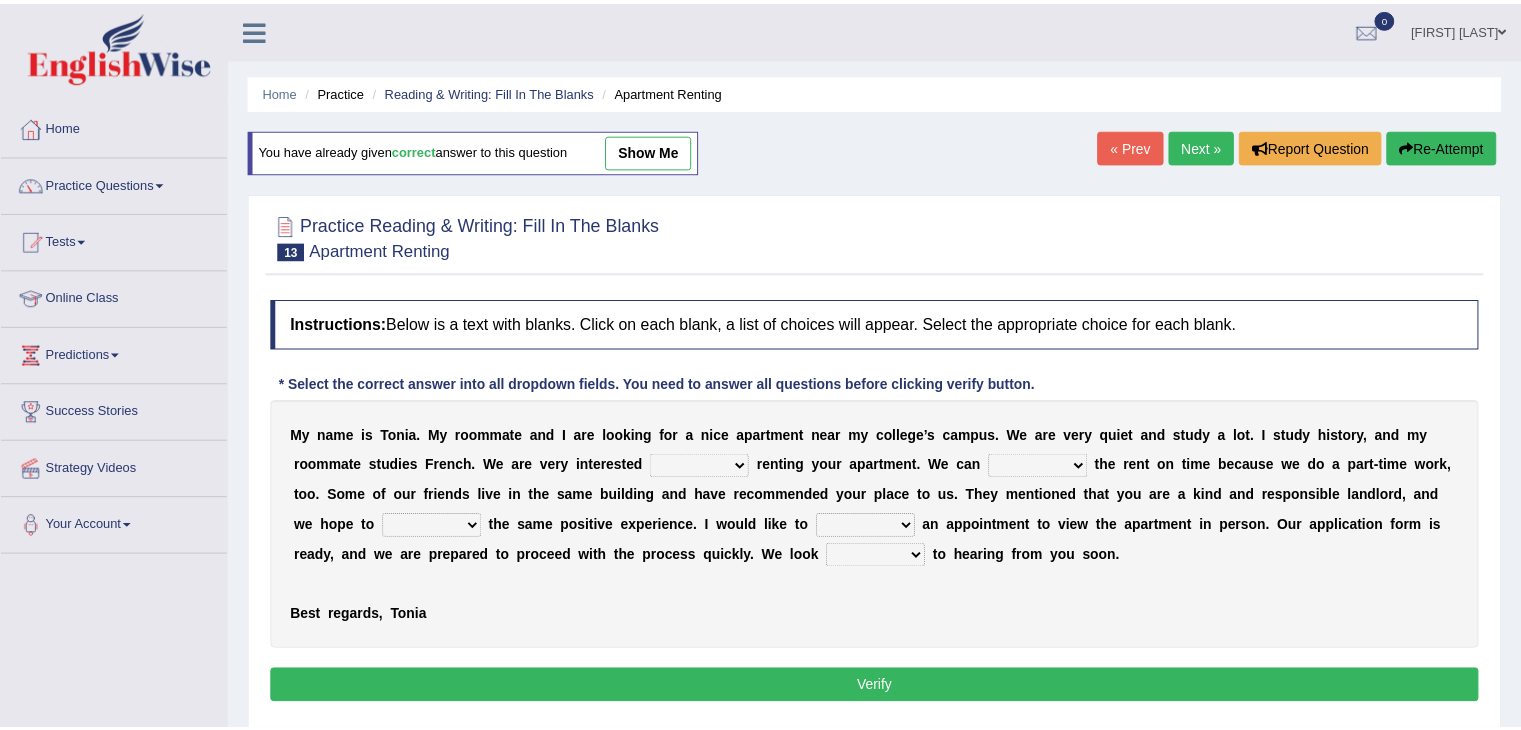 scroll, scrollTop: 0, scrollLeft: 0, axis: both 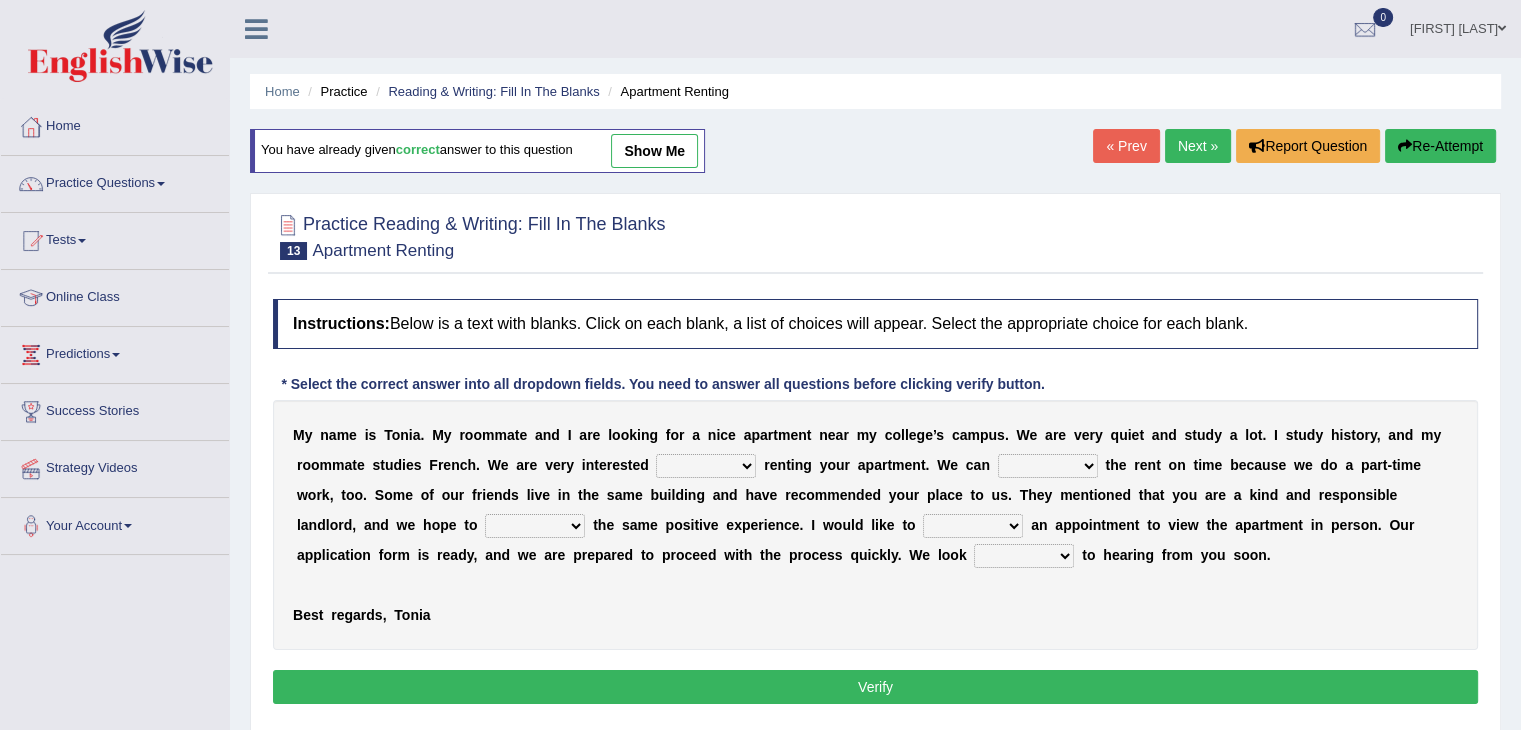 click on "for about at in" at bounding box center [706, 466] 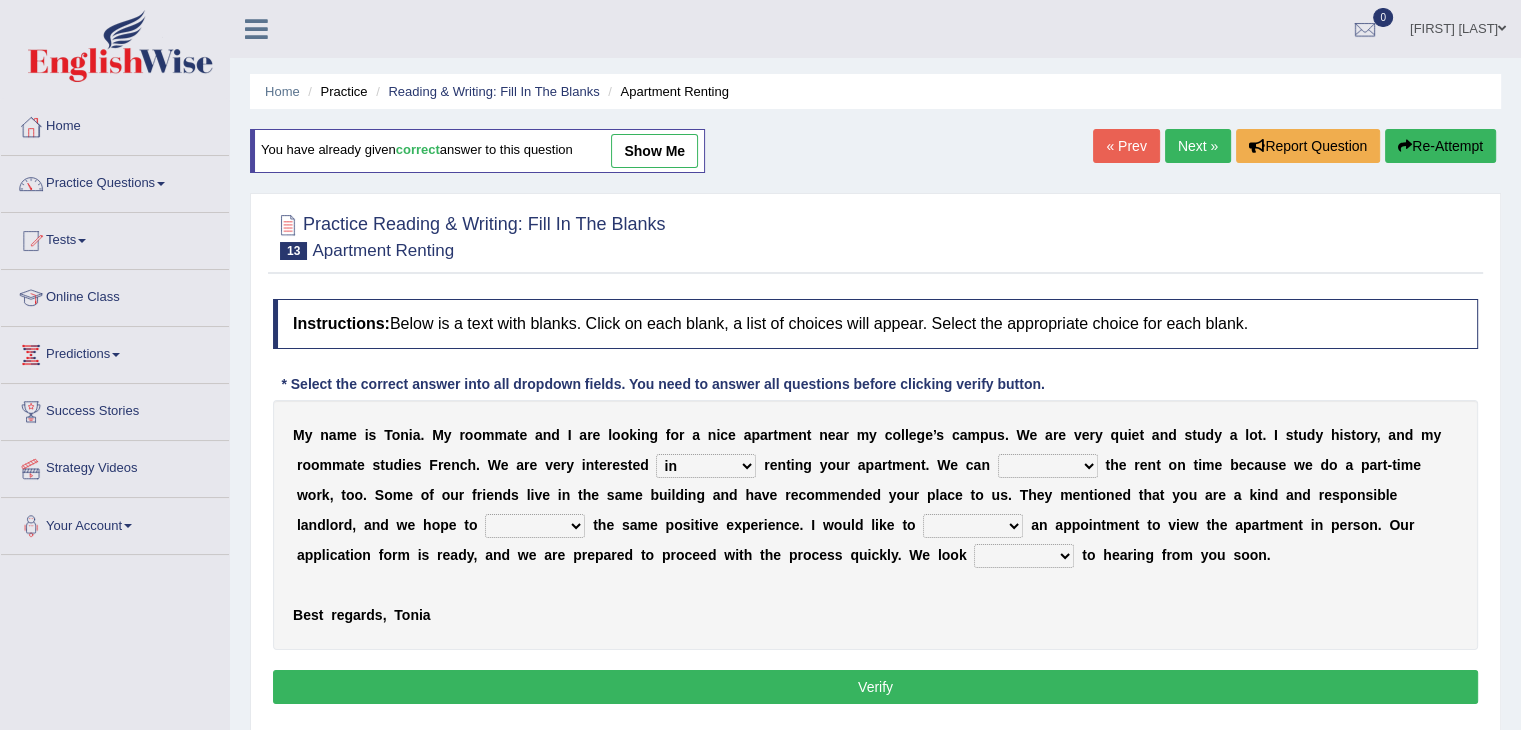 click on "afford get pay bring" at bounding box center [1048, 466] 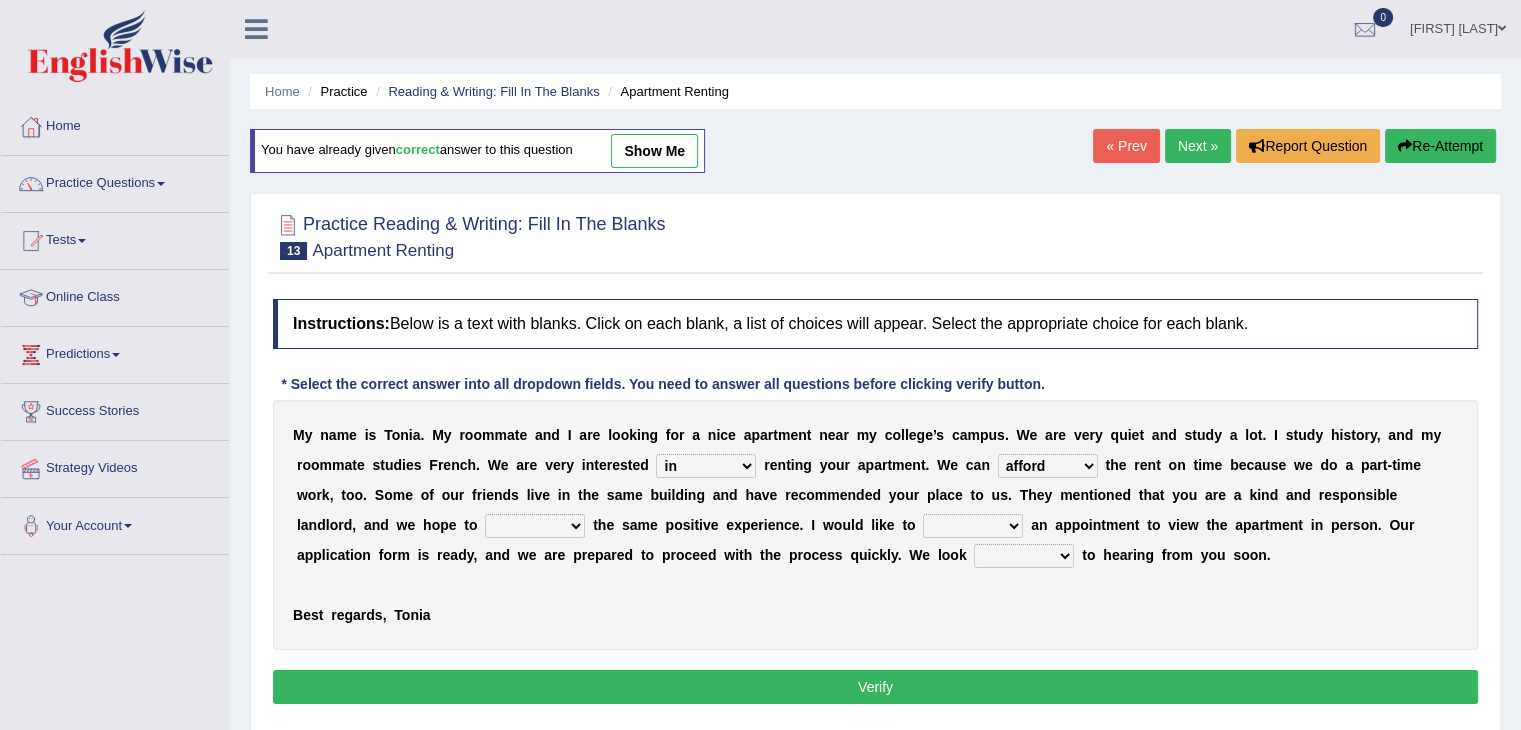 click on "form meet have decide" at bounding box center (535, 526) 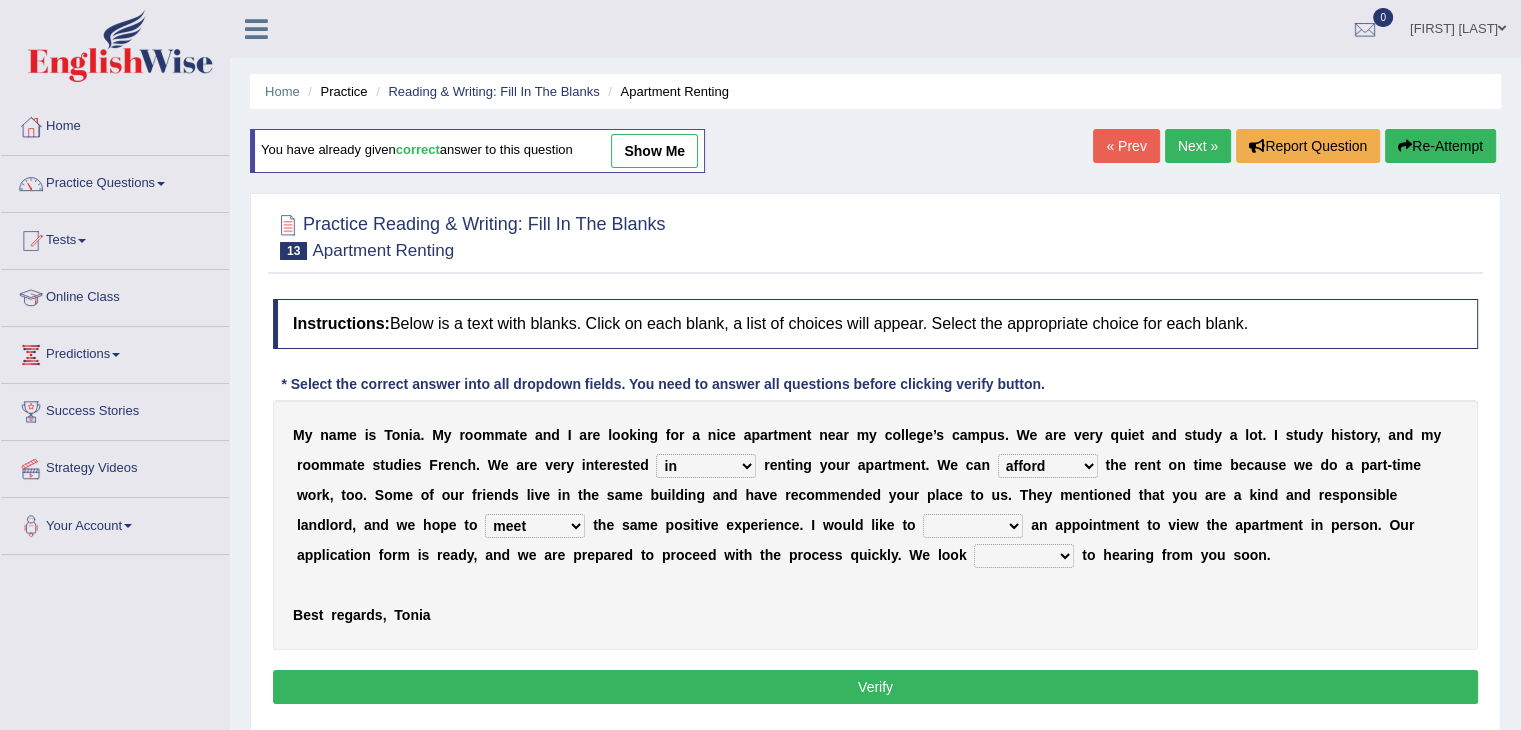 click on "form meet have decide" at bounding box center [535, 526] 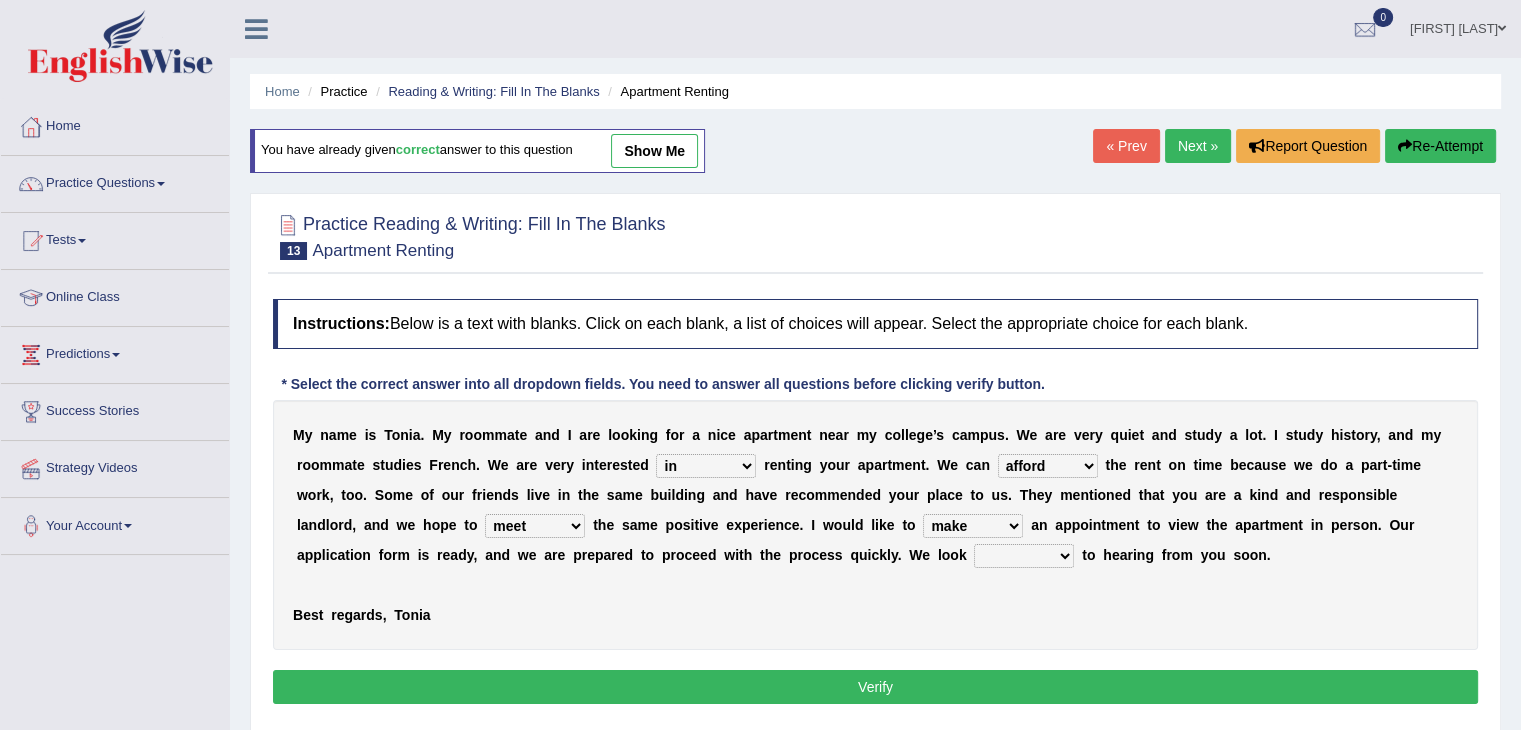click on "own recall revise make" at bounding box center [973, 526] 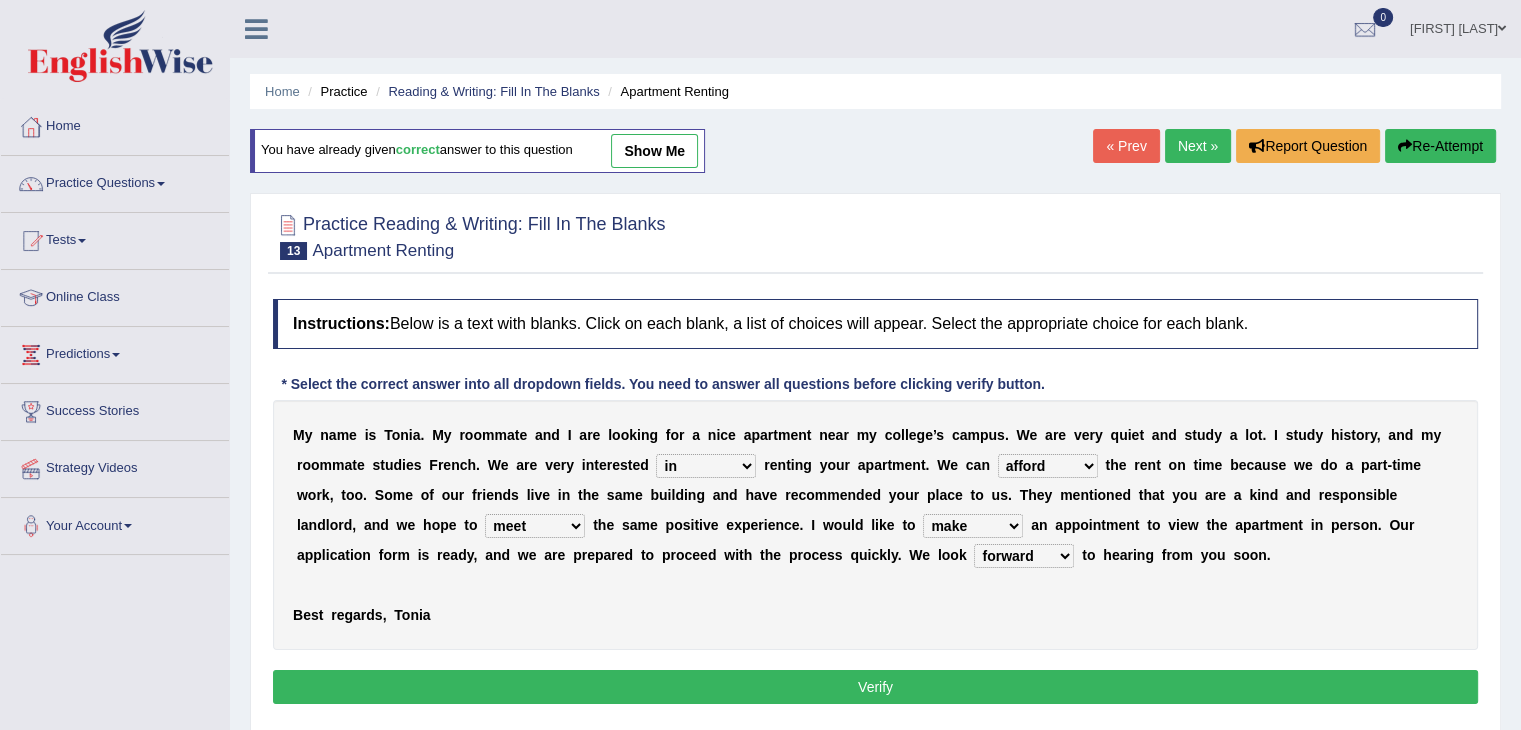 click on "Verify" at bounding box center [875, 687] 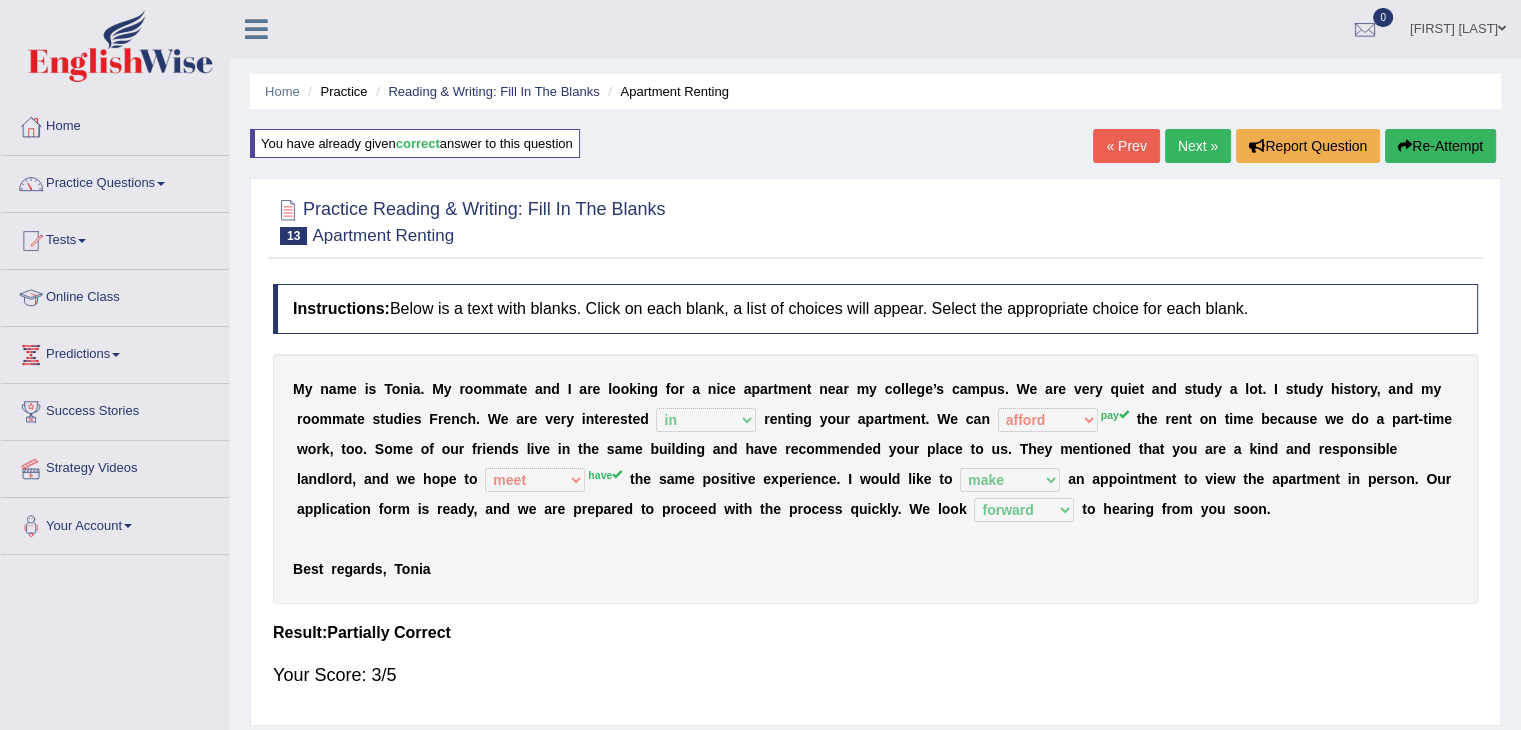 click on "Next »" at bounding box center [1198, 146] 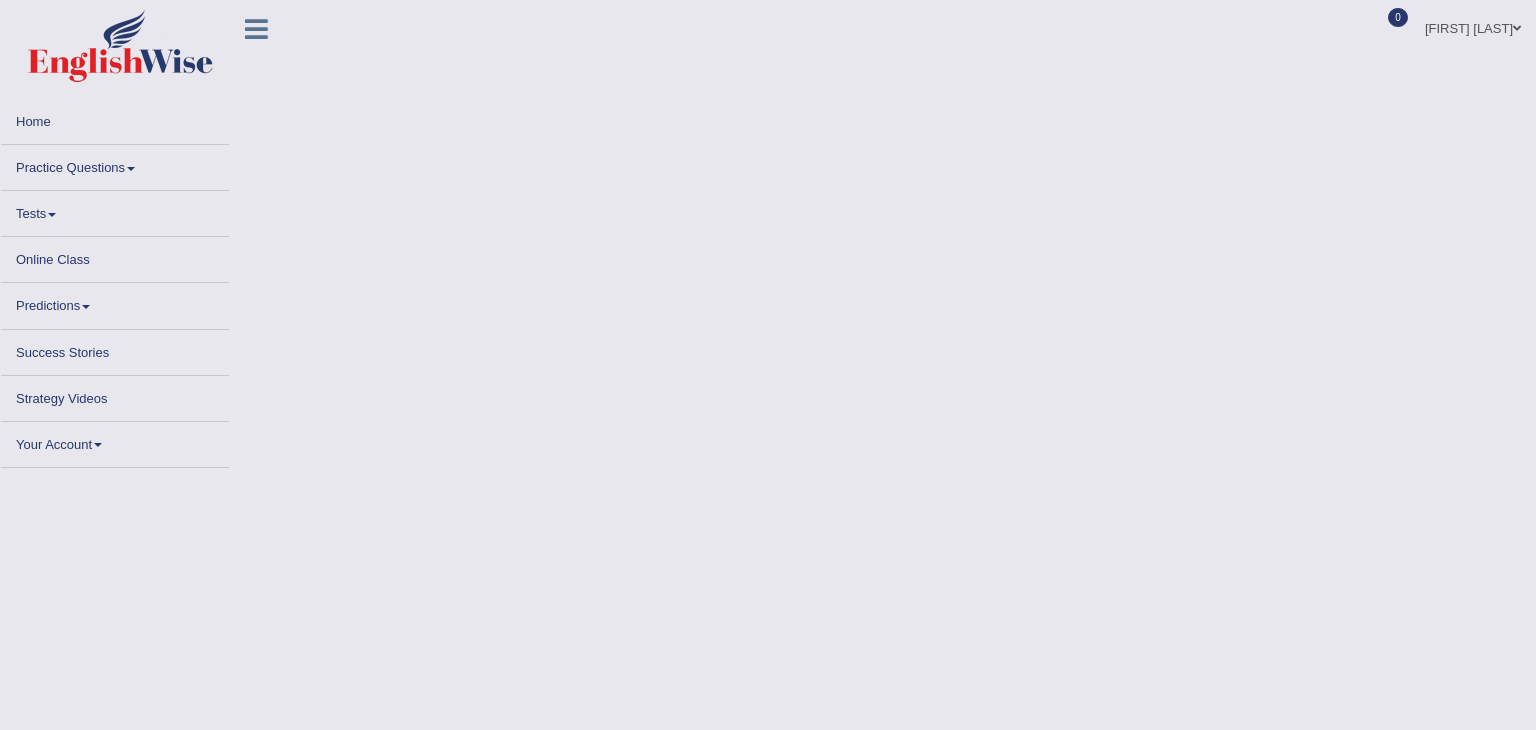 scroll, scrollTop: 0, scrollLeft: 0, axis: both 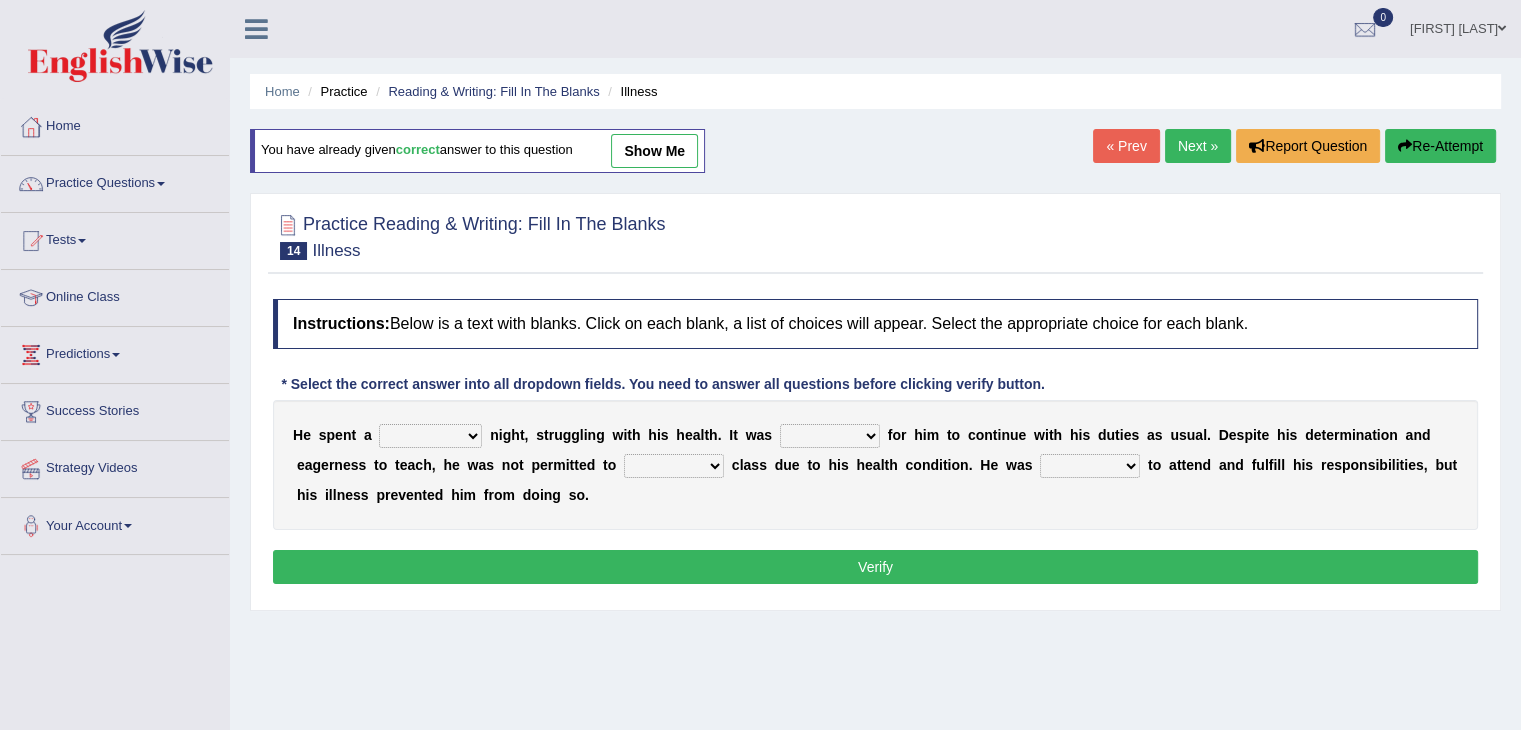 click on "cheerful restful meaningful painful" at bounding box center [430, 436] 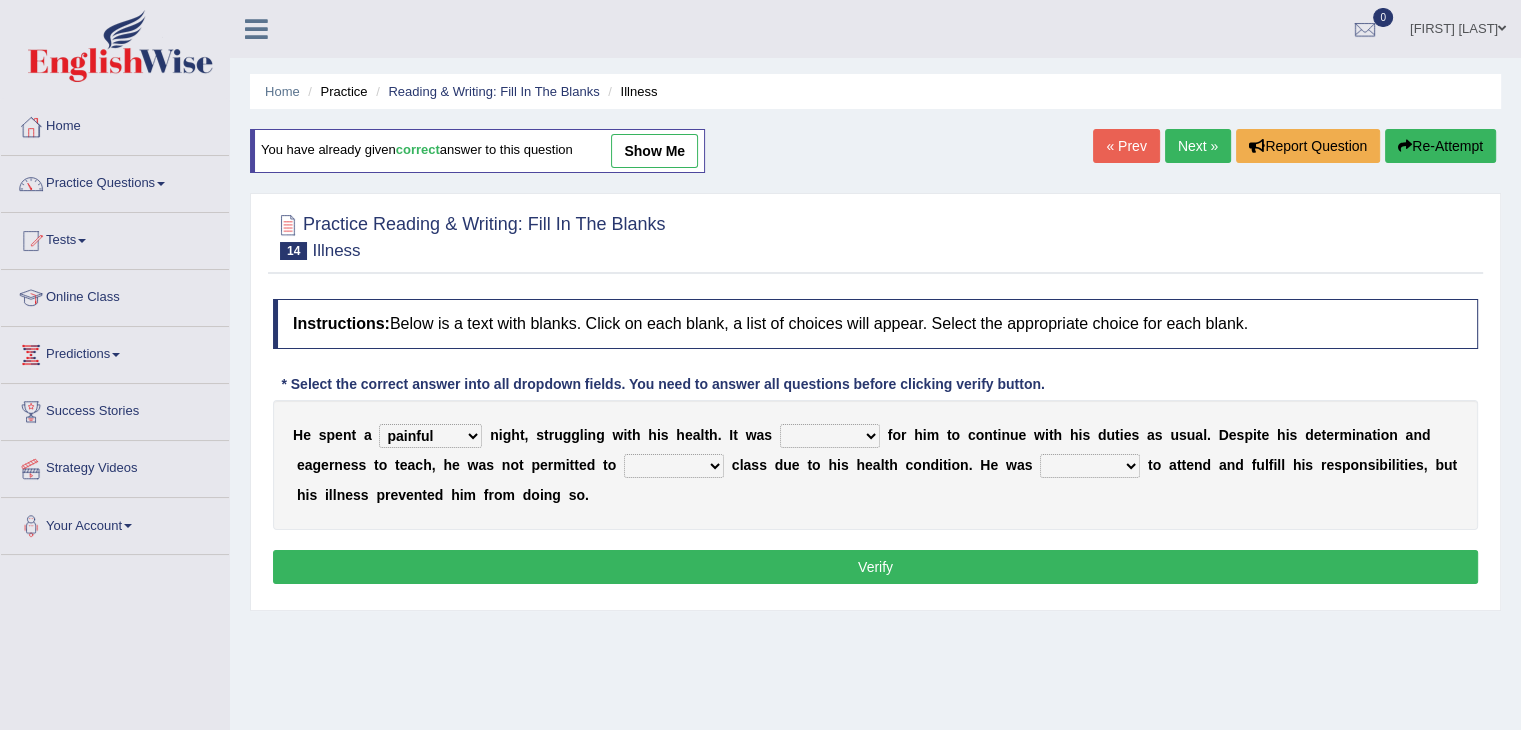 click on "enjoyable simple difficult natural" at bounding box center (830, 436) 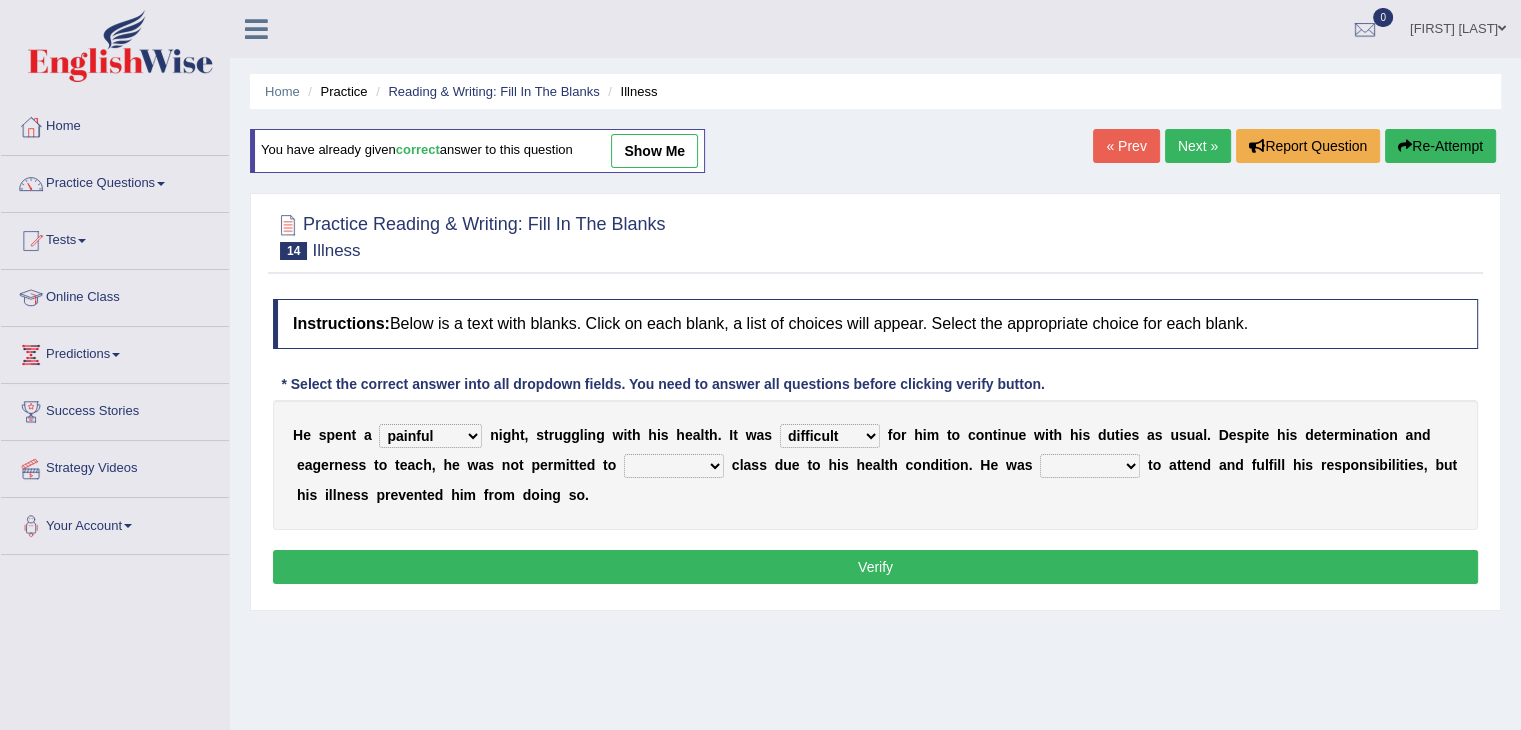 click on "teach leave cancel attend" at bounding box center (674, 466) 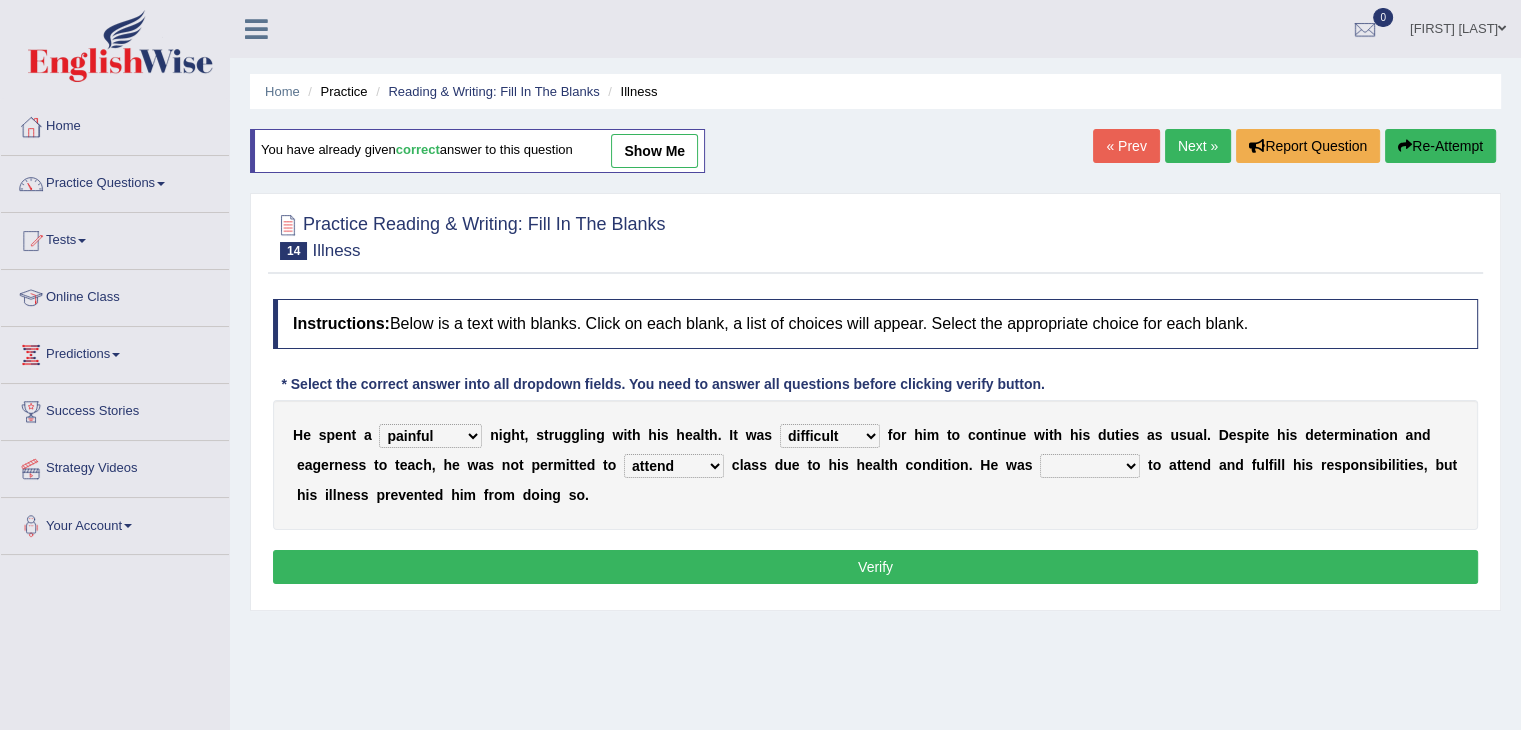 click on "anxious forced lazy happy" at bounding box center [1090, 466] 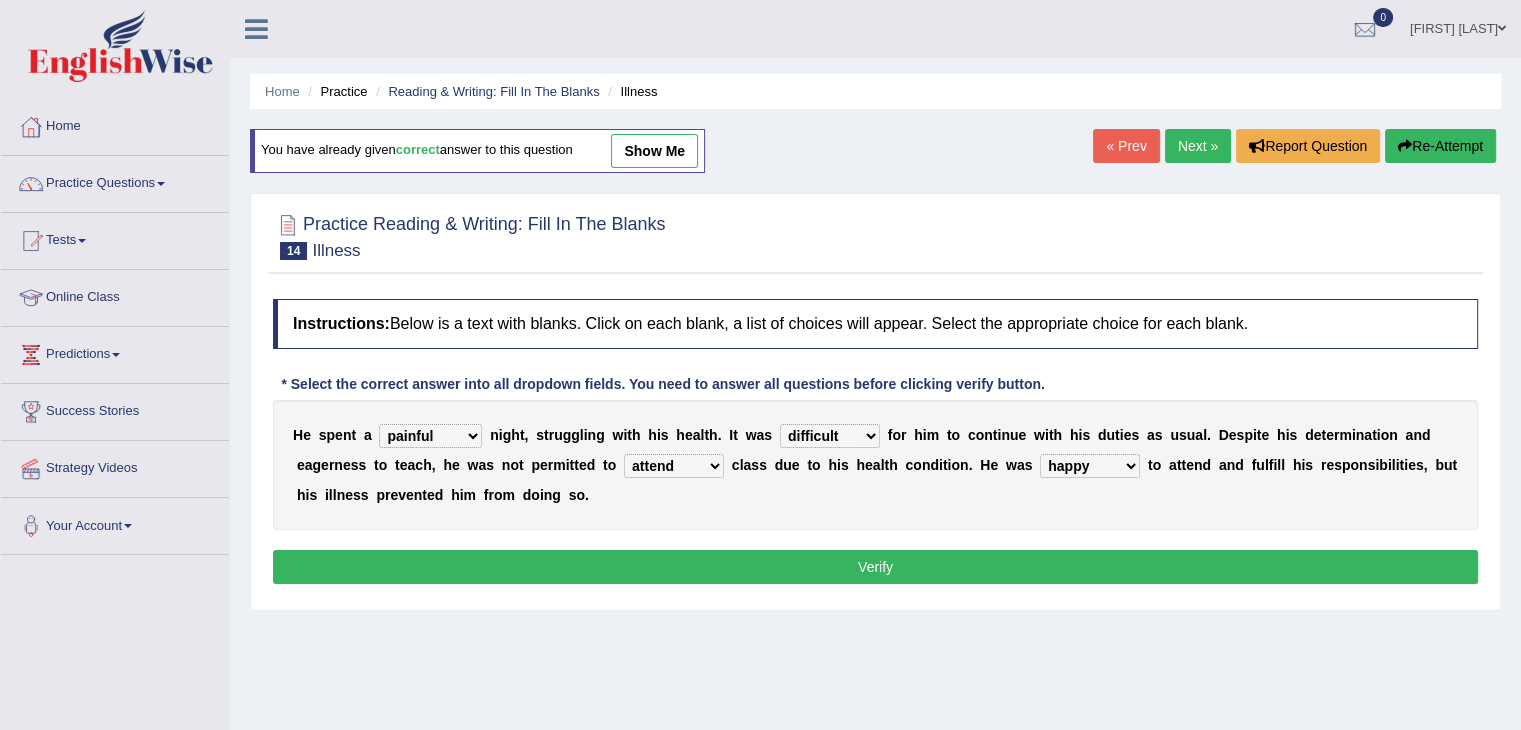 click on "Verify" at bounding box center (875, 567) 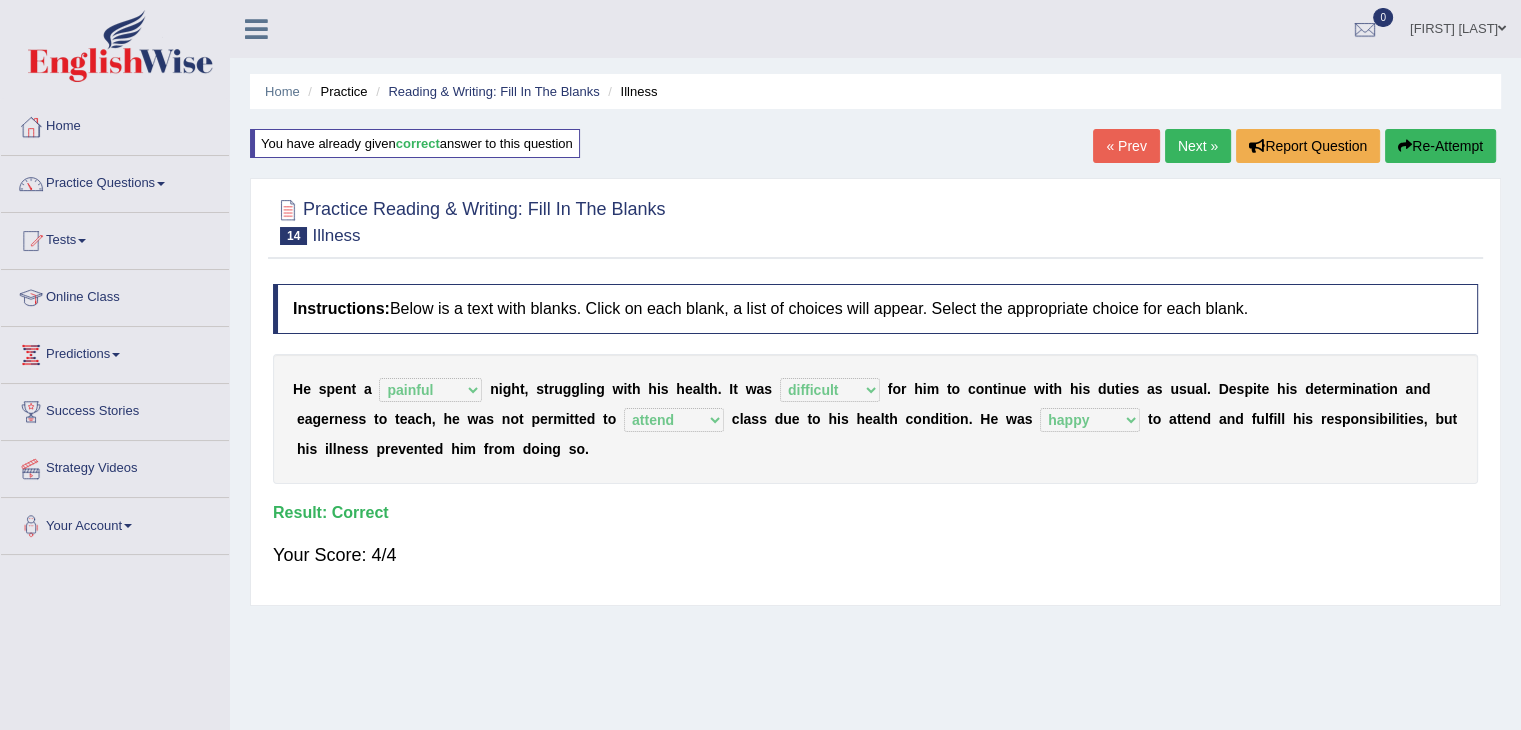 click on "Next »" at bounding box center (1198, 146) 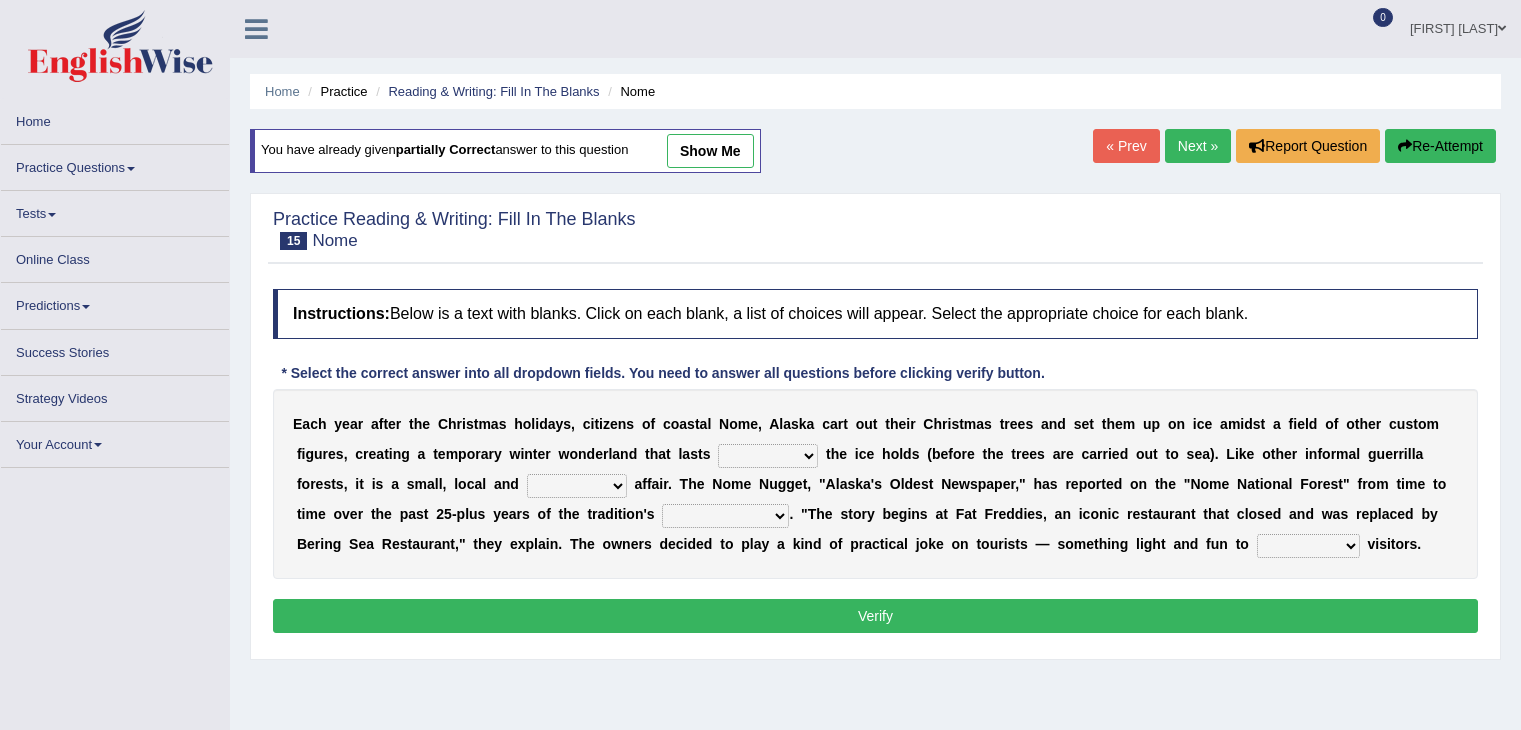 scroll, scrollTop: 0, scrollLeft: 0, axis: both 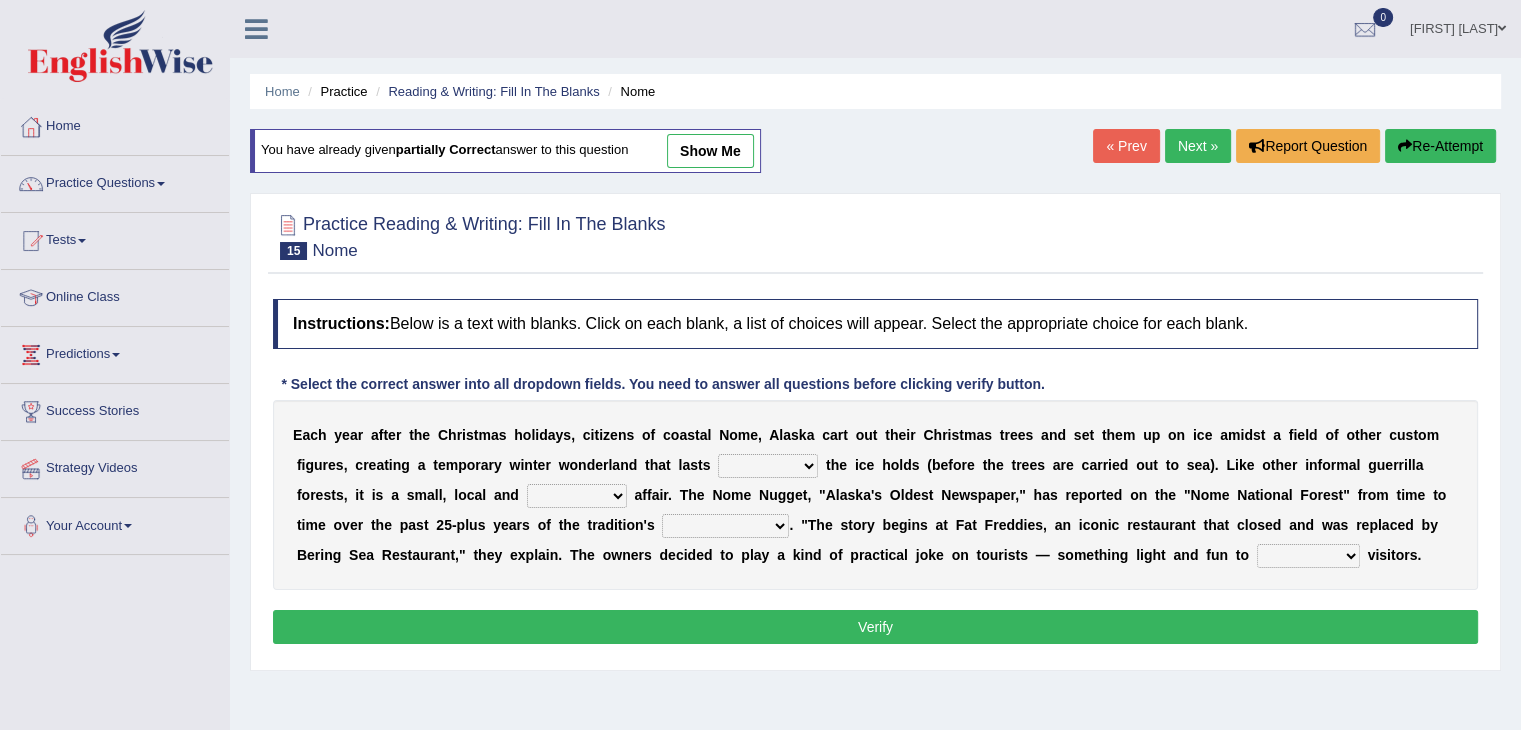 click on "as long as before after although" at bounding box center [768, 466] 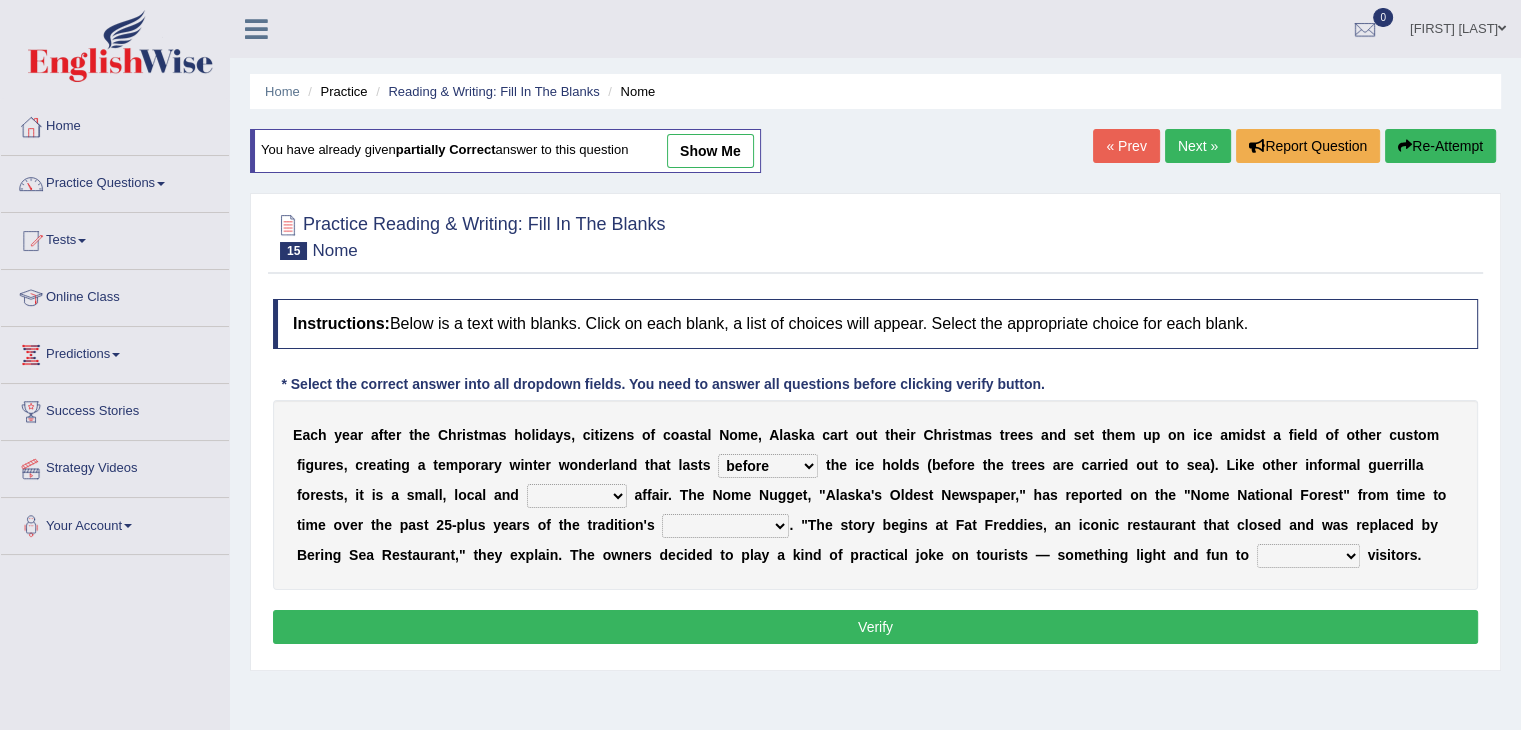 click on "as long as before after although" at bounding box center (768, 466) 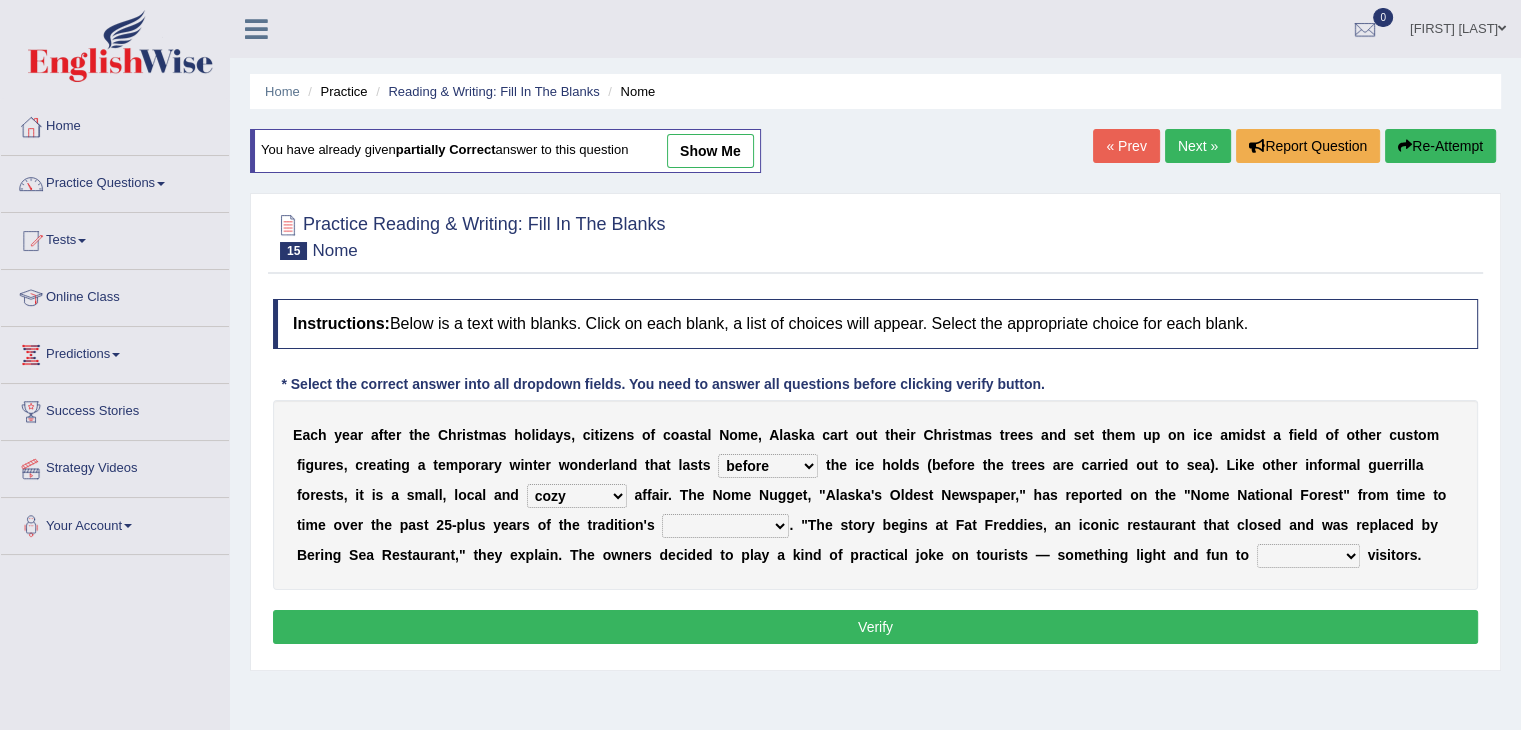 click on "life existence disappearance emotions" at bounding box center [725, 526] 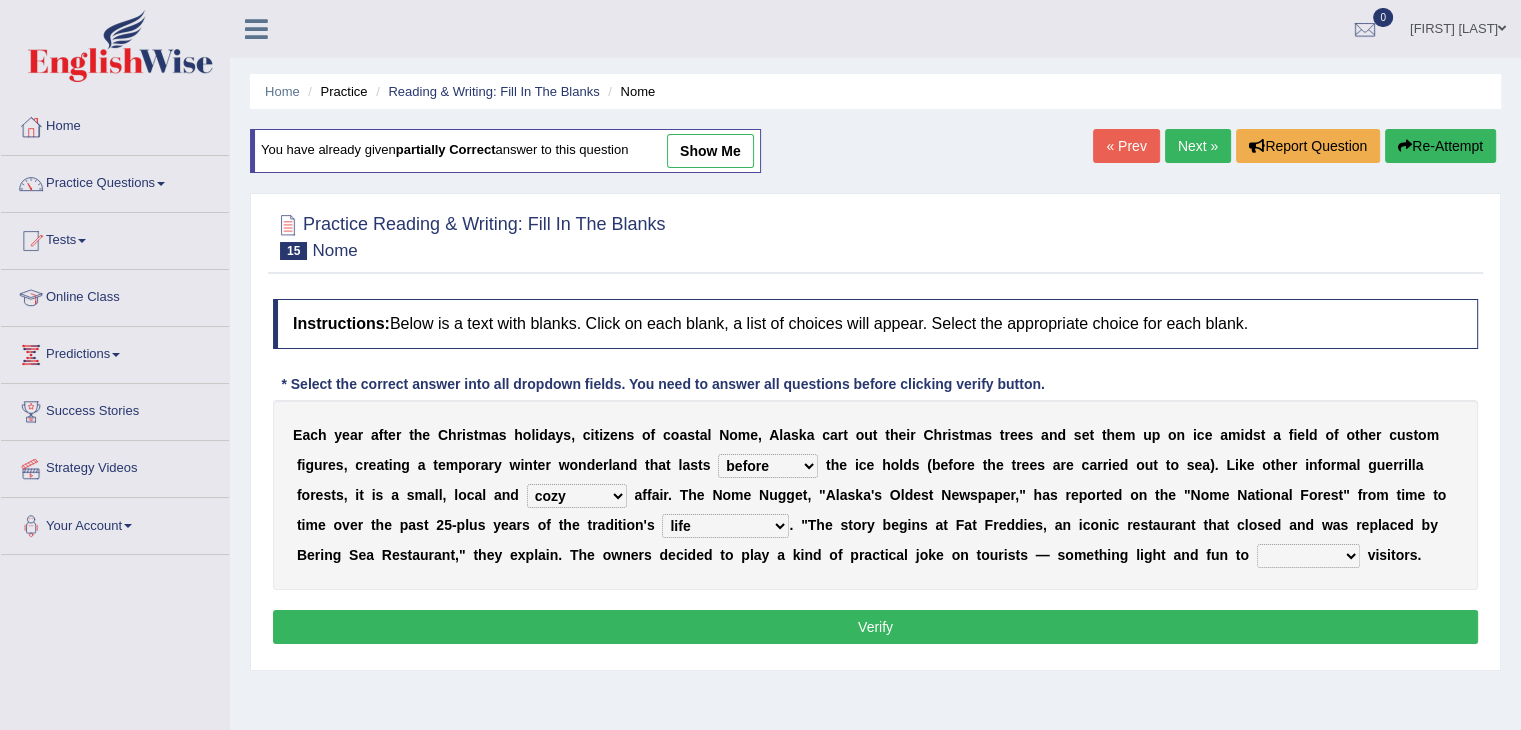 click on "purchase confound distinguish repel" at bounding box center (1308, 556) 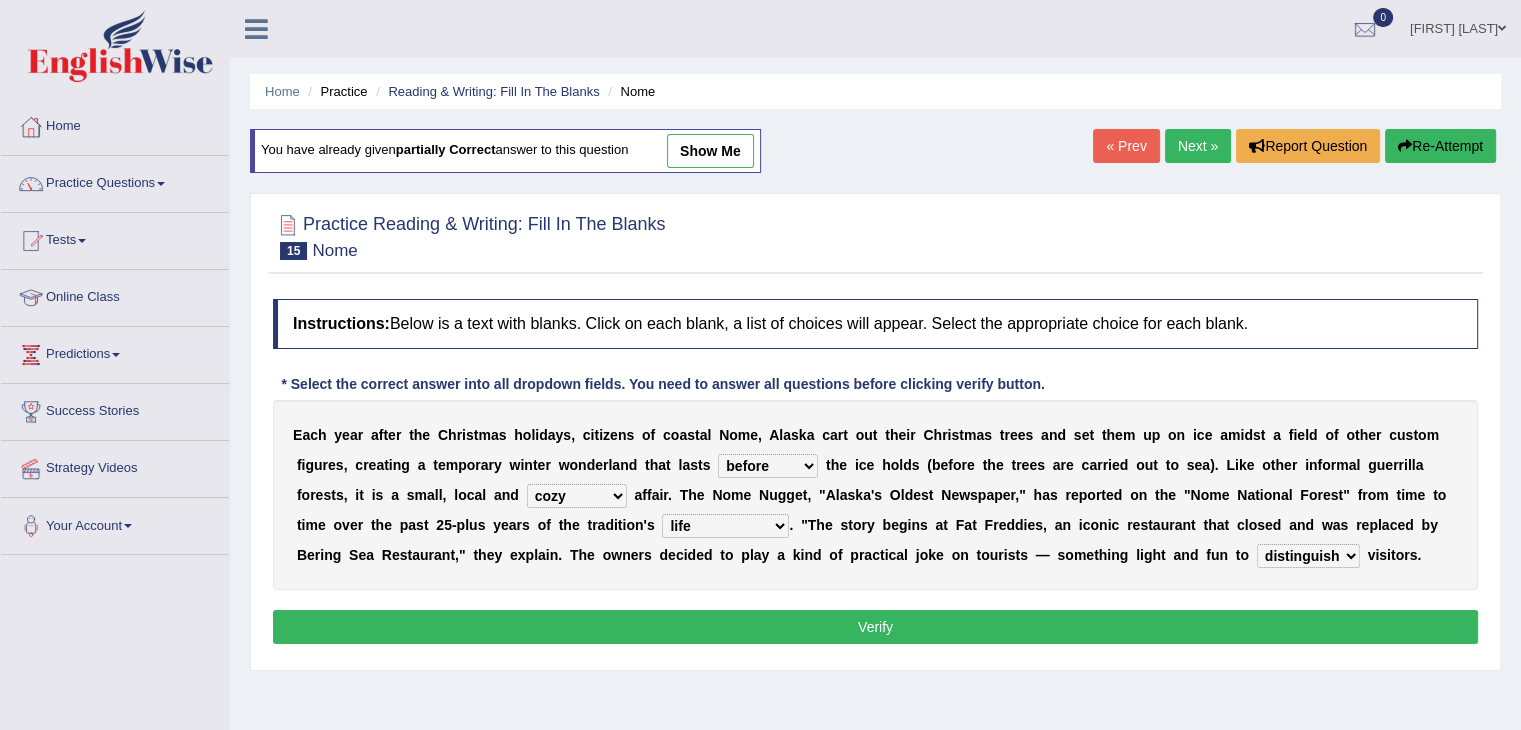 click on "Verify" at bounding box center (875, 627) 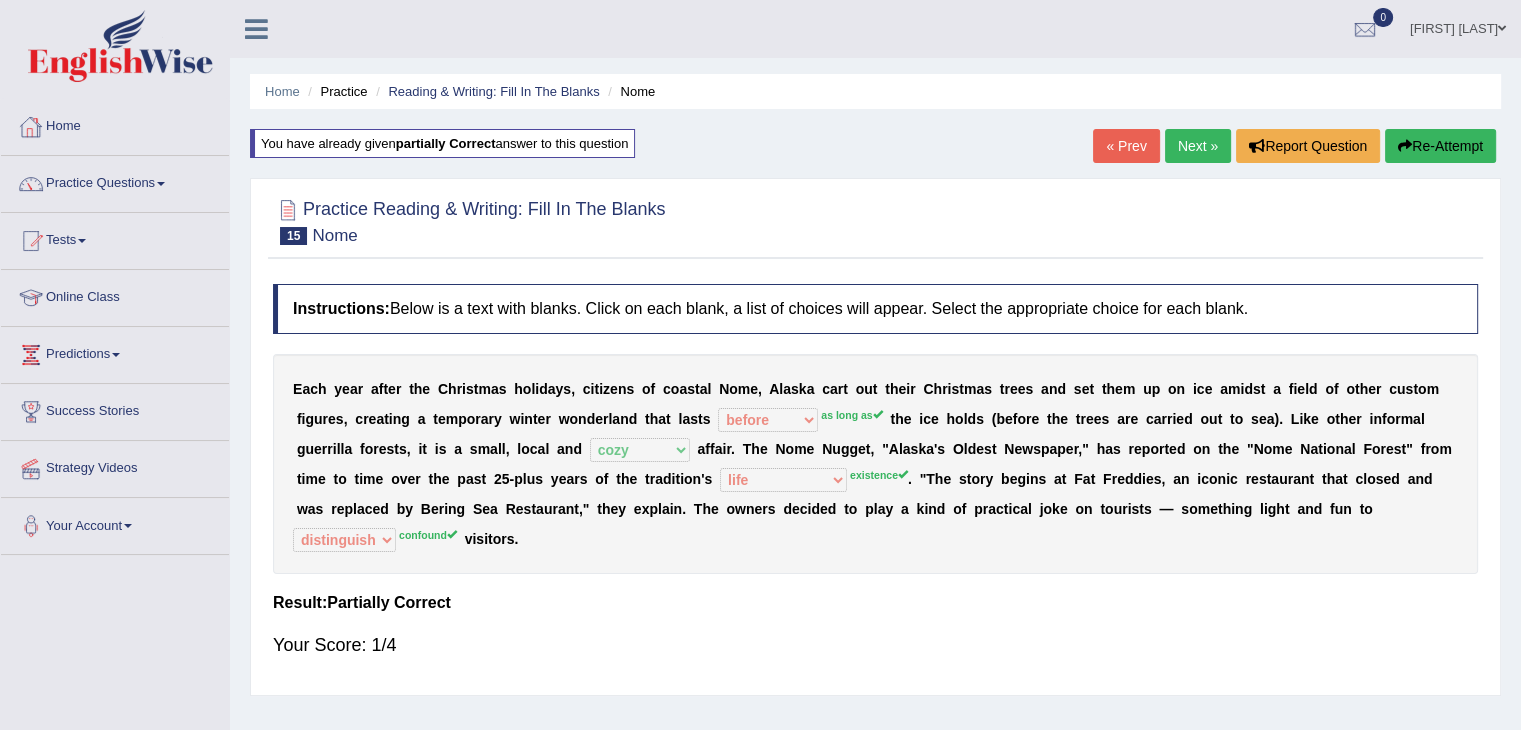 click on "Practice Questions" at bounding box center (115, 181) 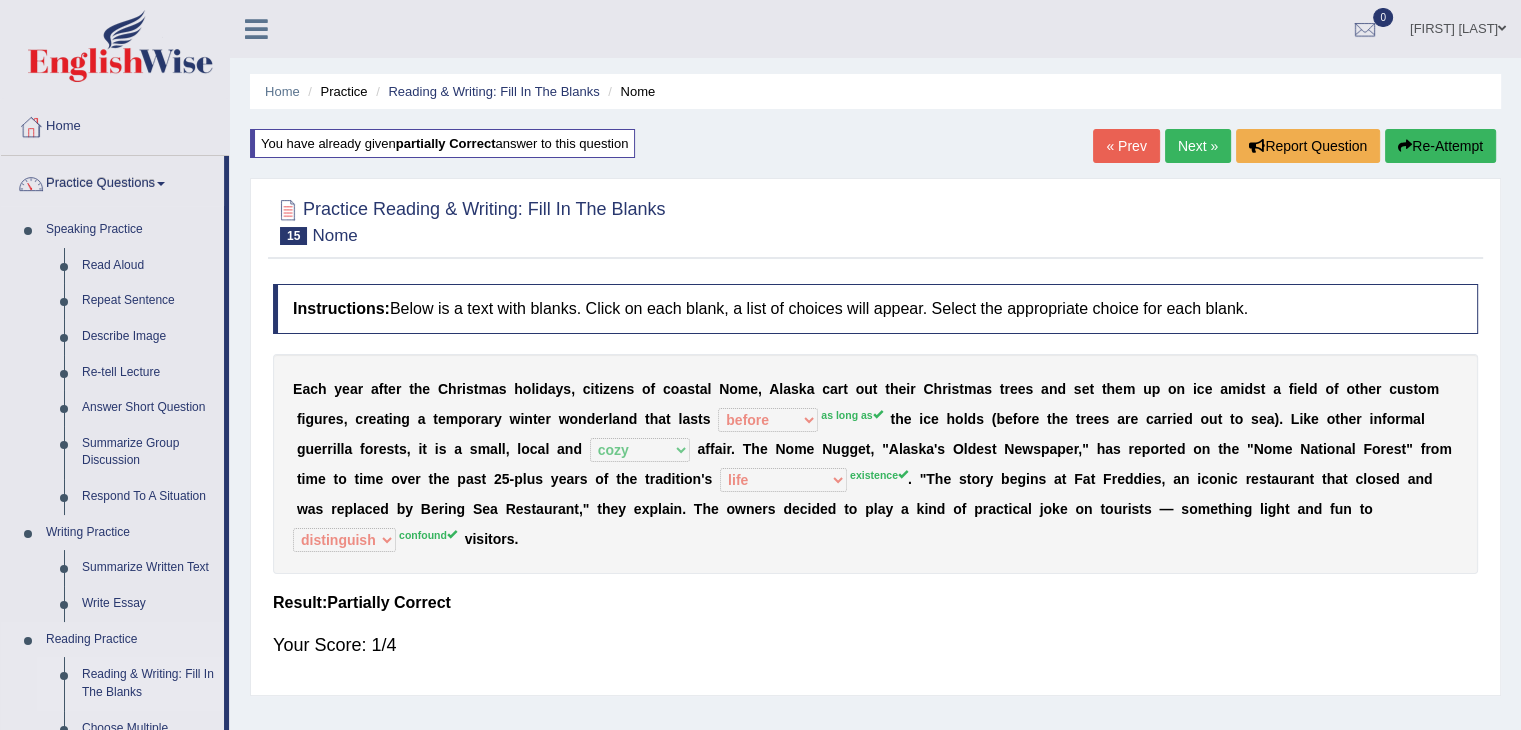 click on "Reading & Writing: Fill In The Blanks" at bounding box center [148, 683] 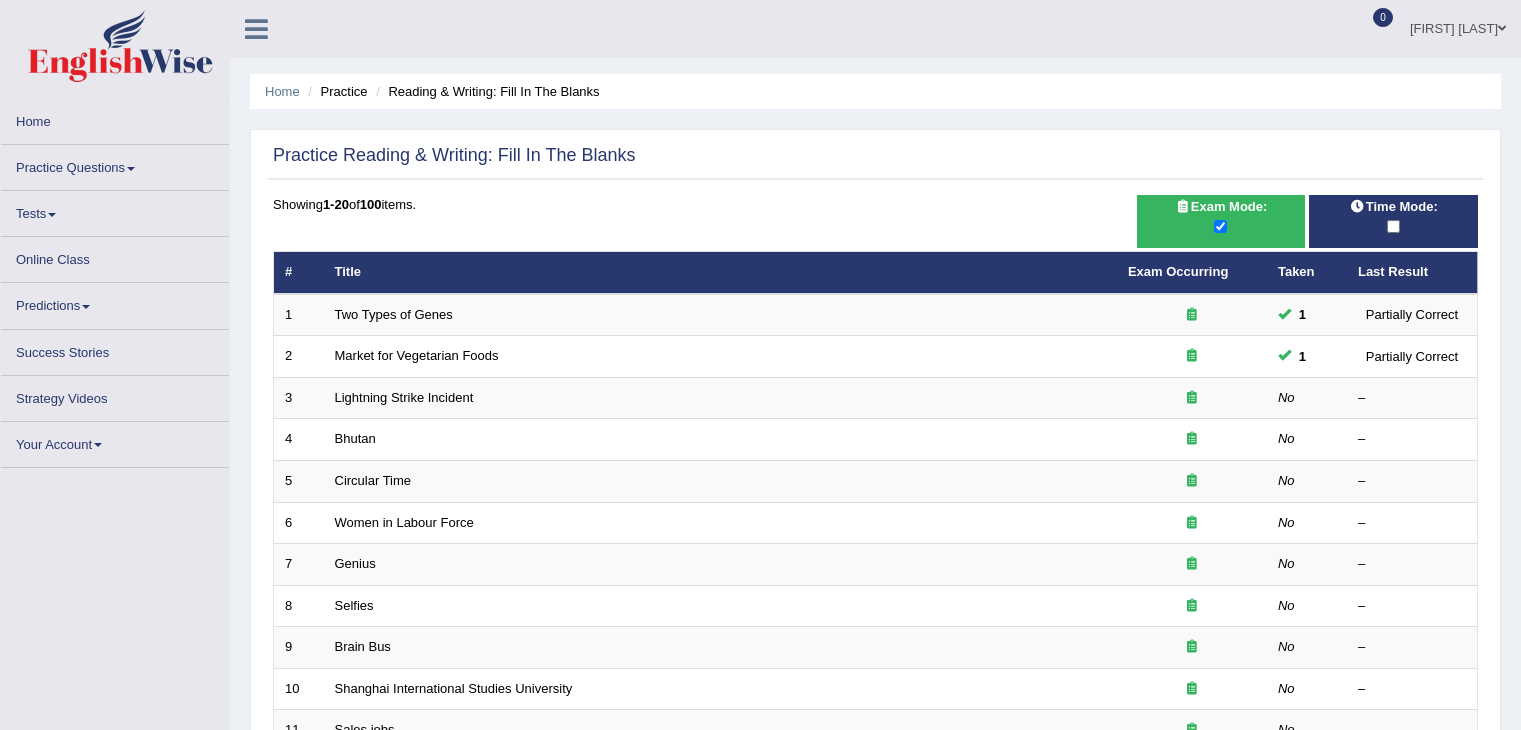 scroll, scrollTop: 0, scrollLeft: 0, axis: both 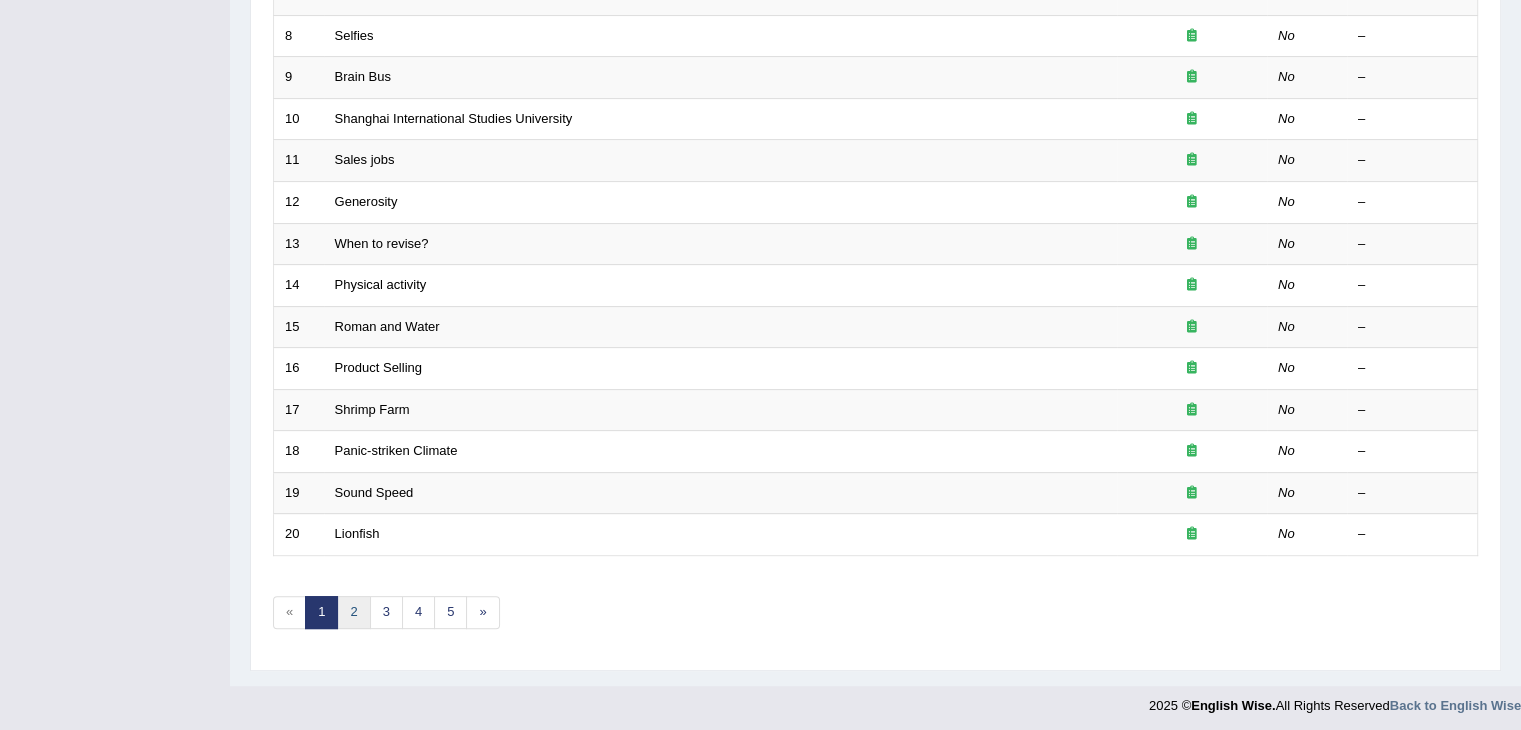 click on "2" at bounding box center (353, 612) 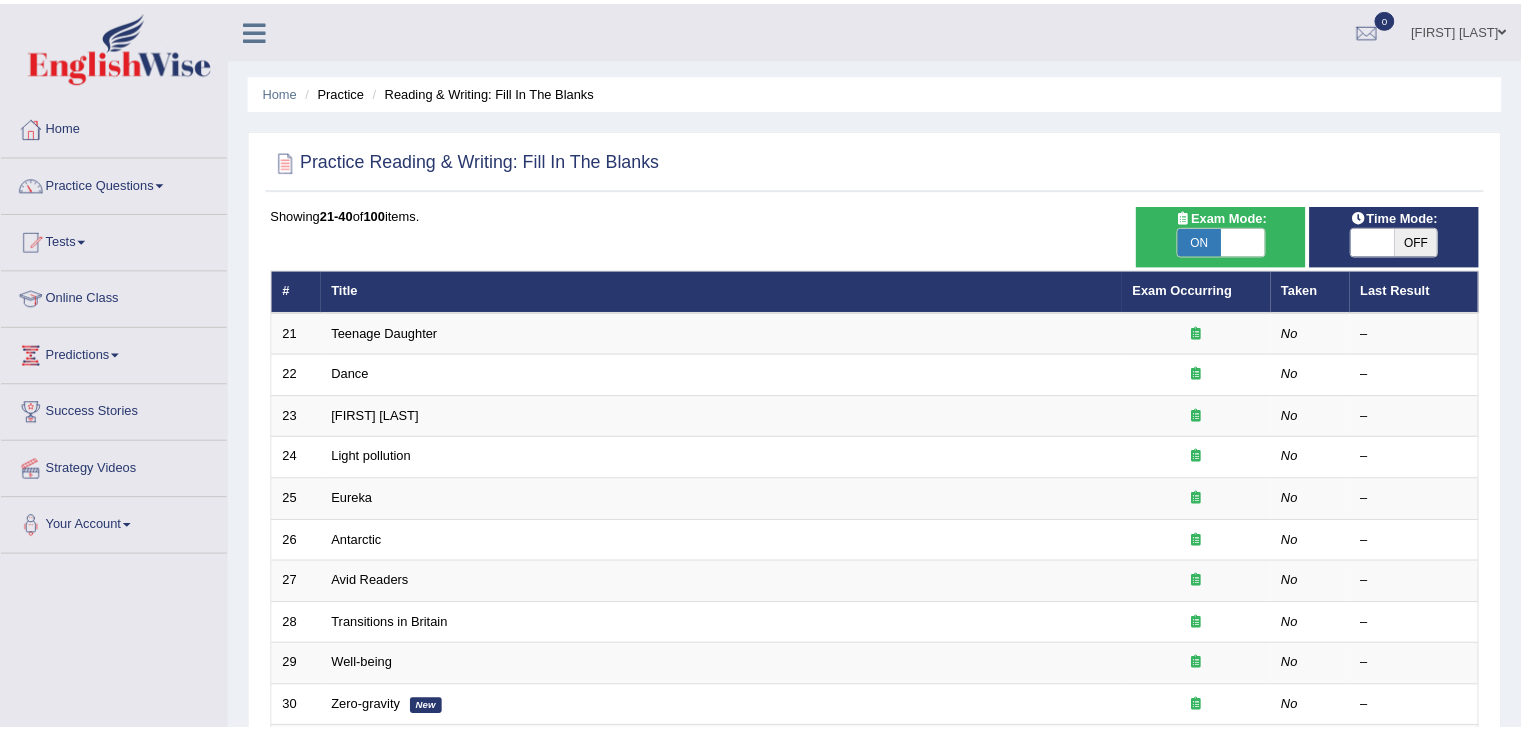 scroll, scrollTop: 0, scrollLeft: 0, axis: both 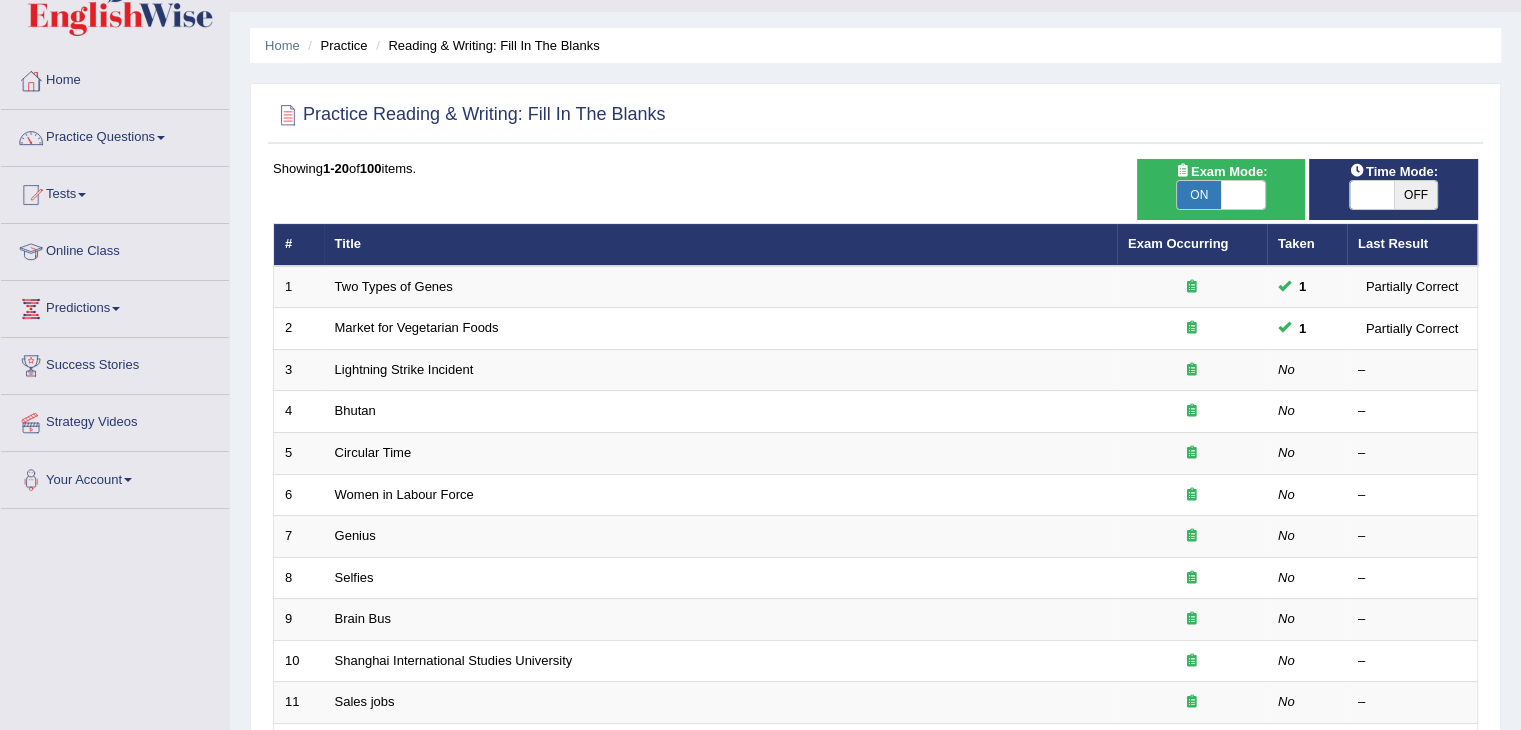 click on "Last Result" at bounding box center (1412, 245) 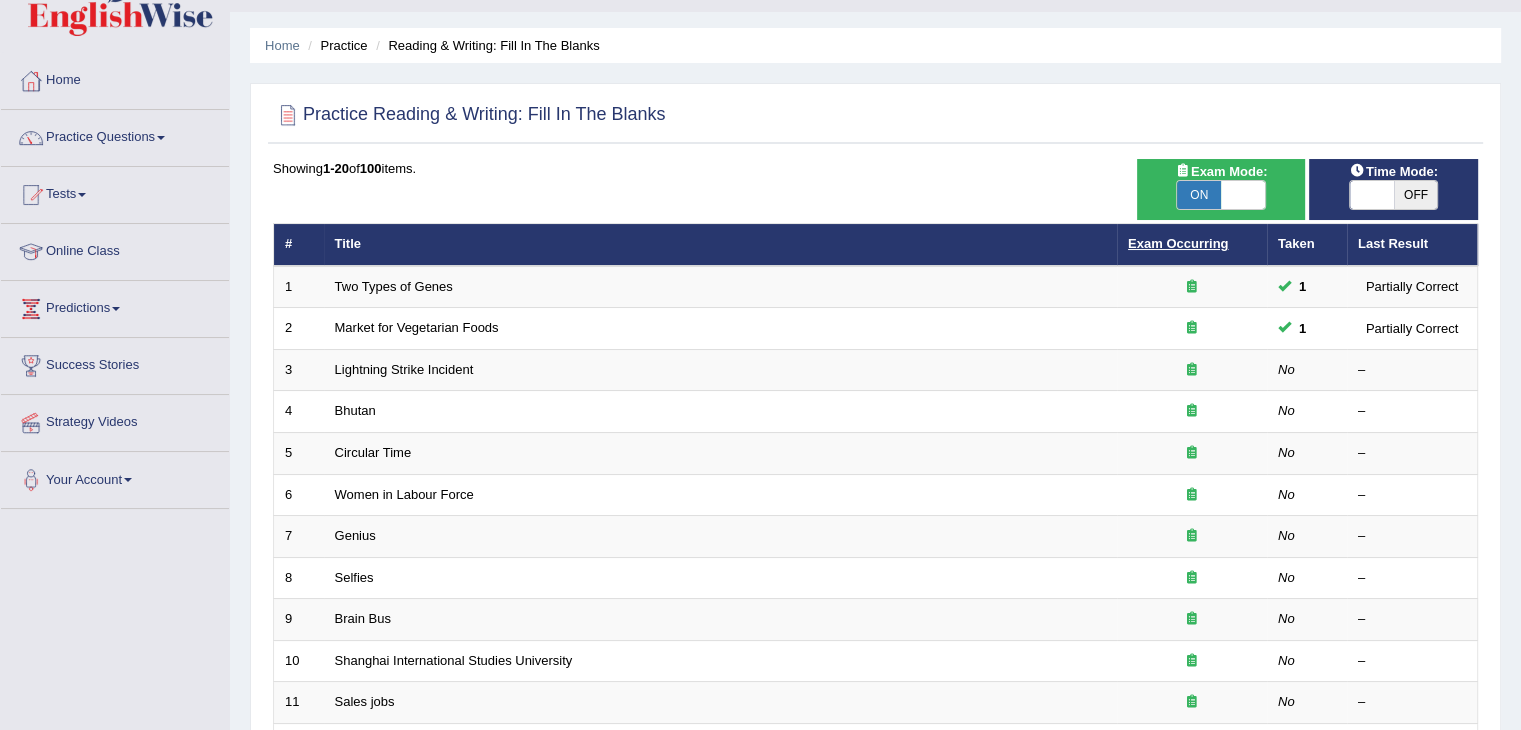 click on "Exam Occurring" at bounding box center [1178, 243] 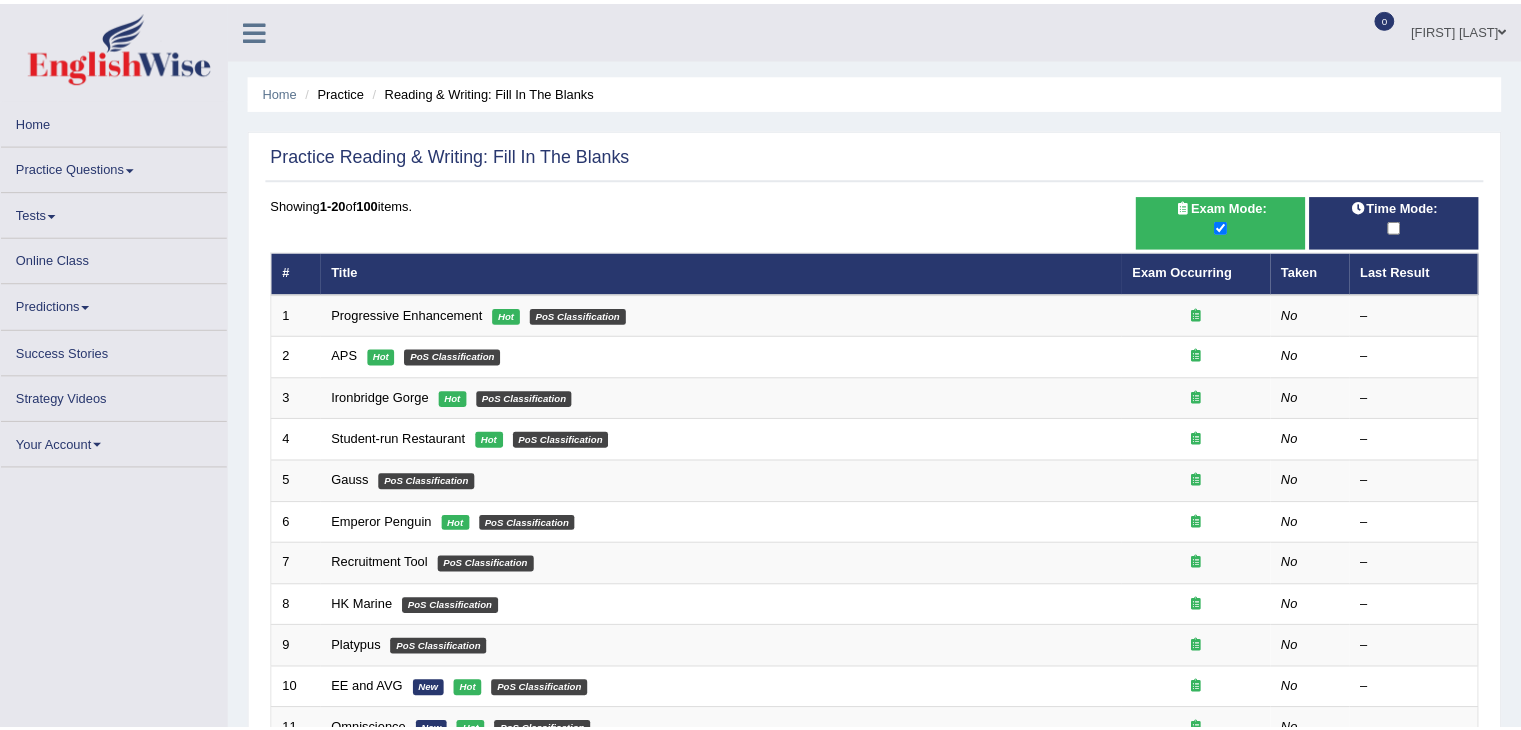 scroll, scrollTop: 0, scrollLeft: 0, axis: both 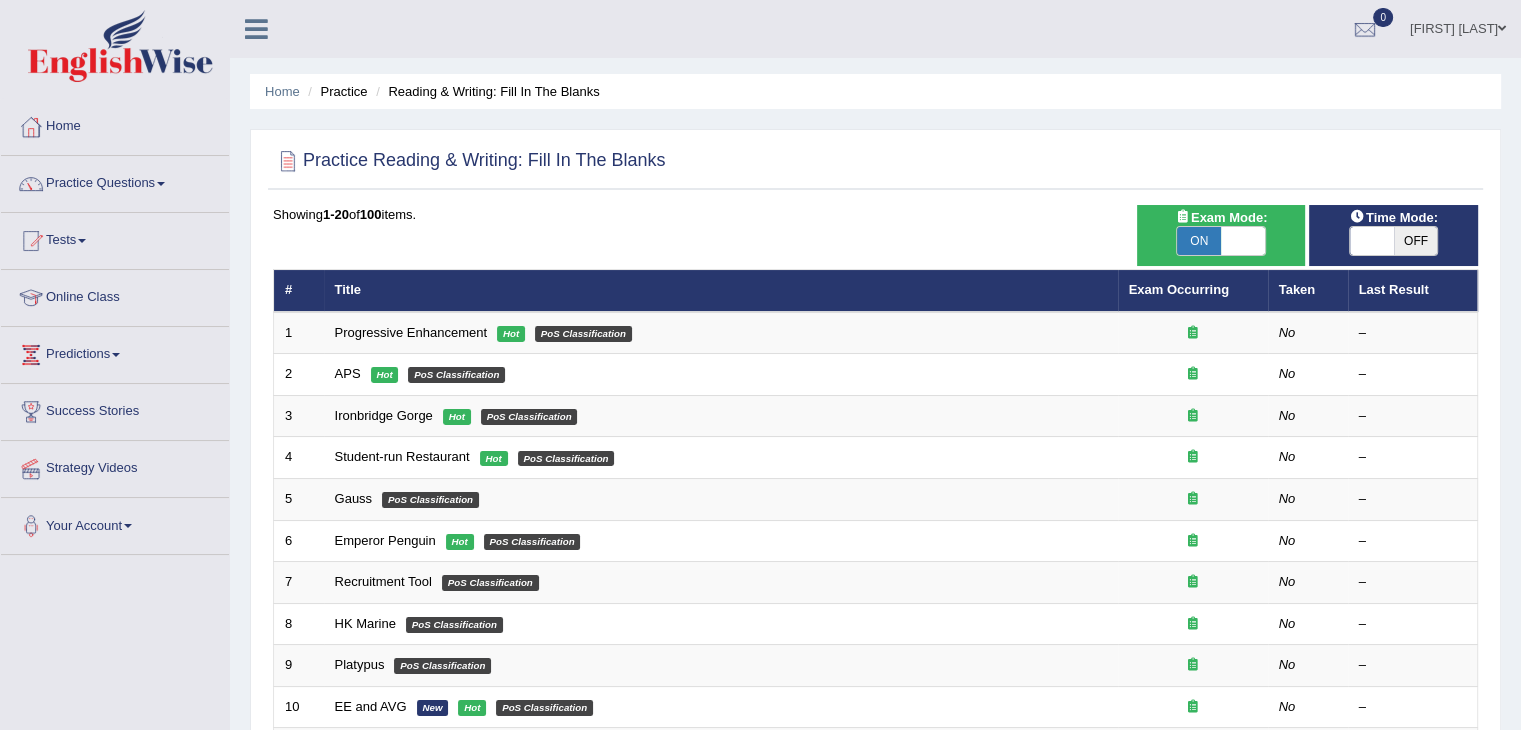click on "Taken" at bounding box center (1308, 291) 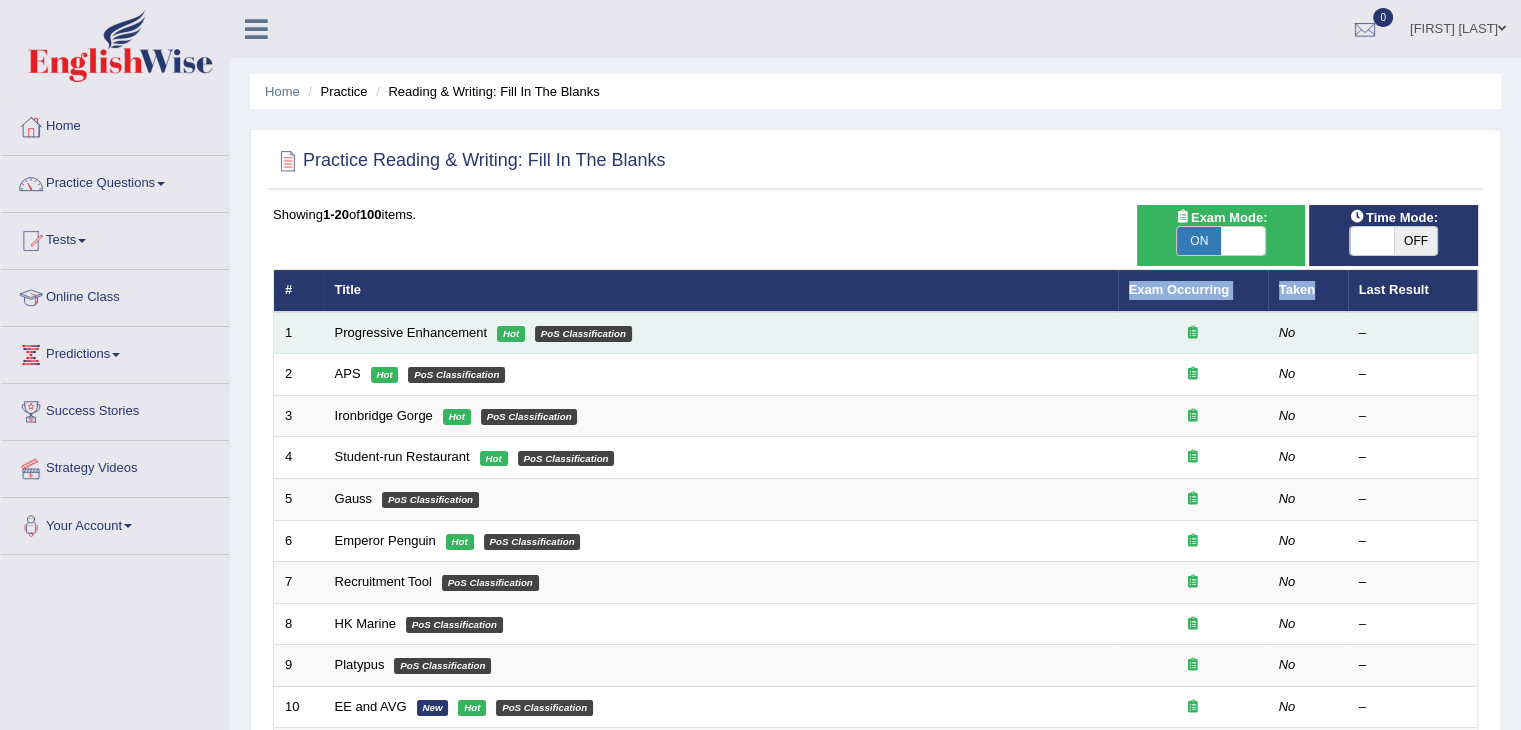 drag, startPoint x: 1296, startPoint y: 288, endPoint x: 700, endPoint y: 317, distance: 596.70514 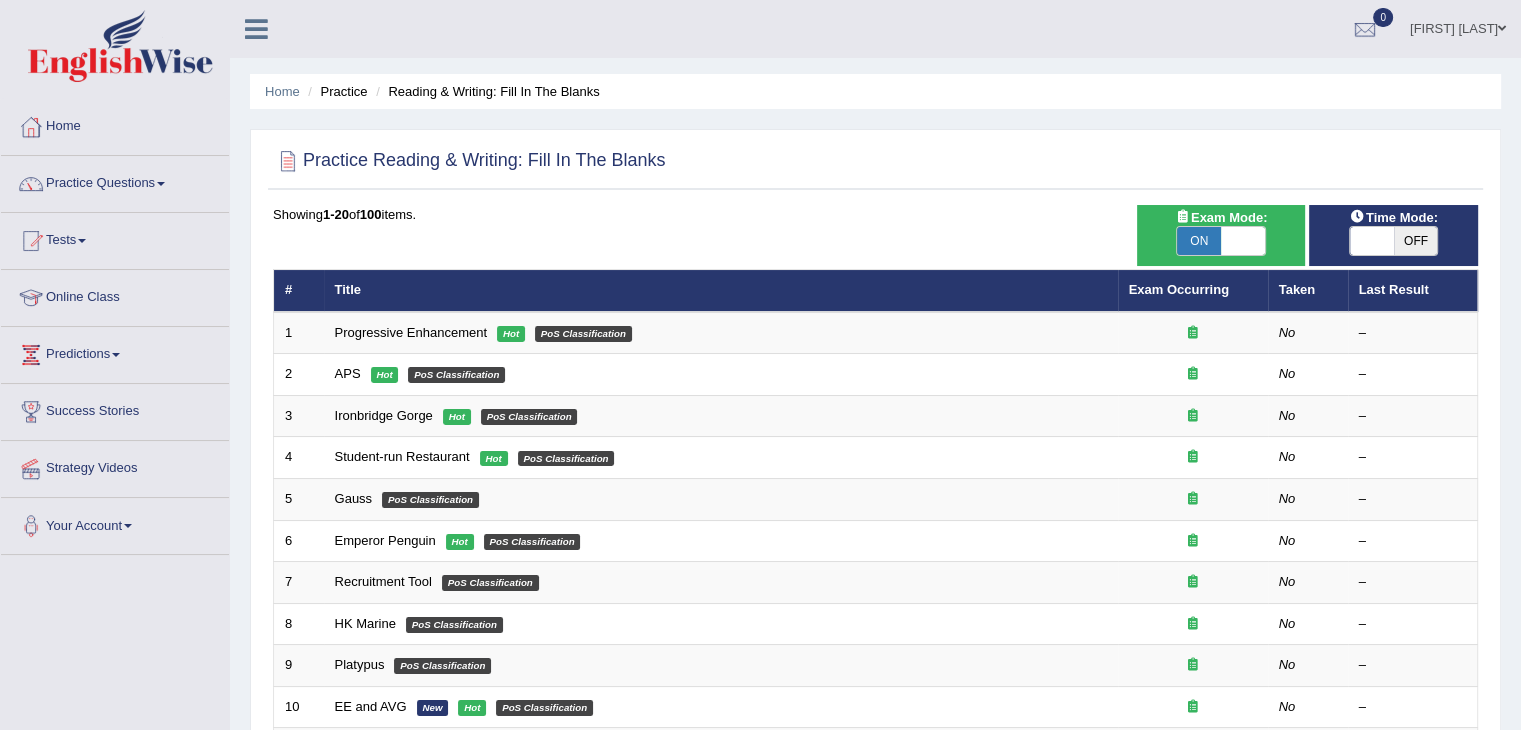 click on "Practice" at bounding box center (335, 91) 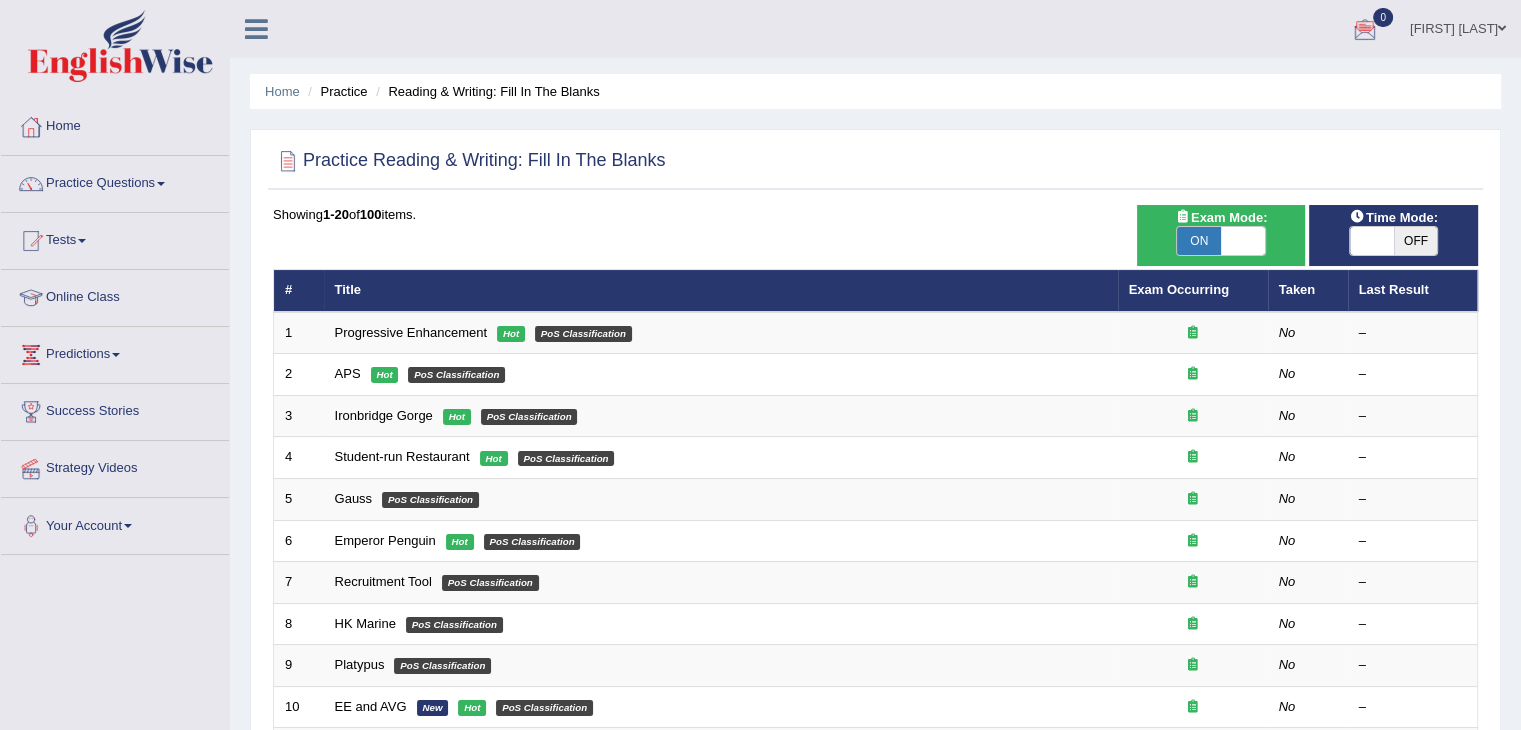 click on "[FIRST] [LAST]" at bounding box center [1458, 26] 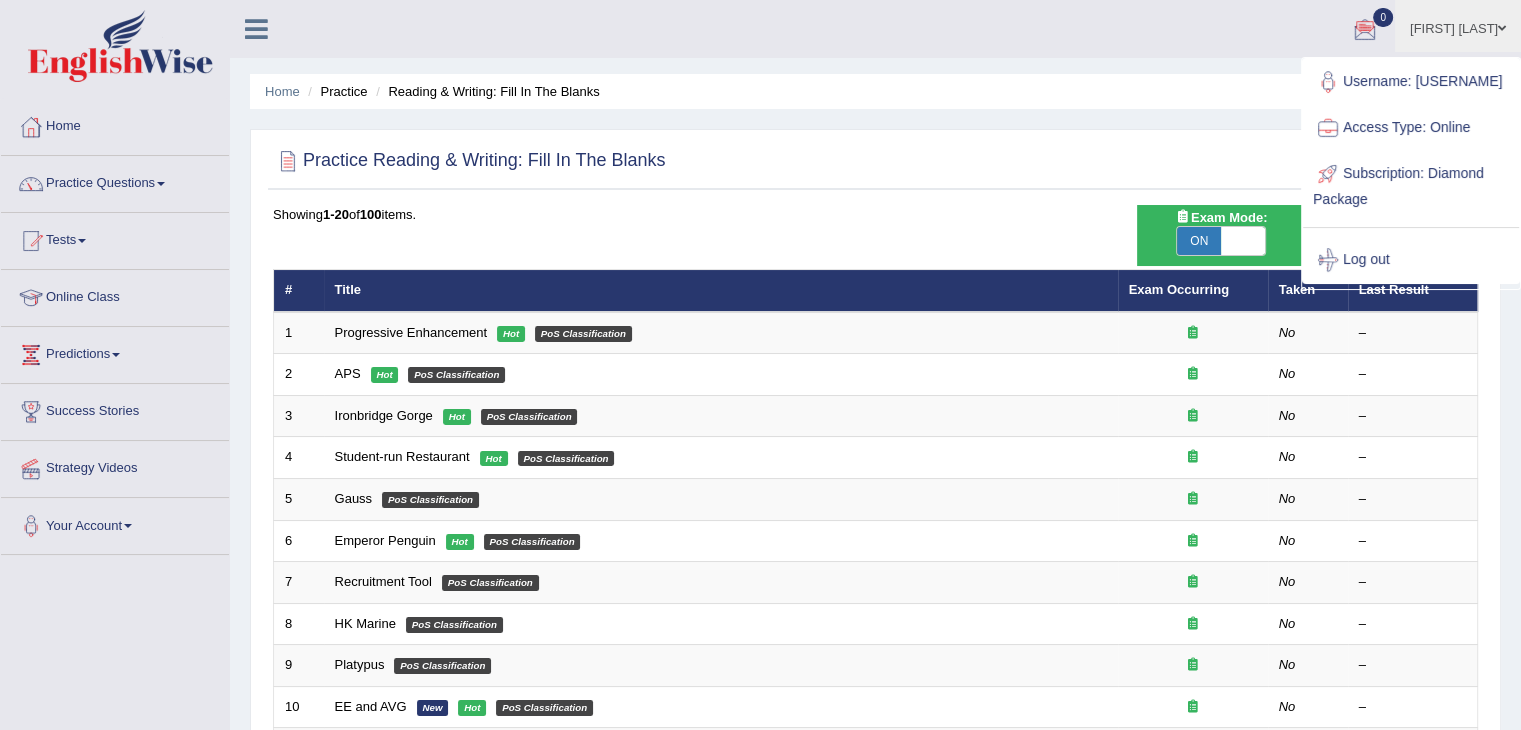 click on "Practice Reading & Writing: Fill In The Blanks
Time Mode:
ON   OFF
Exam Mode:
ON   OFF
Showing  1-20  of  100  items.
# Title Exam Occurring Taken Last Result
1 Progressive Enhancement Hot PoS Classification No –
2 APS Hot PoS Classification No –
3 Ironbridge Gorge Hot PoS Classification No –
4 Student-run Restaurant Hot PoS Classification No –
5 Gauss PoS Classification No –
6 Emperor Penguin Hot PoS Classification No –
7 Recruitment Tool PoS Classification No –
8 HK Marine PoS Classification No –
9 Platypus PoS Classification No –
10 EE and AVG New Hot PoS Classification No –
11 Omniscience New Hot PoS Classification No –
12 SpaceX New Hot PoS Classification No –
13 History Books New Hot PoS Classification No –
14 Egg-Eating Snakes New Hot No –" at bounding box center [875, 694] 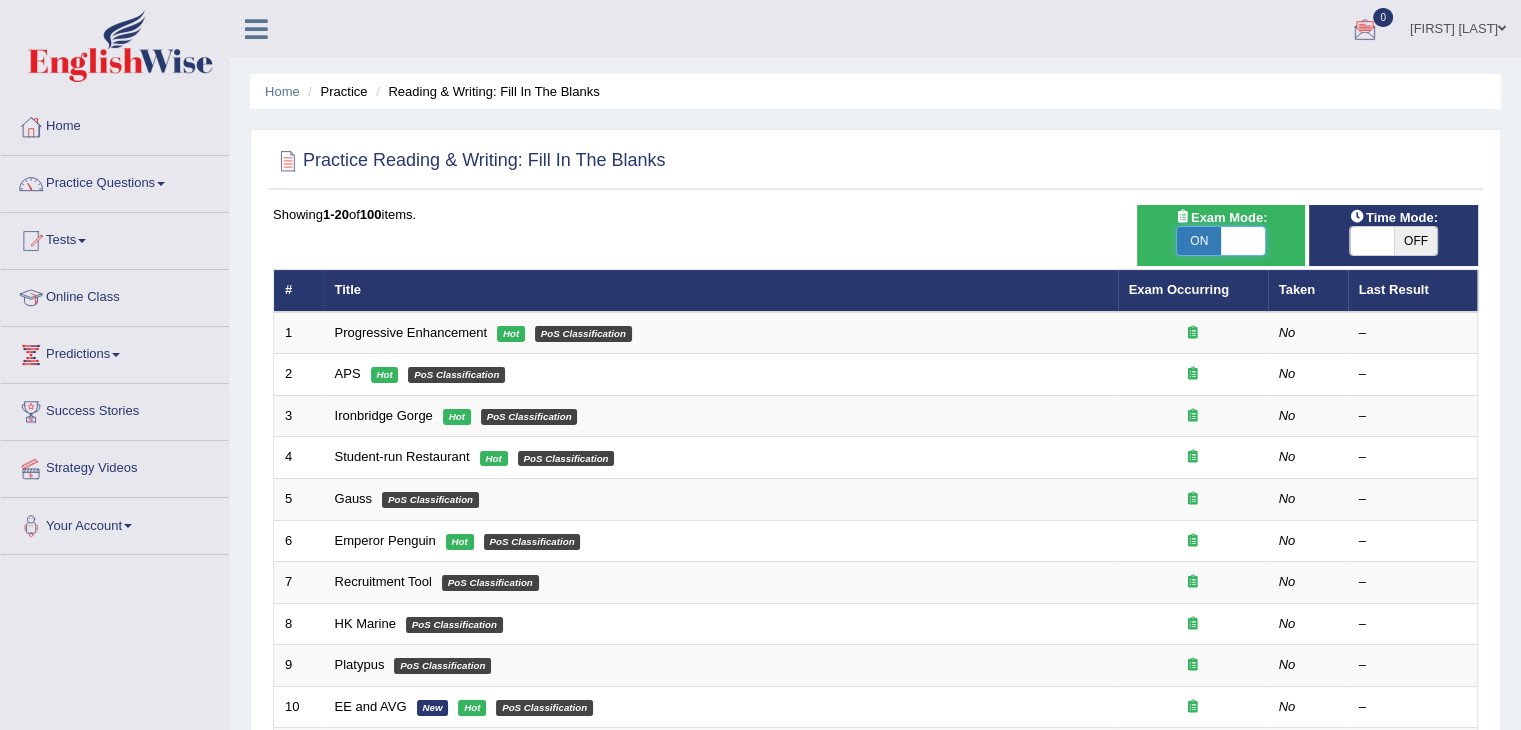 click at bounding box center (1243, 241) 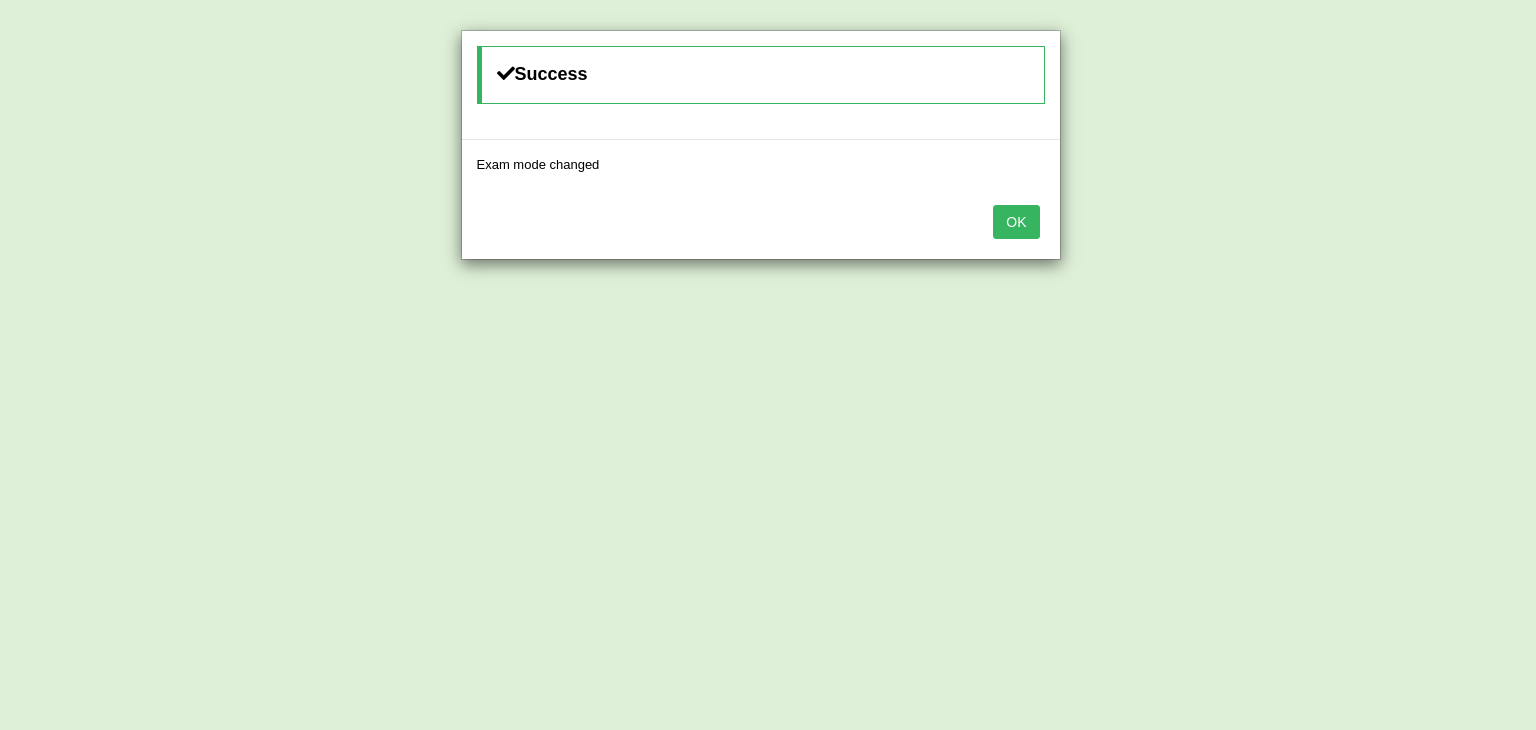 click on "OK" at bounding box center (1016, 222) 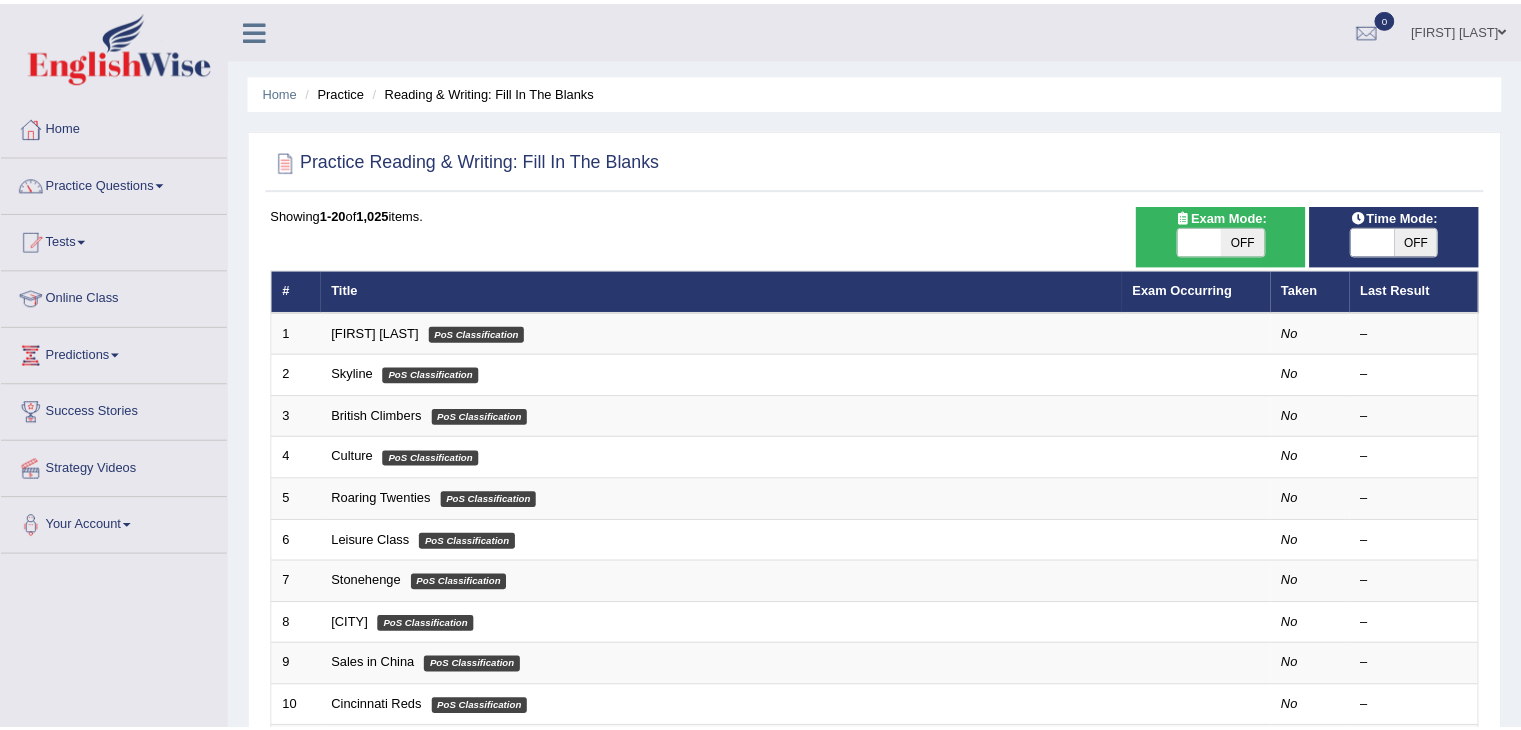 scroll, scrollTop: 0, scrollLeft: 0, axis: both 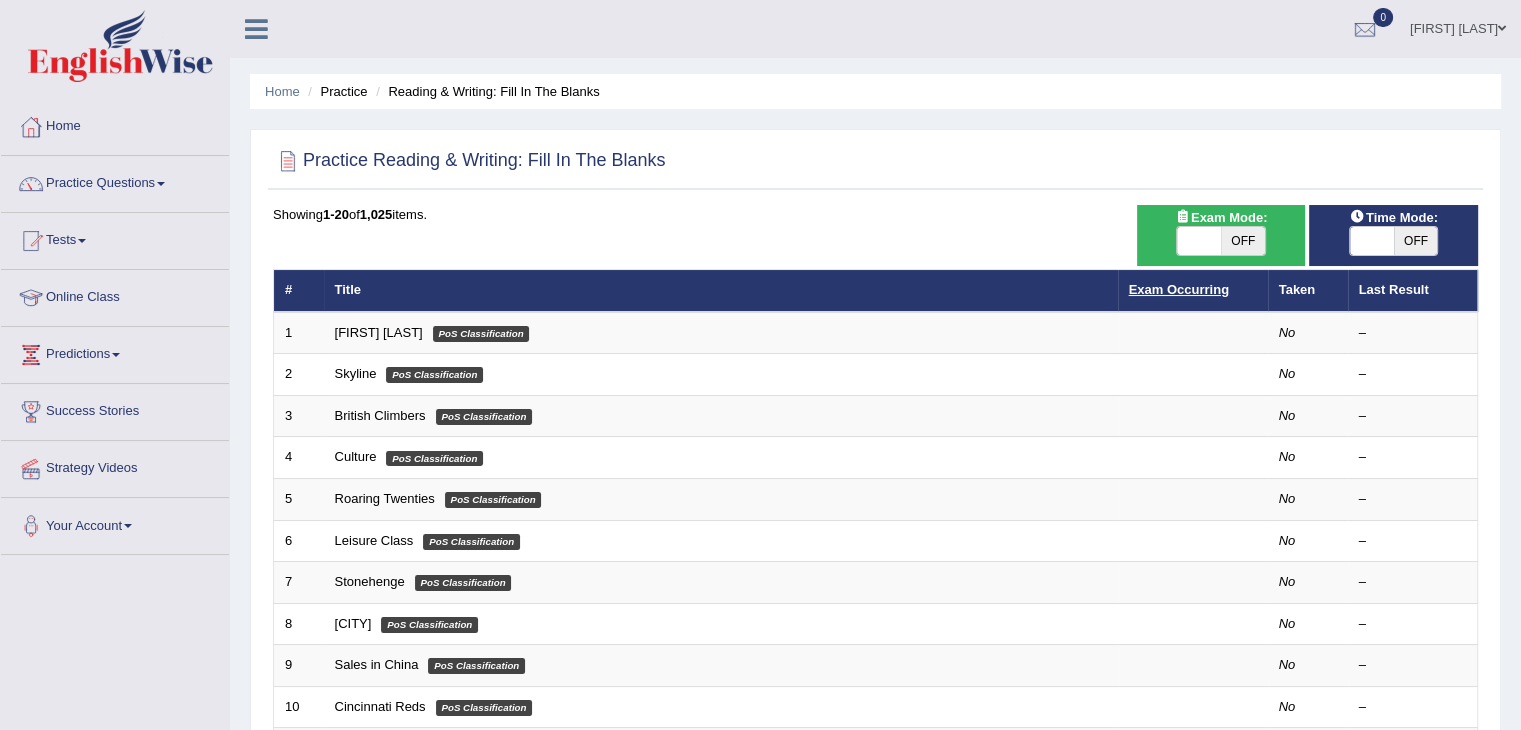 click on "Exam Occurring" at bounding box center (1179, 289) 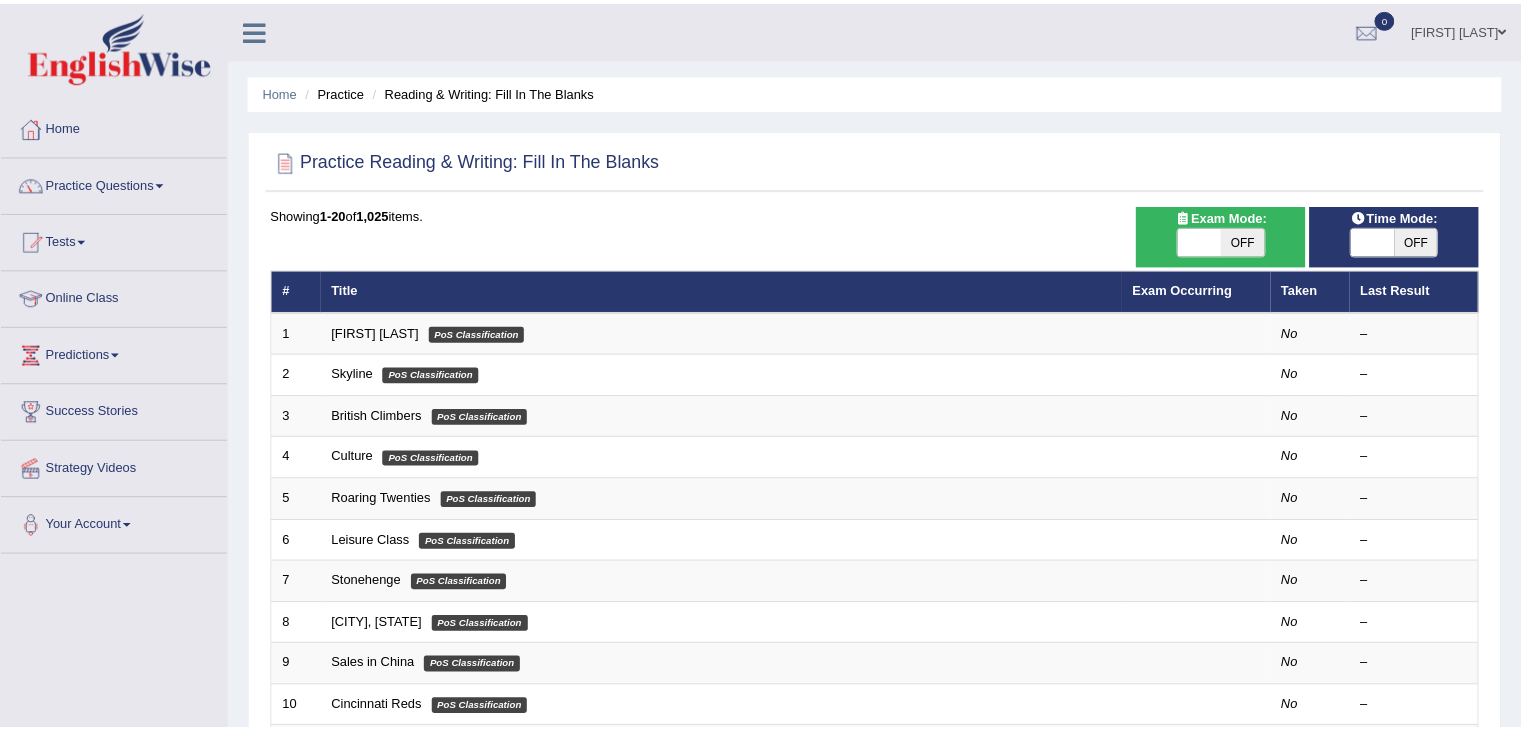 scroll, scrollTop: 0, scrollLeft: 0, axis: both 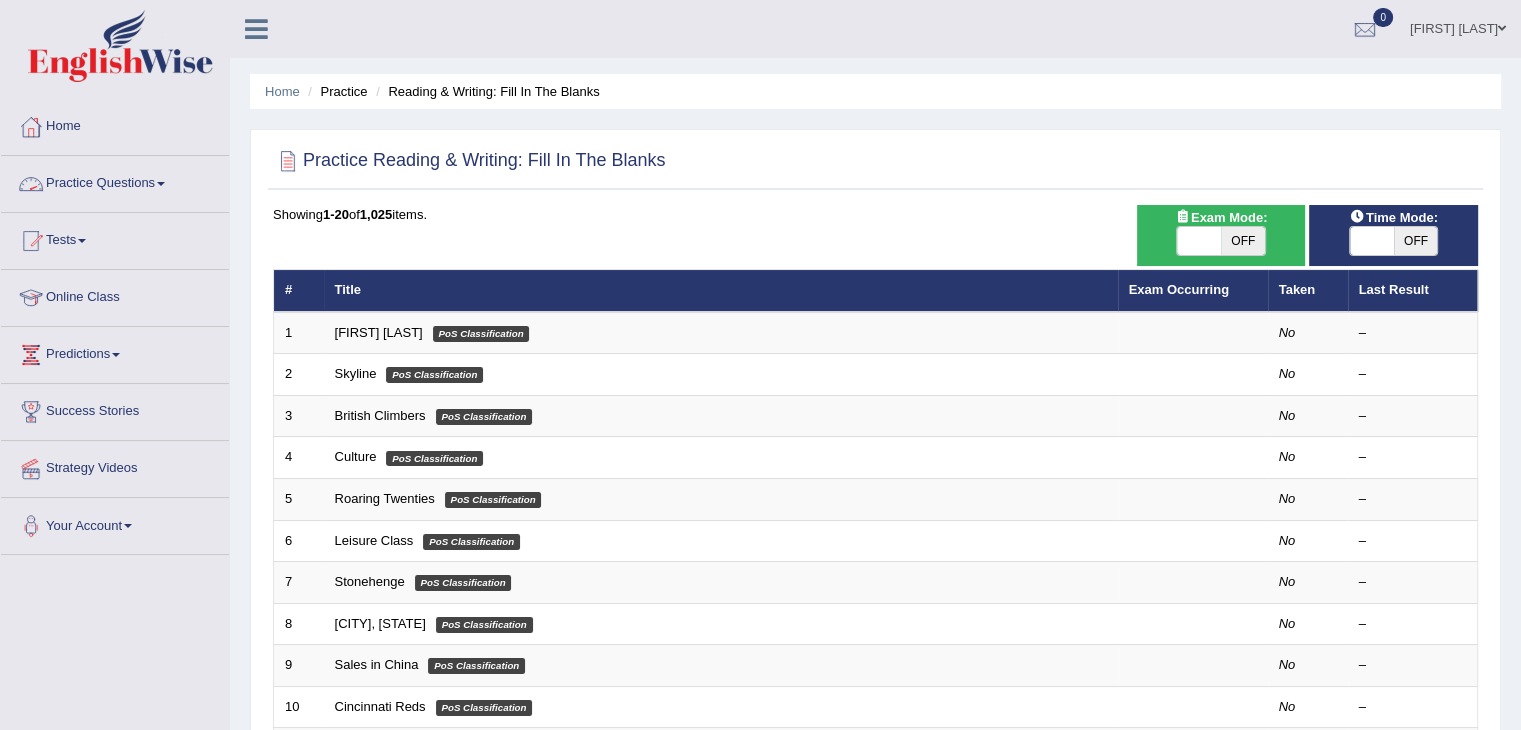 click on "Practice Questions" at bounding box center (115, 181) 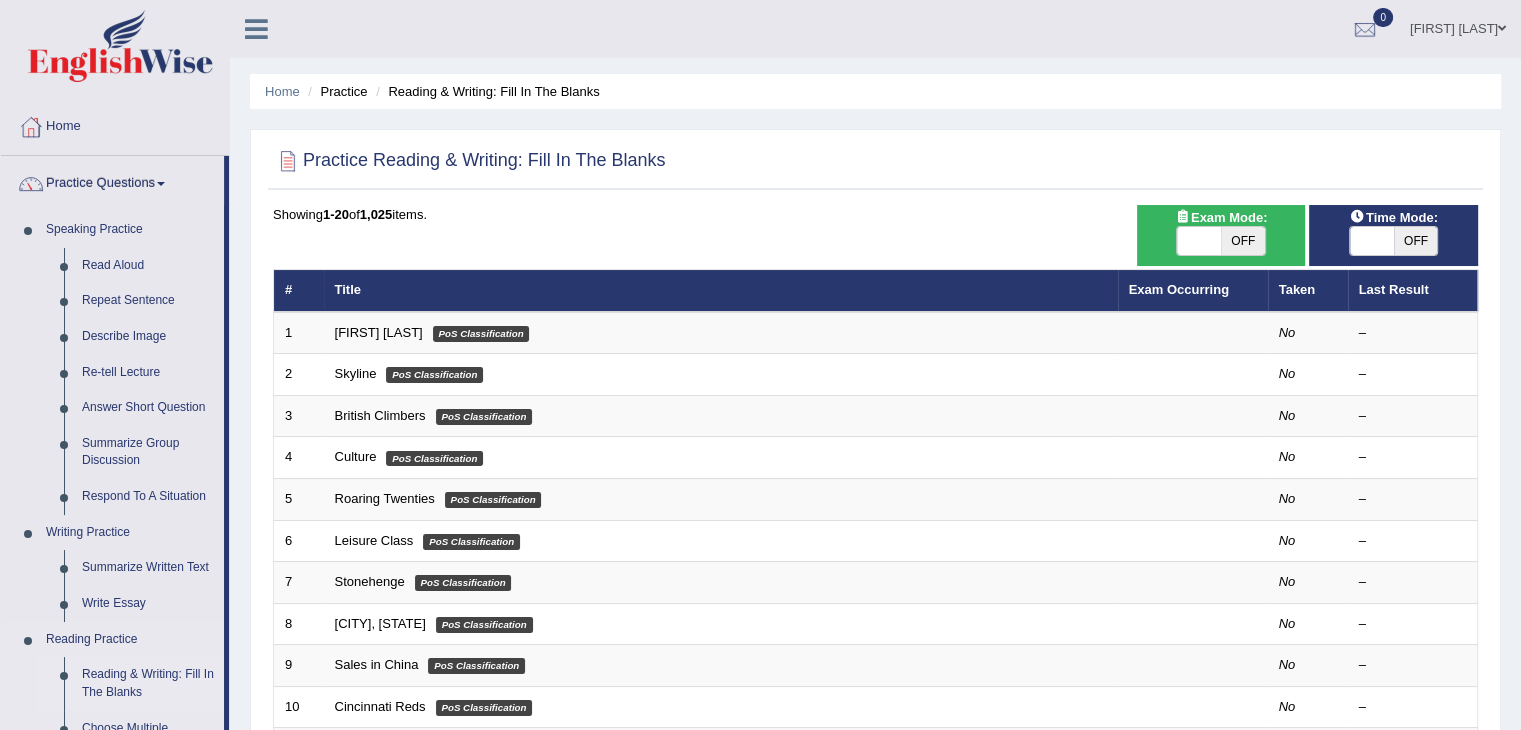 click on "Reading & Writing: Fill In The Blanks" at bounding box center (148, 683) 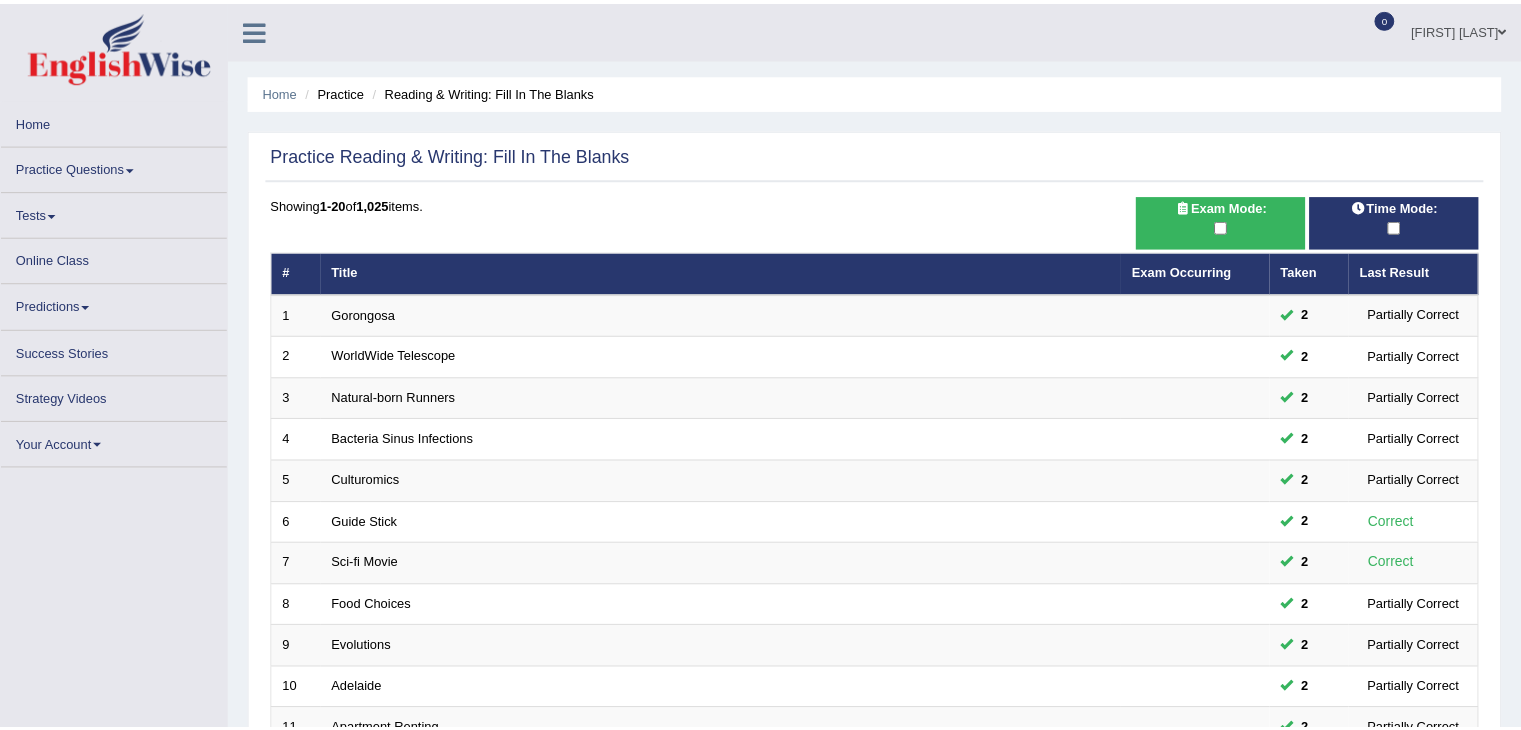 scroll, scrollTop: 0, scrollLeft: 0, axis: both 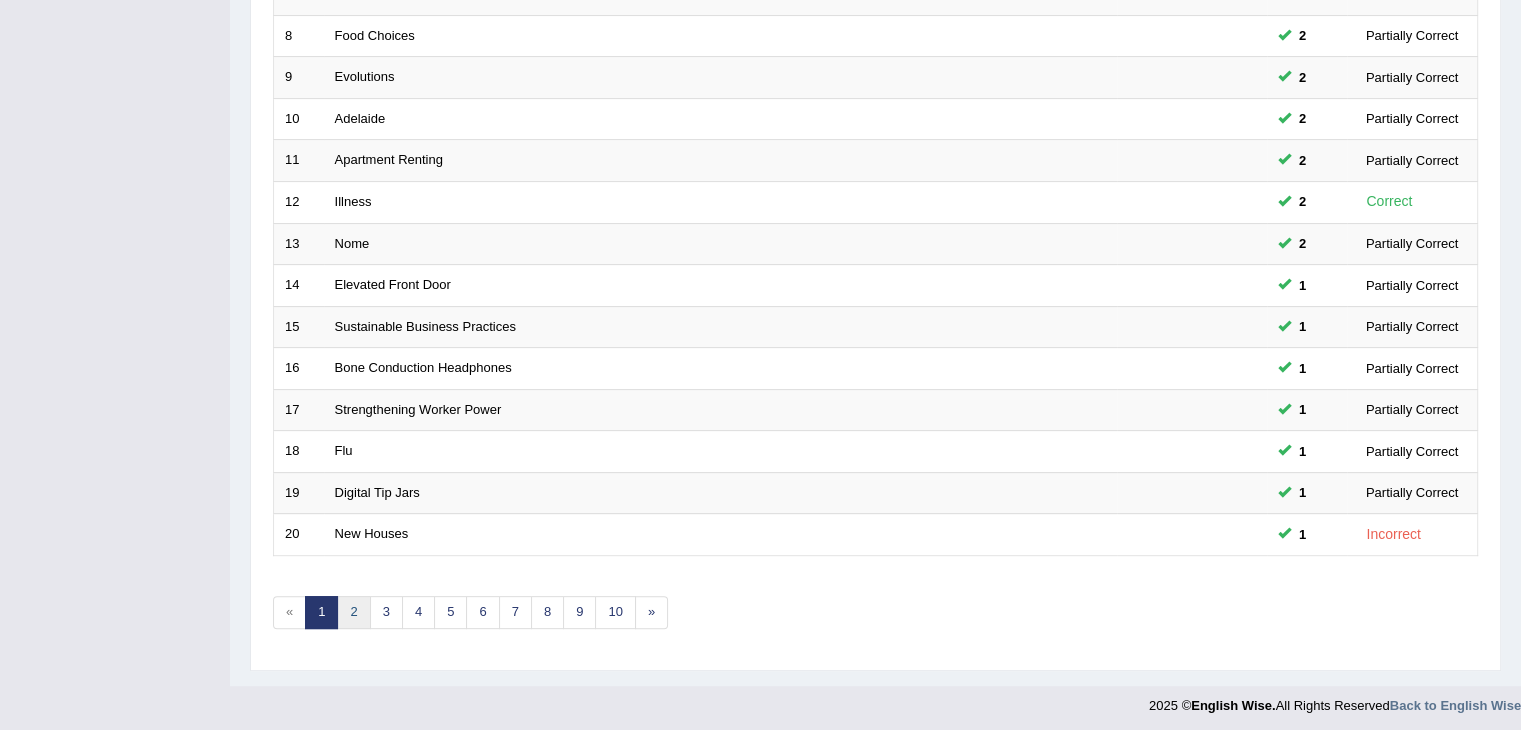 click on "2" at bounding box center (353, 612) 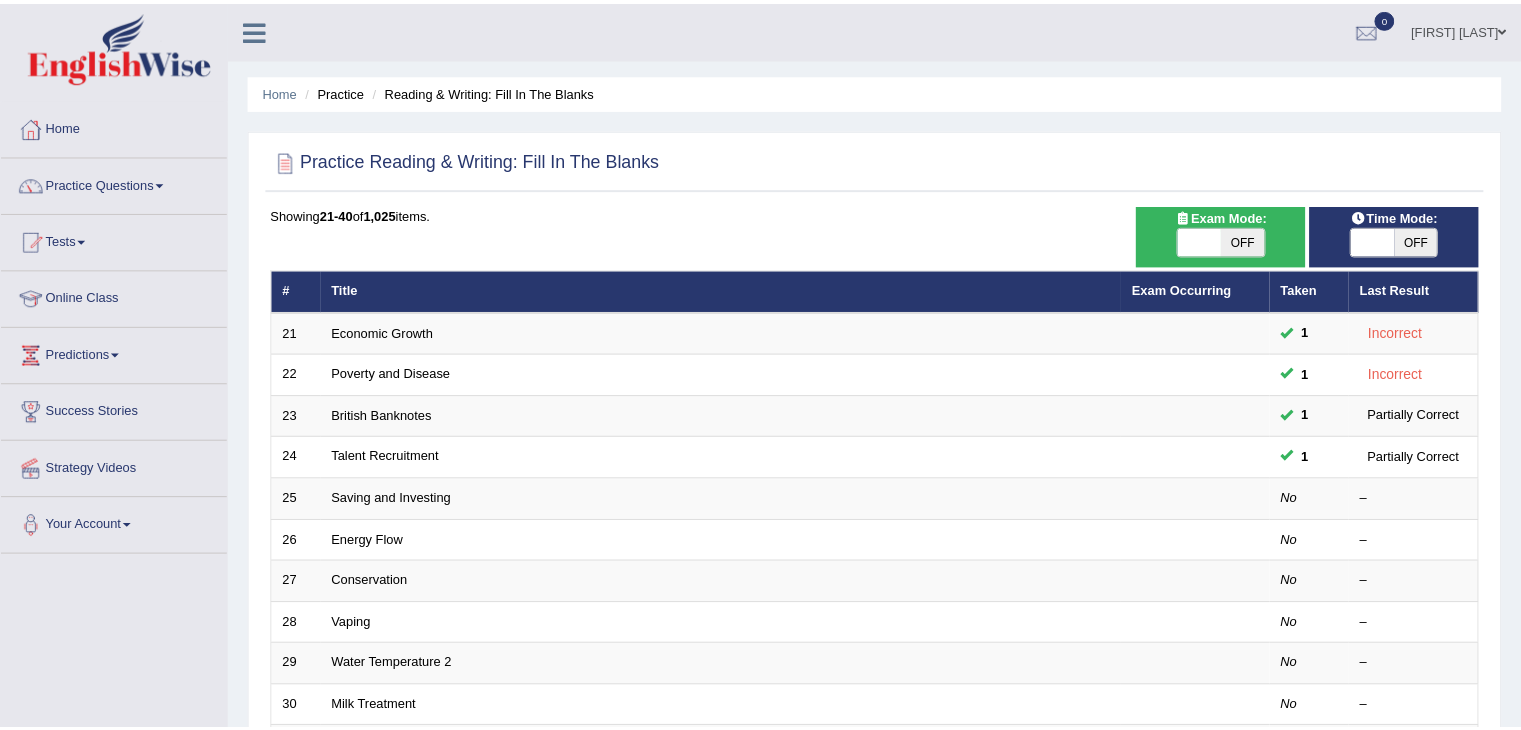 scroll, scrollTop: 0, scrollLeft: 0, axis: both 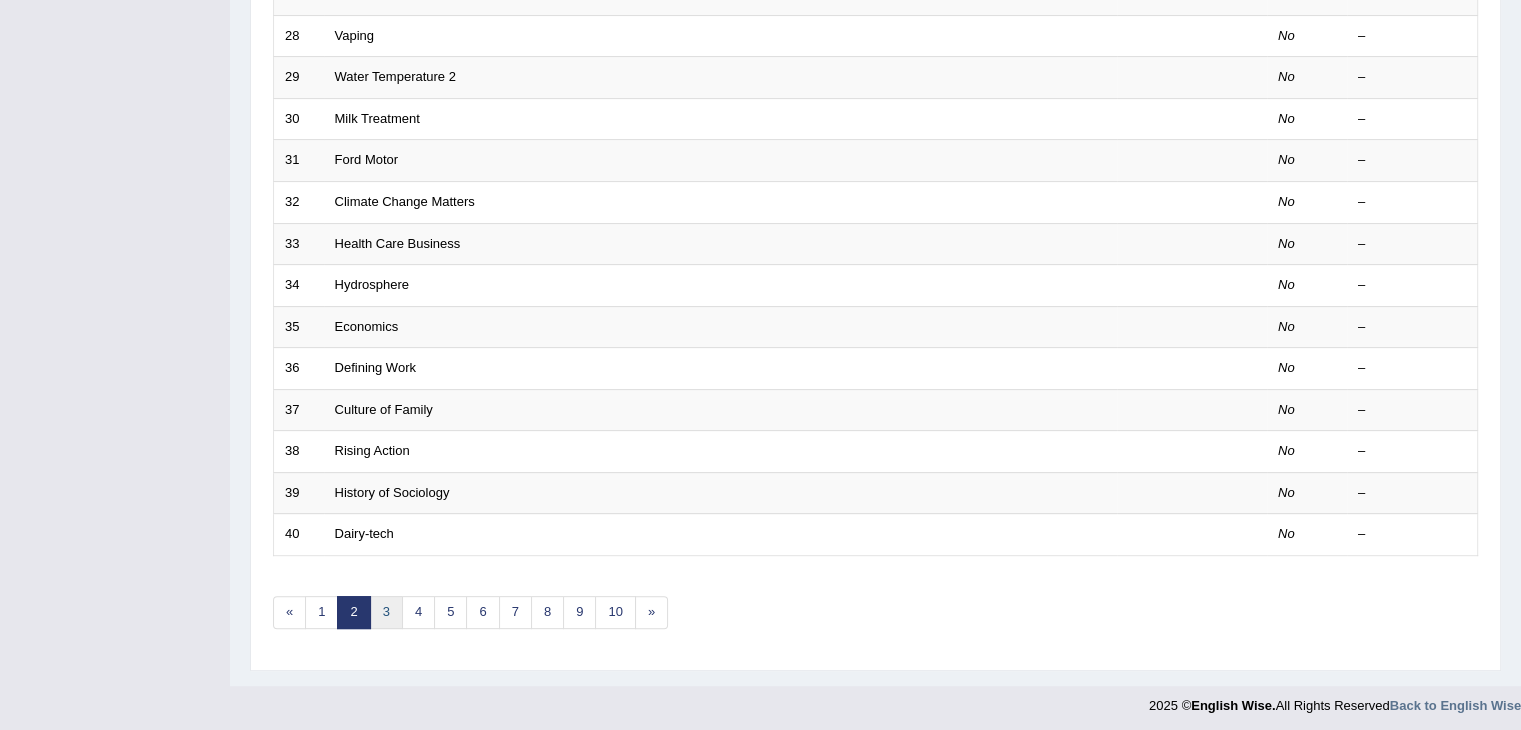 click on "3" at bounding box center [386, 612] 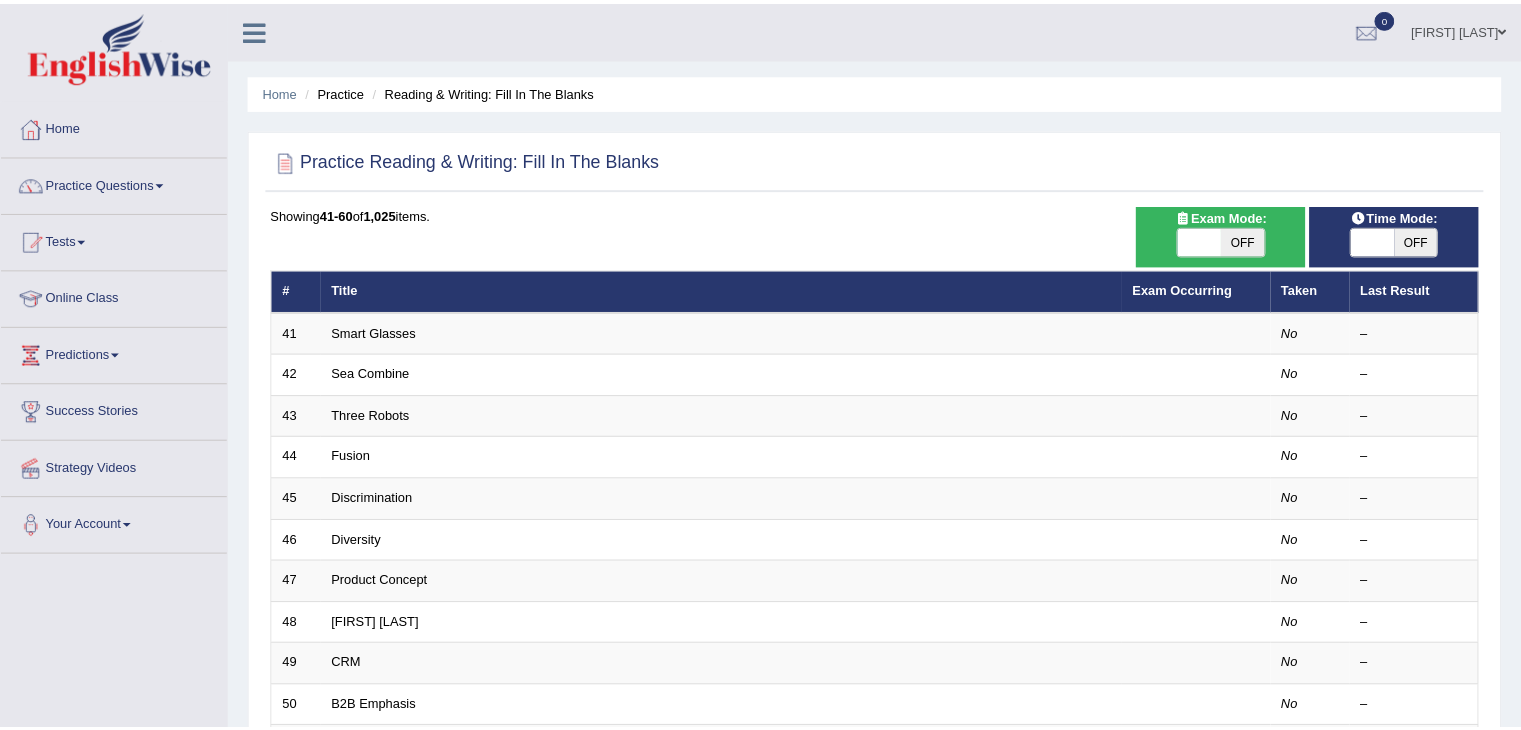 scroll, scrollTop: 0, scrollLeft: 0, axis: both 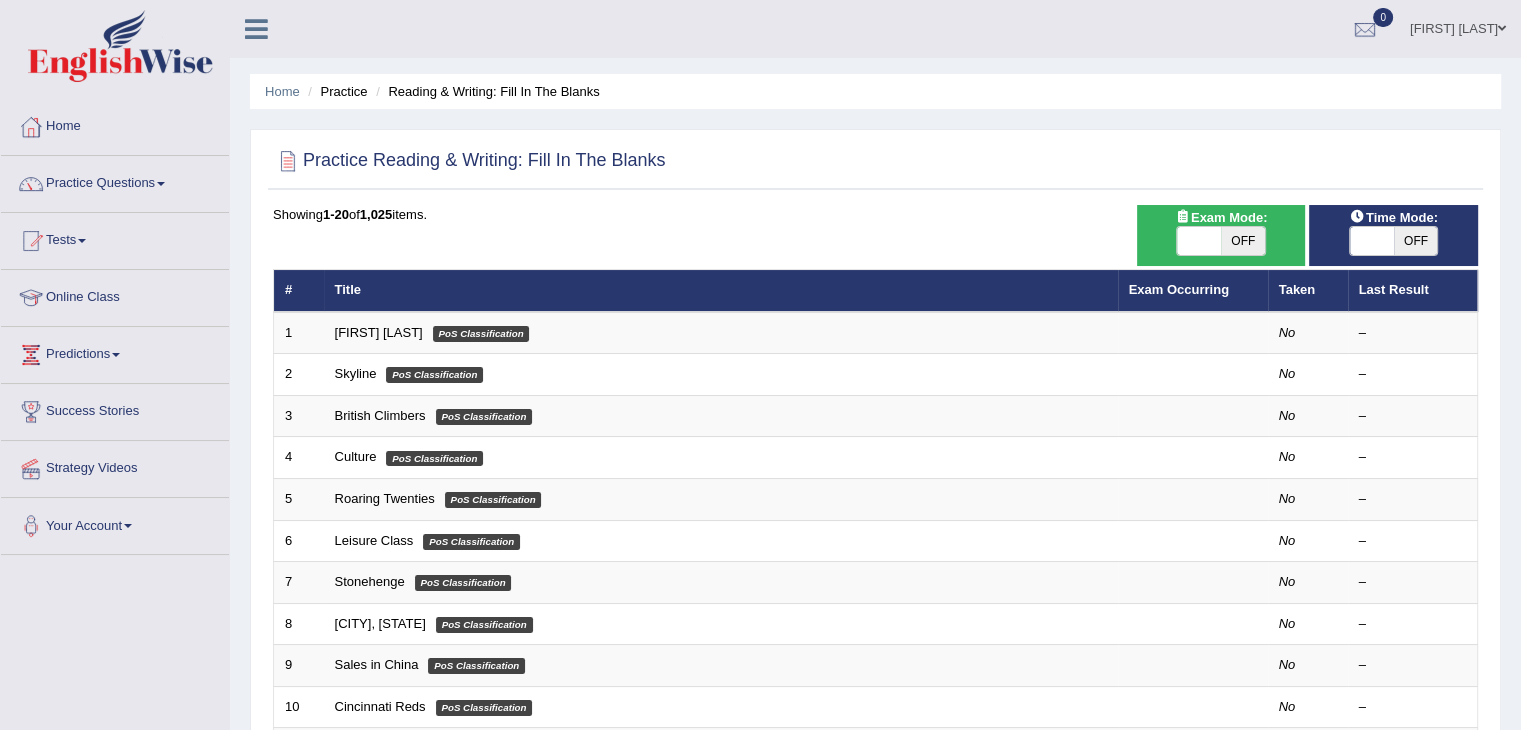 click on "Predictions" at bounding box center [115, 352] 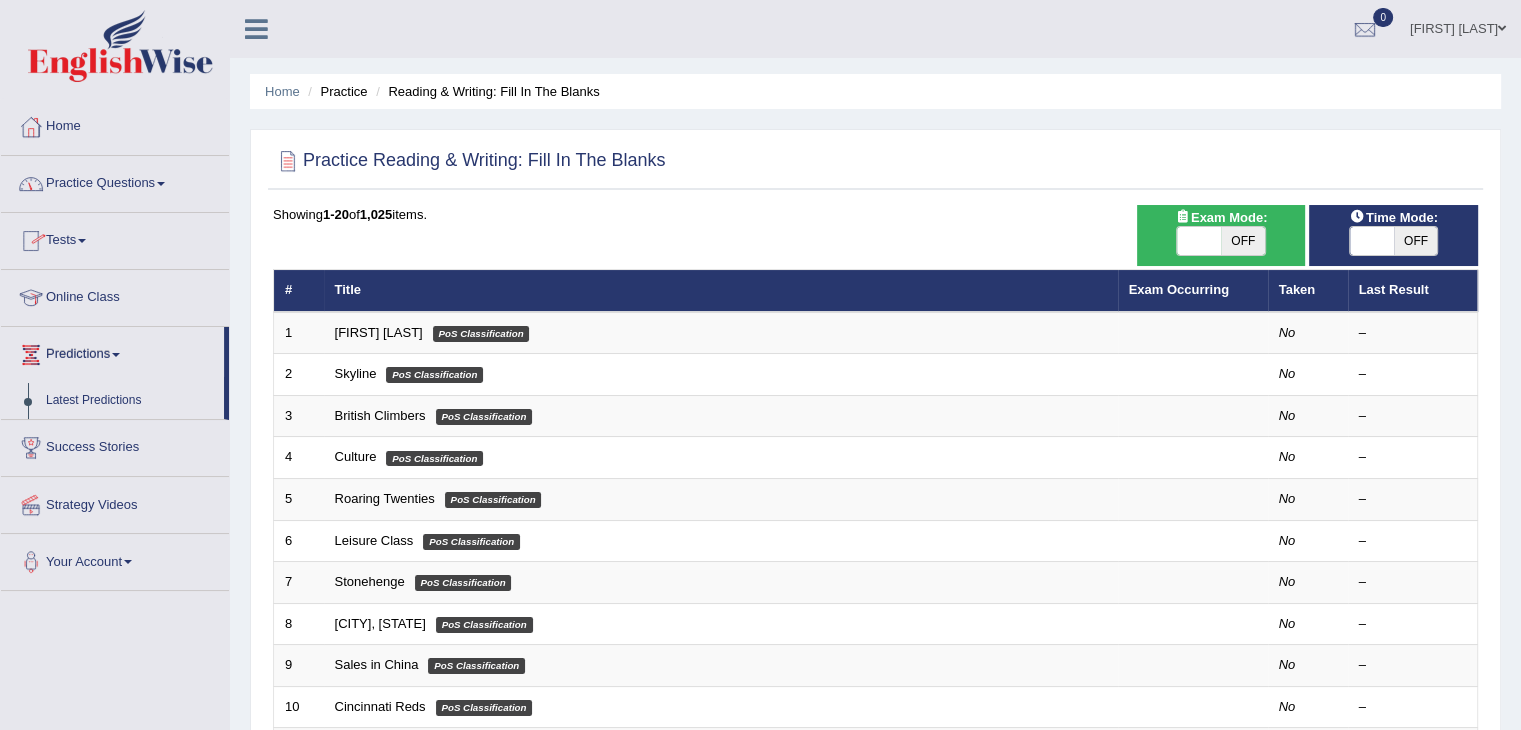 click on "Online Class" at bounding box center [115, 295] 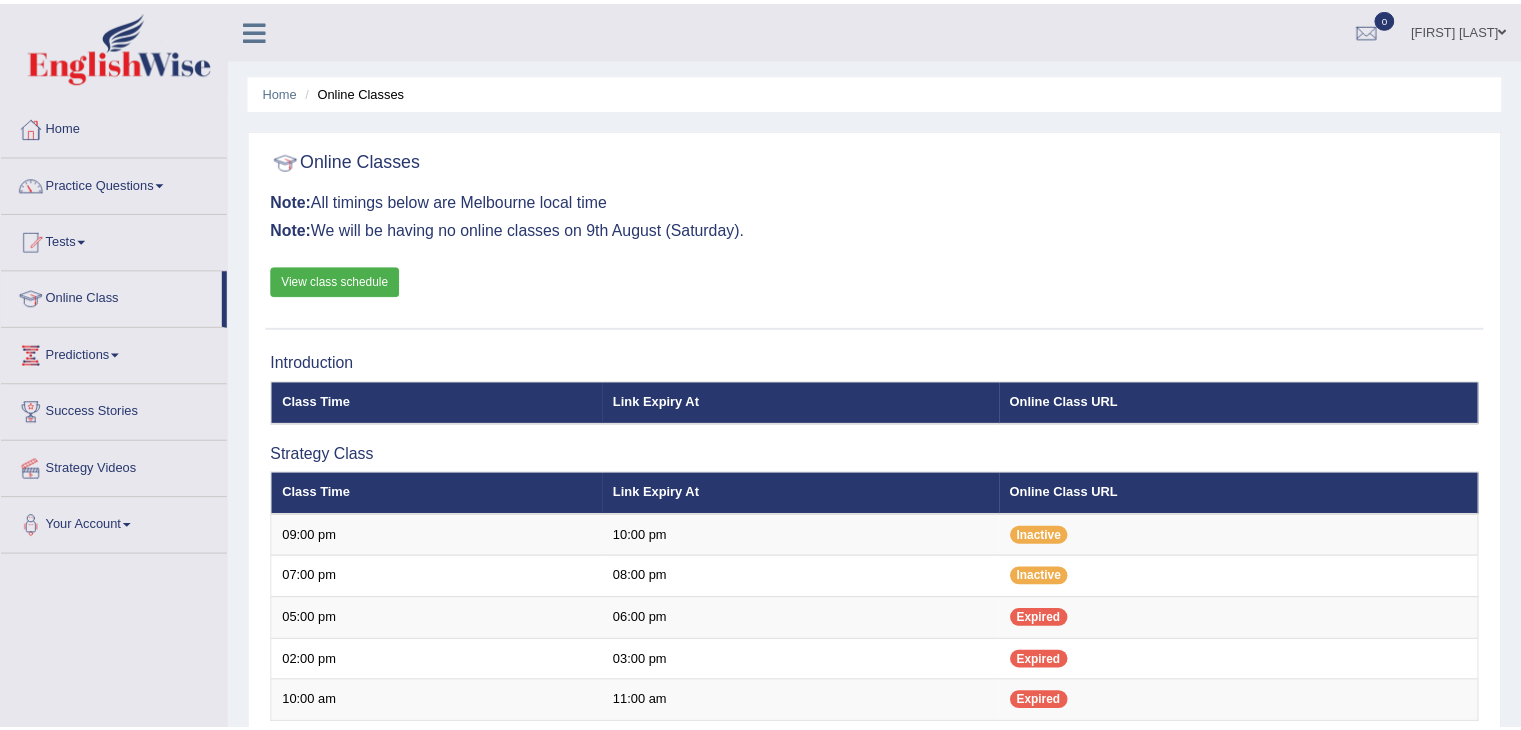 scroll, scrollTop: 0, scrollLeft: 0, axis: both 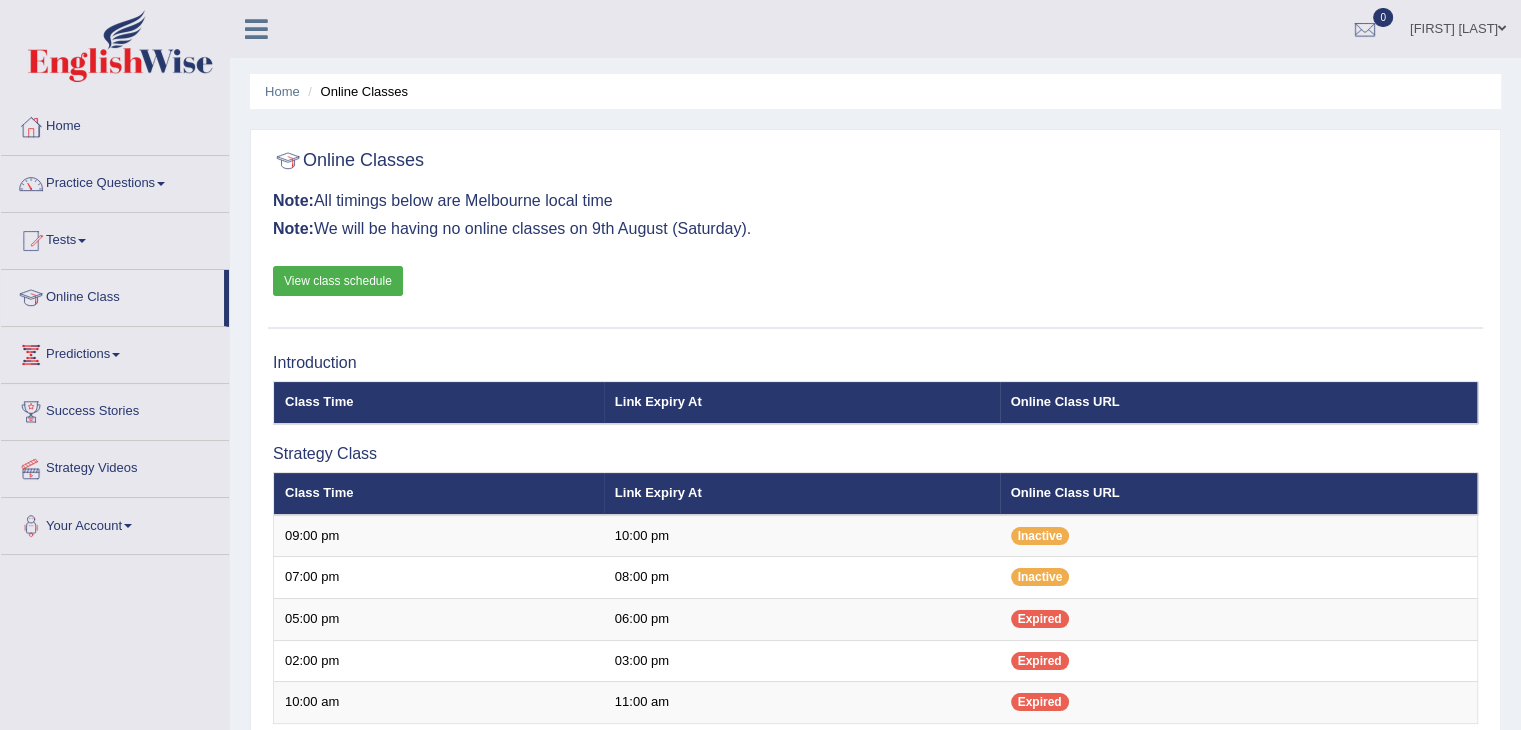 click on "View class schedule" at bounding box center [338, 281] 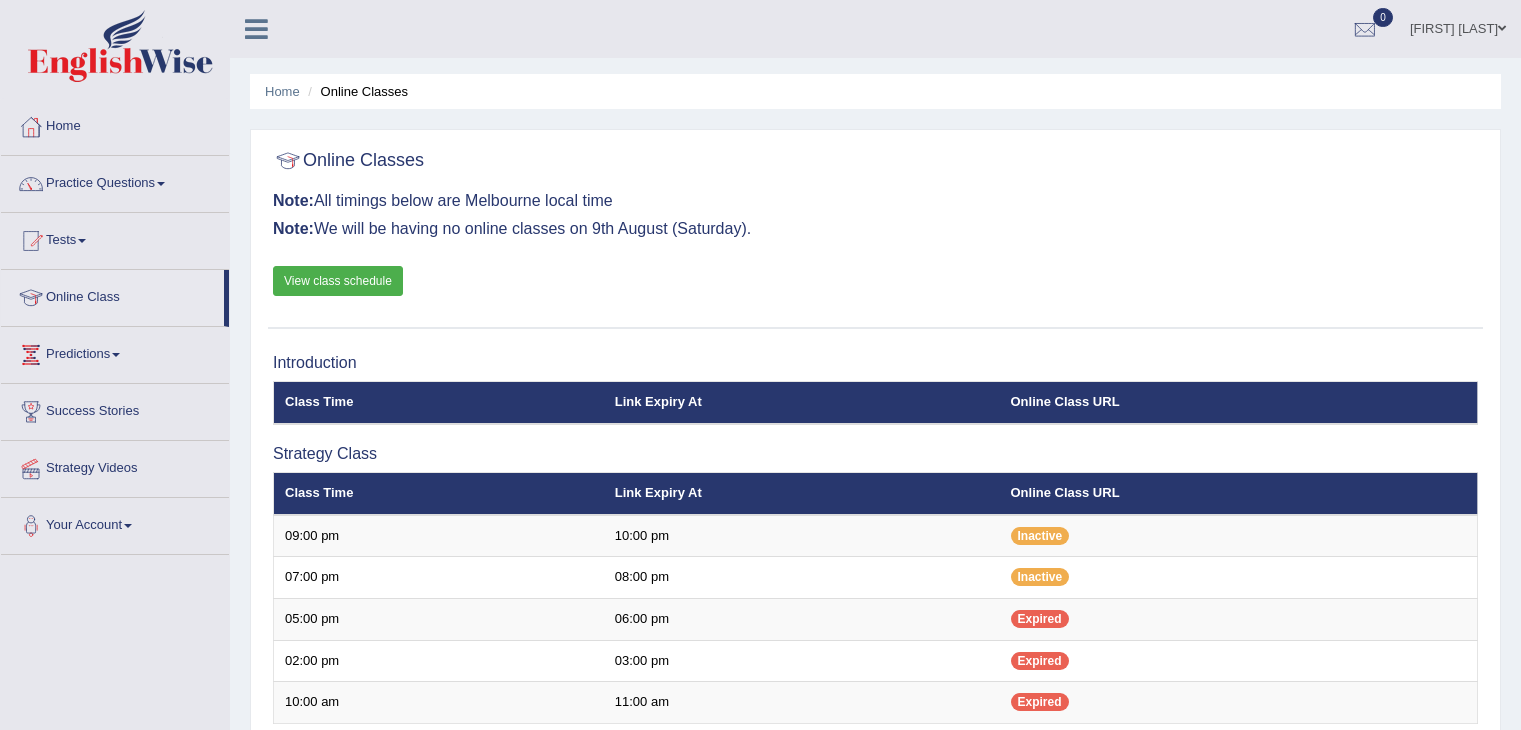 scroll, scrollTop: 0, scrollLeft: 0, axis: both 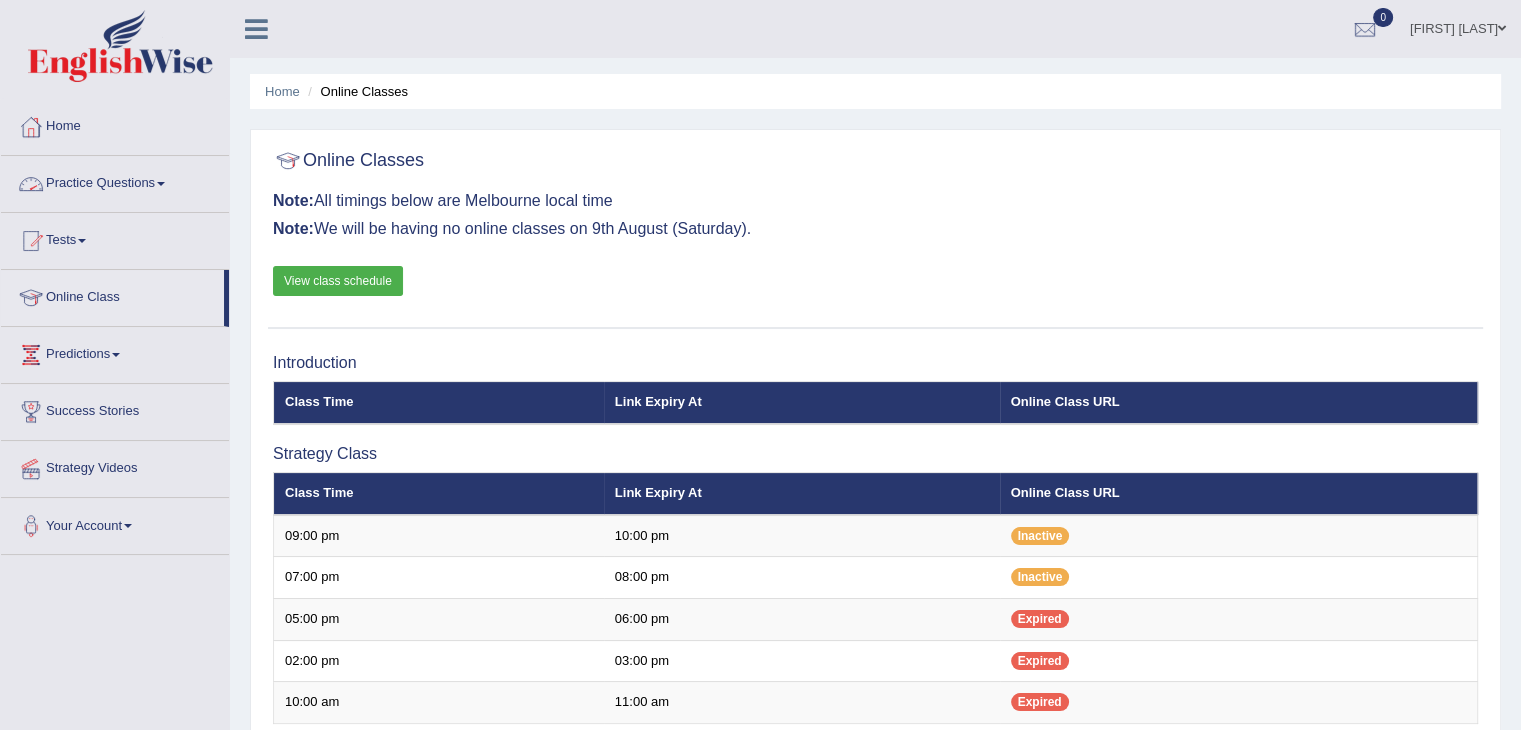 click on "Practice Questions" at bounding box center (115, 181) 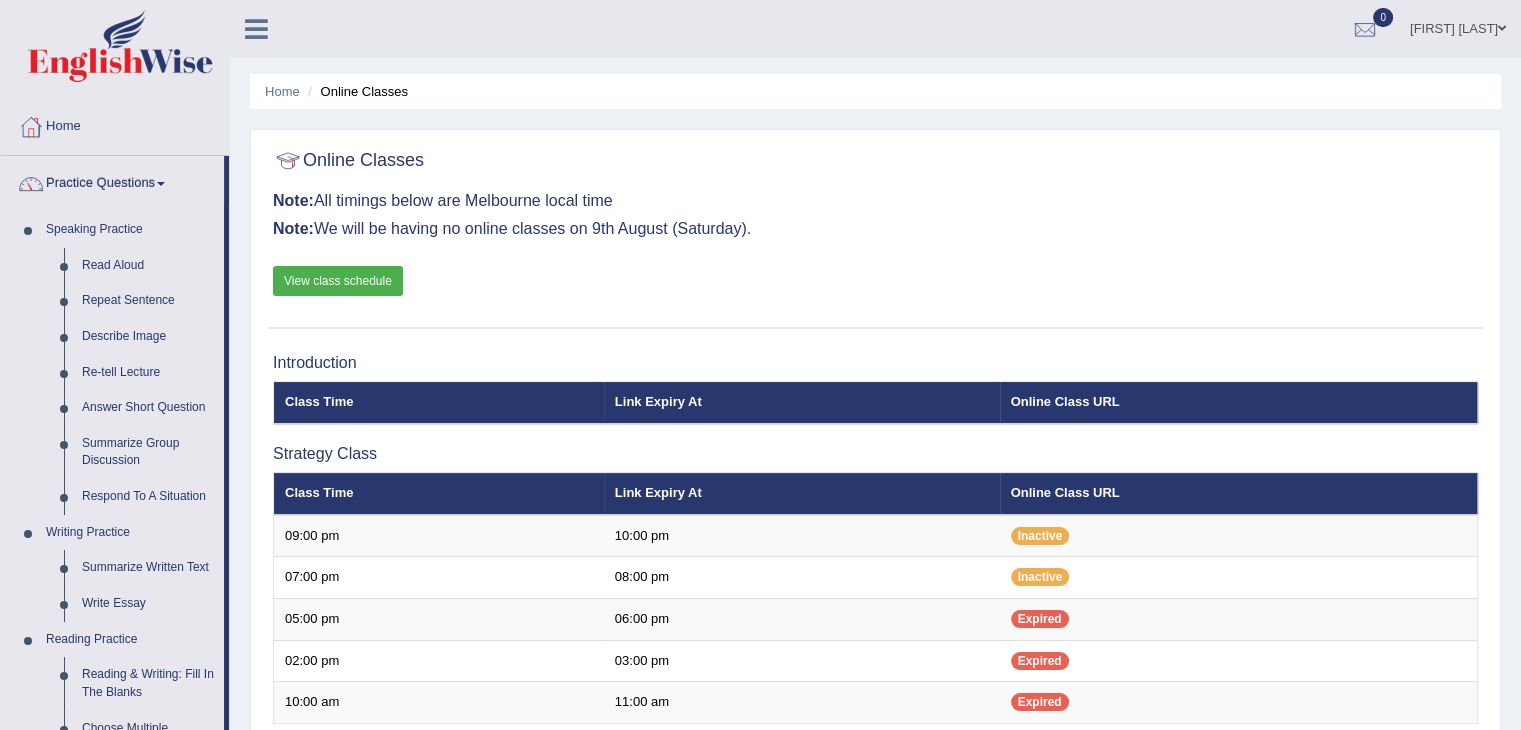 drag, startPoint x: 226, startPoint y: 560, endPoint x: 231, endPoint y: 638, distance: 78.160095 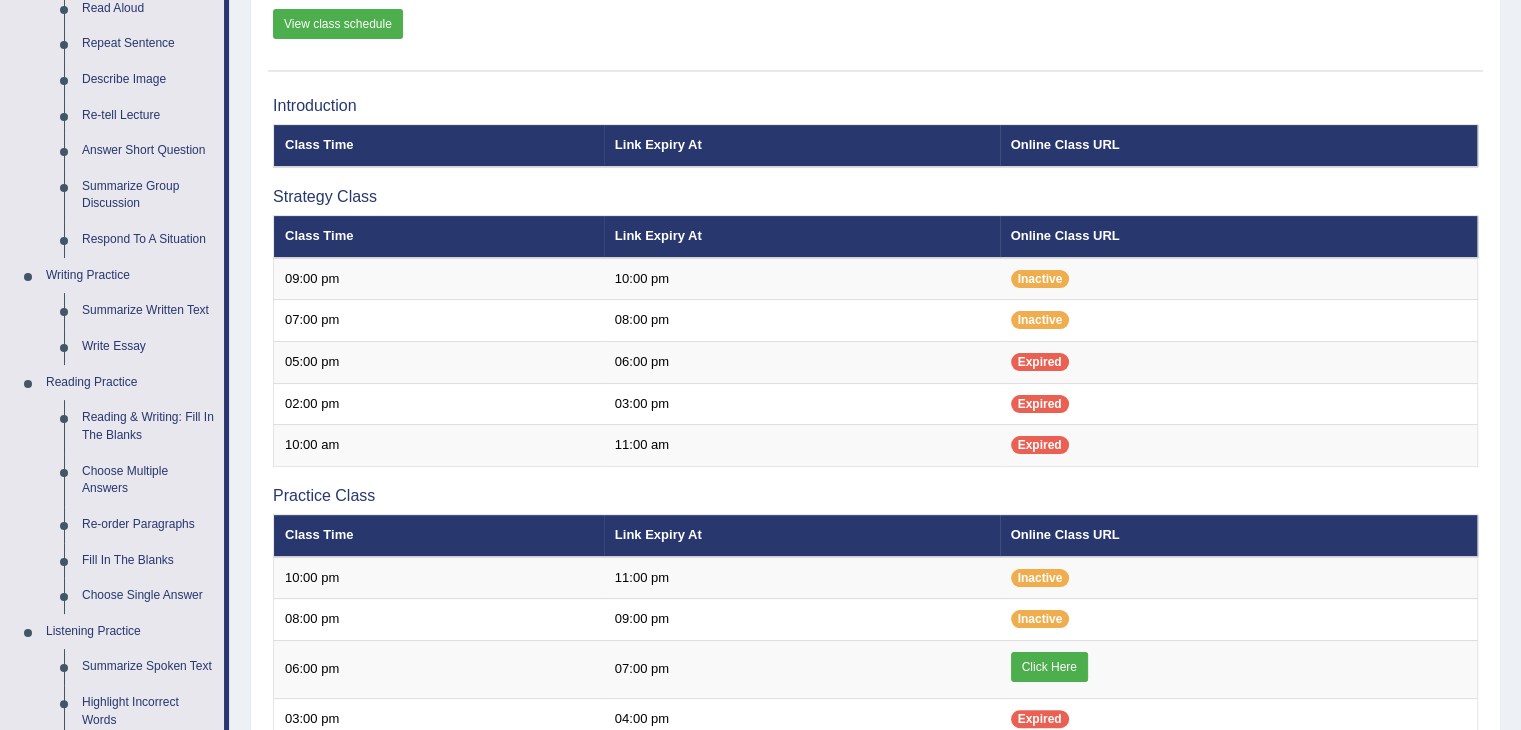 scroll, scrollTop: 261, scrollLeft: 0, axis: vertical 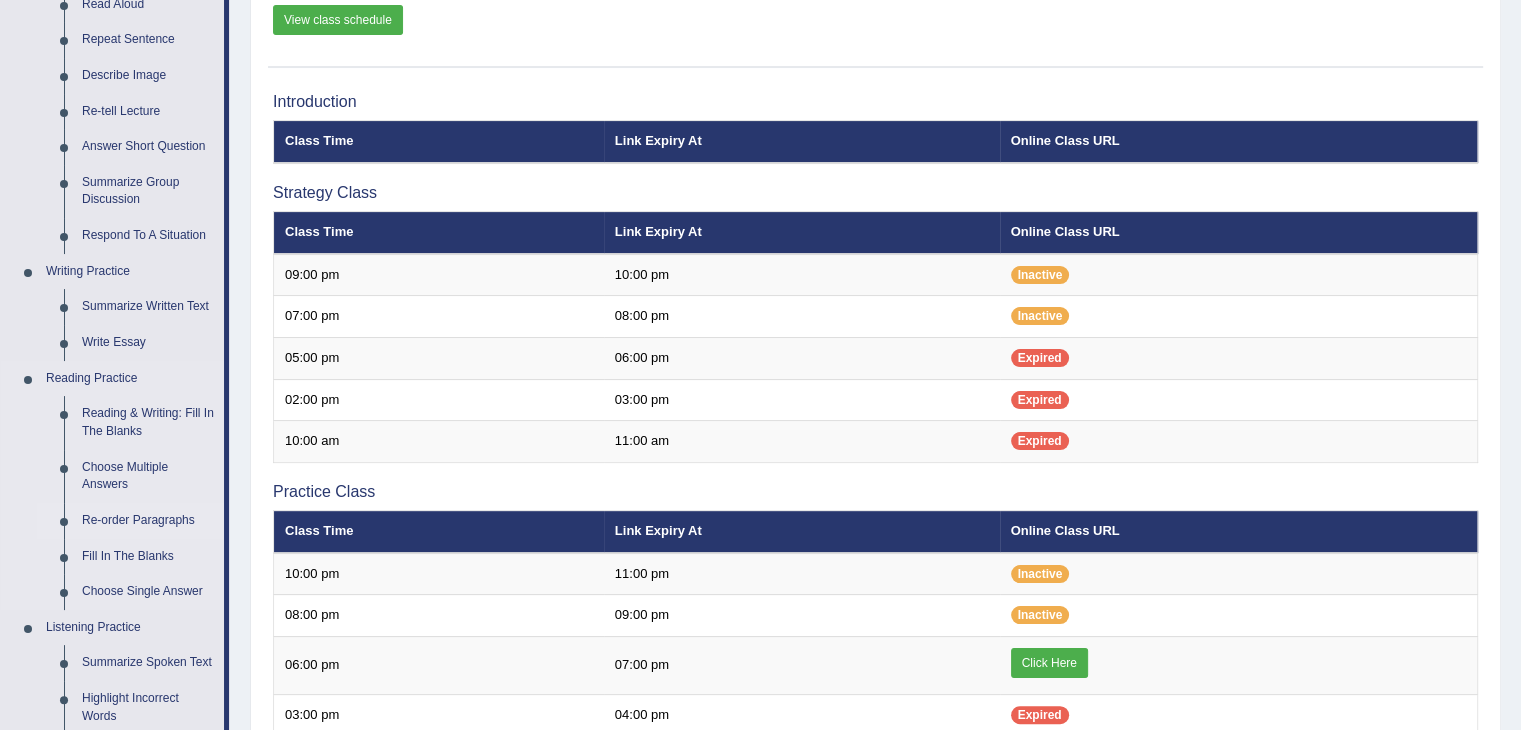 click on "Re-order Paragraphs" at bounding box center (148, 521) 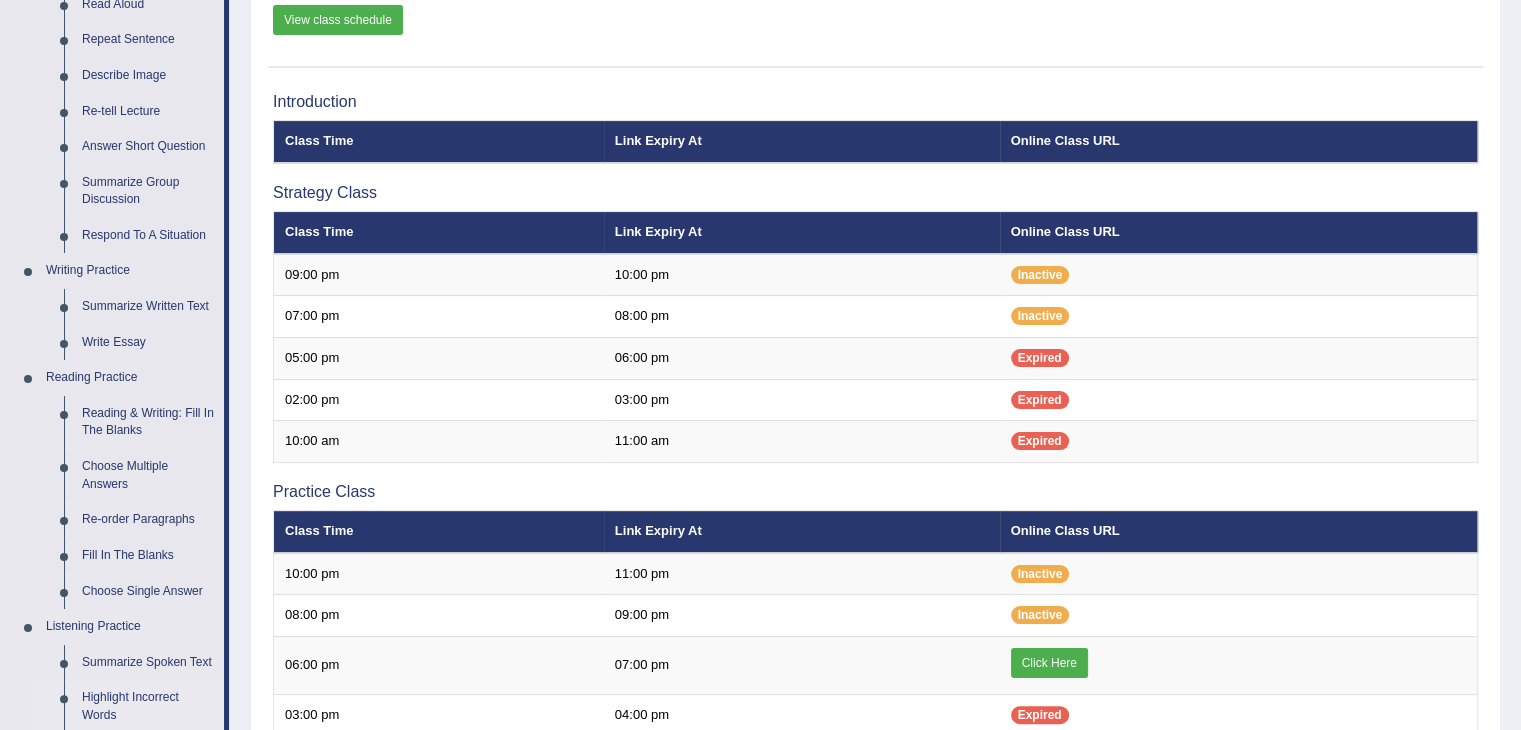 click on "Home
Practice Questions   Speaking Practice Read Aloud
Repeat Sentence
Describe Image
Re-tell Lecture
Answer Short Question
Summarize Group Discussion
Respond To A Situation
Writing Practice  Summarize Written Text
Write Essay
Reading Practice  Reading & Writing: Fill In The Blanks
Choose Multiple Answers
Re-order Paragraphs
Fill In The Blanks
Choose Single Answer
Listening Practice  Summarize Spoken Text
Highlight Incorrect Words
Highlight Correct Summary
Select Missing Word
Choose Single Answer
Choose Multiple Answers
Fill In The Blanks
Write From Dictation
Pronunciation
Tests  Take Practice Sectional Test
Take Mock Test
History
Online Class
Predictions  Latest Predictions
Success Stories
Strategy Videos
Your Account  Notifications
Microphone Setup
Change Password
Manage Subscription
Pearson Login Details
Update Profile" at bounding box center (115, 599) 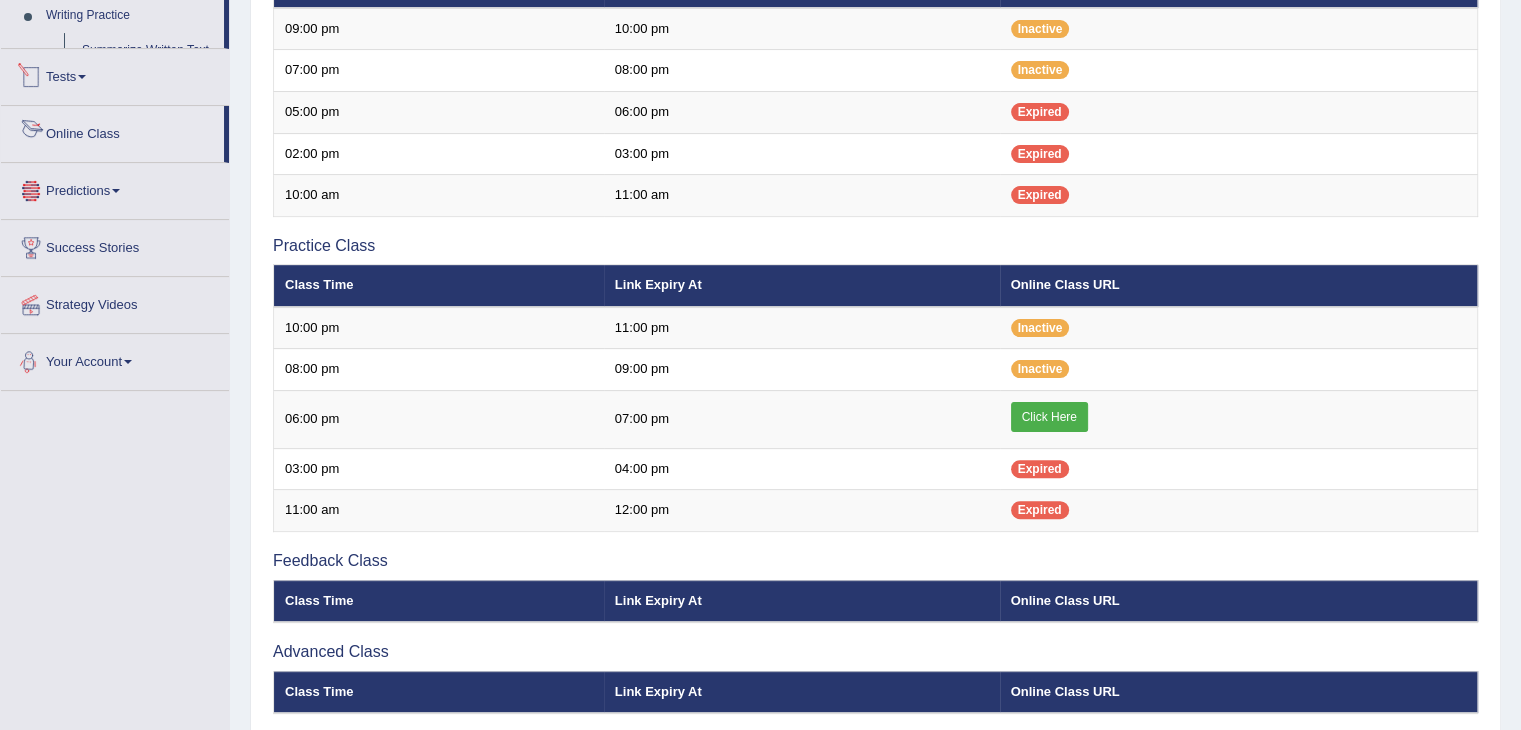 scroll, scrollTop: 613, scrollLeft: 0, axis: vertical 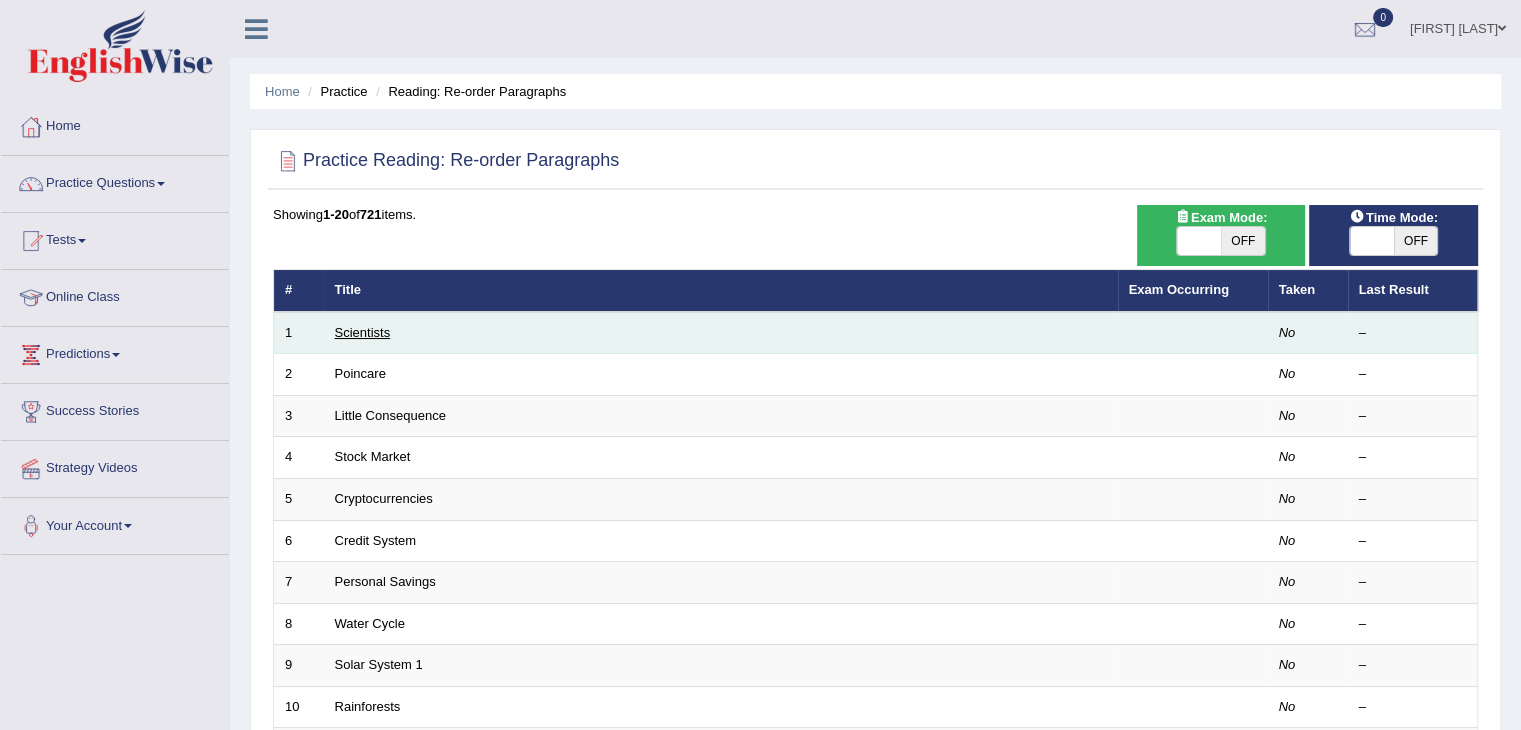 click on "Scientists" at bounding box center (363, 332) 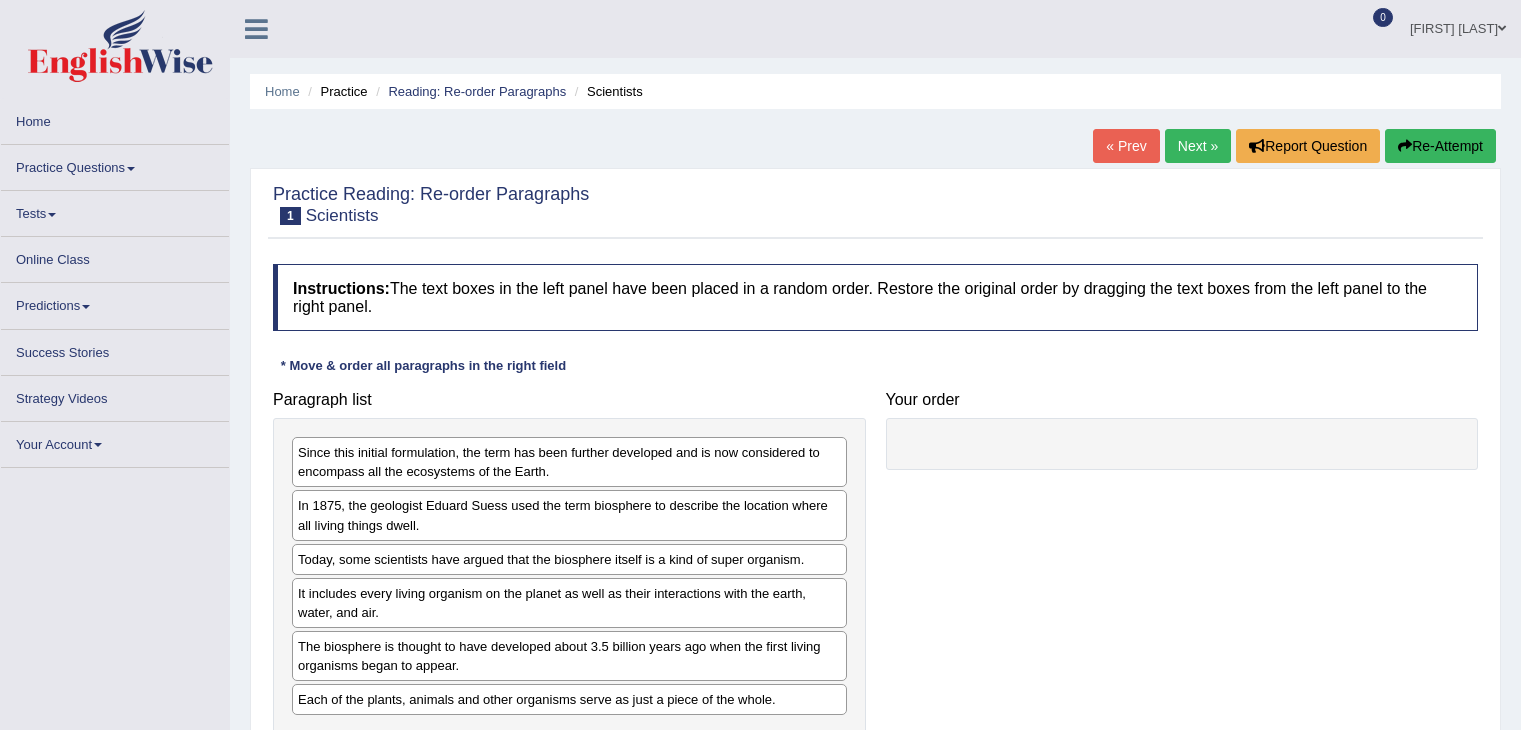 scroll, scrollTop: 0, scrollLeft: 0, axis: both 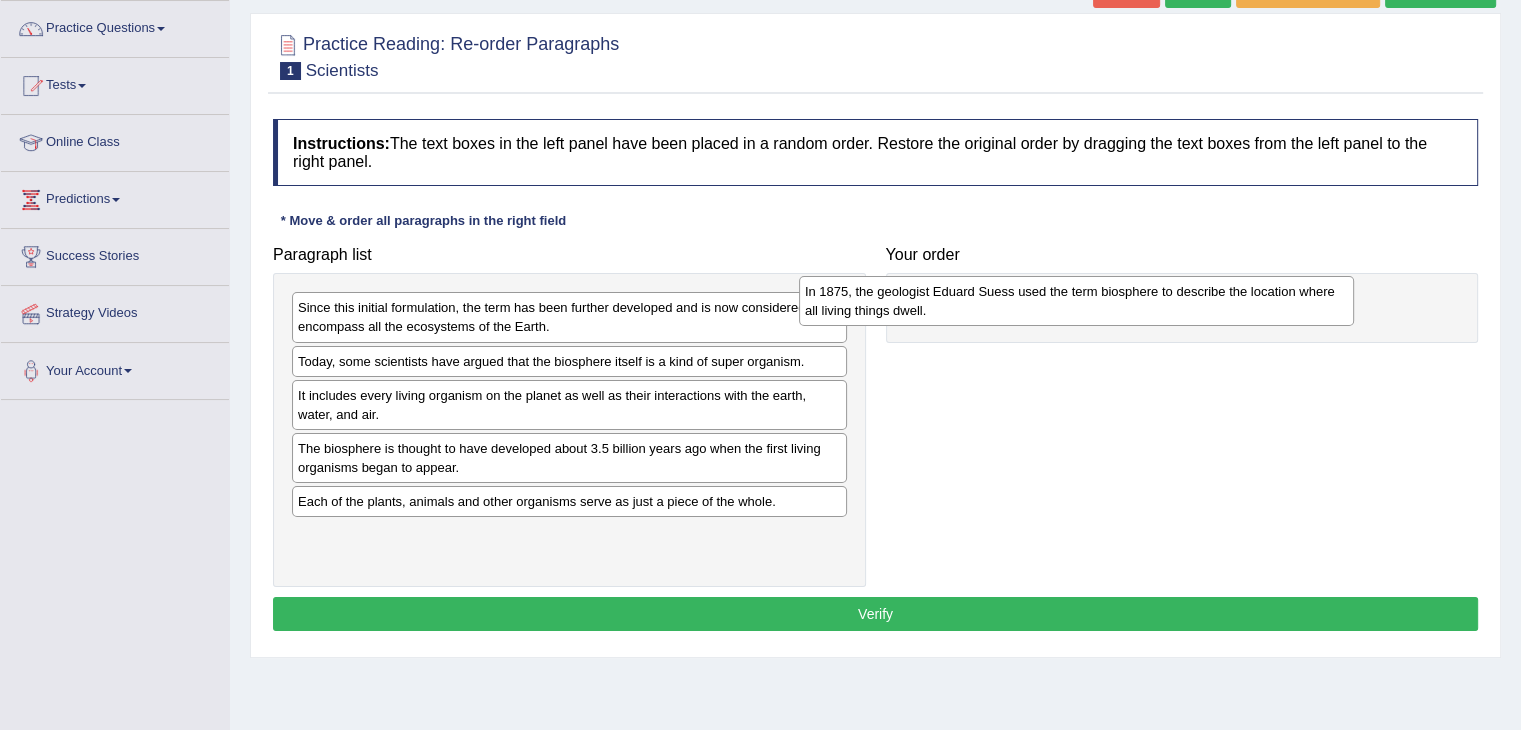 drag, startPoint x: 565, startPoint y: 368, endPoint x: 1072, endPoint y: 300, distance: 511.53983 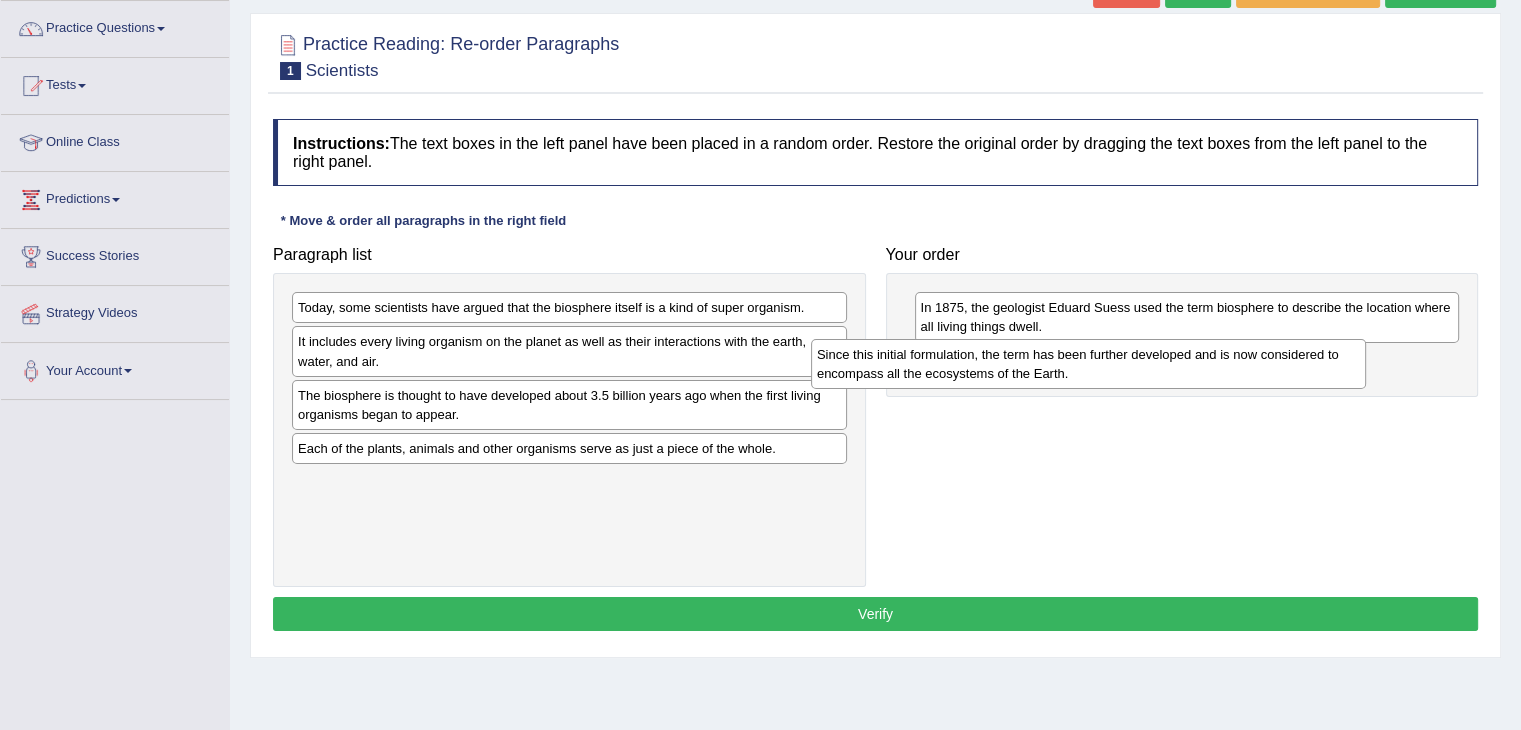 drag, startPoint x: 765, startPoint y: 313, endPoint x: 1296, endPoint y: 356, distance: 532.7382 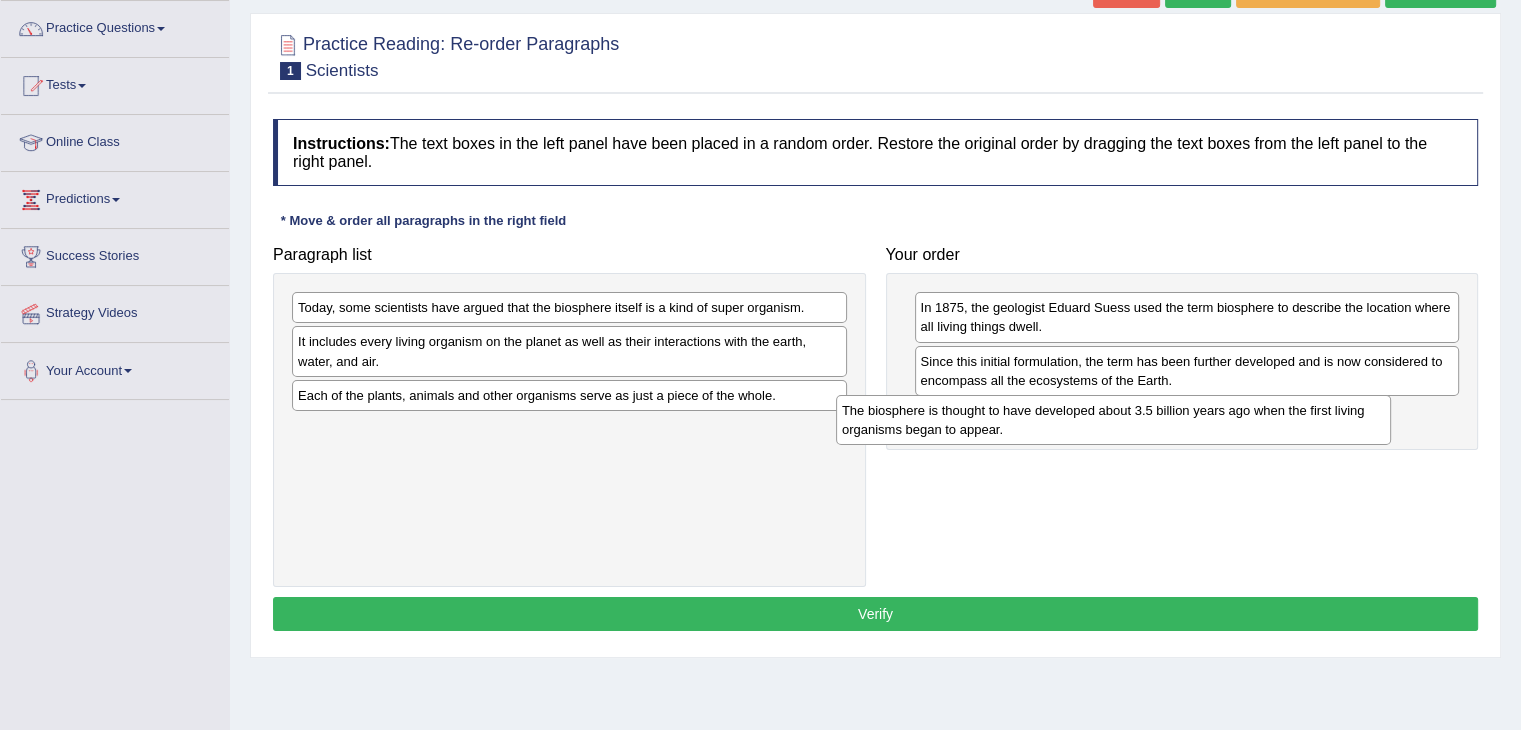 drag, startPoint x: 700, startPoint y: 401, endPoint x: 1260, endPoint y: 414, distance: 560.1509 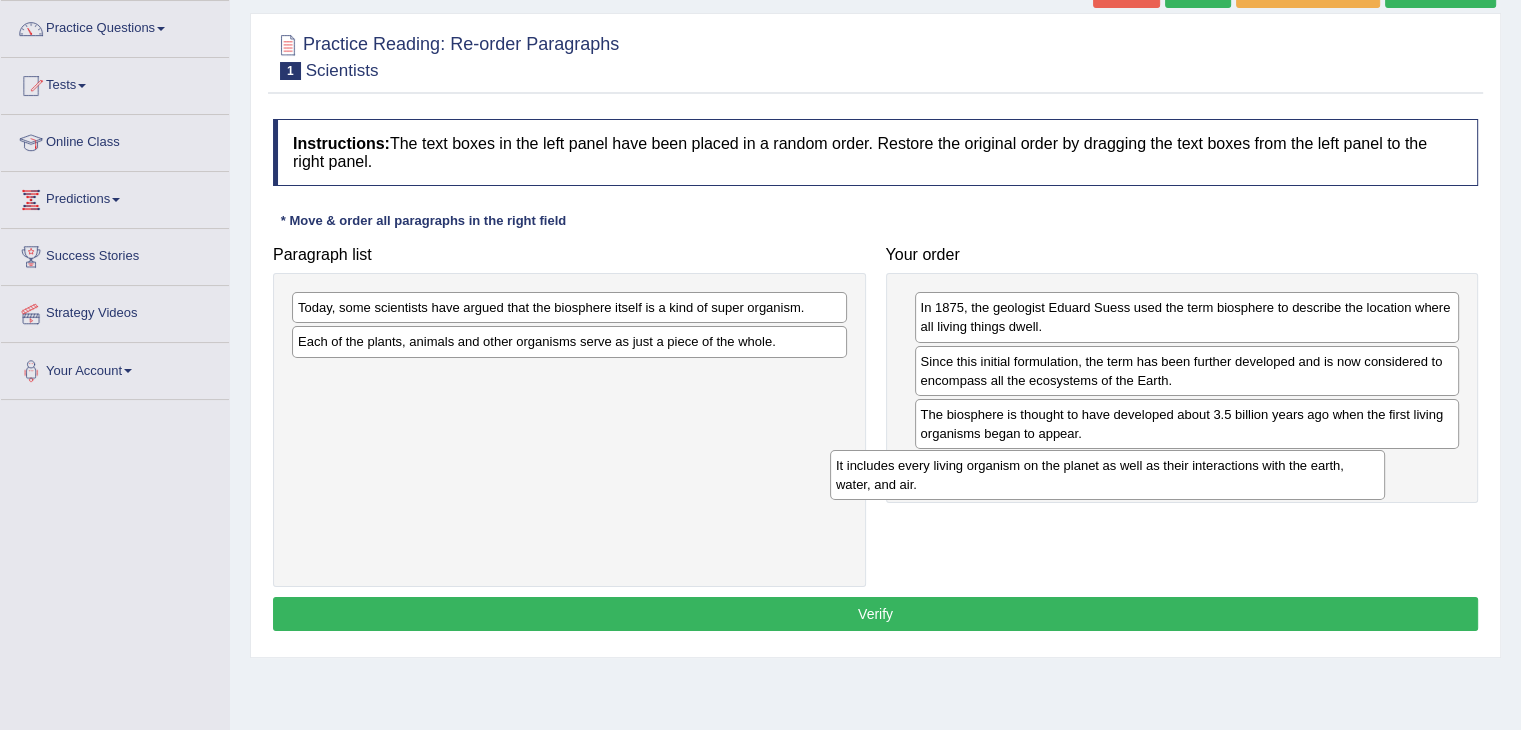 drag, startPoint x: 704, startPoint y: 356, endPoint x: 1244, endPoint y: 480, distance: 554.05414 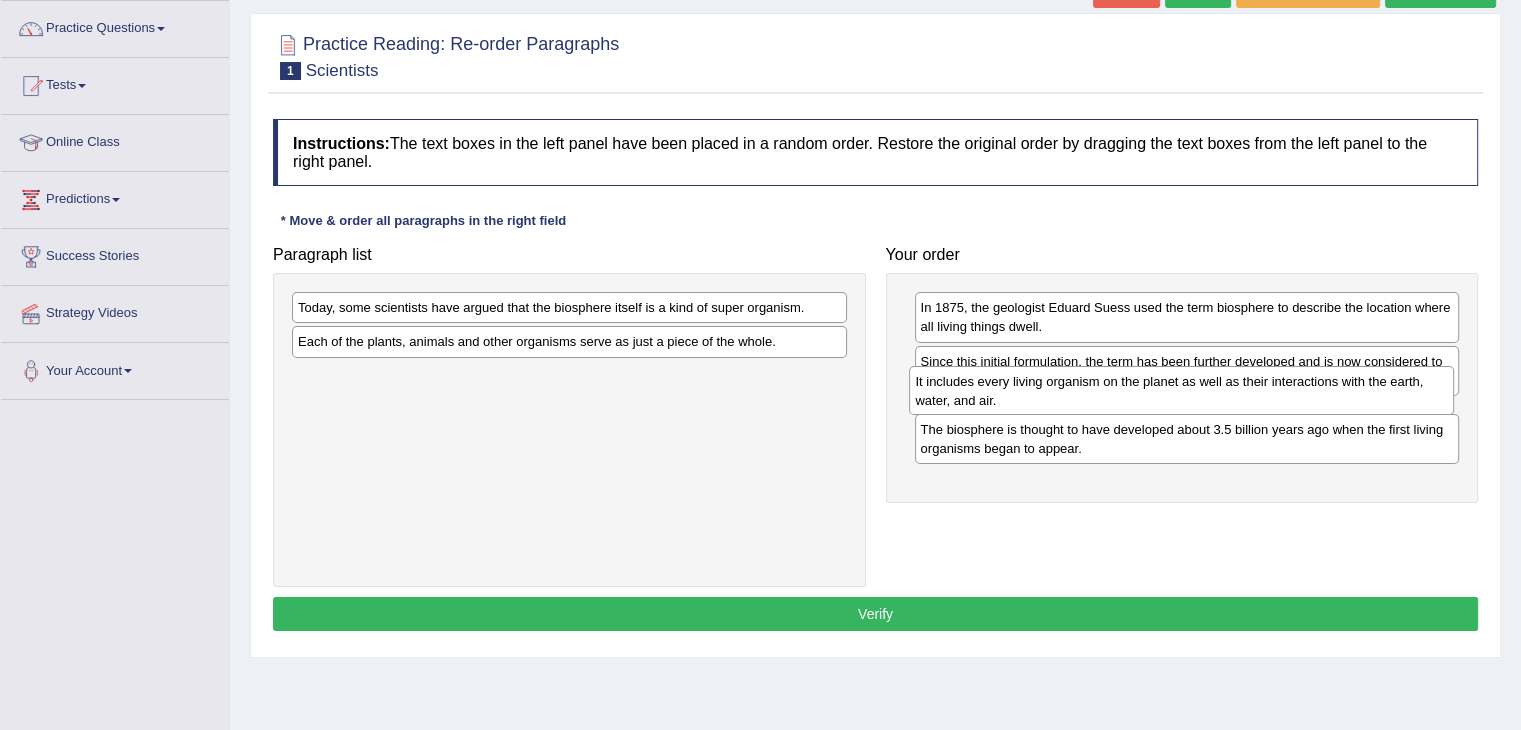 drag, startPoint x: 988, startPoint y: 465, endPoint x: 983, endPoint y: 379, distance: 86.145226 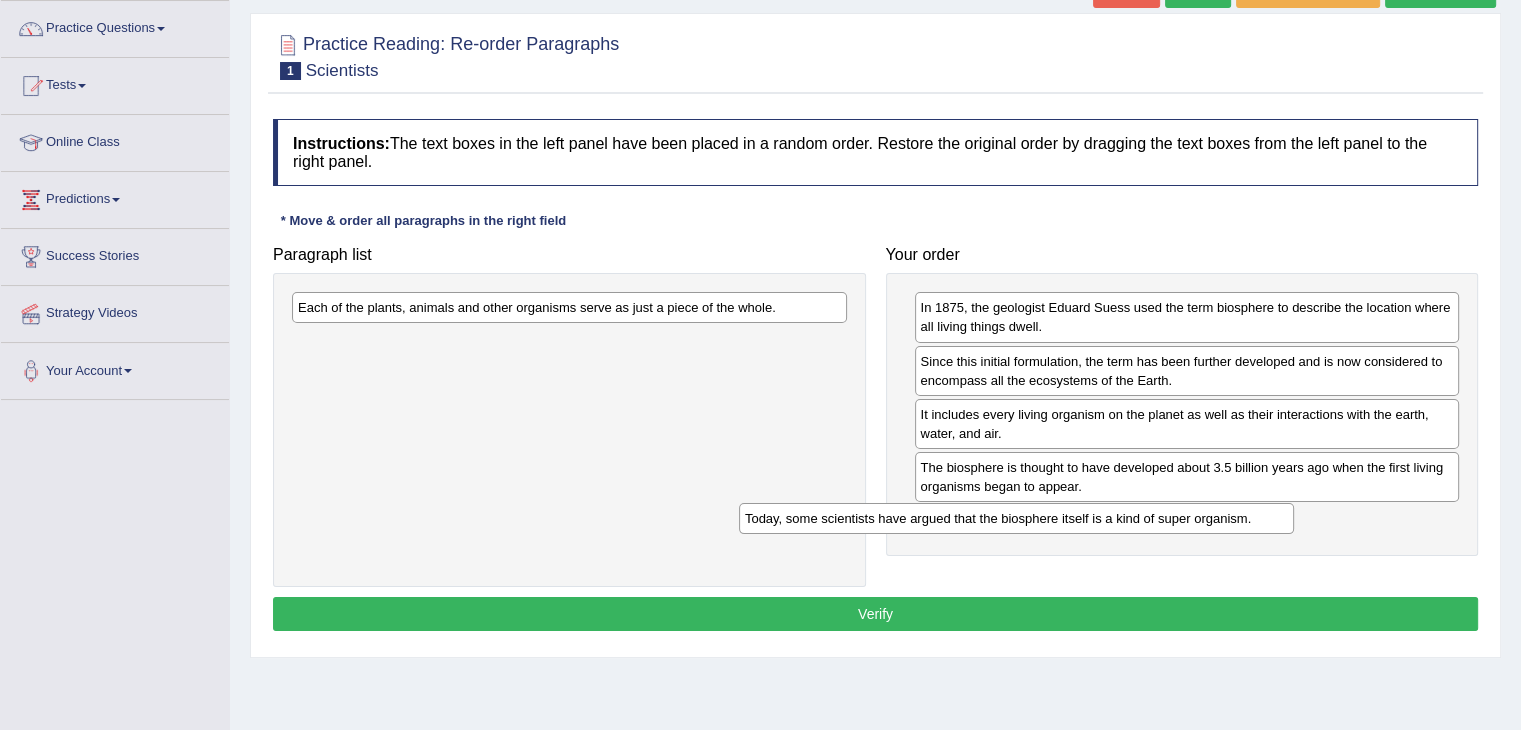 drag, startPoint x: 713, startPoint y: 309, endPoint x: 1165, endPoint y: 520, distance: 498.8236 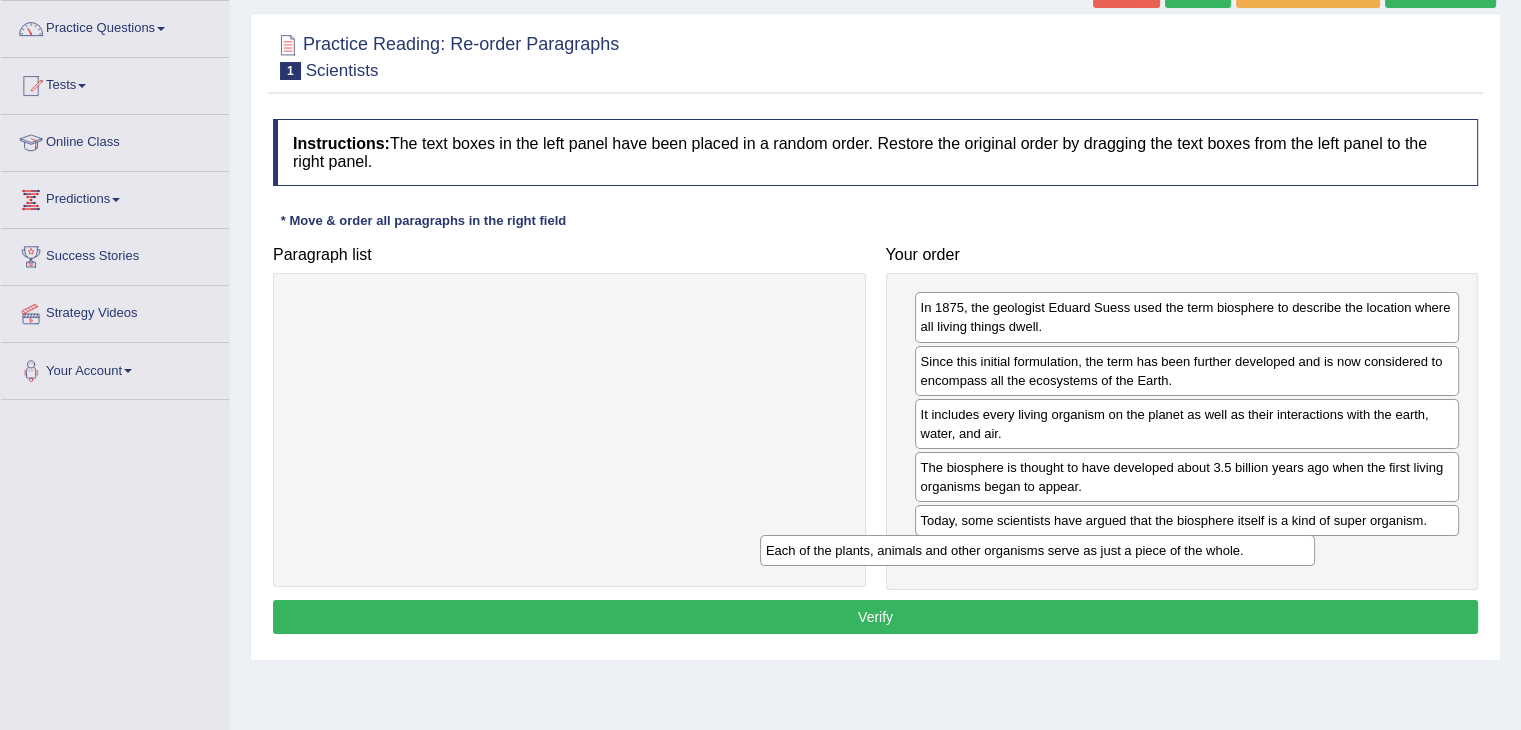 drag, startPoint x: 661, startPoint y: 306, endPoint x: 1131, endPoint y: 549, distance: 529.10205 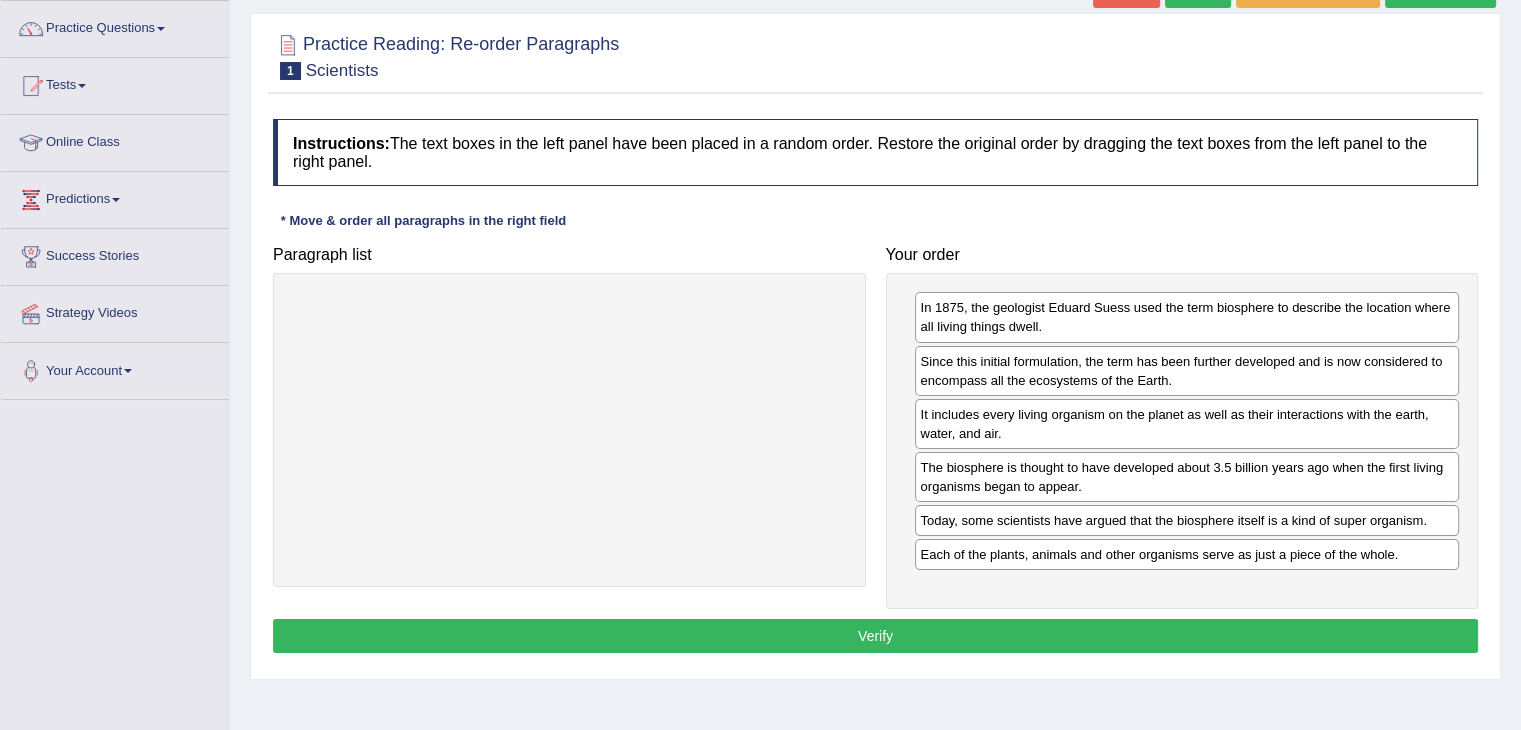 click on "Verify" at bounding box center (875, 636) 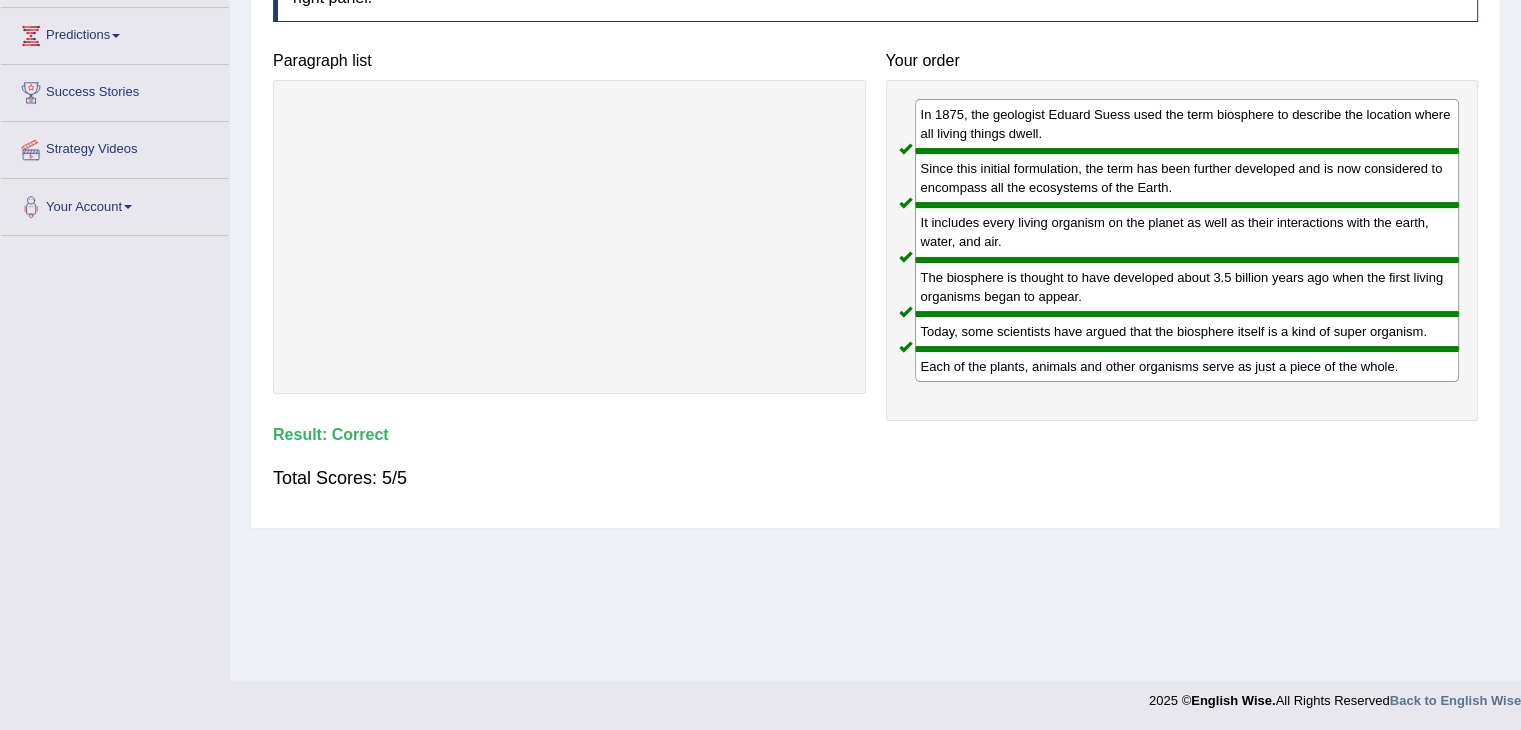 scroll, scrollTop: 320, scrollLeft: 0, axis: vertical 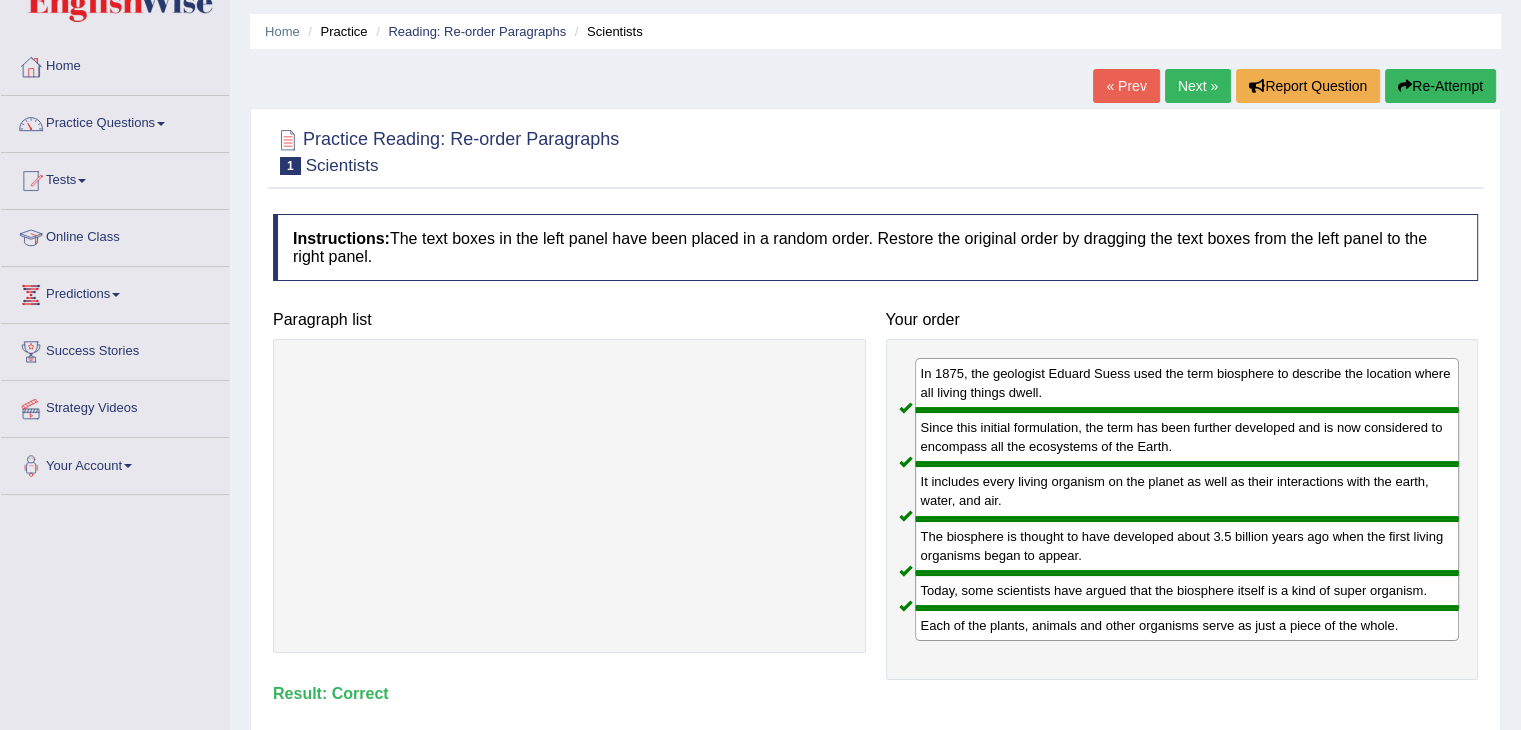 click on "Next »" at bounding box center [1198, 86] 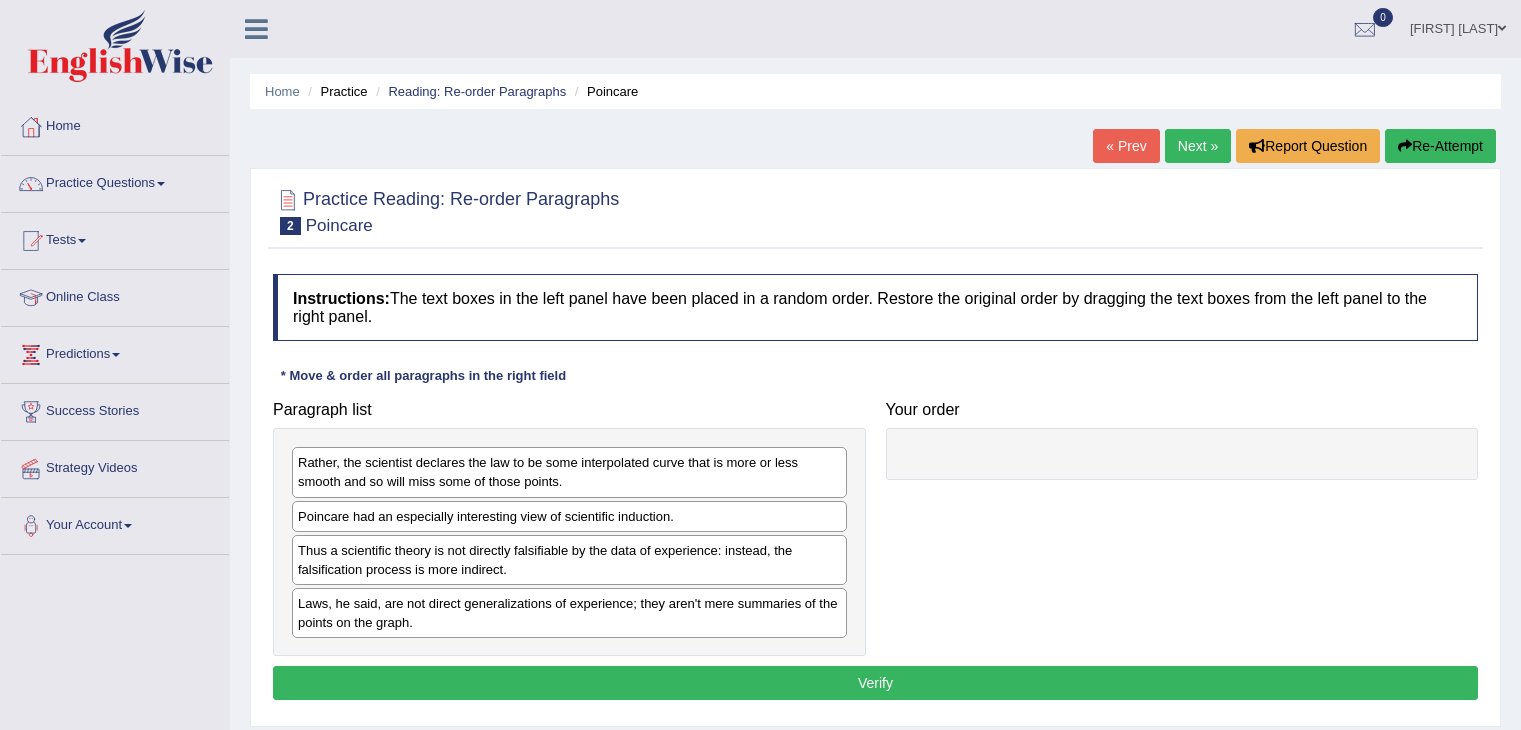 scroll, scrollTop: 0, scrollLeft: 0, axis: both 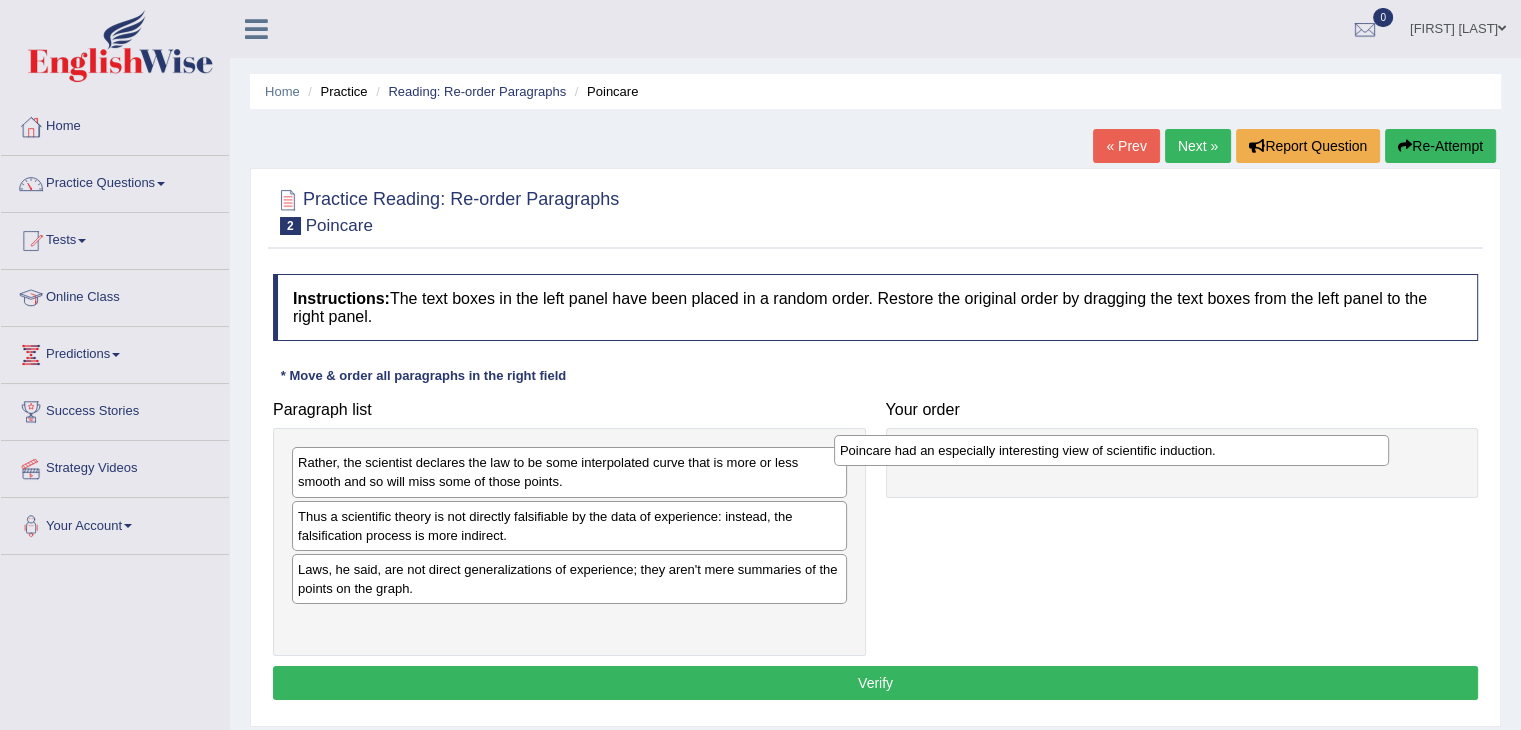 drag, startPoint x: 436, startPoint y: 517, endPoint x: 981, endPoint y: 452, distance: 548.8625 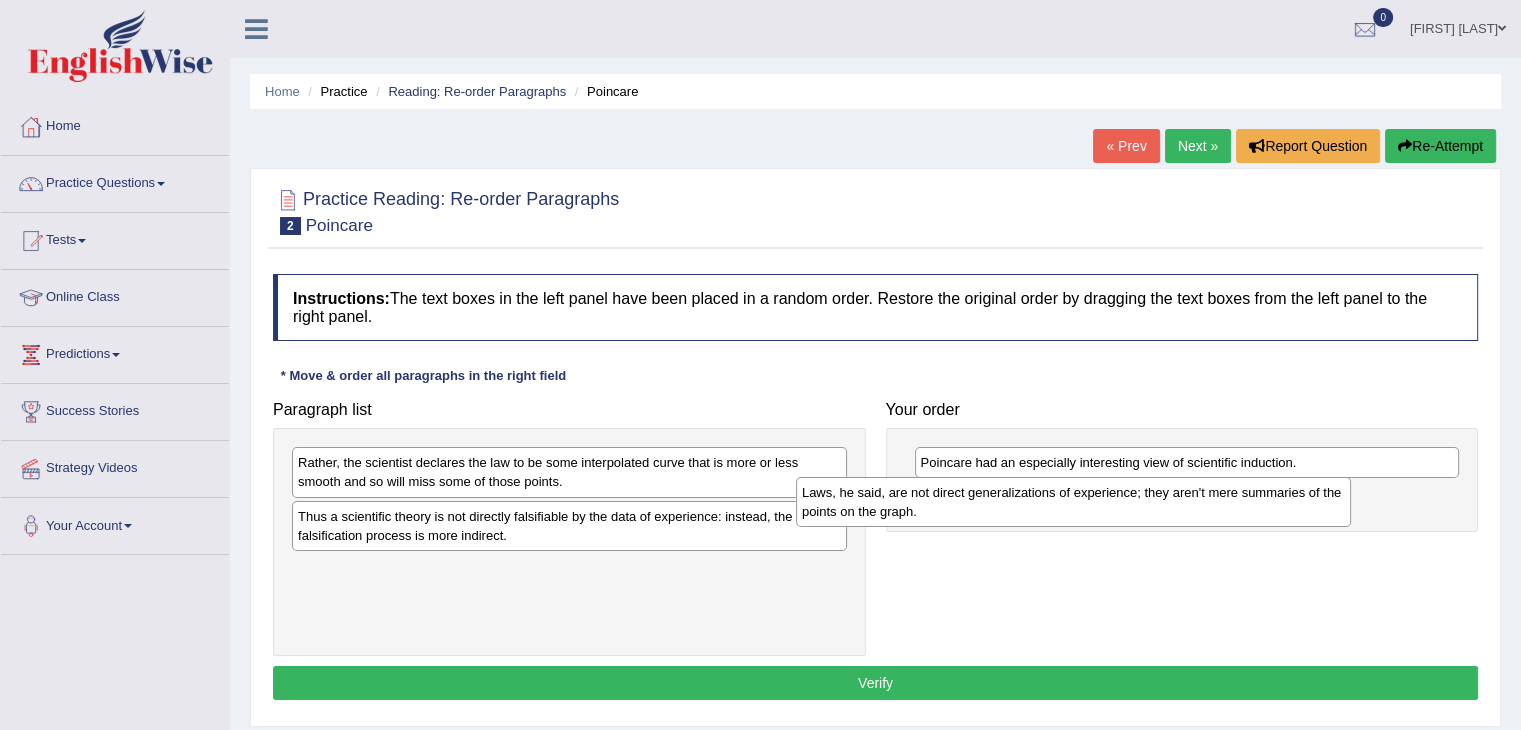drag, startPoint x: 547, startPoint y: 572, endPoint x: 1051, endPoint y: 495, distance: 509.84802 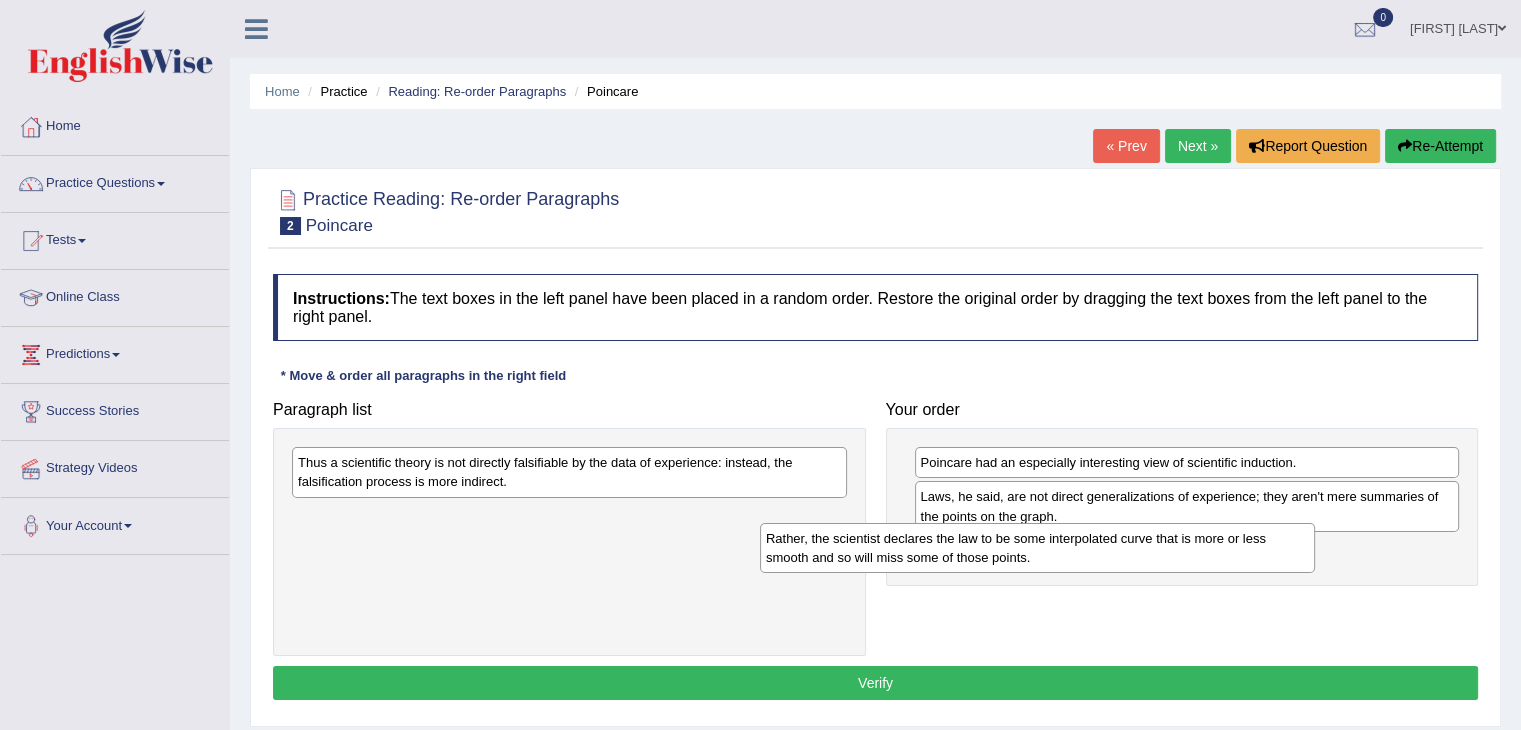 drag, startPoint x: 693, startPoint y: 465, endPoint x: 1161, endPoint y: 541, distance: 474.1308 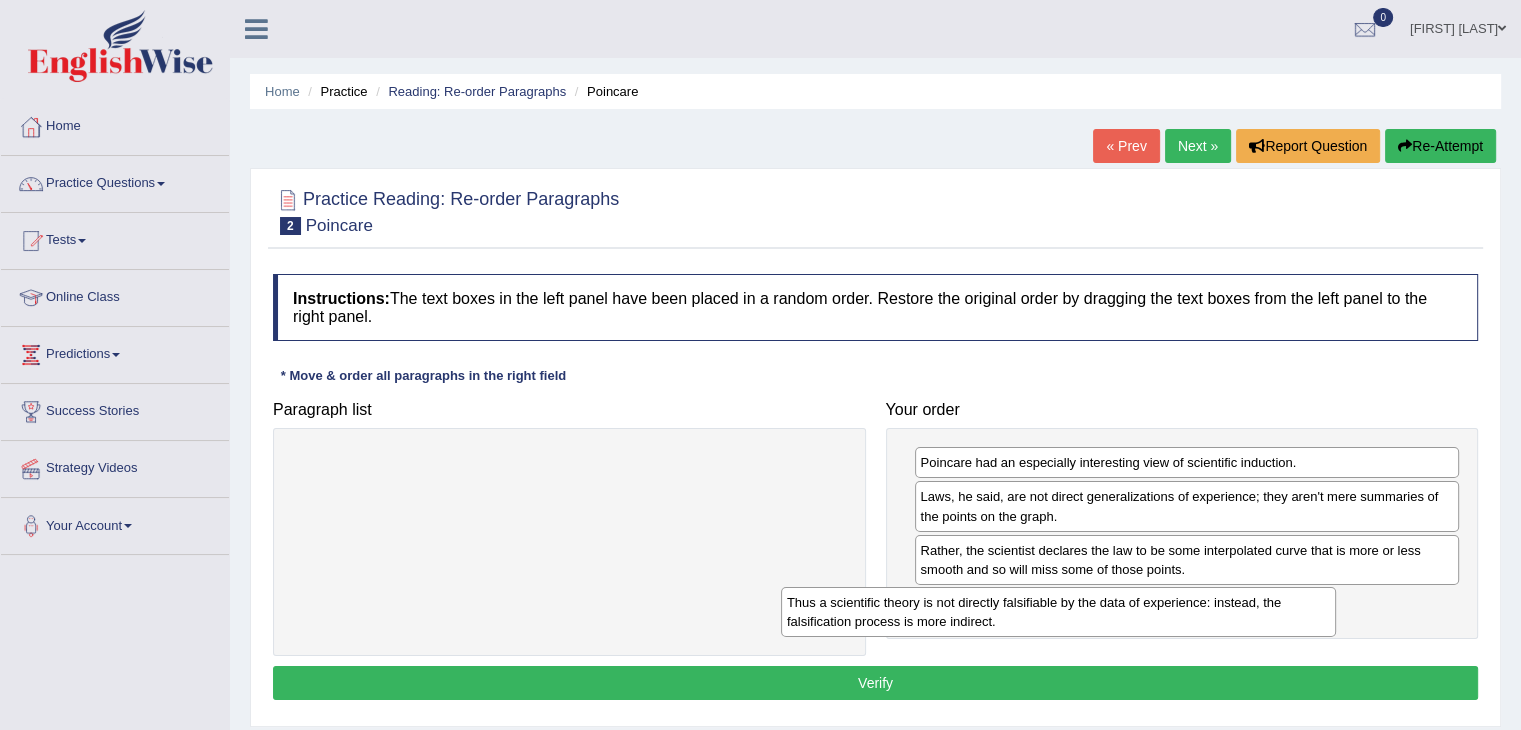 drag, startPoint x: 700, startPoint y: 471, endPoint x: 1190, endPoint y: 610, distance: 509.3339 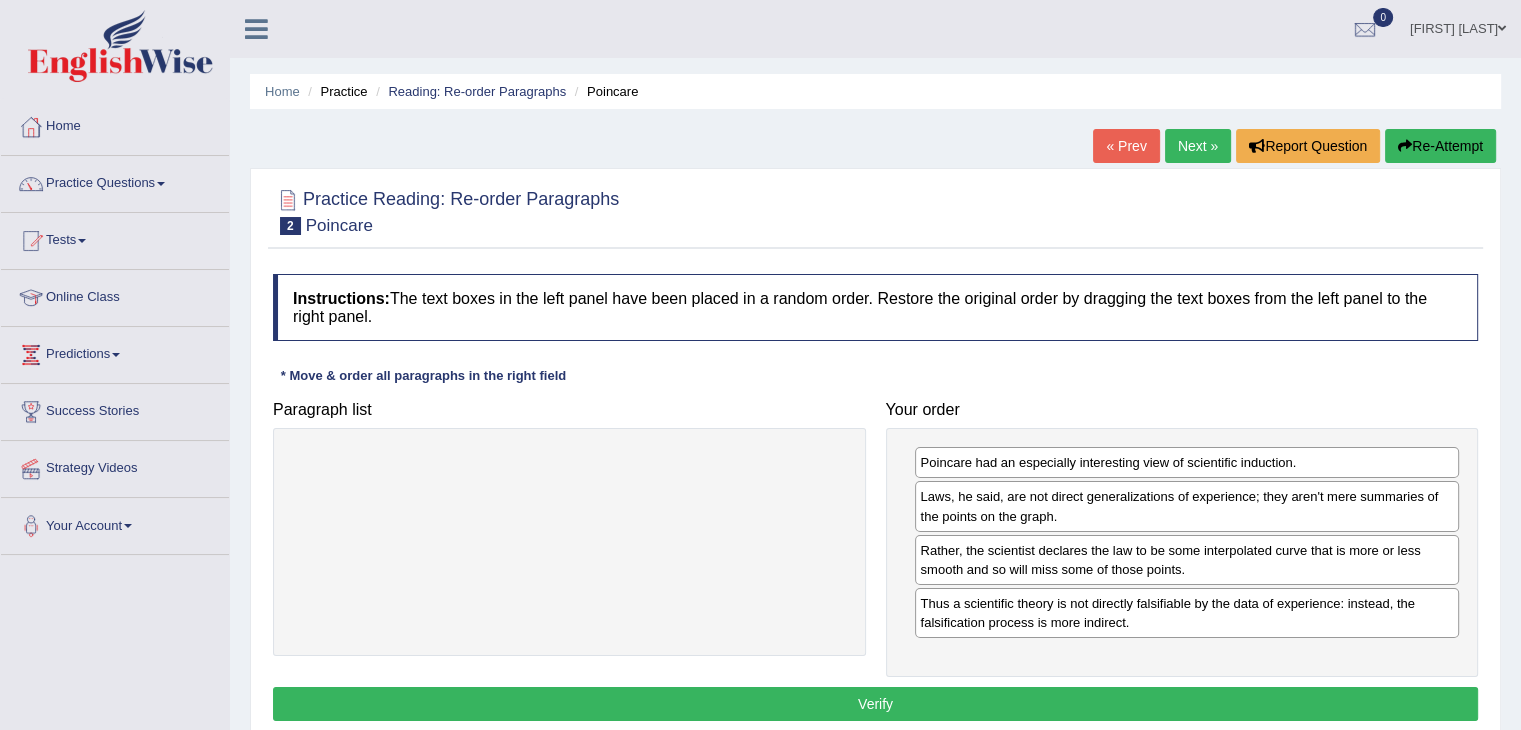 click on "Verify" at bounding box center [875, 704] 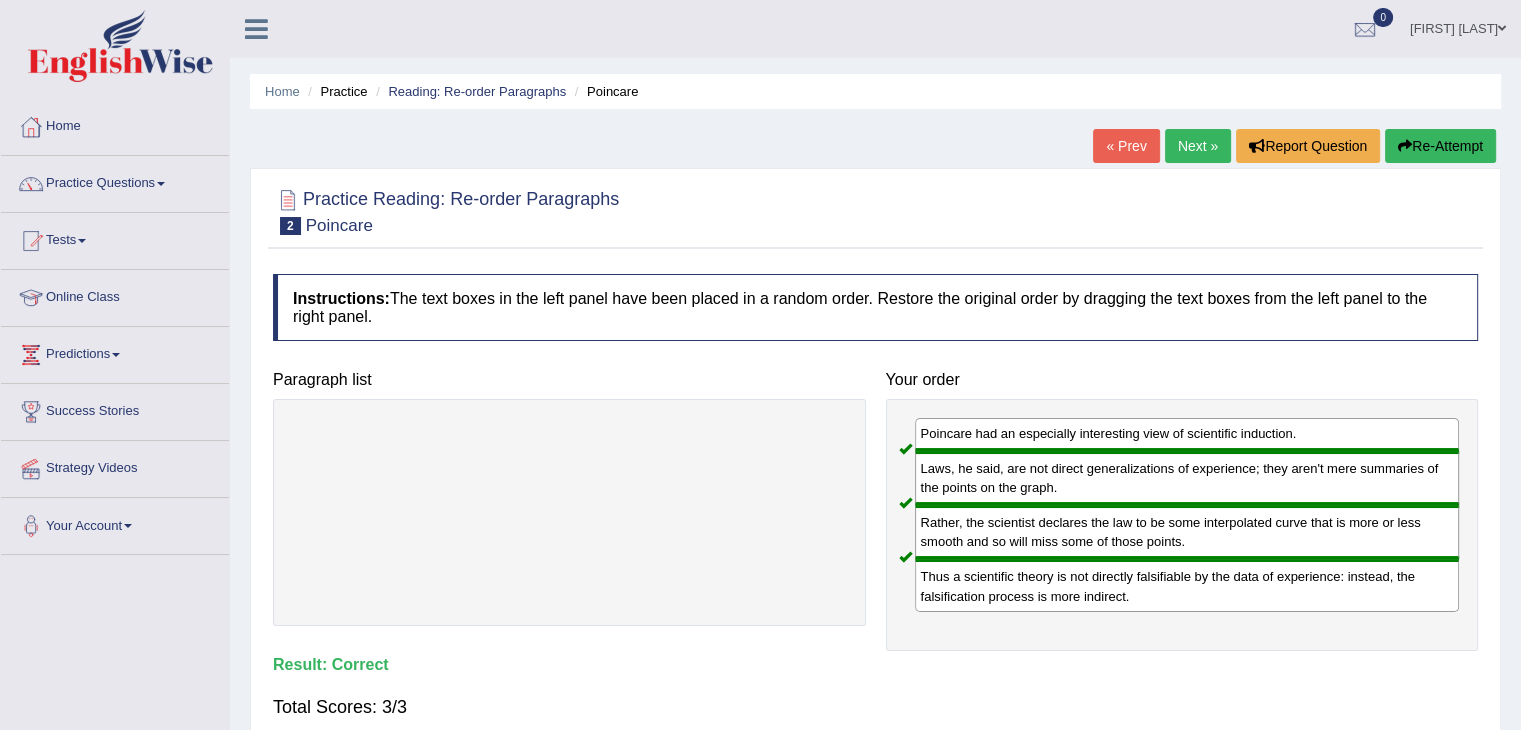 click on "Next »" at bounding box center [1198, 146] 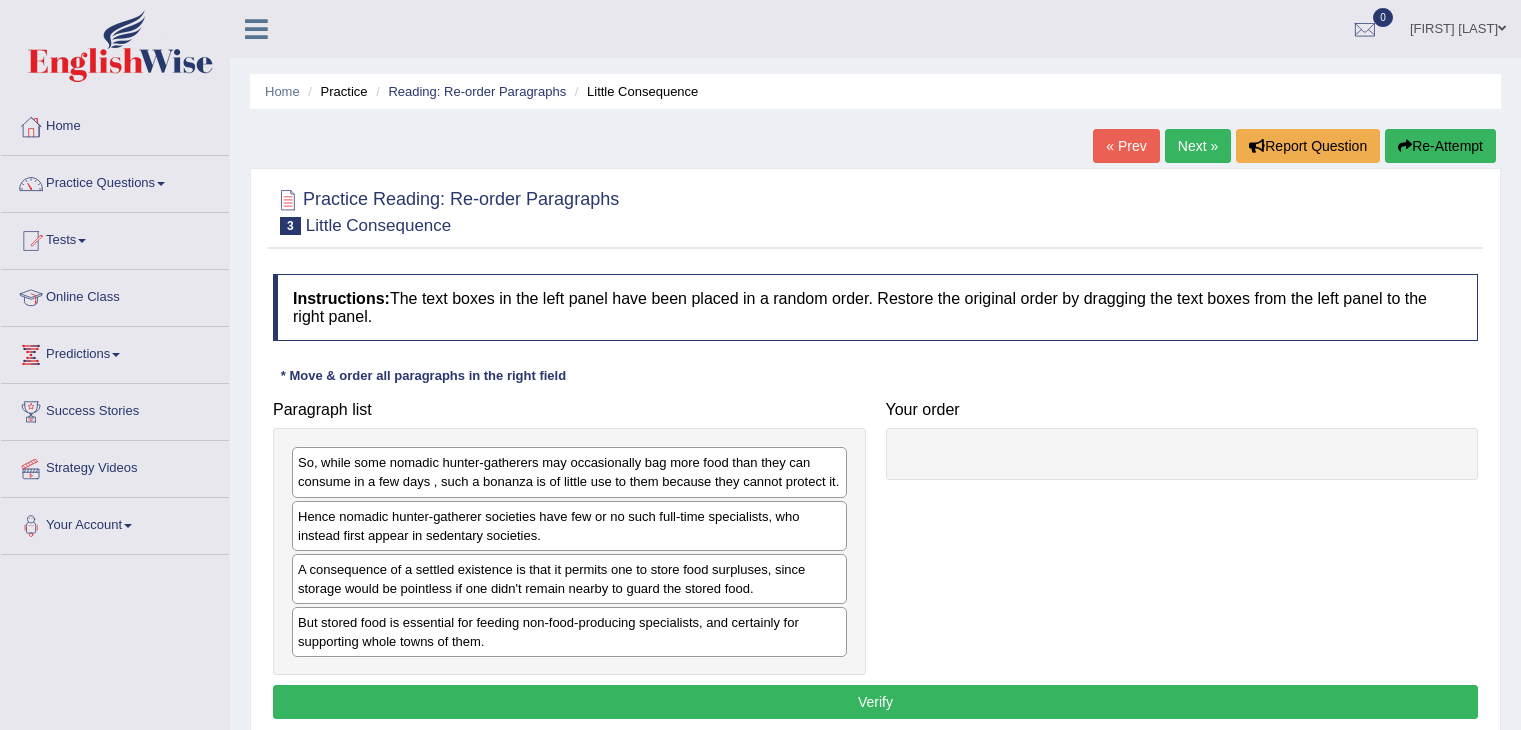scroll, scrollTop: 0, scrollLeft: 0, axis: both 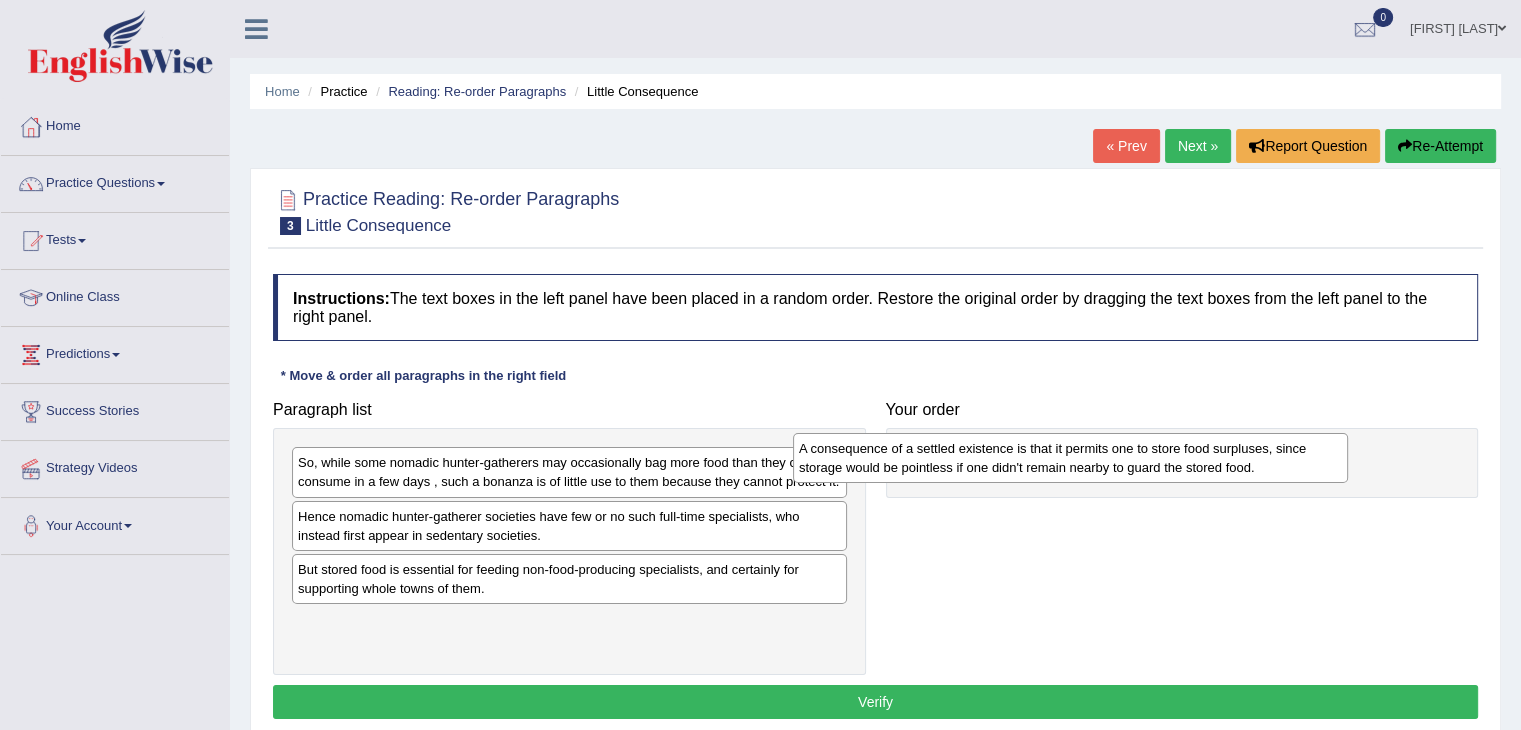 drag, startPoint x: 432, startPoint y: 581, endPoint x: 948, endPoint y: 461, distance: 529.7698 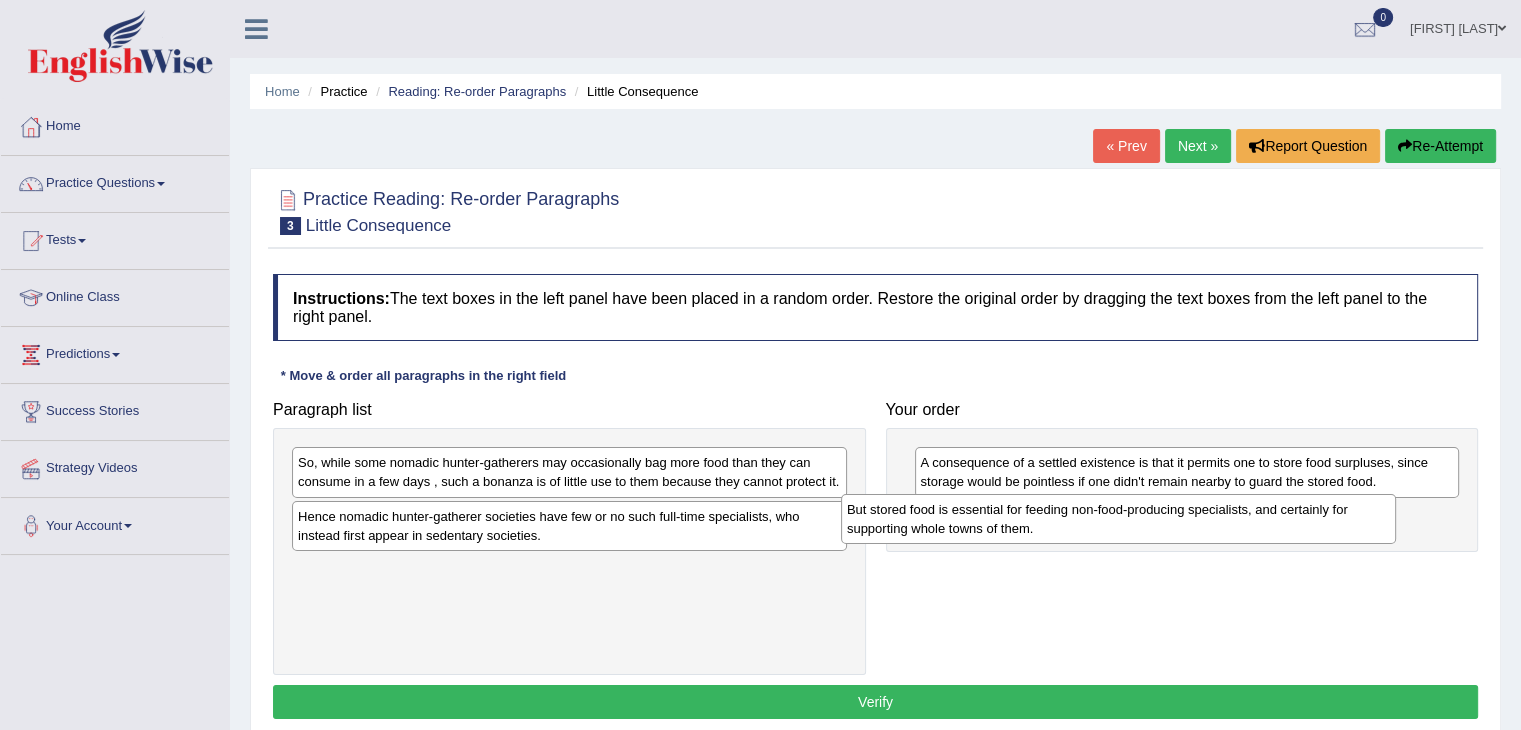 drag, startPoint x: 600, startPoint y: 579, endPoint x: 1156, endPoint y: 520, distance: 559.12164 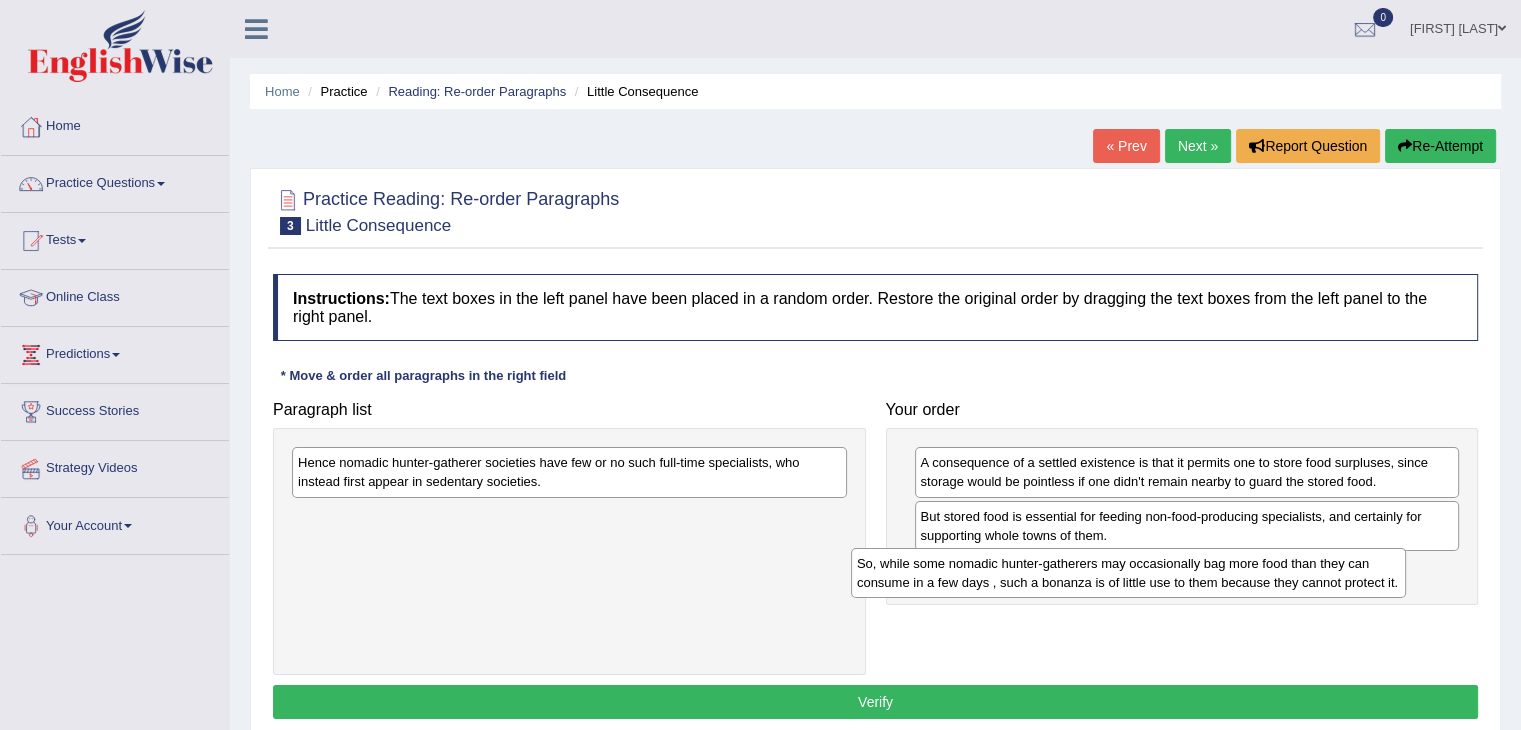 drag, startPoint x: 712, startPoint y: 467, endPoint x: 1312, endPoint y: 571, distance: 608.94666 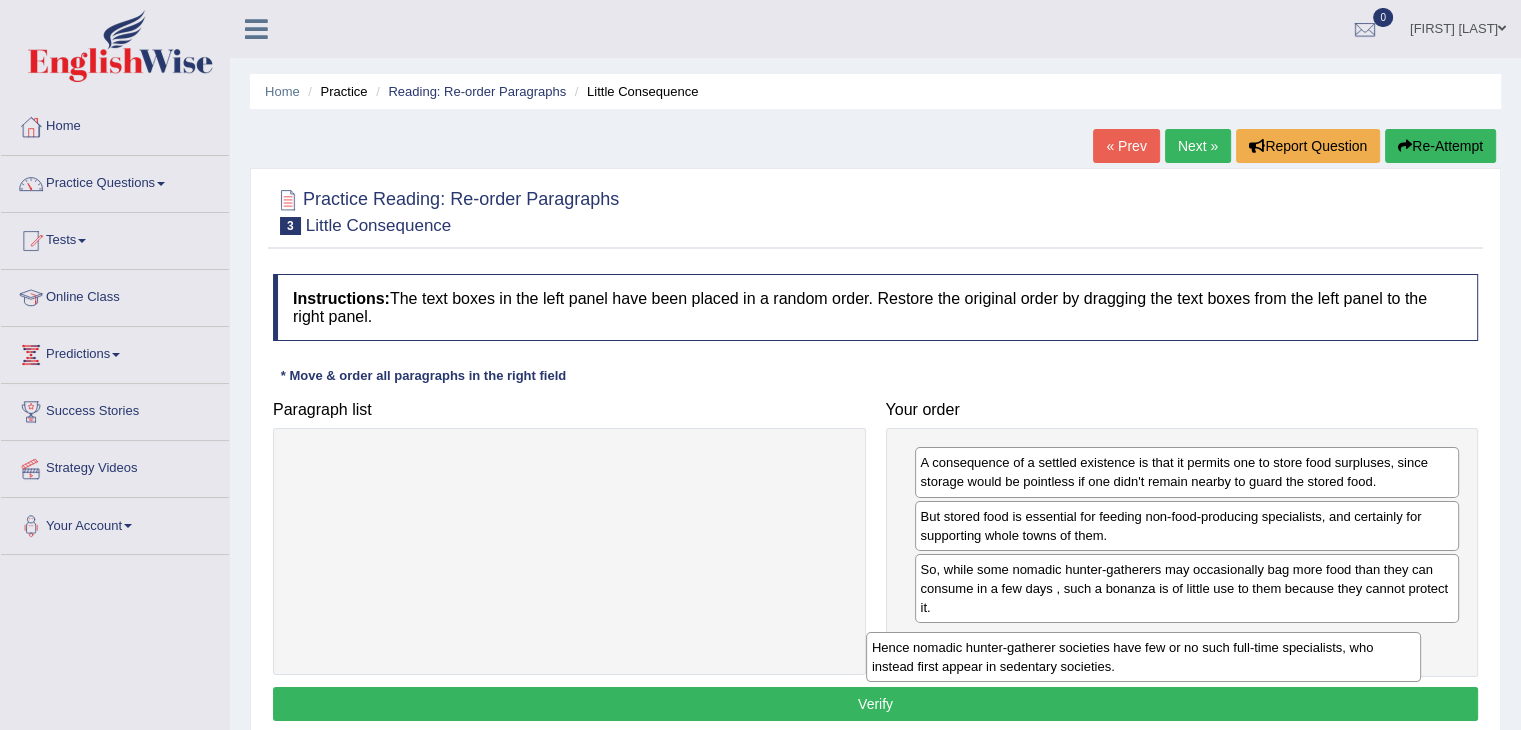 drag, startPoint x: 723, startPoint y: 472, endPoint x: 1297, endPoint y: 657, distance: 603.0763 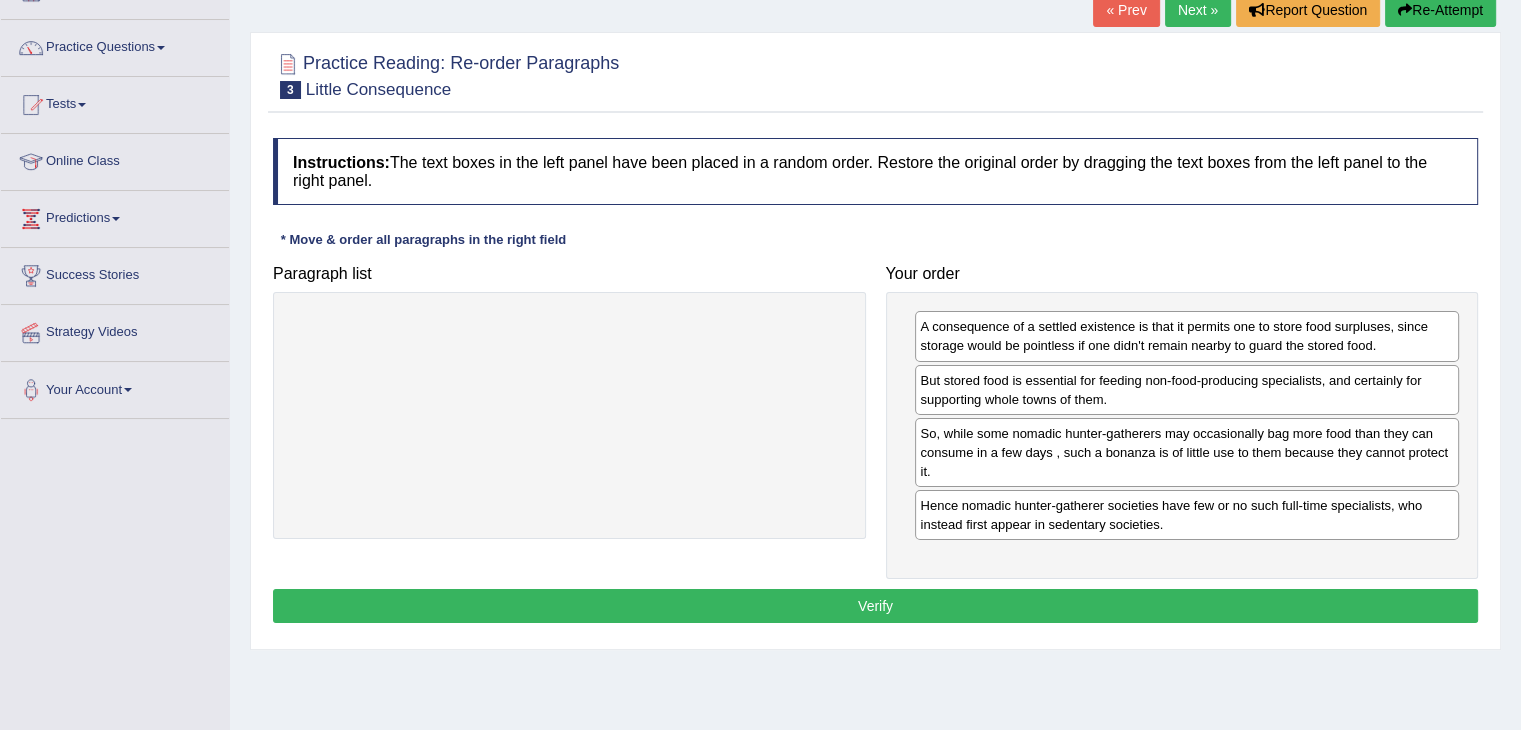 scroll, scrollTop: 143, scrollLeft: 0, axis: vertical 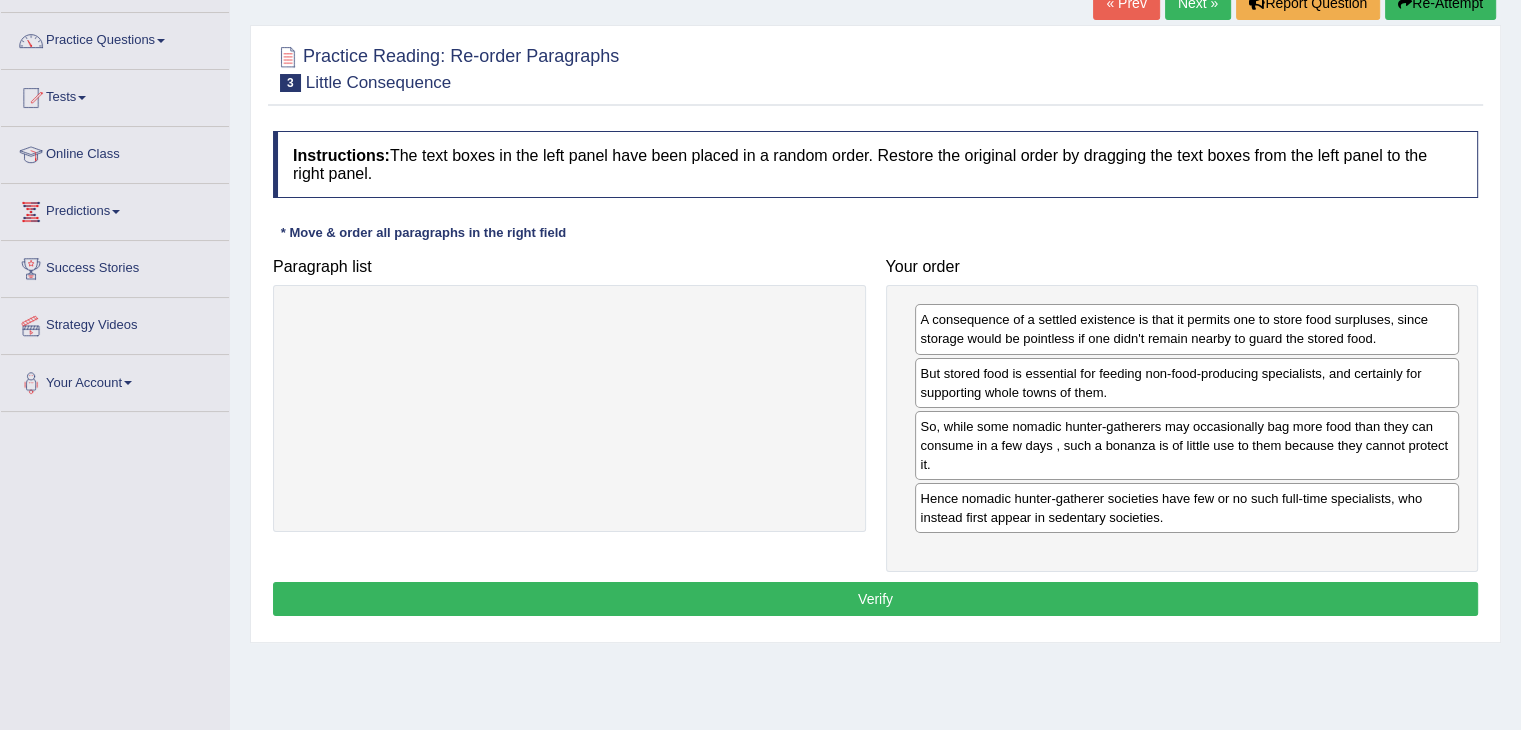 click on "Verify" at bounding box center [875, 599] 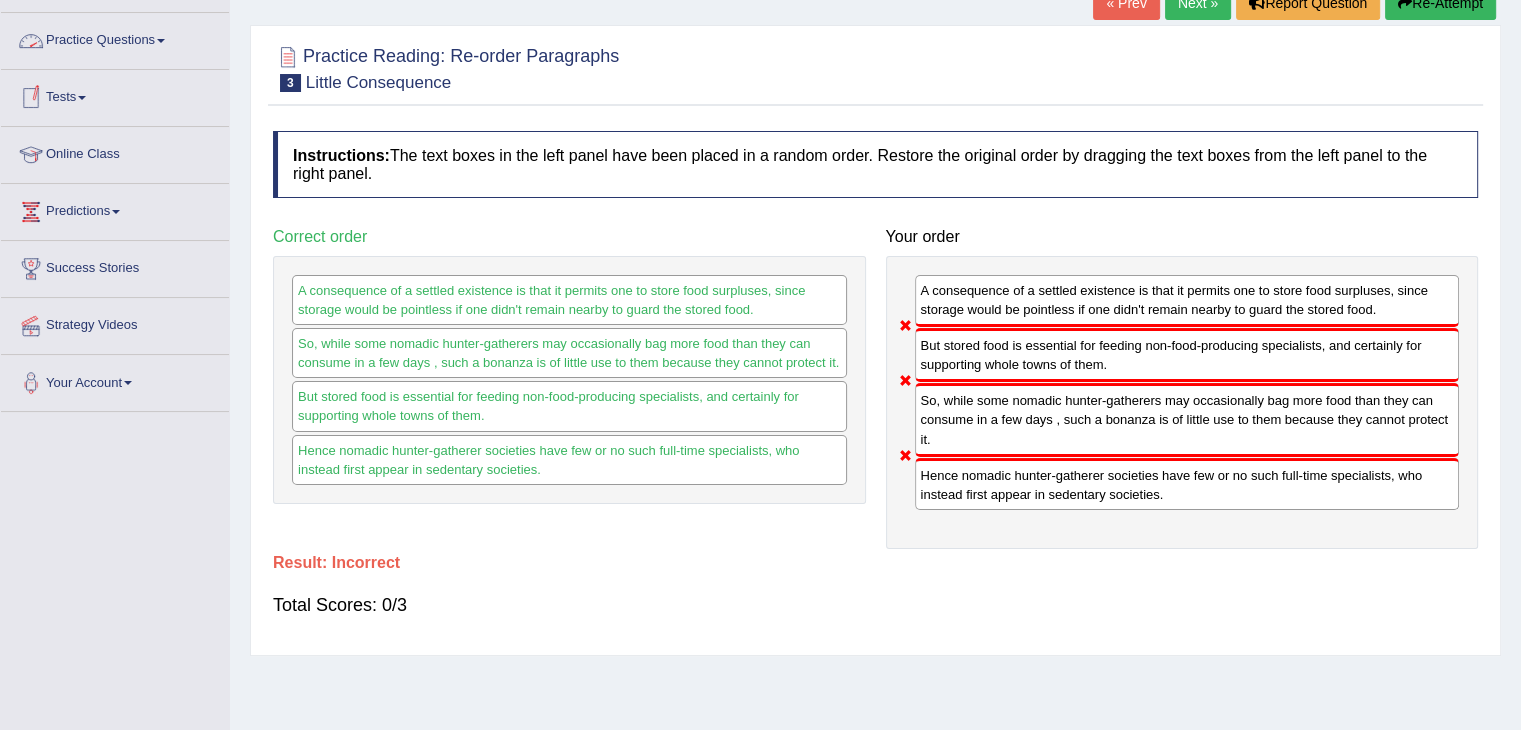 click on "Practice Questions" at bounding box center (115, 38) 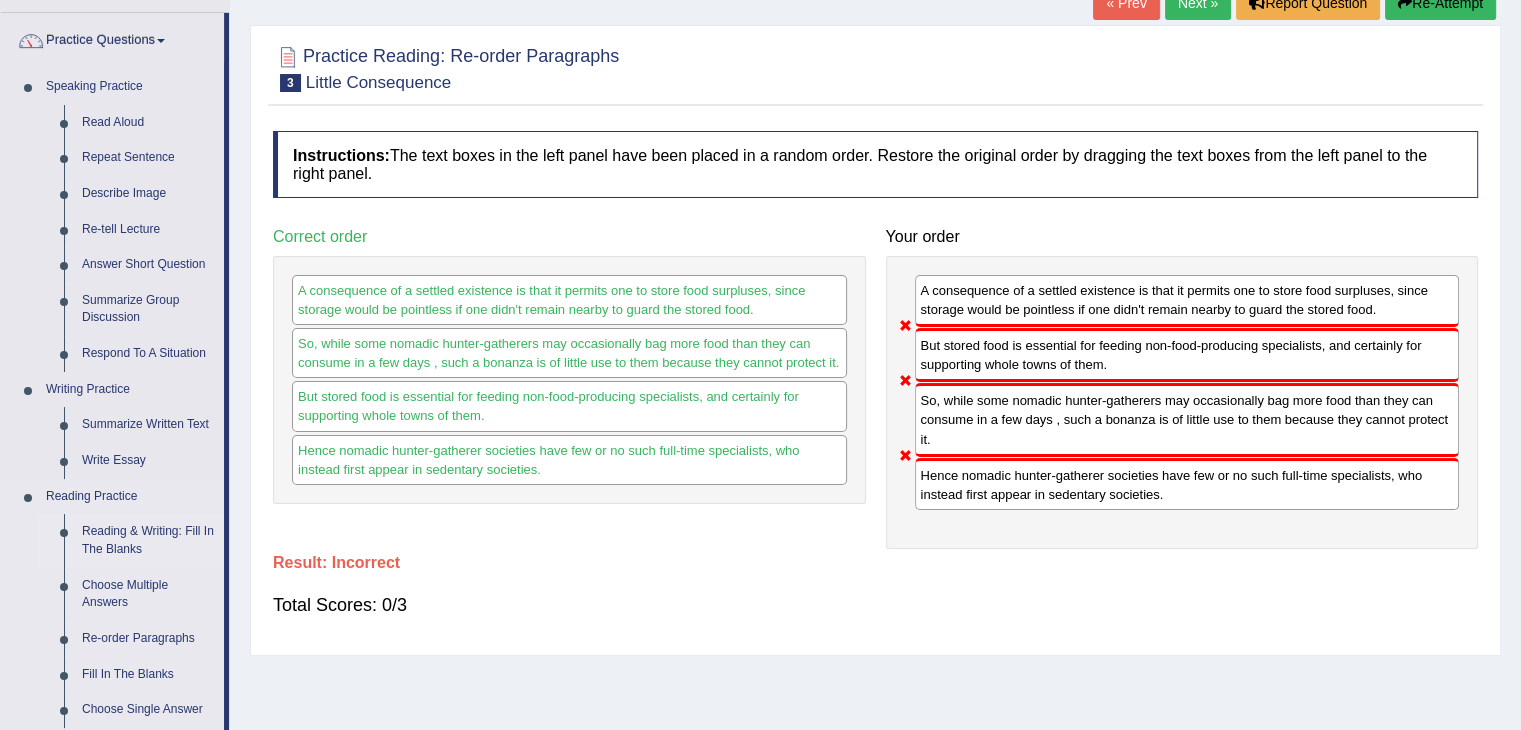 click on "Reading & Writing: Fill In The Blanks" at bounding box center [148, 540] 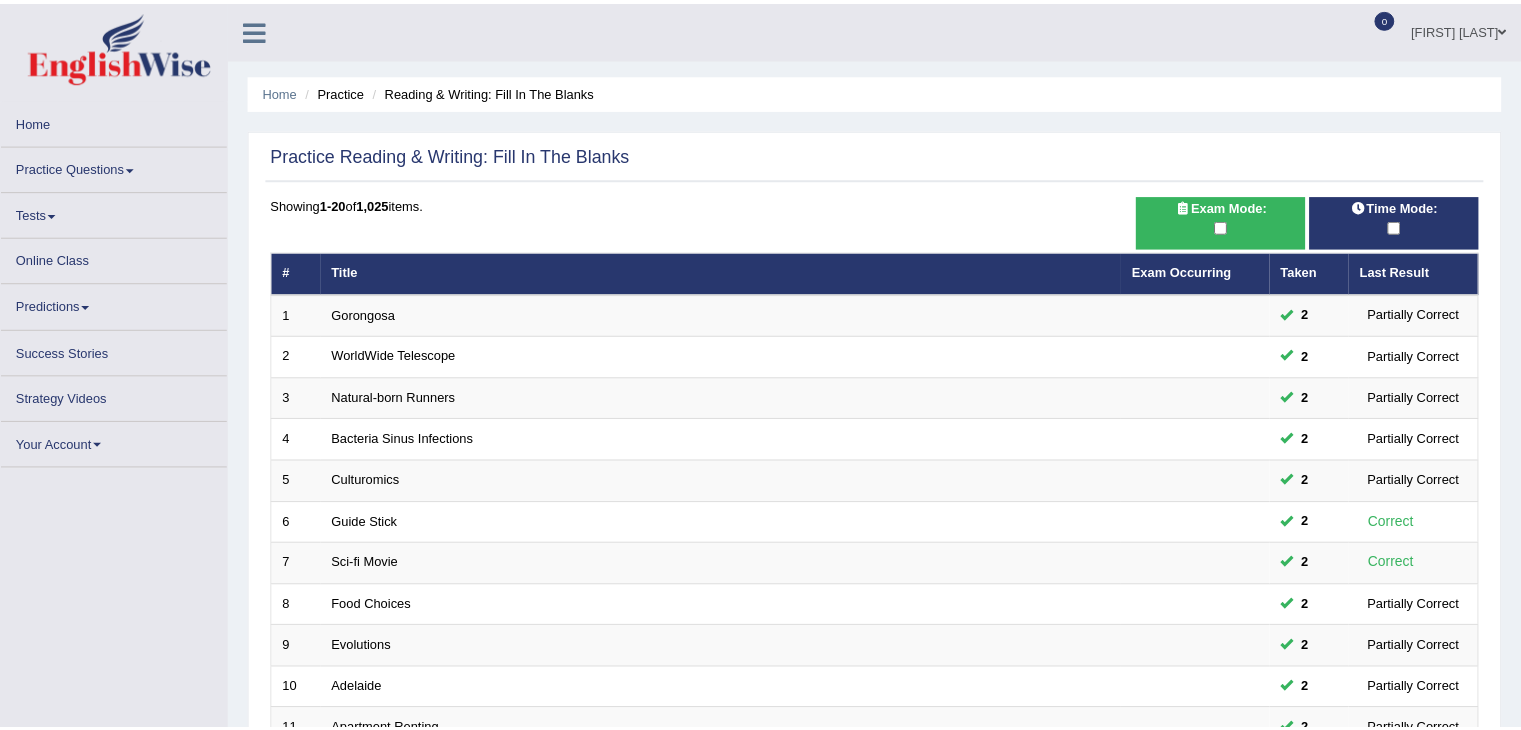 scroll, scrollTop: 0, scrollLeft: 0, axis: both 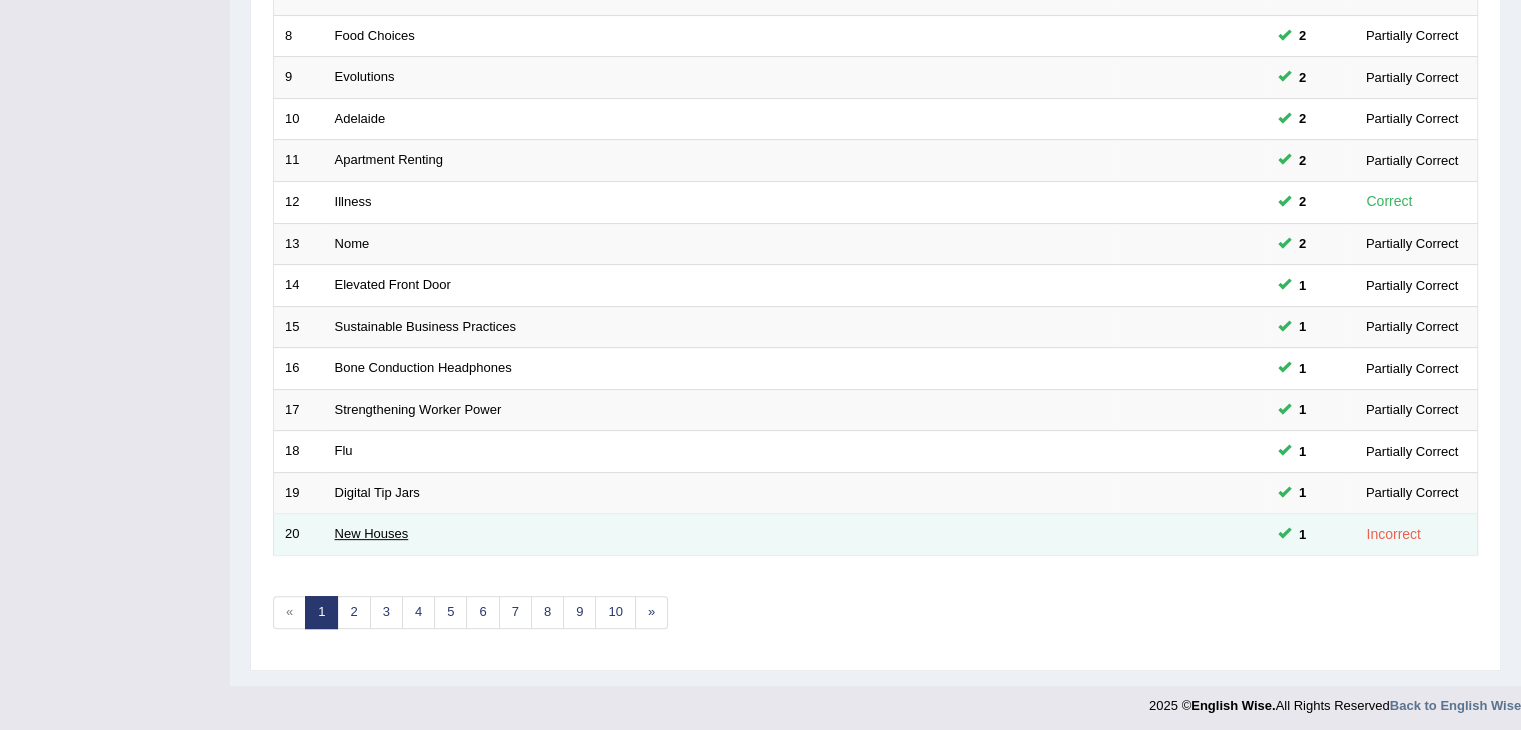 click on "New Houses" at bounding box center (372, 533) 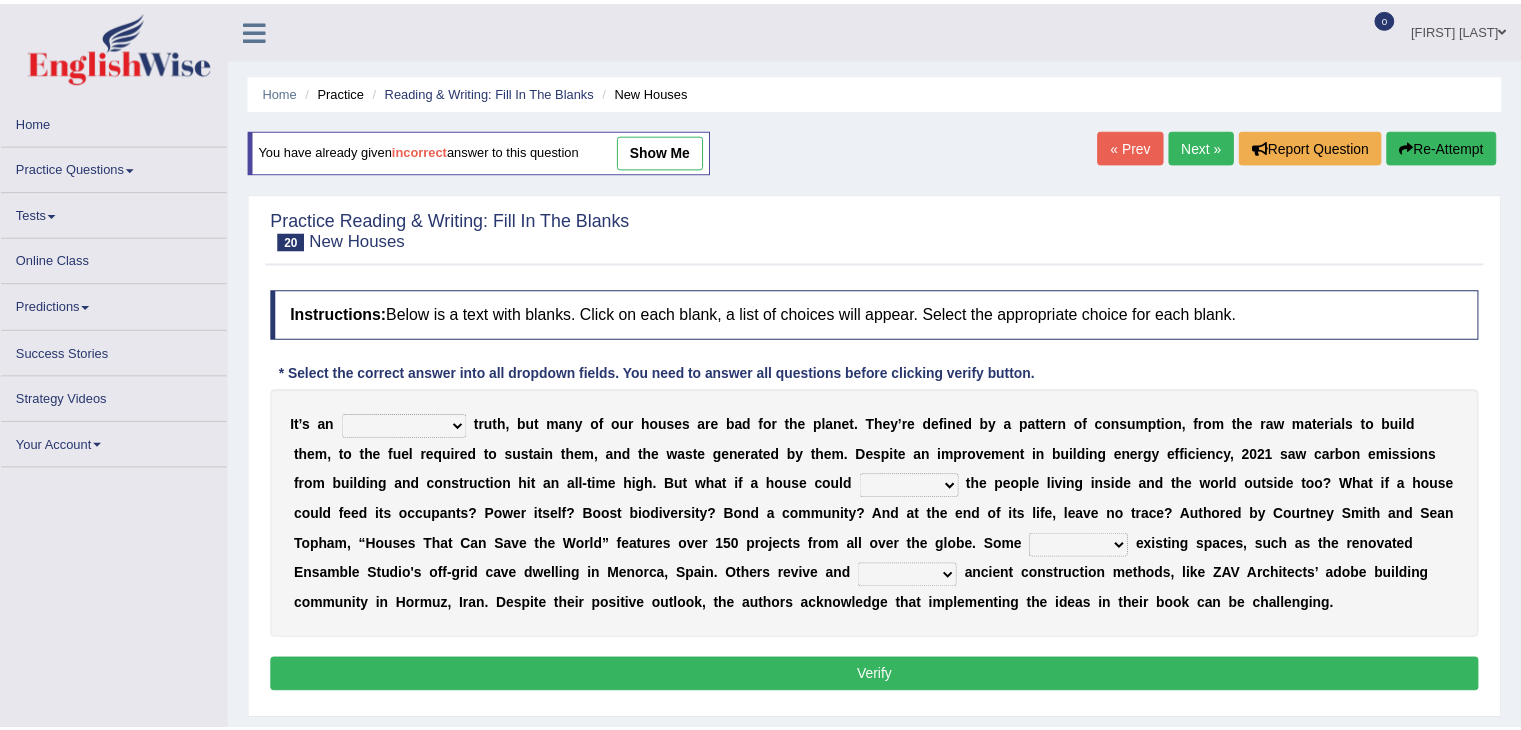 scroll, scrollTop: 0, scrollLeft: 0, axis: both 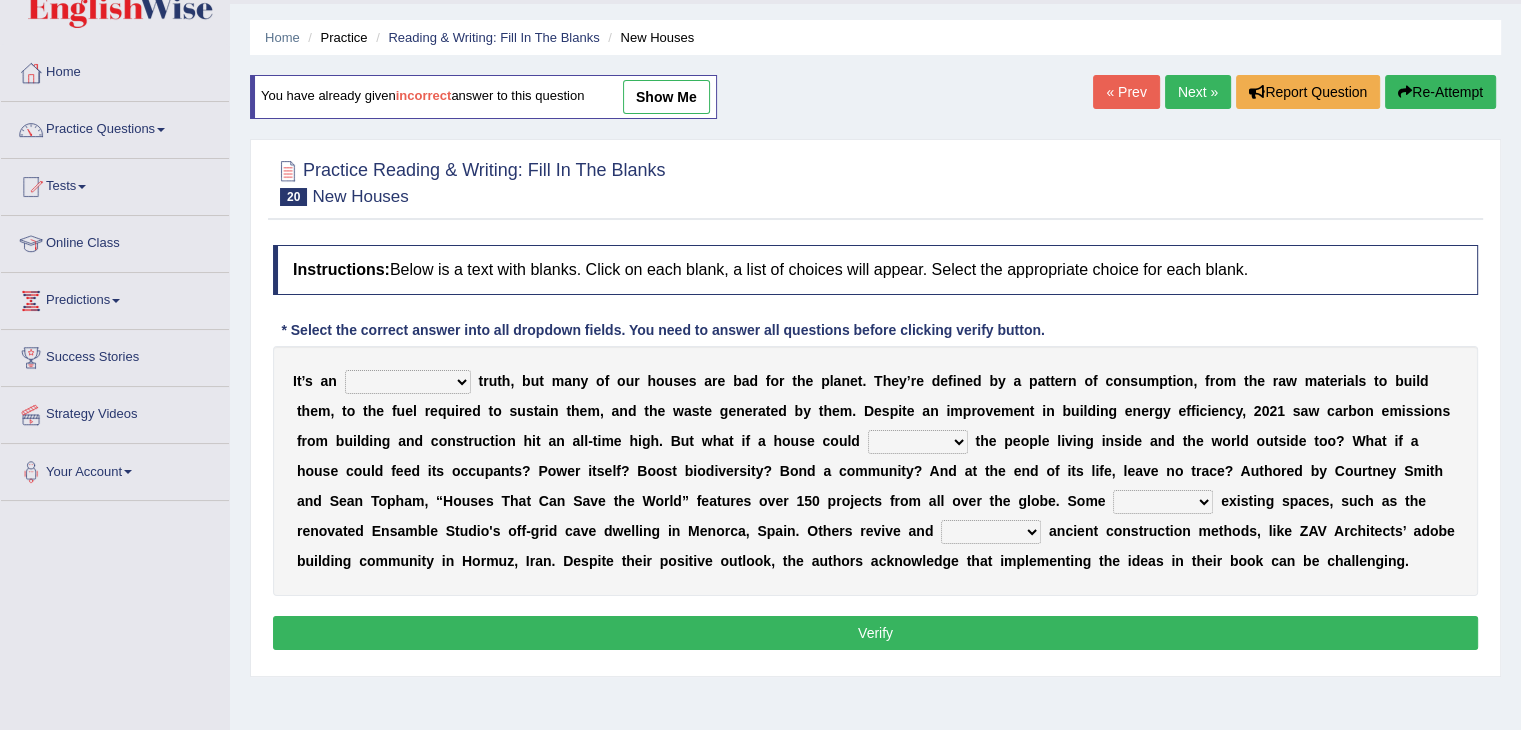 click on "unrivaled unstable uncomfortable uncapped" at bounding box center [408, 382] 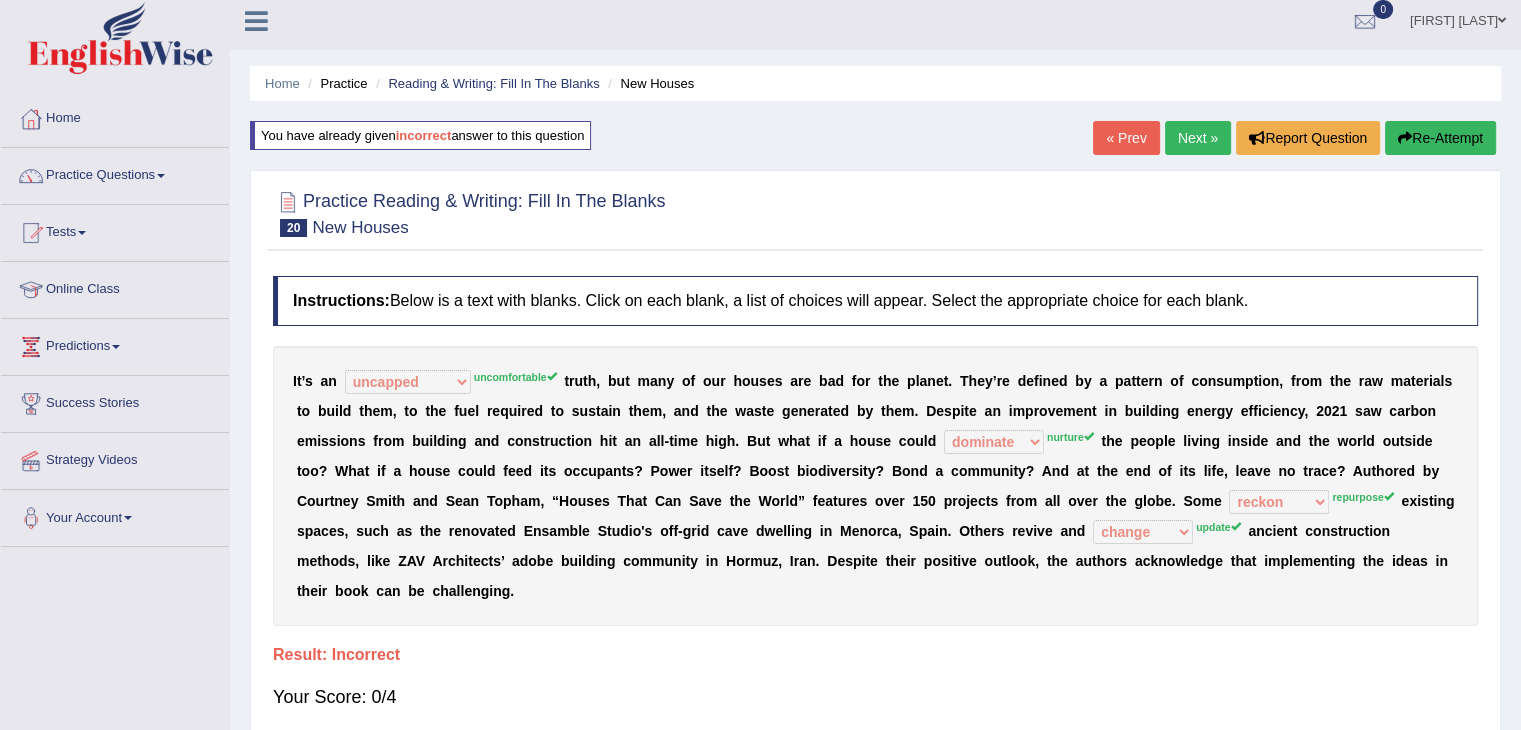 scroll, scrollTop: 3, scrollLeft: 0, axis: vertical 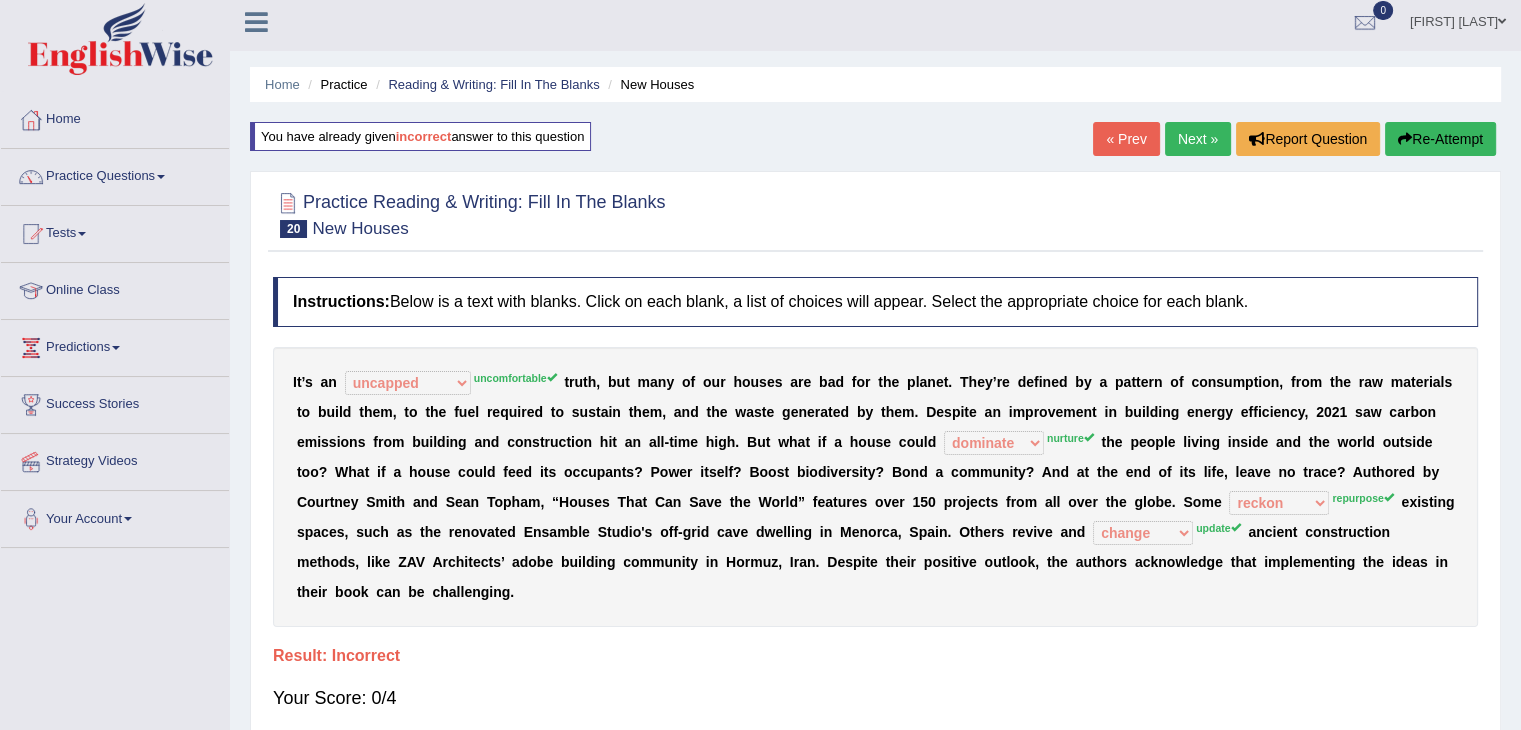 click on "Home
Practice
Reading & Writing: Fill In The Blanks
New Houses" at bounding box center [875, 84] 